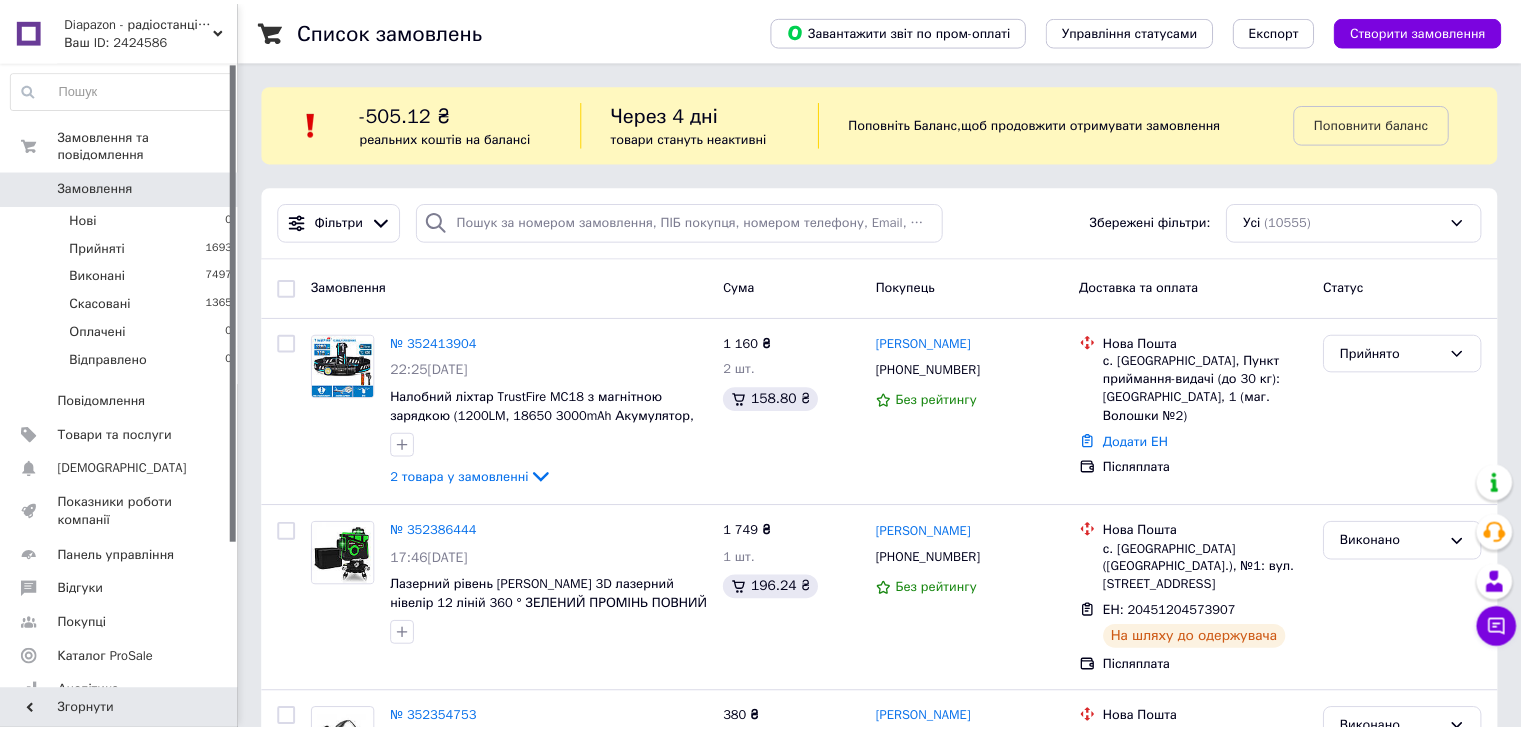 scroll, scrollTop: 0, scrollLeft: 0, axis: both 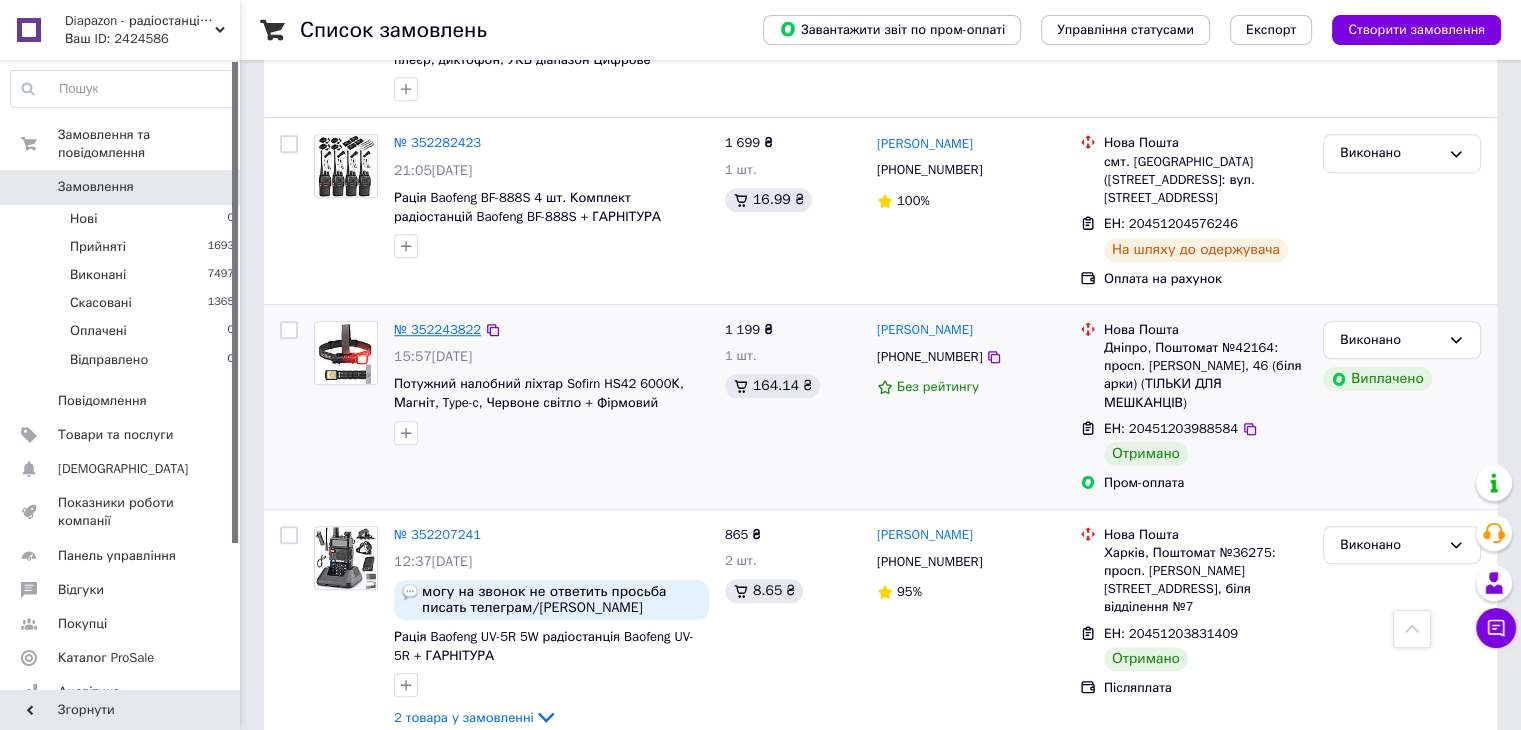 click on "№ 352243822" at bounding box center (437, 329) 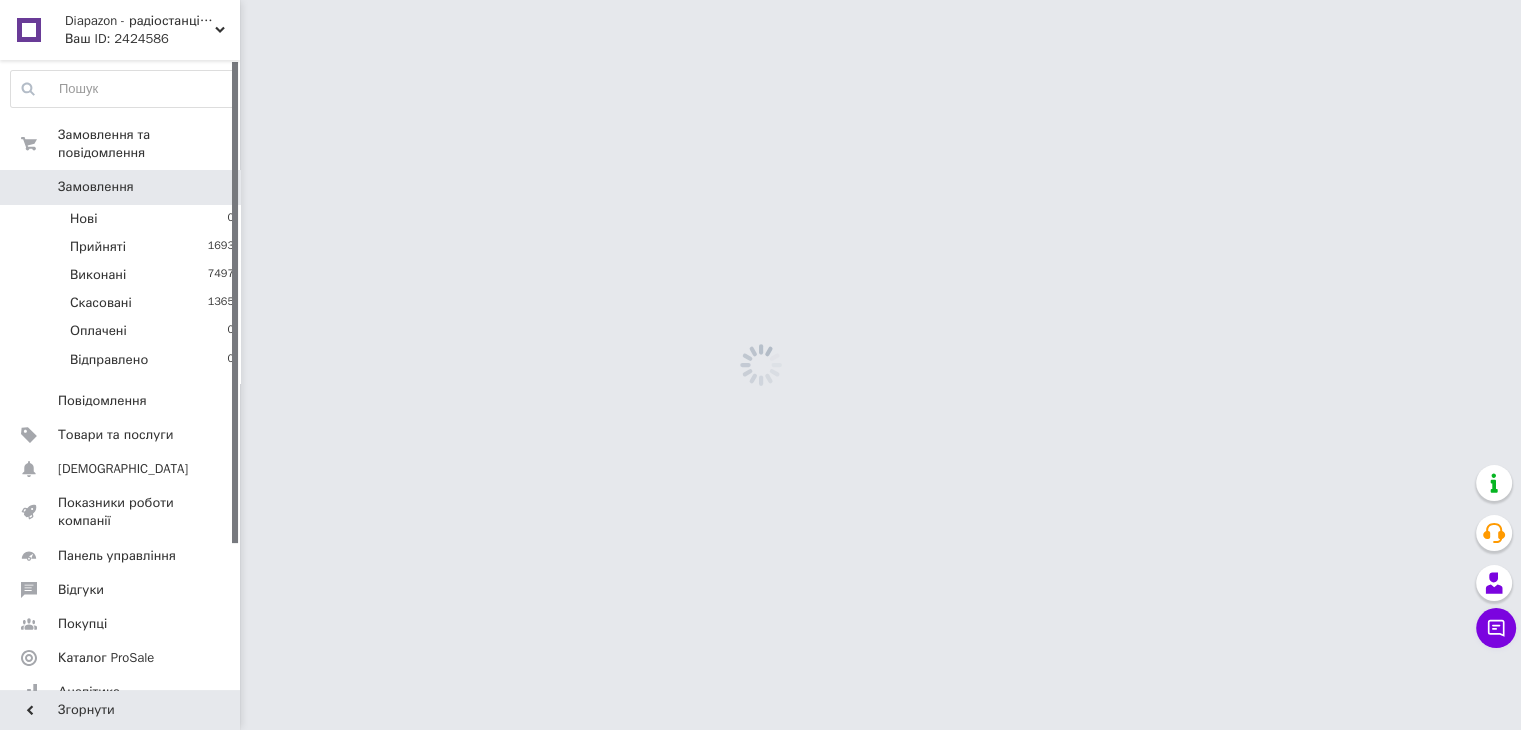 scroll, scrollTop: 0, scrollLeft: 0, axis: both 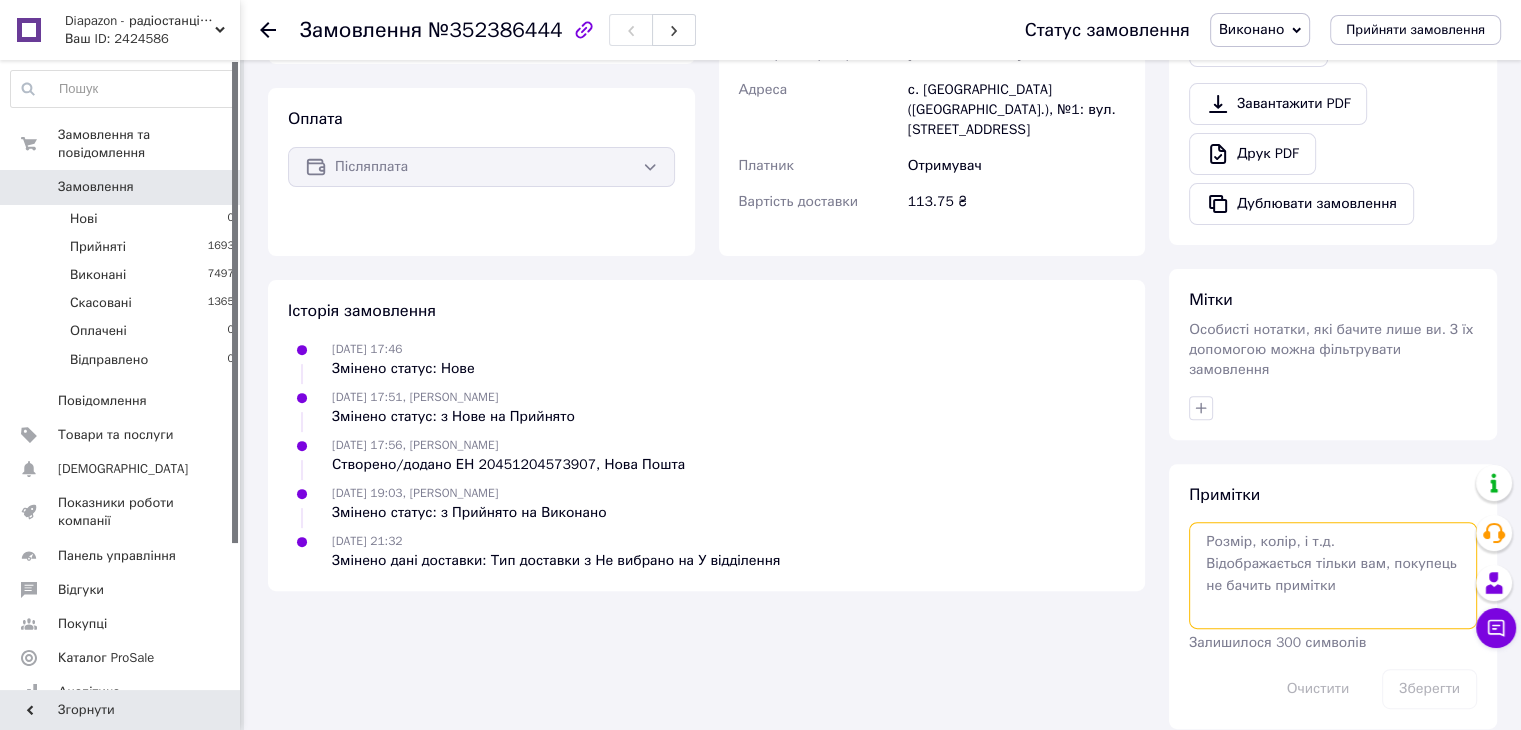 drag, startPoint x: 1272, startPoint y: 489, endPoint x: 1228, endPoint y: 538, distance: 65.8559 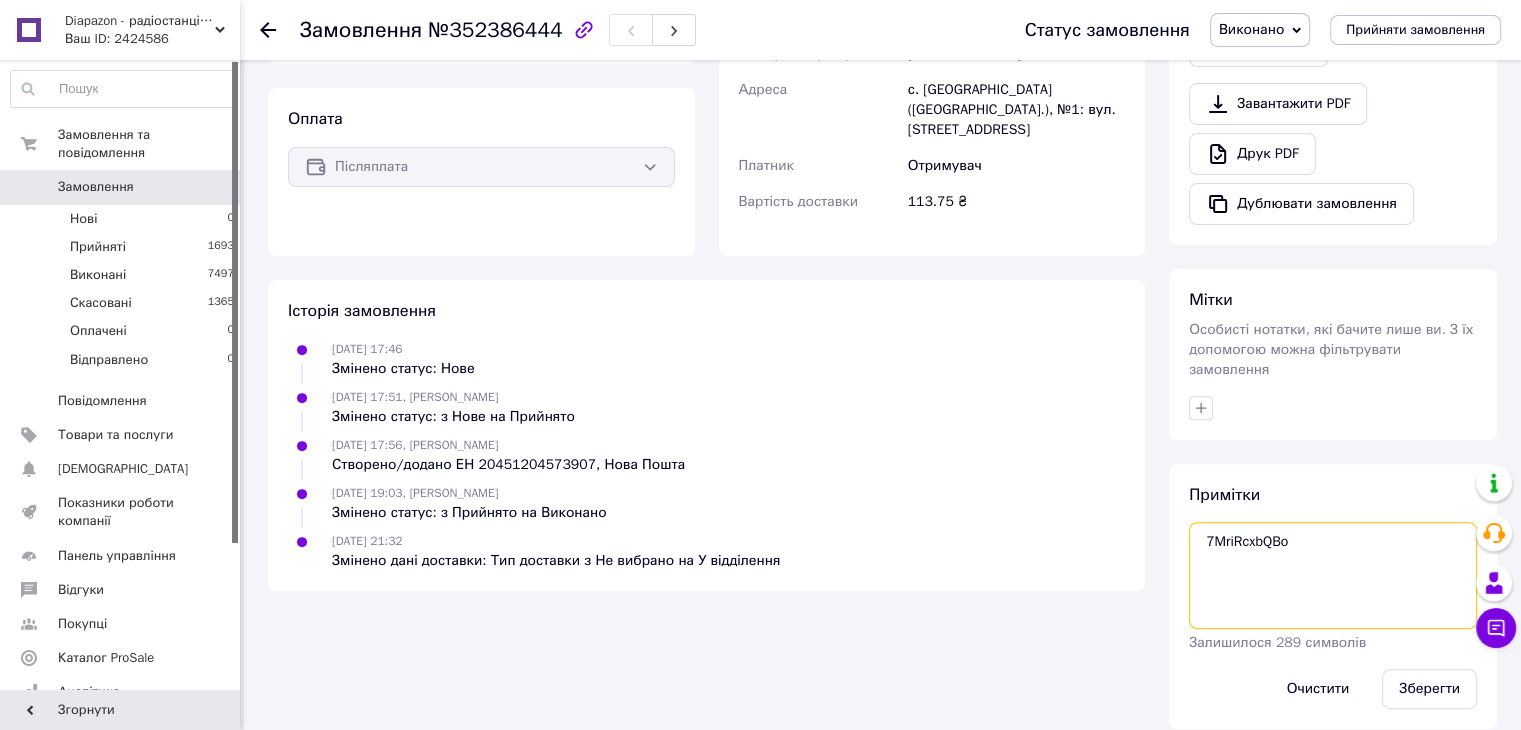 paste on "[URL][DOMAIN_NAME]" 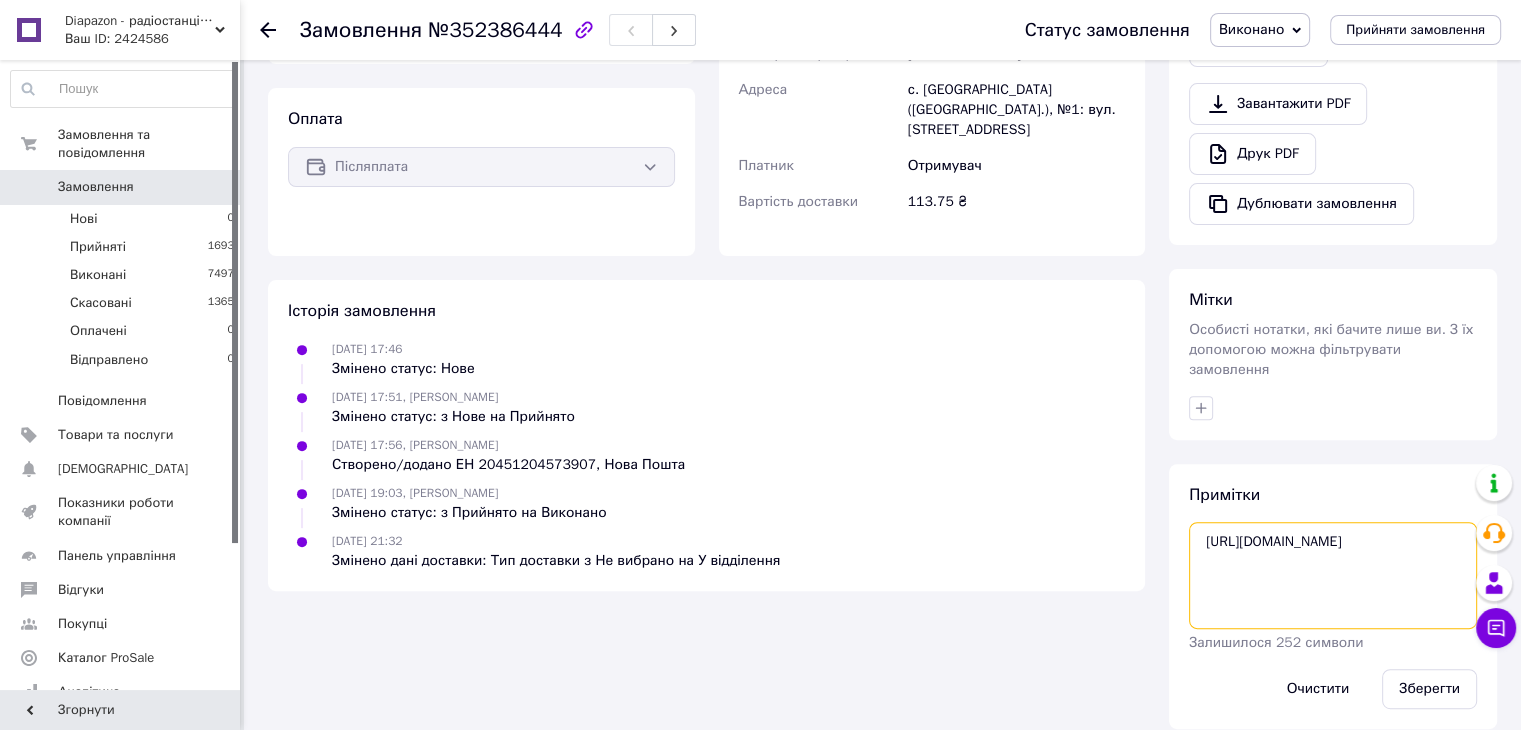 click on "https://kasa.vchasno.ua/check-viewer/7MriRcxbQBo" at bounding box center (1333, 575) 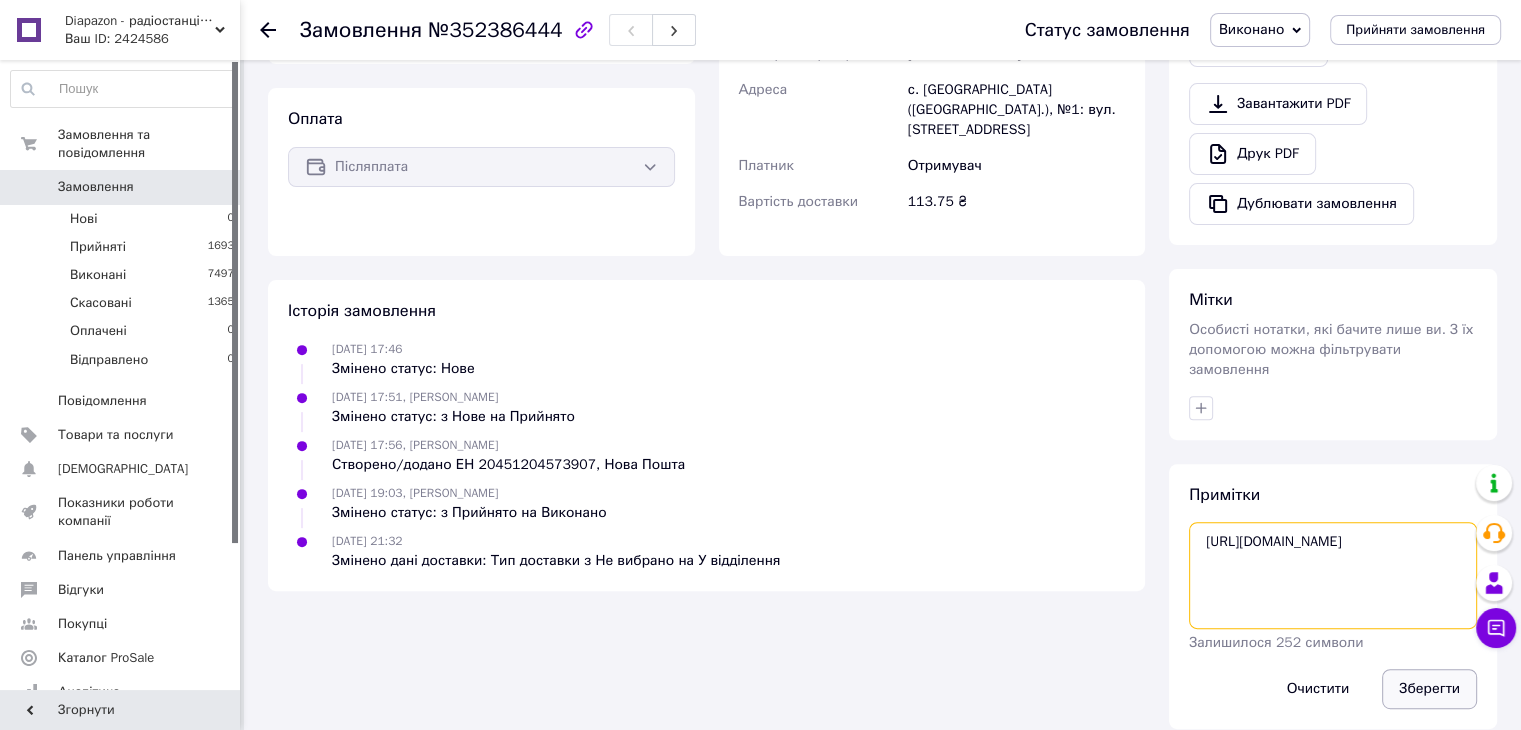 type on "https://kasa.vchasno.ua/check-viewer/7MriRcxbQBo" 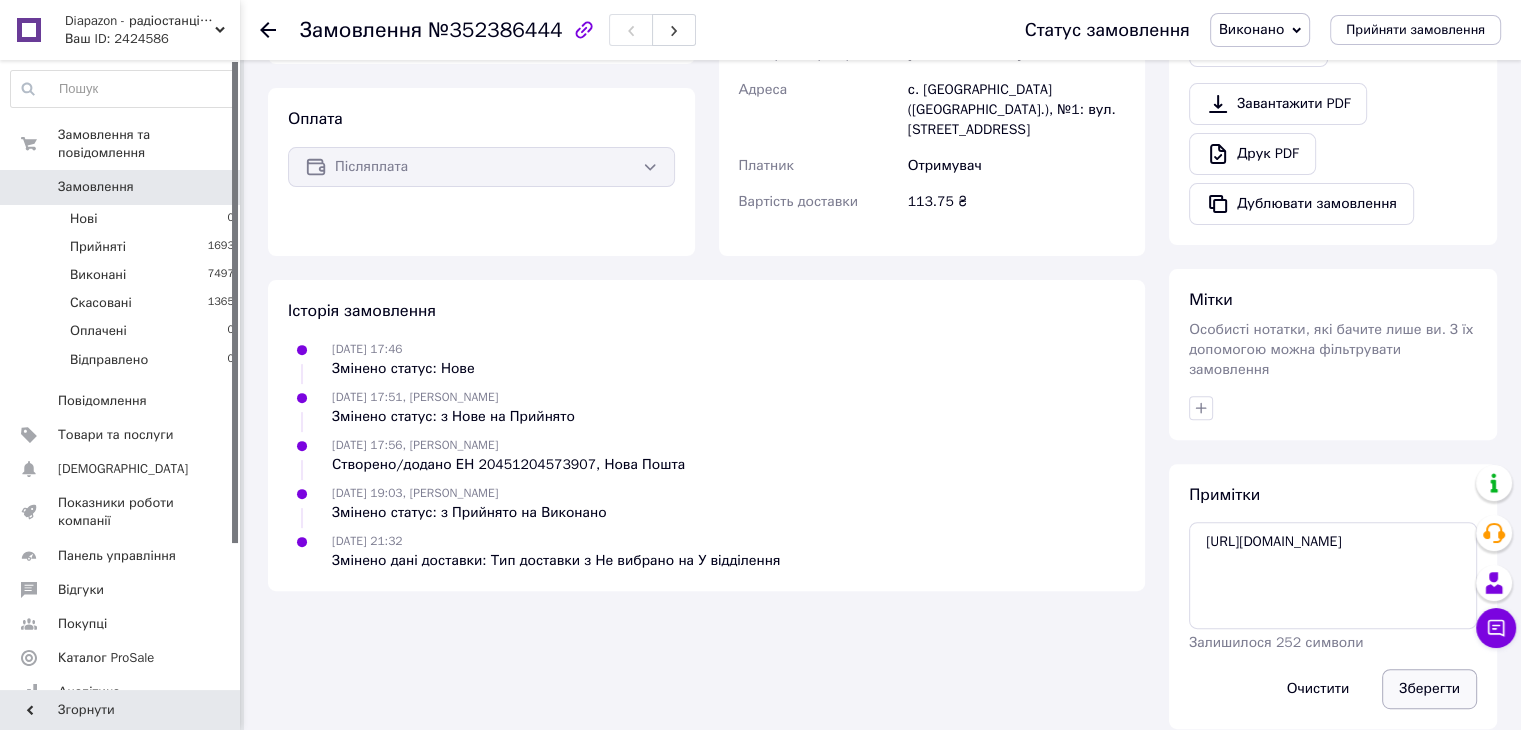 click on "Зберегти" at bounding box center (1429, 689) 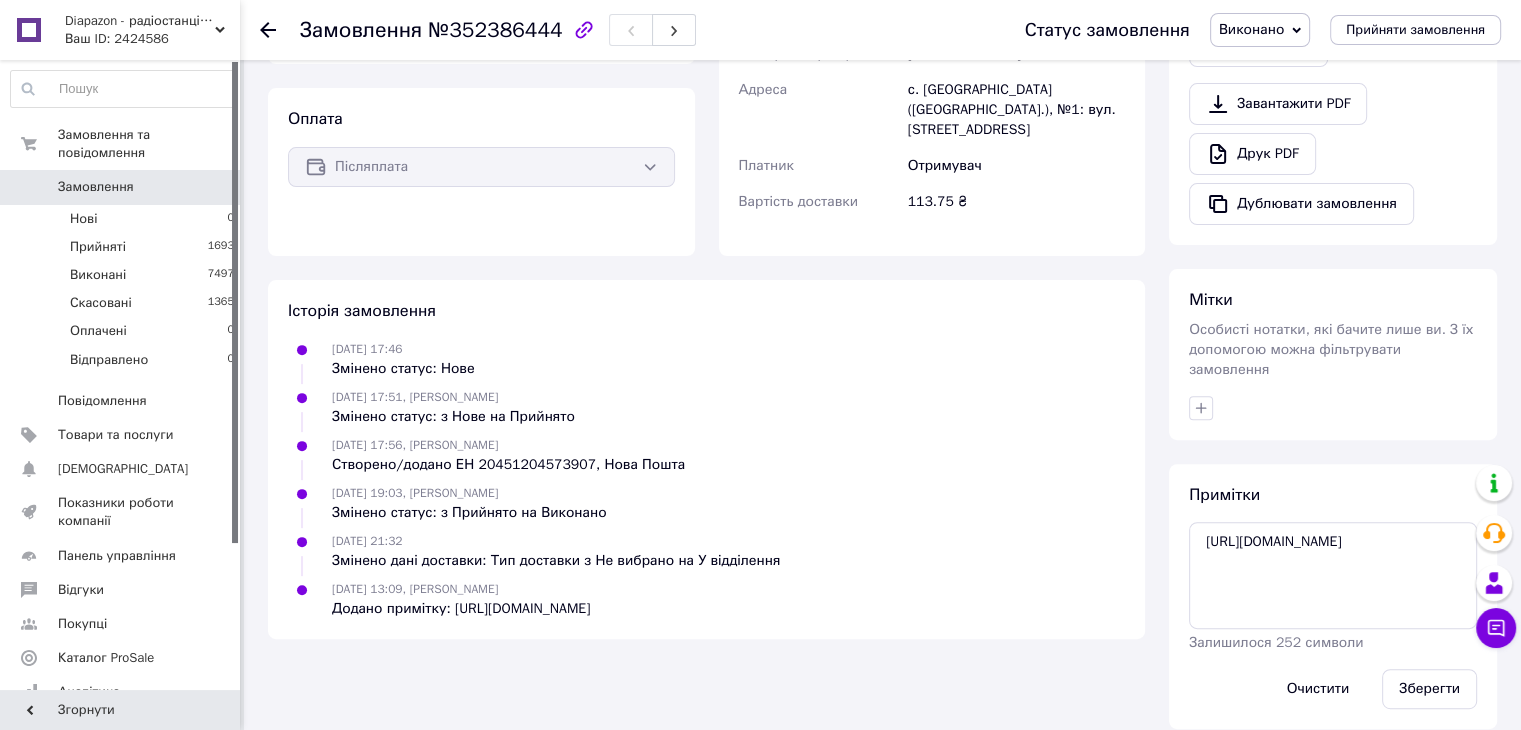 scroll, scrollTop: 0, scrollLeft: 0, axis: both 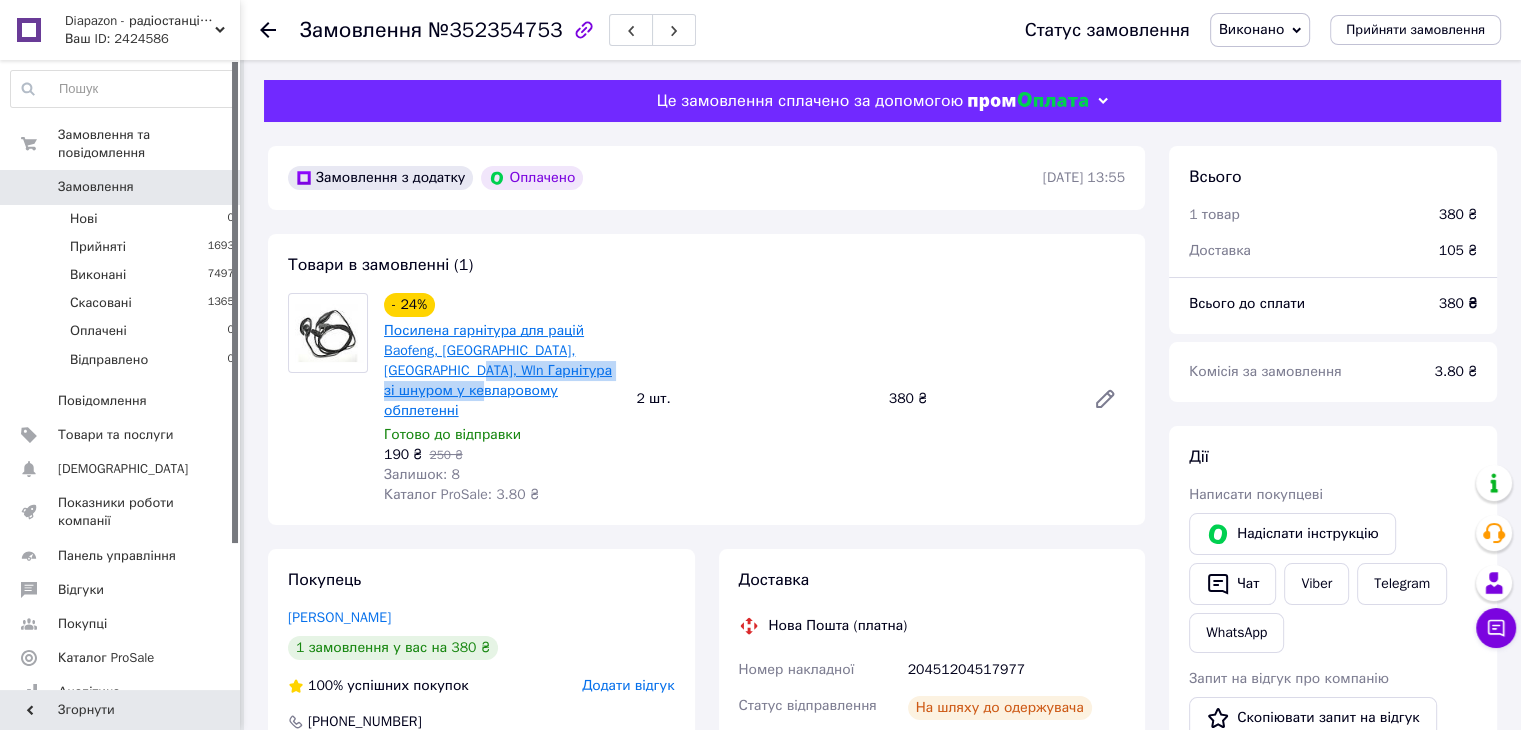 drag, startPoint x: 466, startPoint y: 403, endPoint x: 448, endPoint y: 373, distance: 34.98571 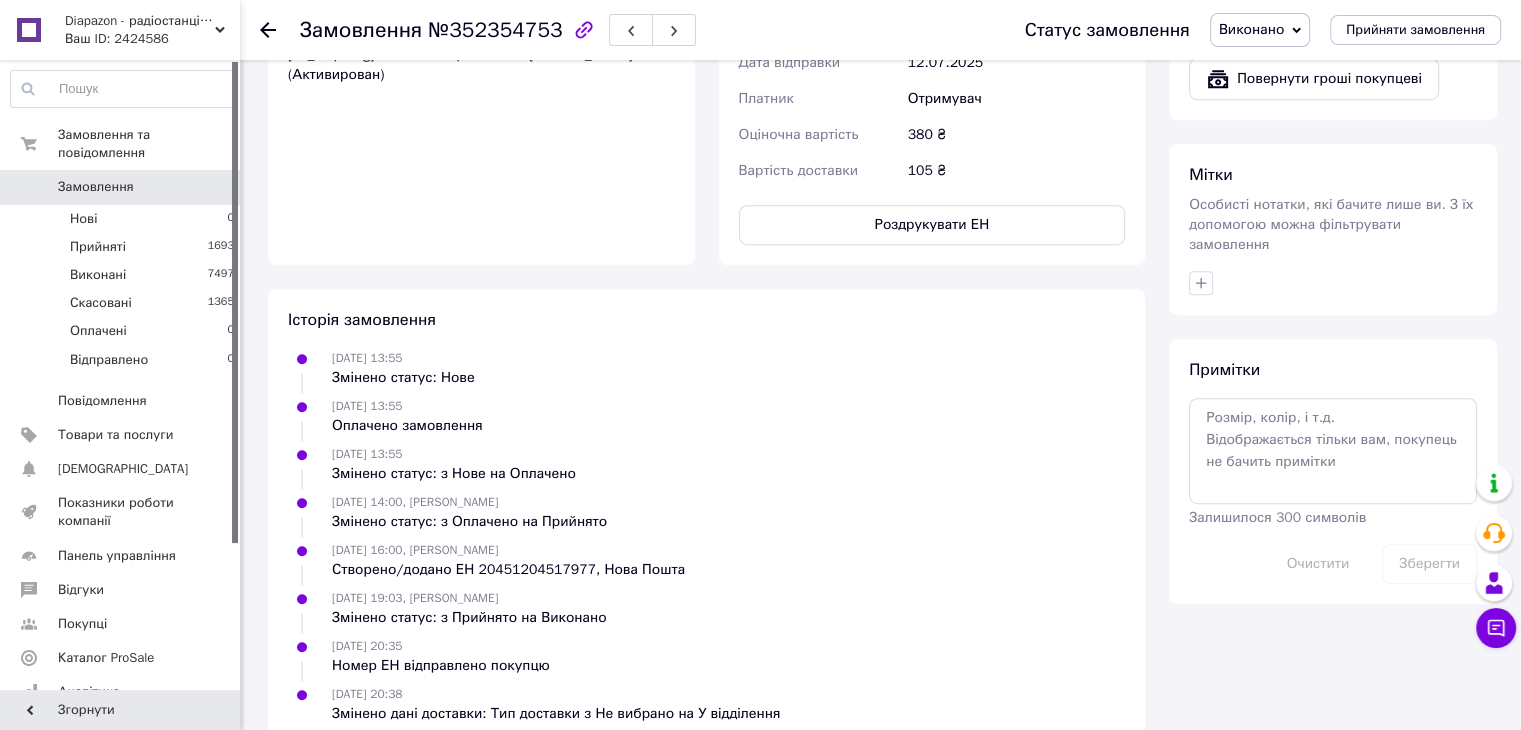scroll, scrollTop: 915, scrollLeft: 0, axis: vertical 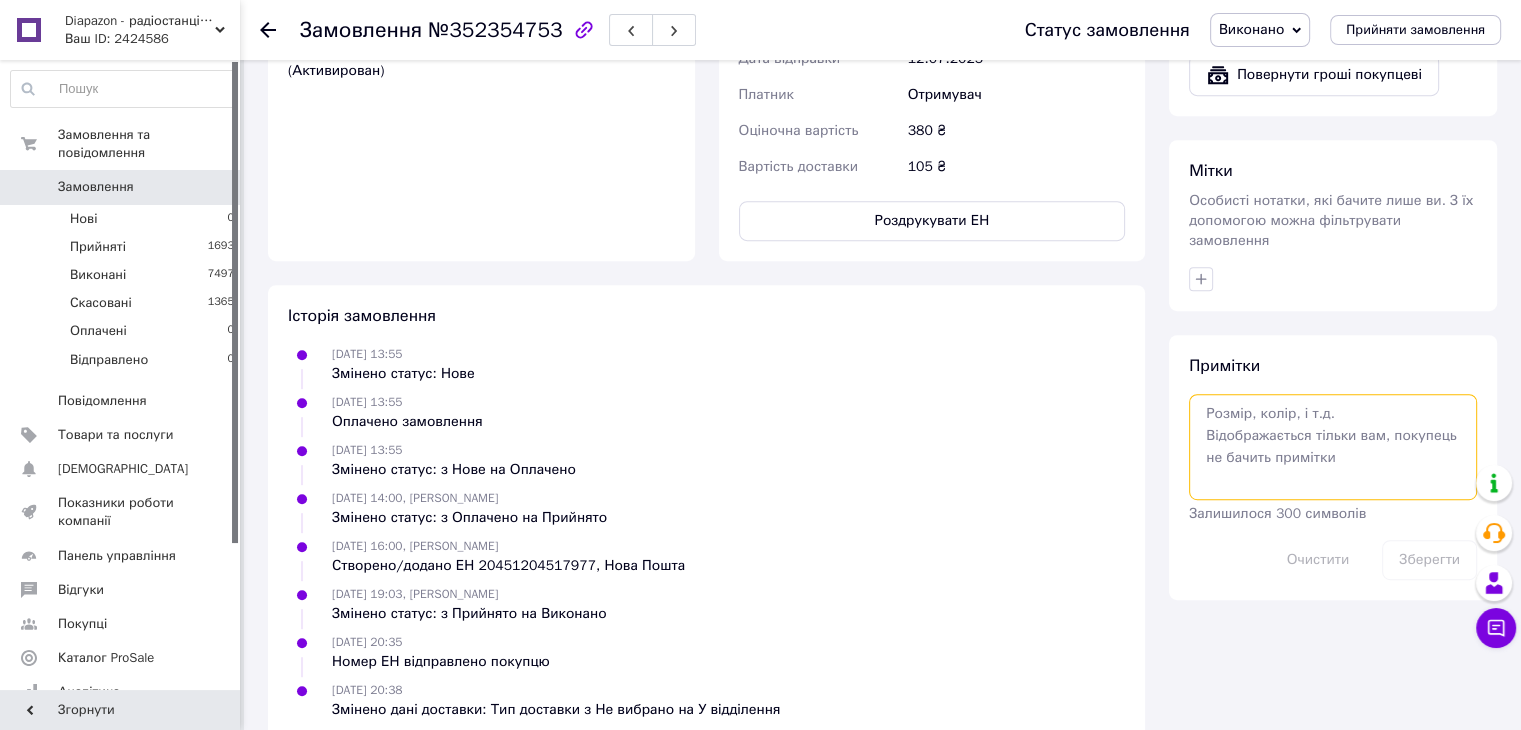 drag, startPoint x: 1291, startPoint y: 350, endPoint x: 1394, endPoint y: 406, distance: 117.239075 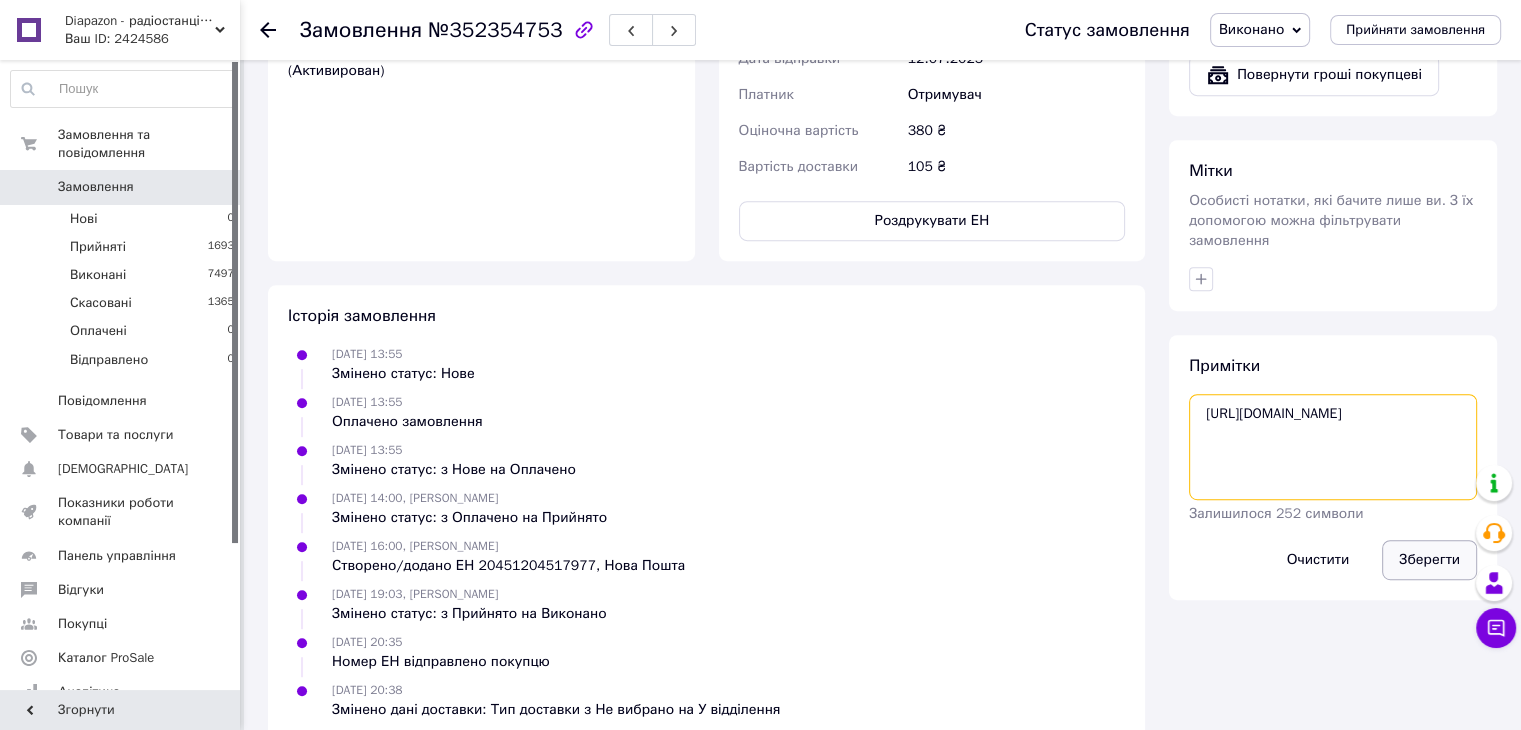 type on "https://kasa.vchasno.ua/check-viewer/eWrKe2mAIBo" 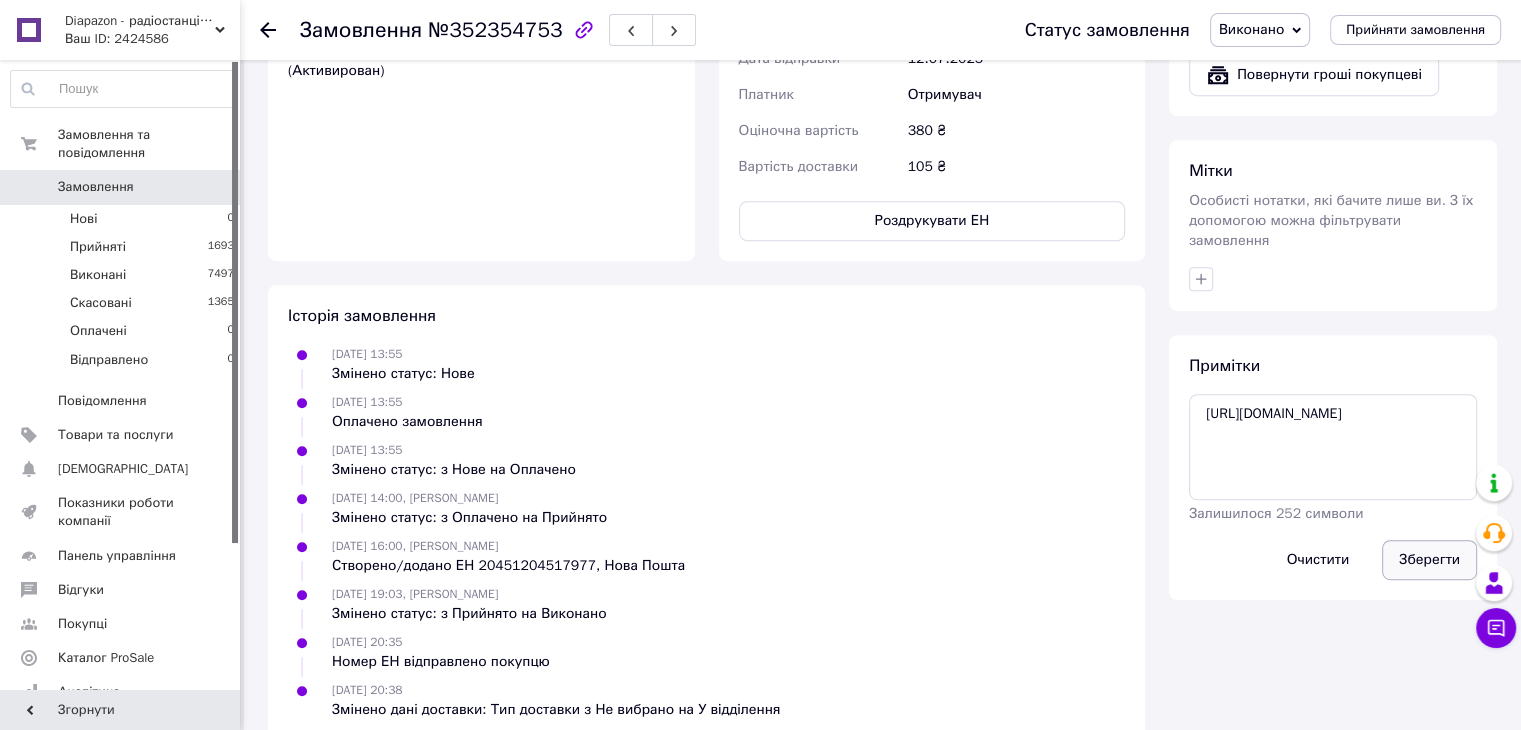 click on "Зберегти" at bounding box center (1429, 560) 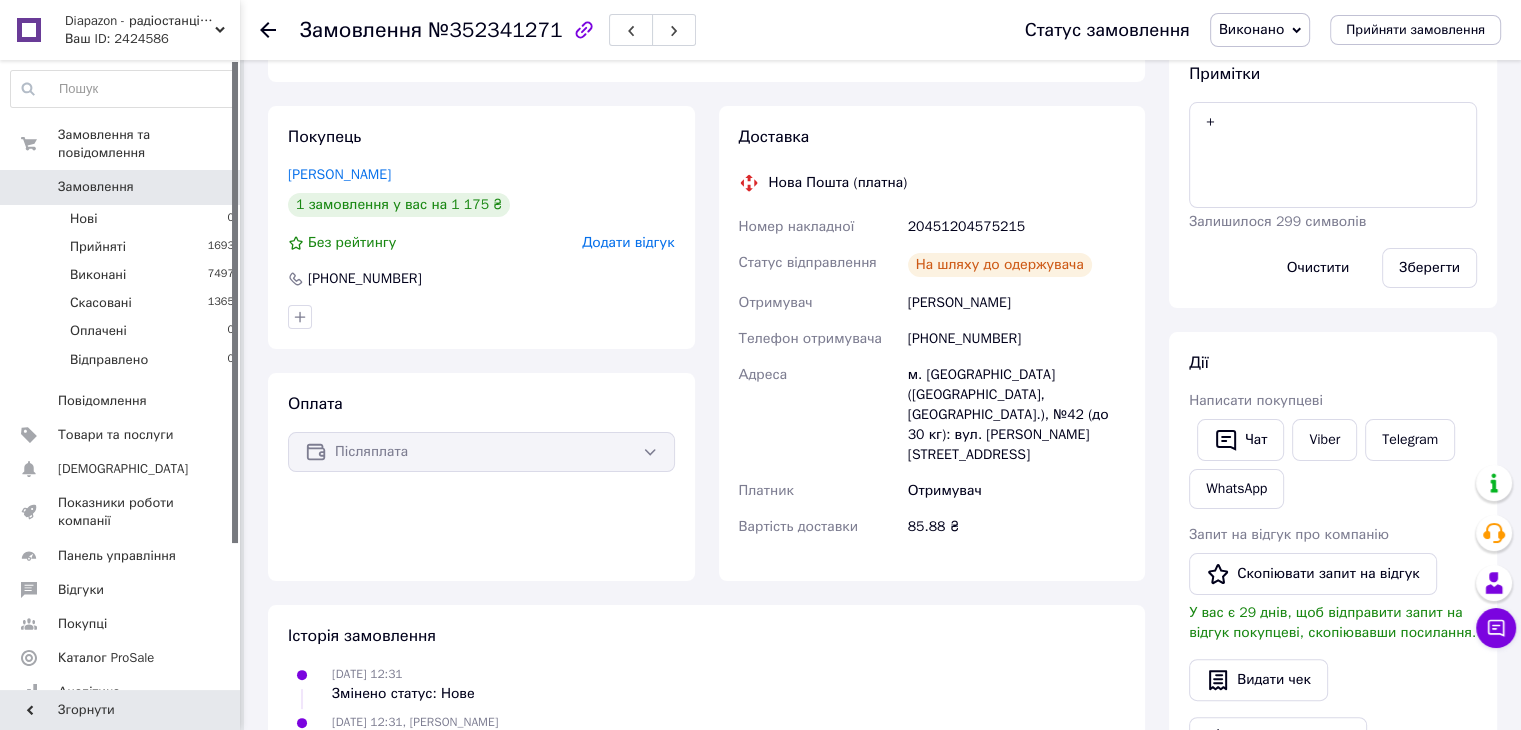 scroll, scrollTop: 266, scrollLeft: 0, axis: vertical 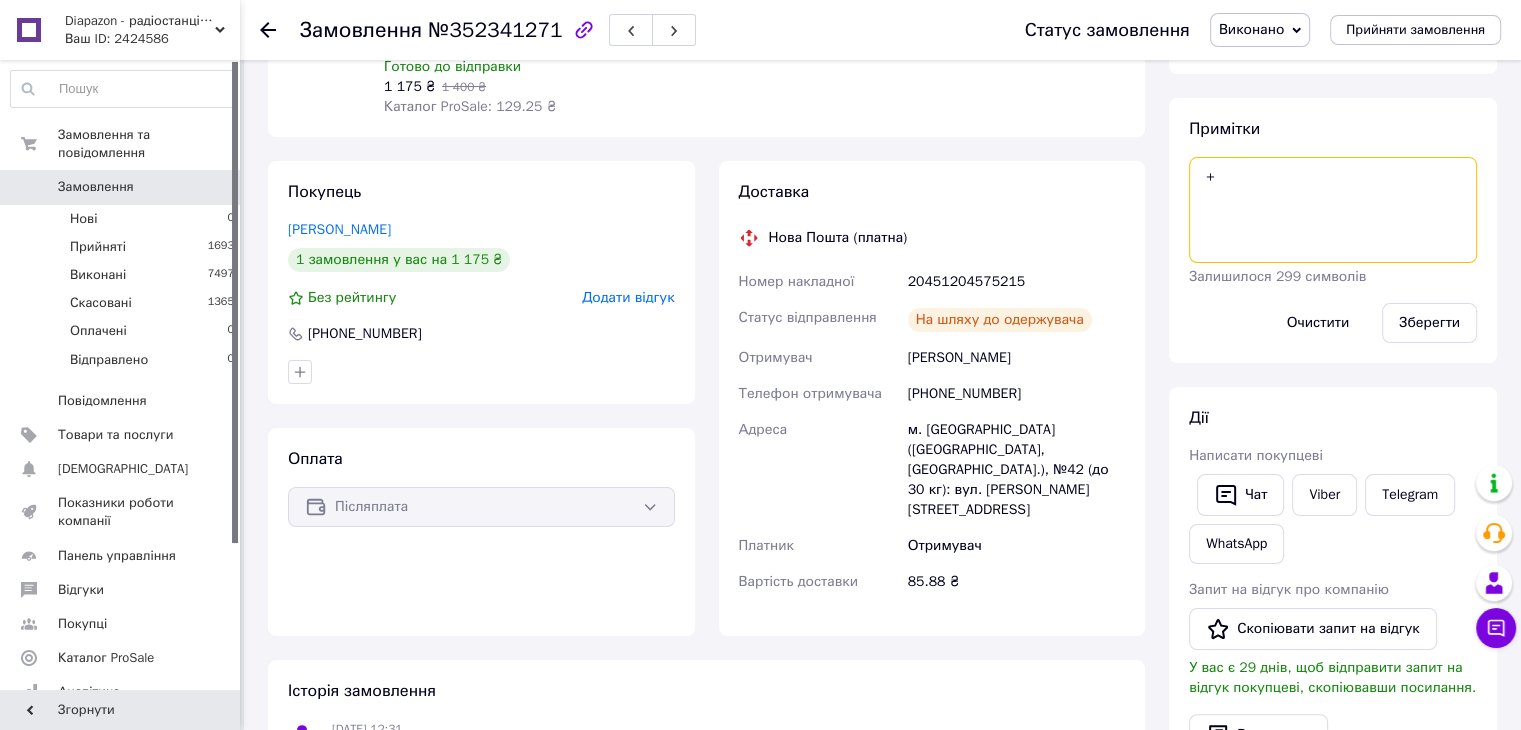 drag, startPoint x: 1337, startPoint y: 178, endPoint x: 1285, endPoint y: 174, distance: 52.153618 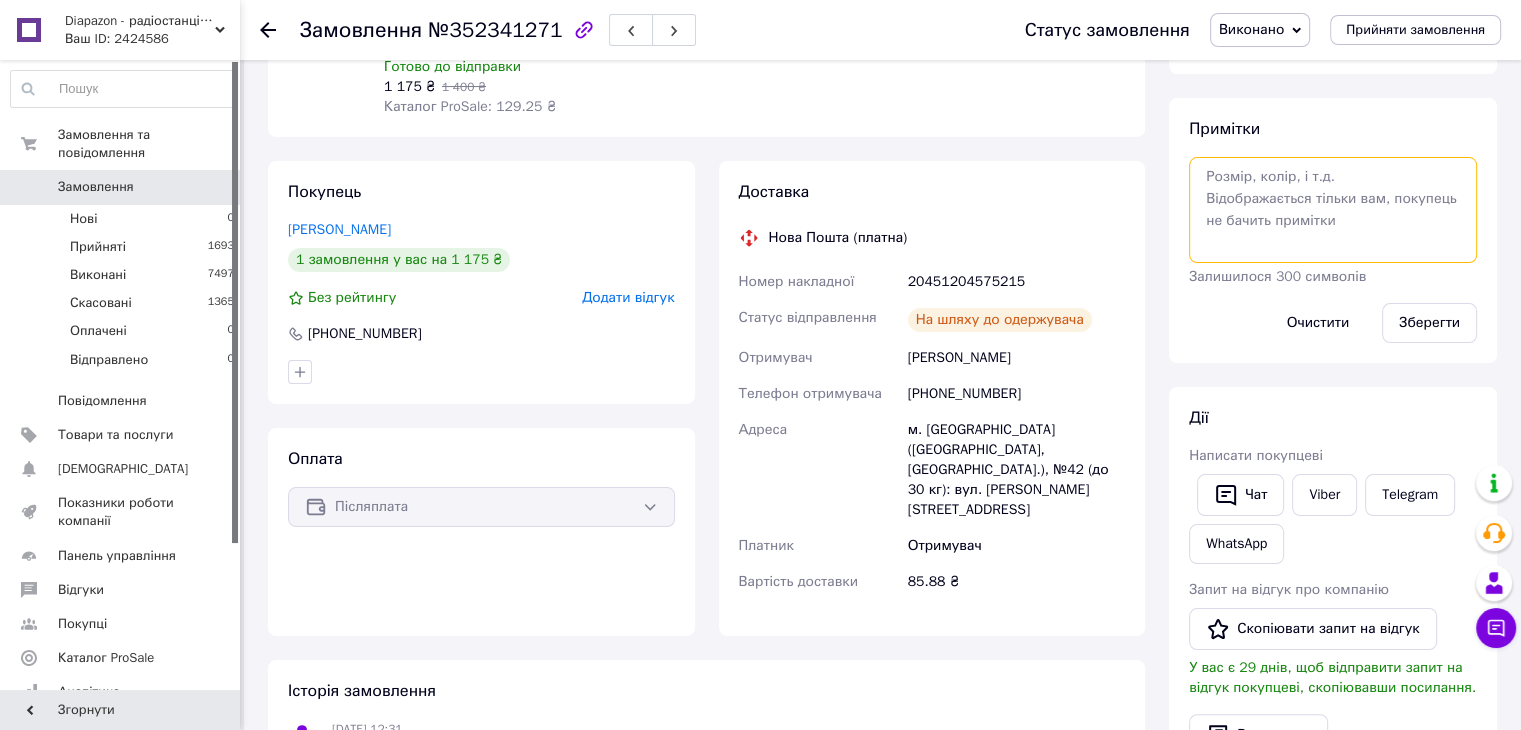 paste on "[URL][DOMAIN_NAME]" 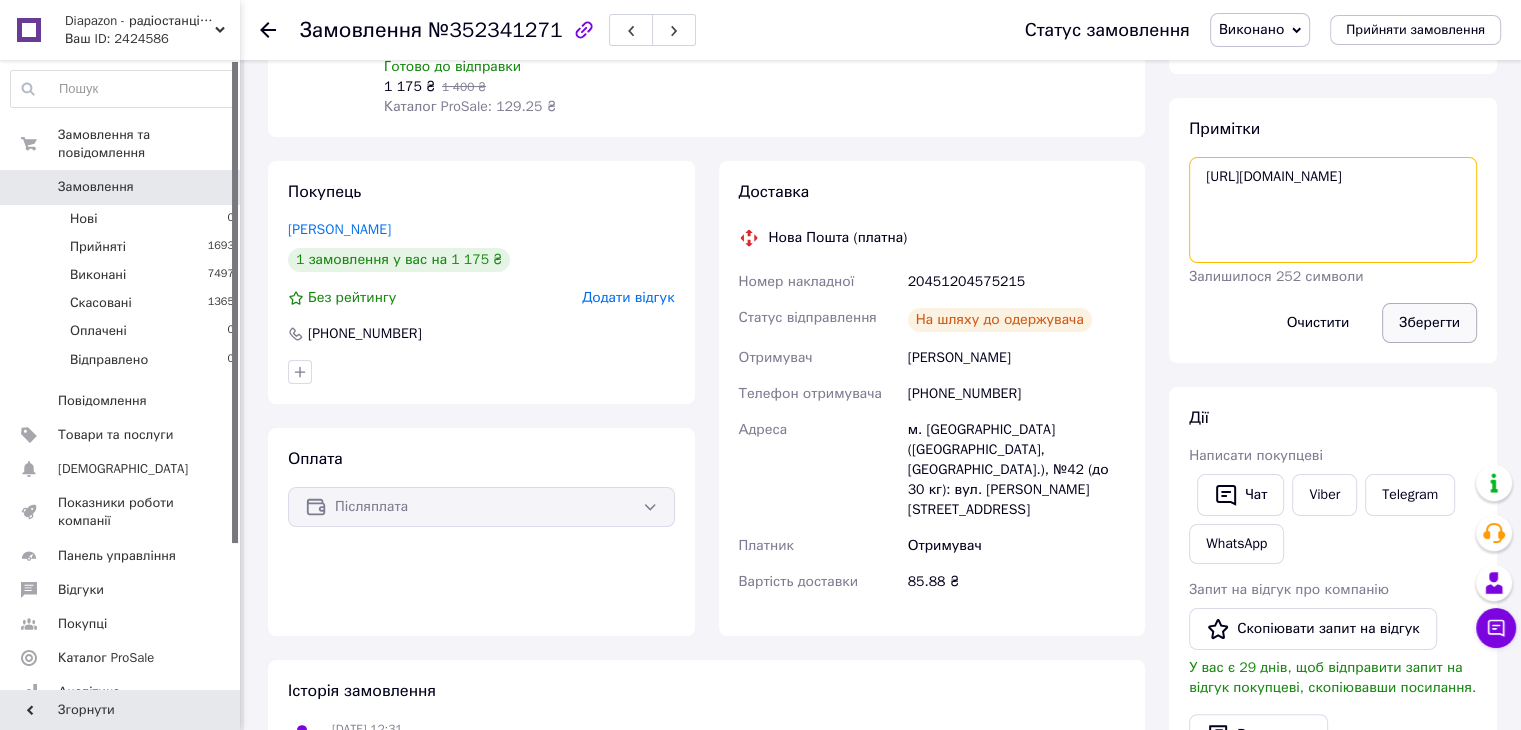 type on "https://kasa.vchasno.ua/check-viewer/tPn9be7GHjM" 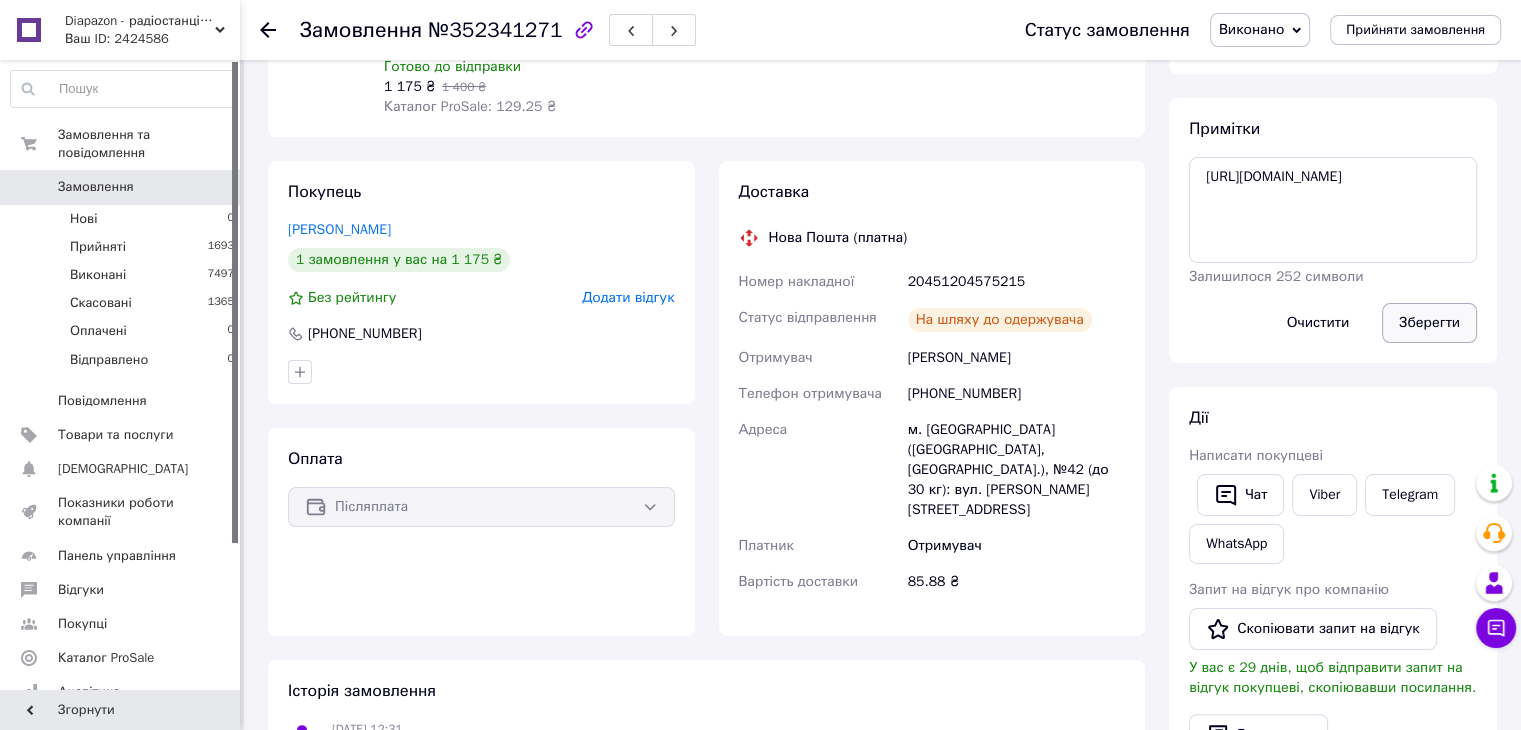click on "Зберегти" at bounding box center [1429, 323] 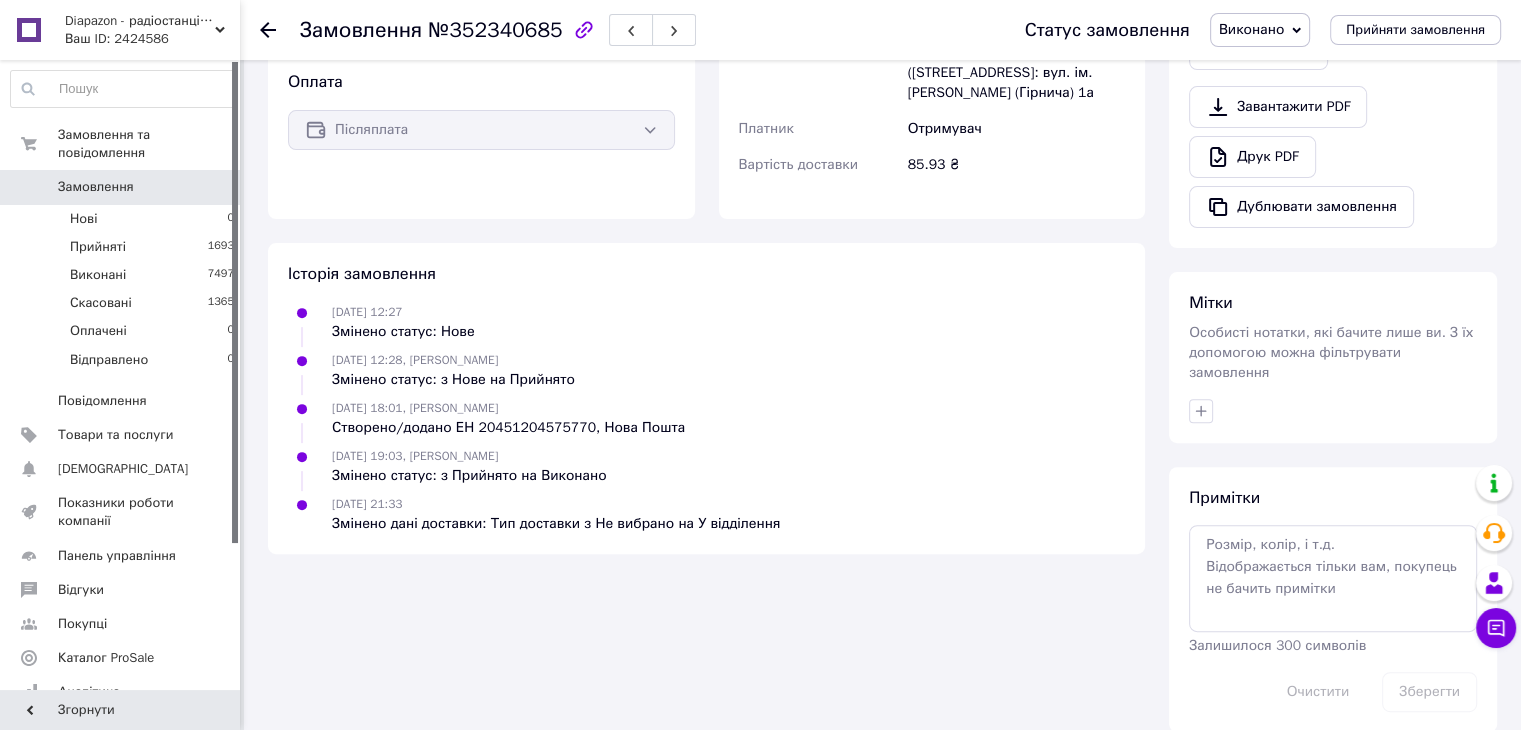 scroll, scrollTop: 666, scrollLeft: 0, axis: vertical 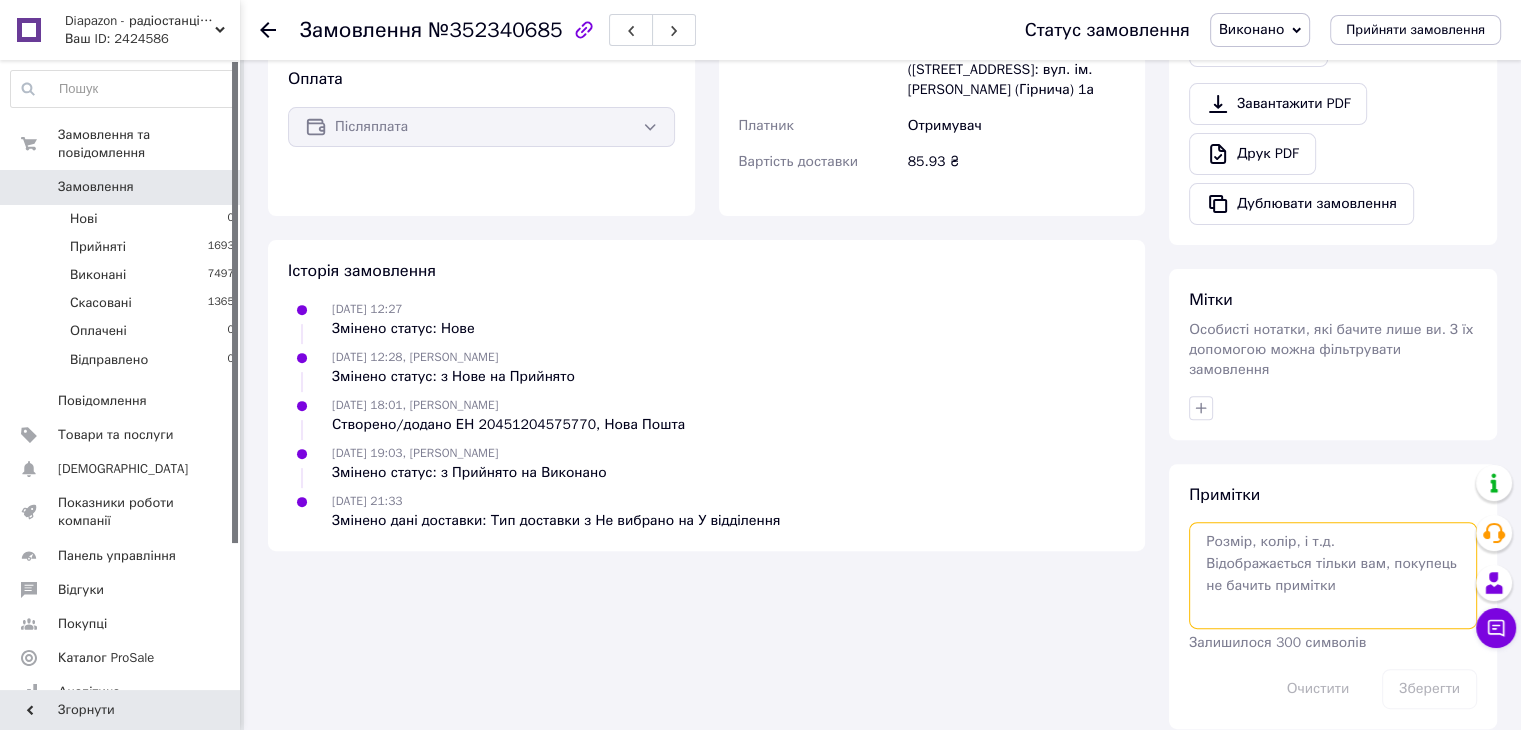 paste on "[URL][DOMAIN_NAME]" 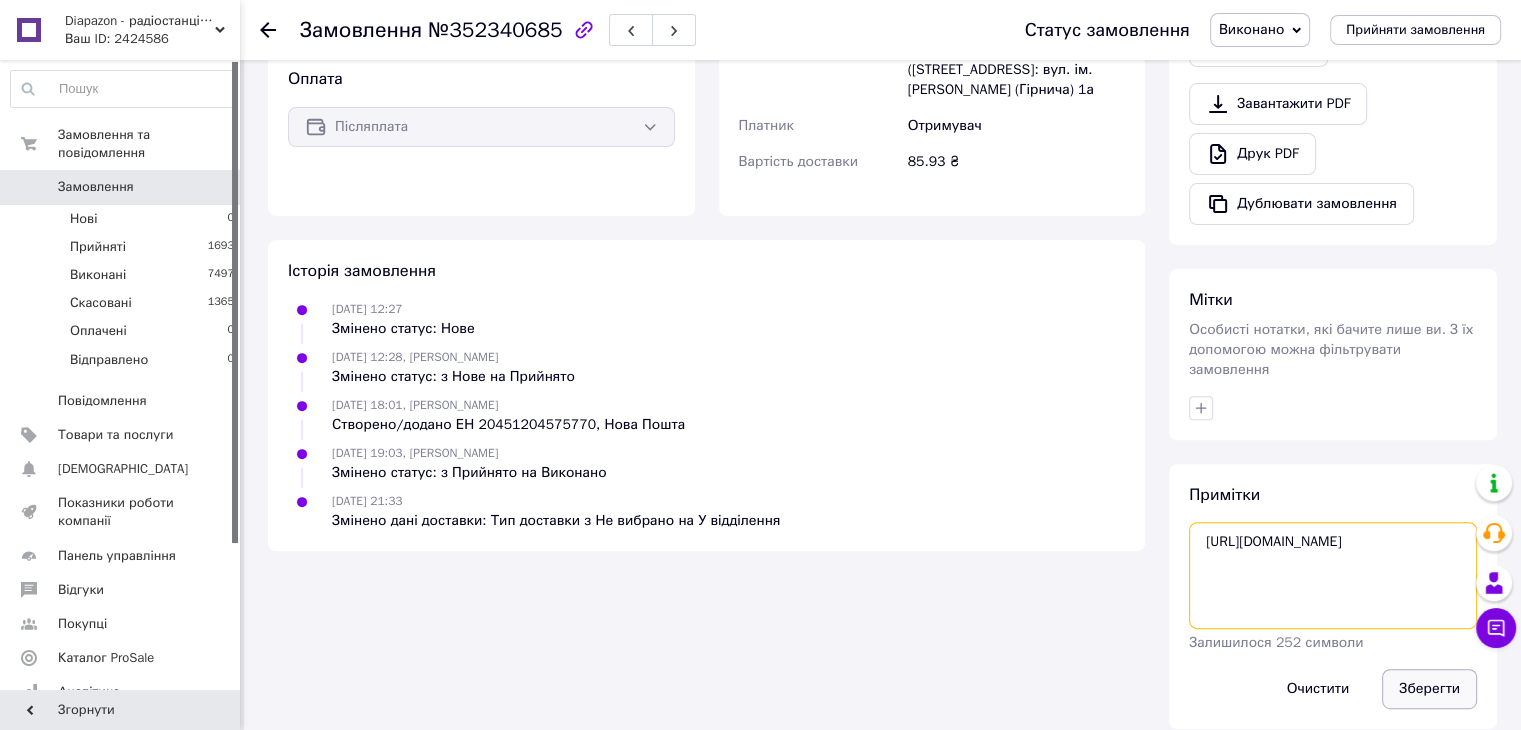 type on "[URL][DOMAIN_NAME]" 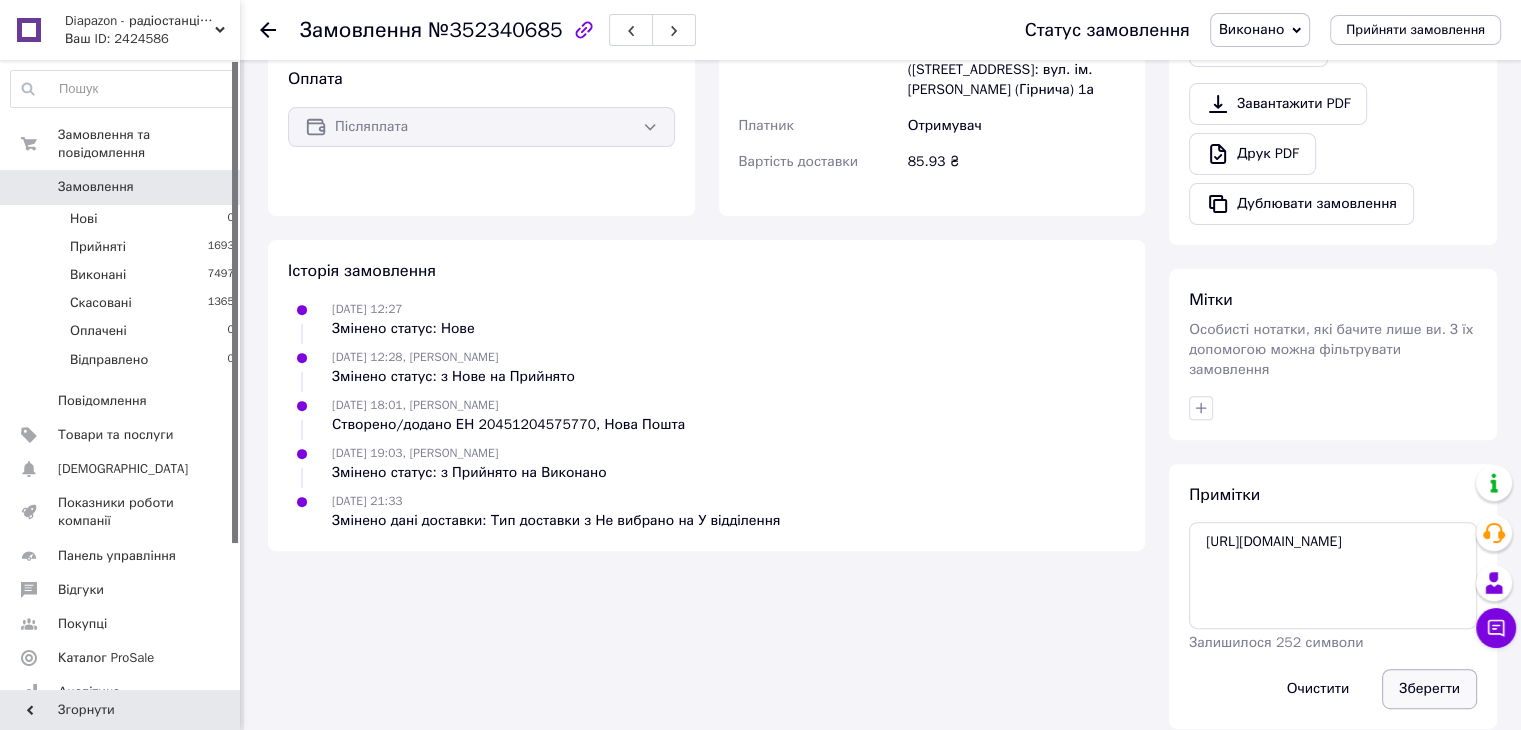 click on "Зберегти" at bounding box center [1429, 689] 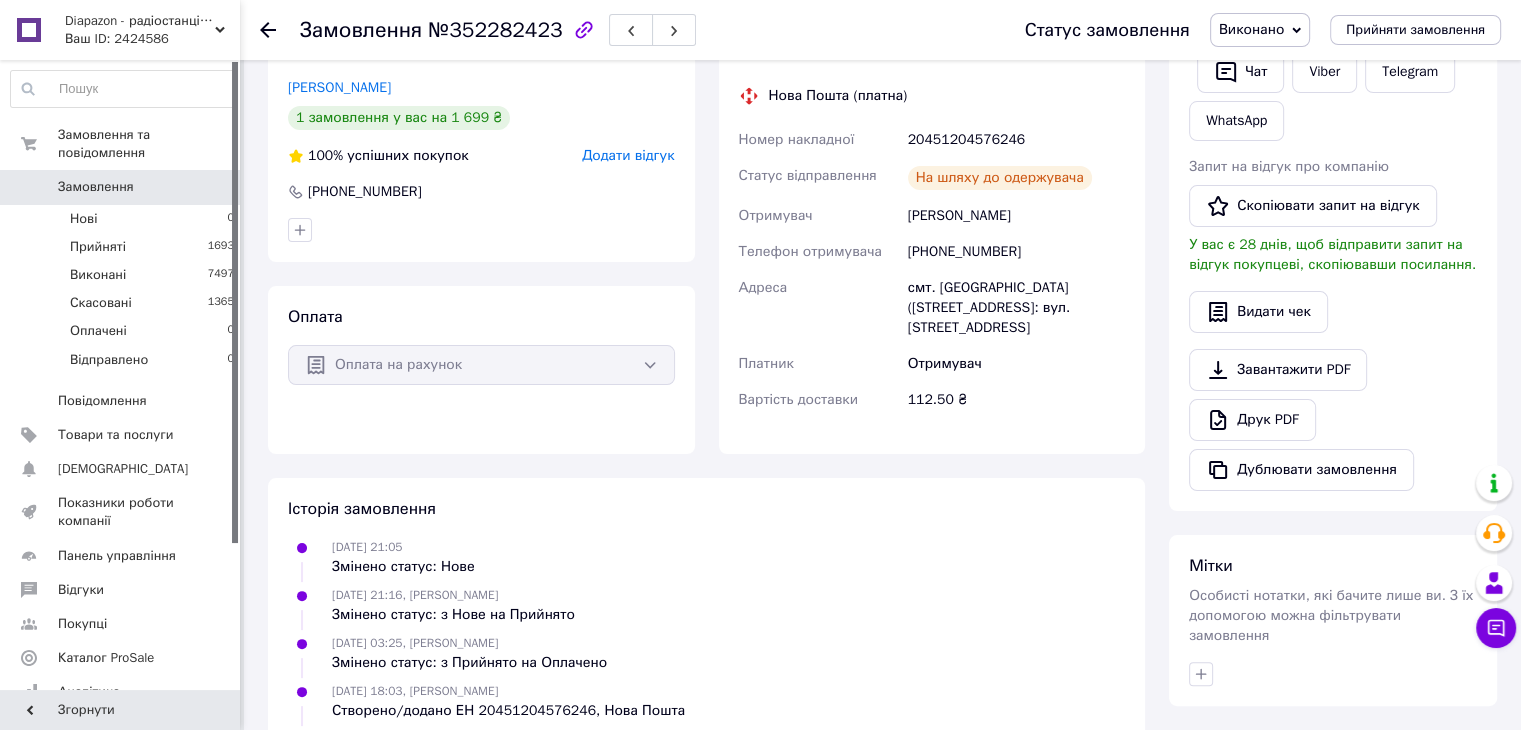 scroll, scrollTop: 666, scrollLeft: 0, axis: vertical 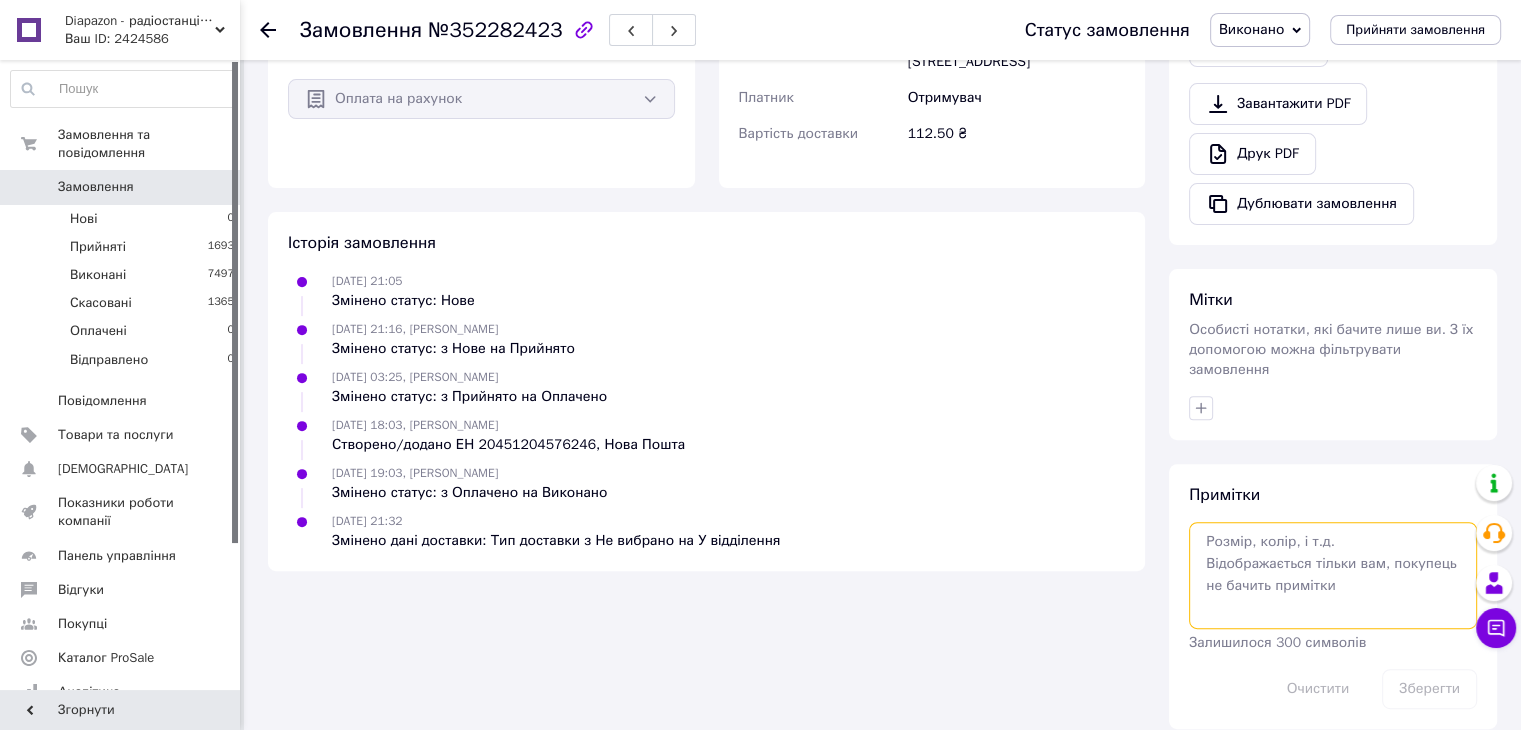 paste on "https://kasa.vchasno.ua/check-viewer/cUvCb_42w_o" 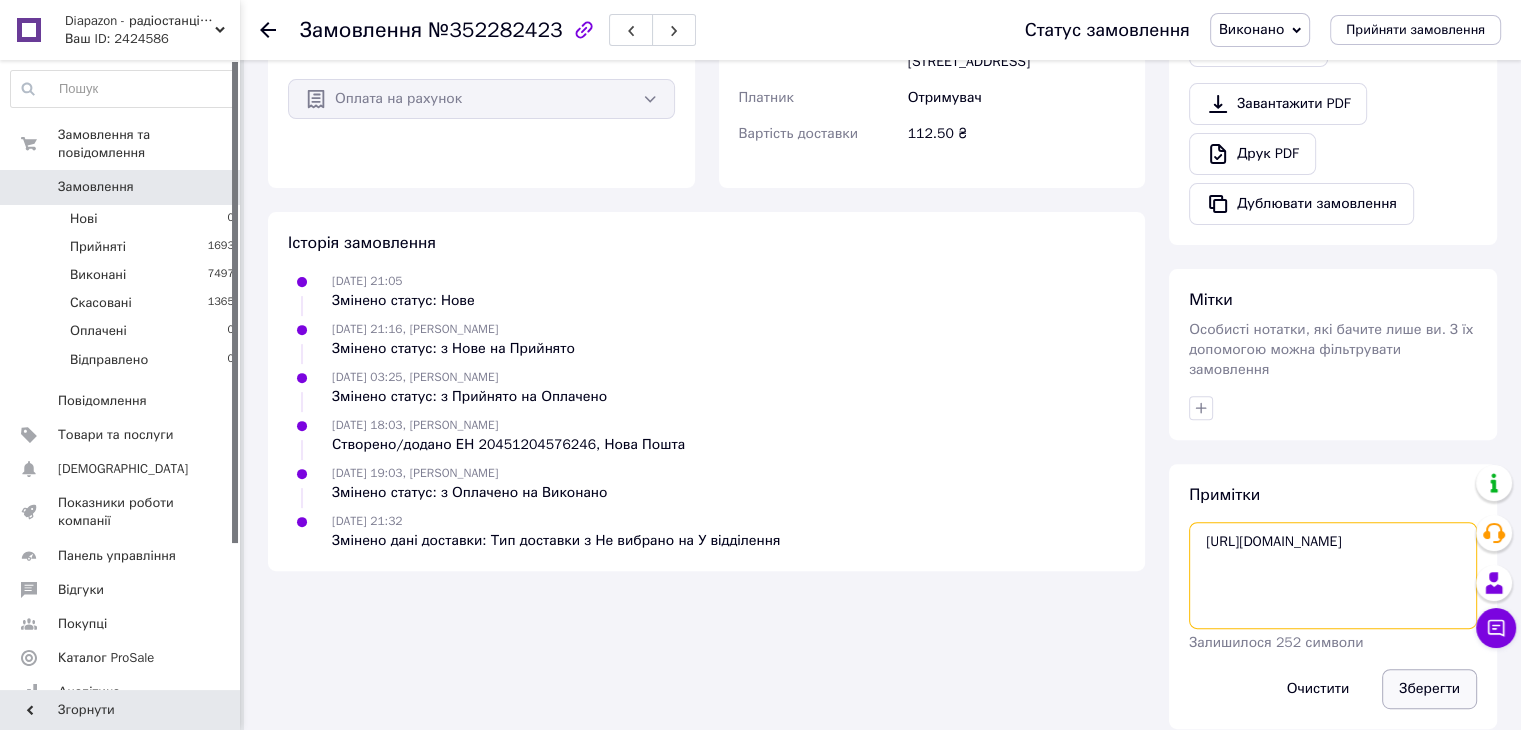type on "https://kasa.vchasno.ua/check-viewer/cUvCb_42w_o" 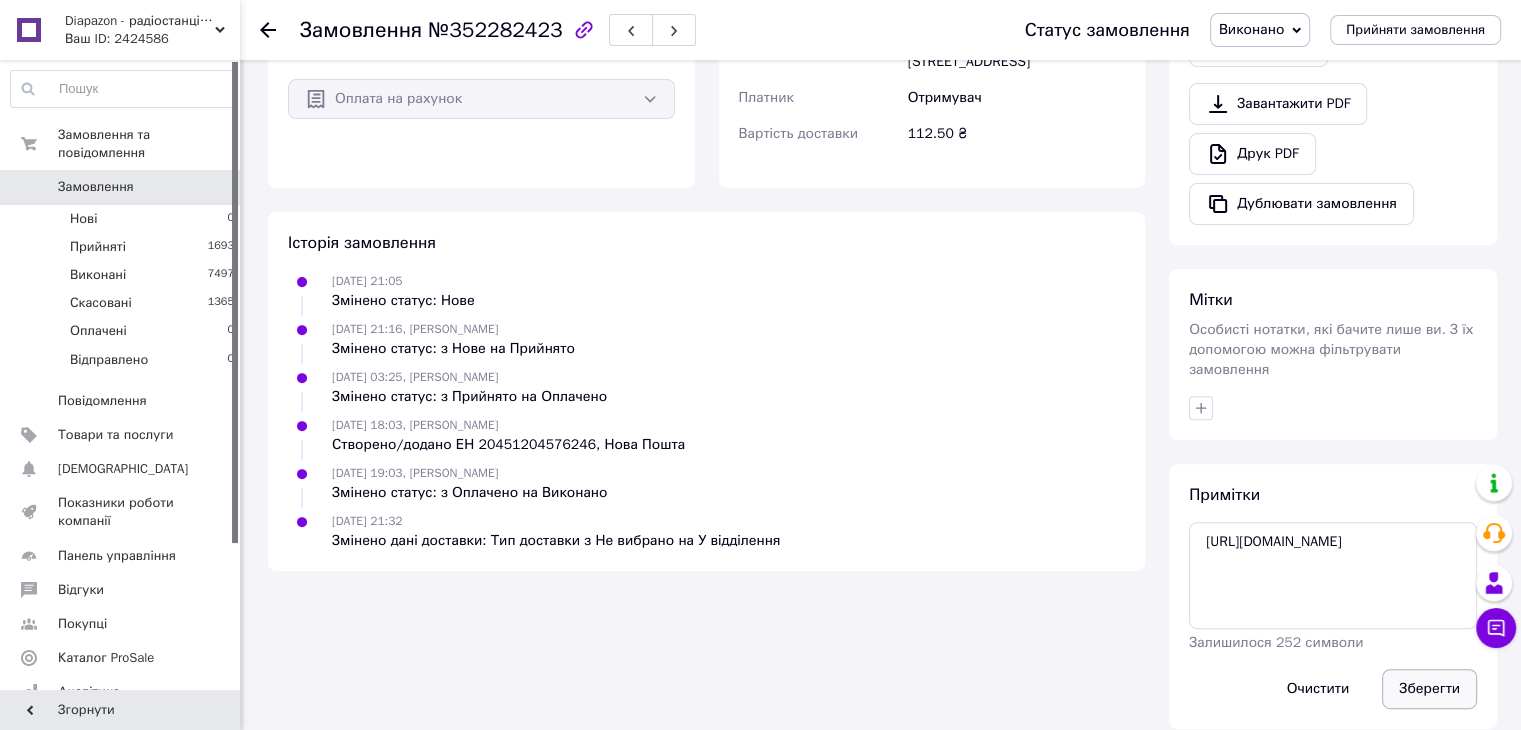 click on "Зберегти" at bounding box center [1429, 689] 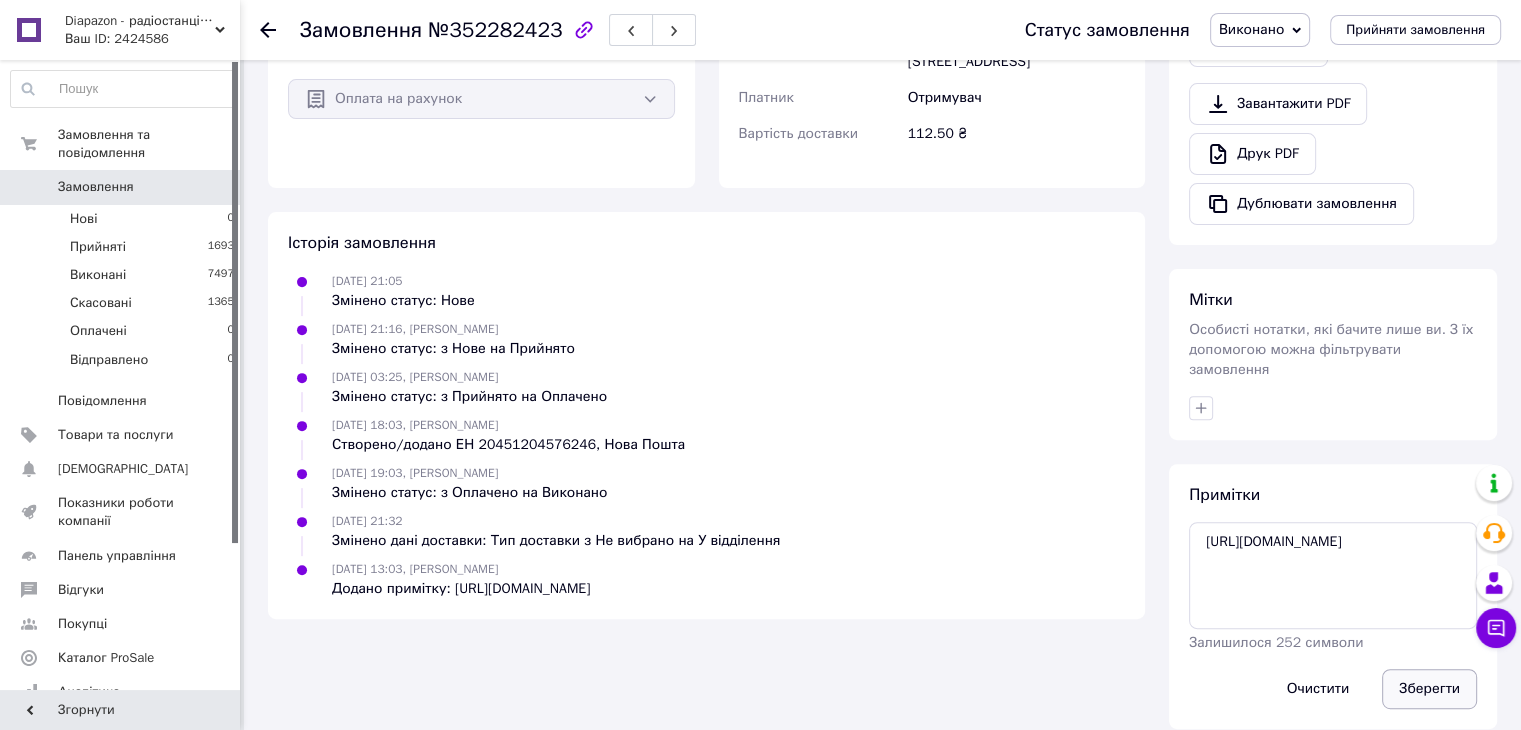 click on "Зберегти" at bounding box center (1429, 689) 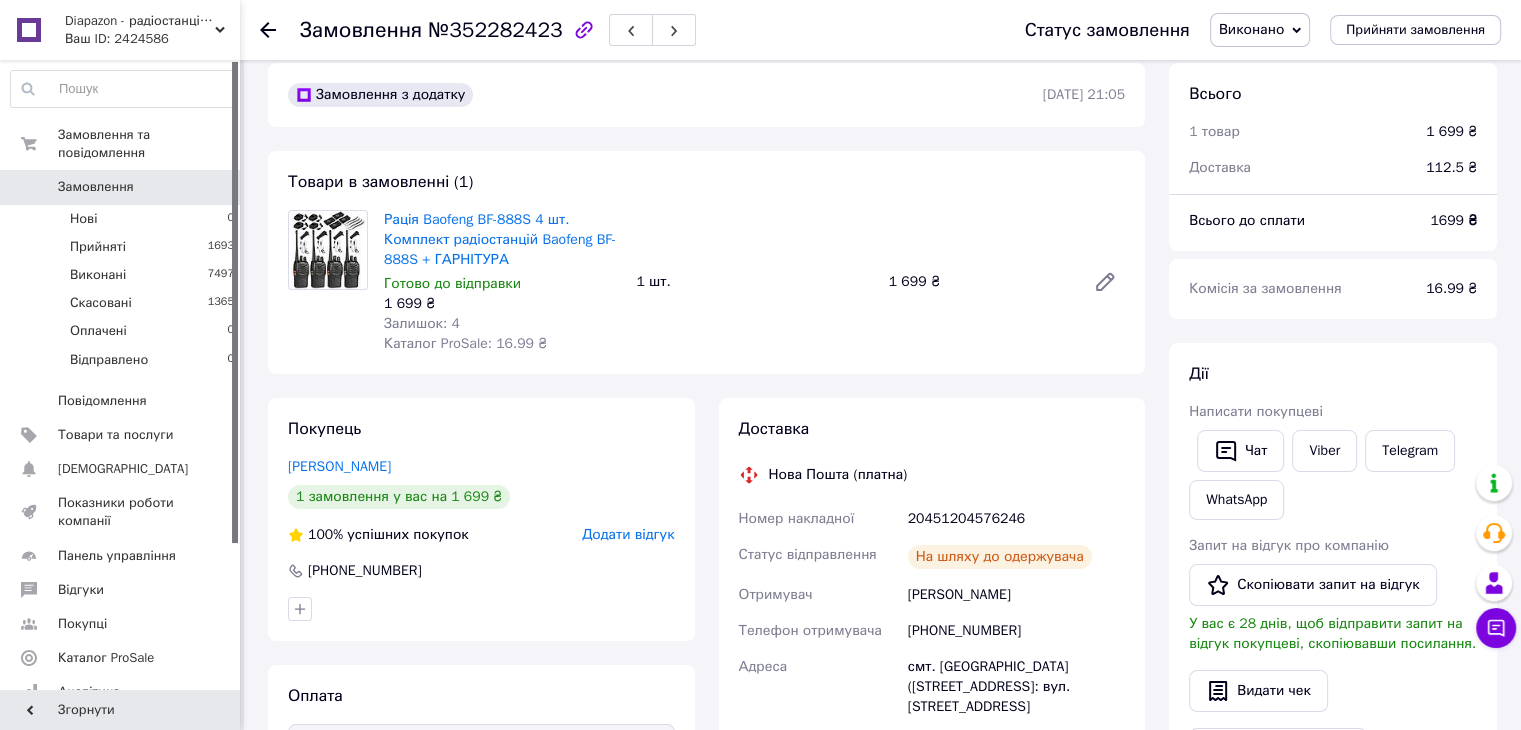 scroll, scrollTop: 0, scrollLeft: 0, axis: both 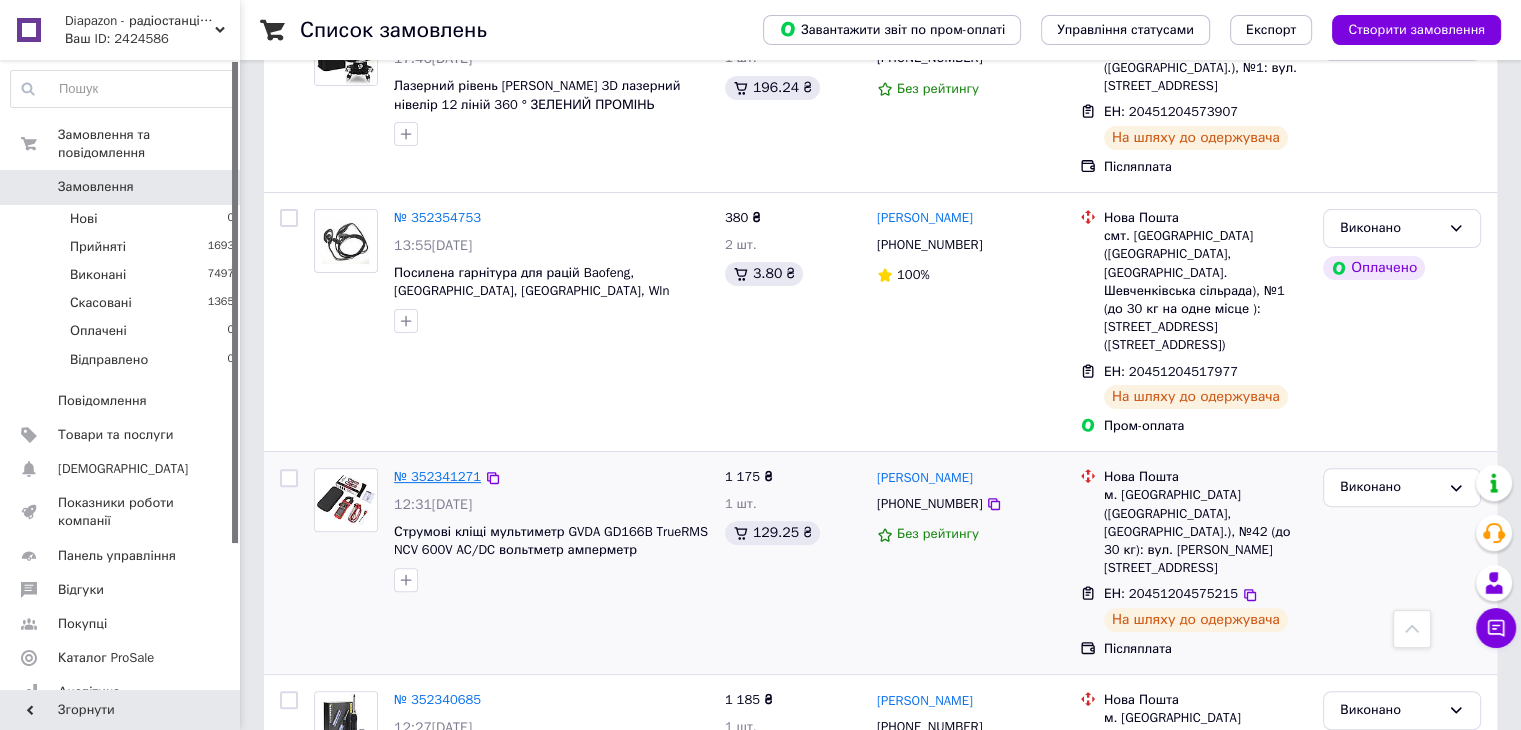 click on "№ 352341271" at bounding box center [437, 476] 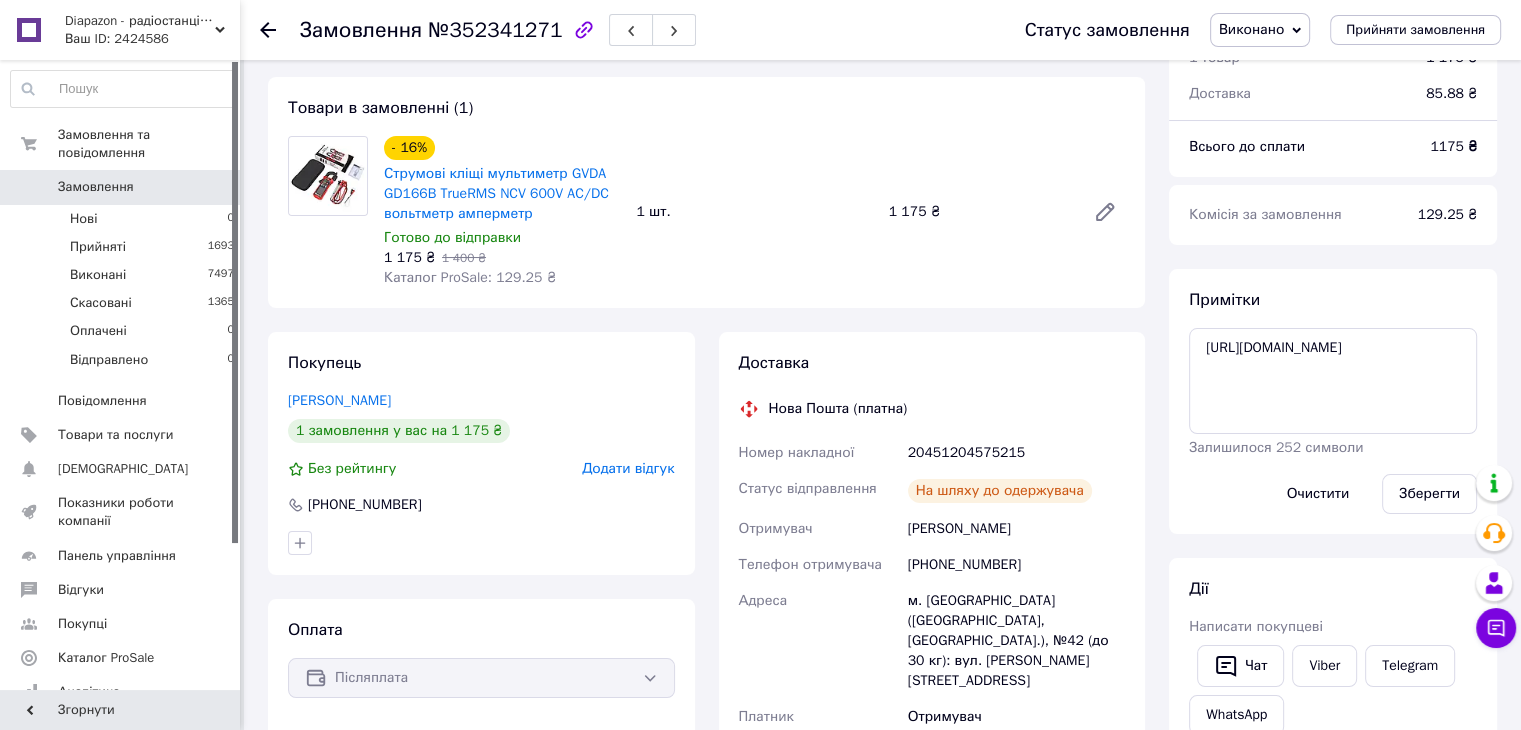 scroll, scrollTop: 100, scrollLeft: 0, axis: vertical 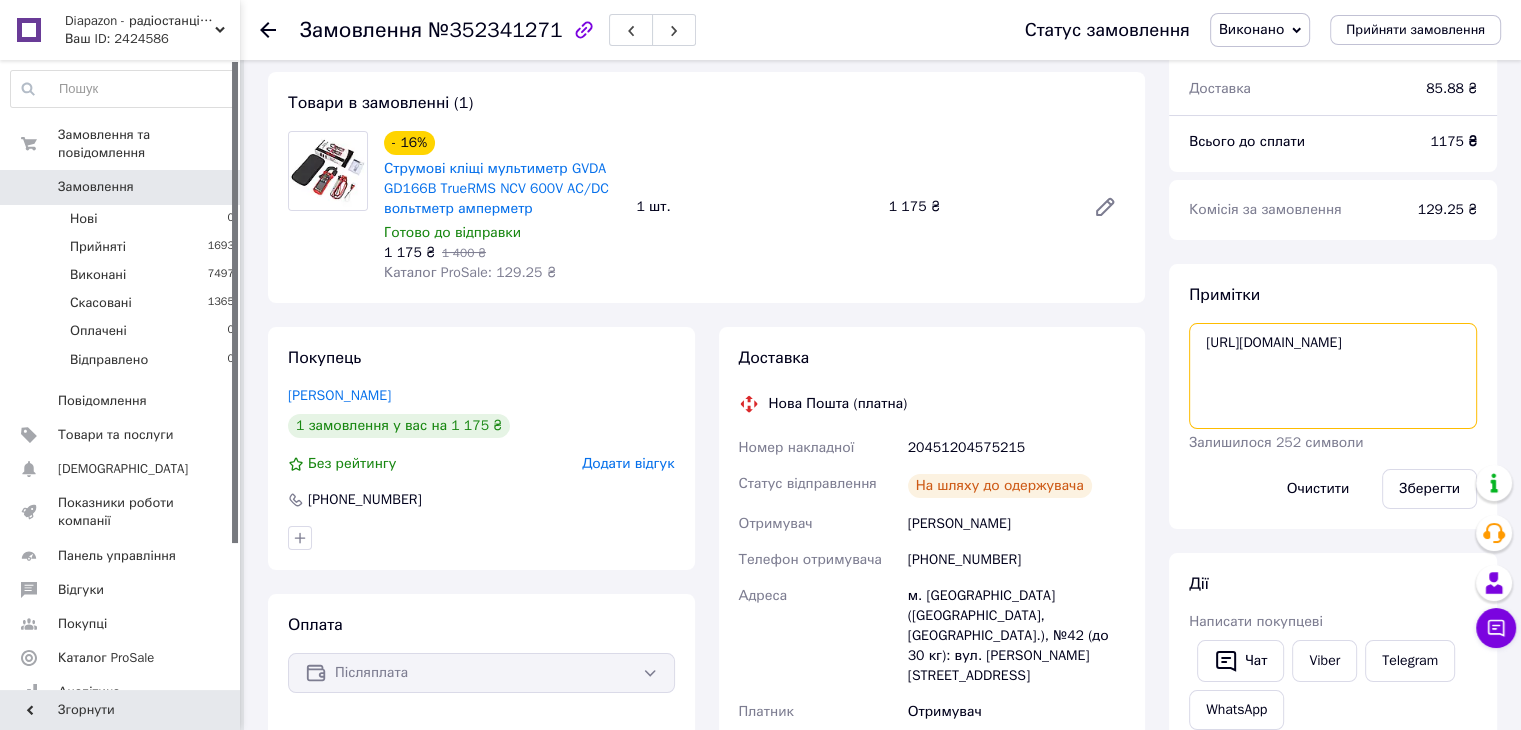 drag, startPoint x: 1250, startPoint y: 361, endPoint x: 1203, endPoint y: 341, distance: 51.078373 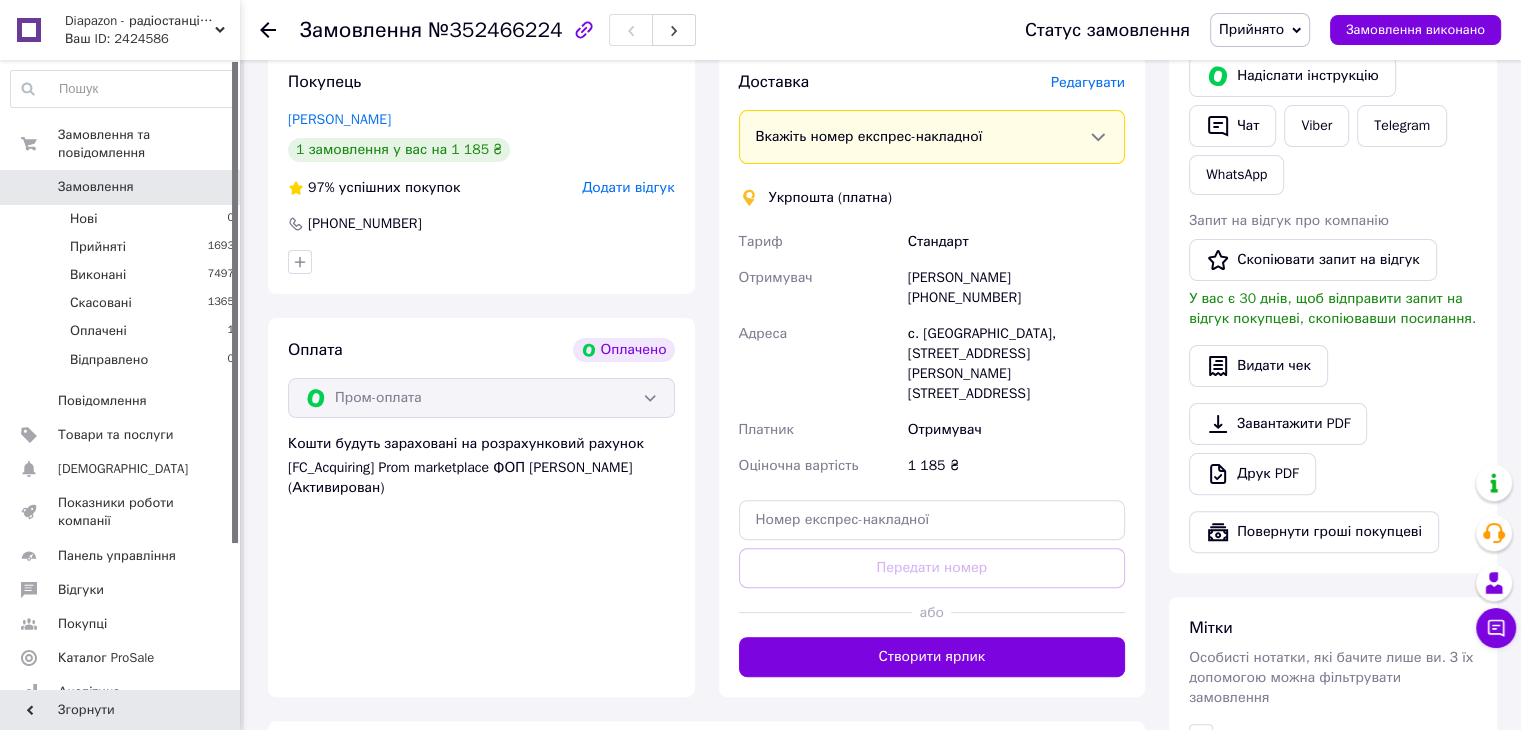 scroll, scrollTop: 600, scrollLeft: 0, axis: vertical 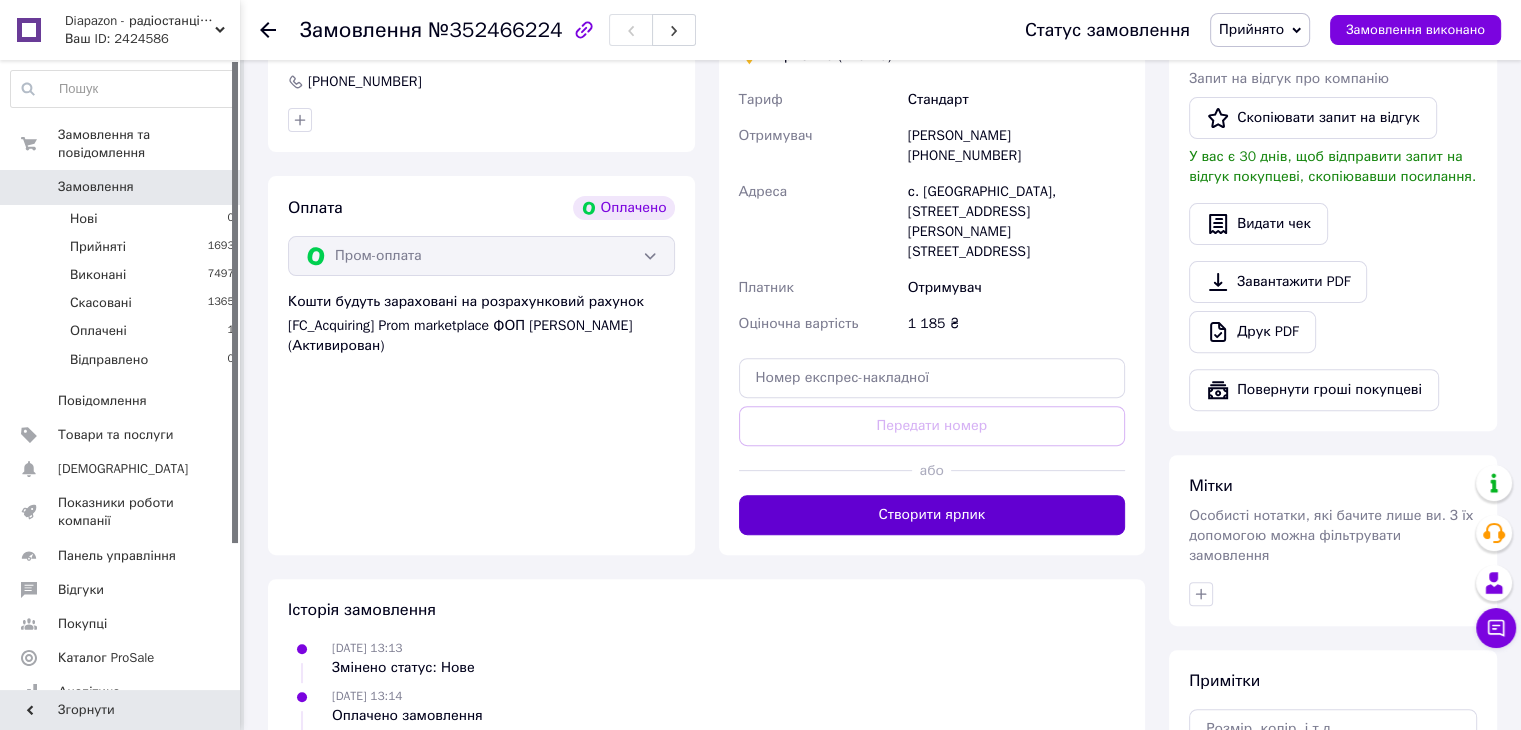 click on "Створити ярлик" at bounding box center (932, 515) 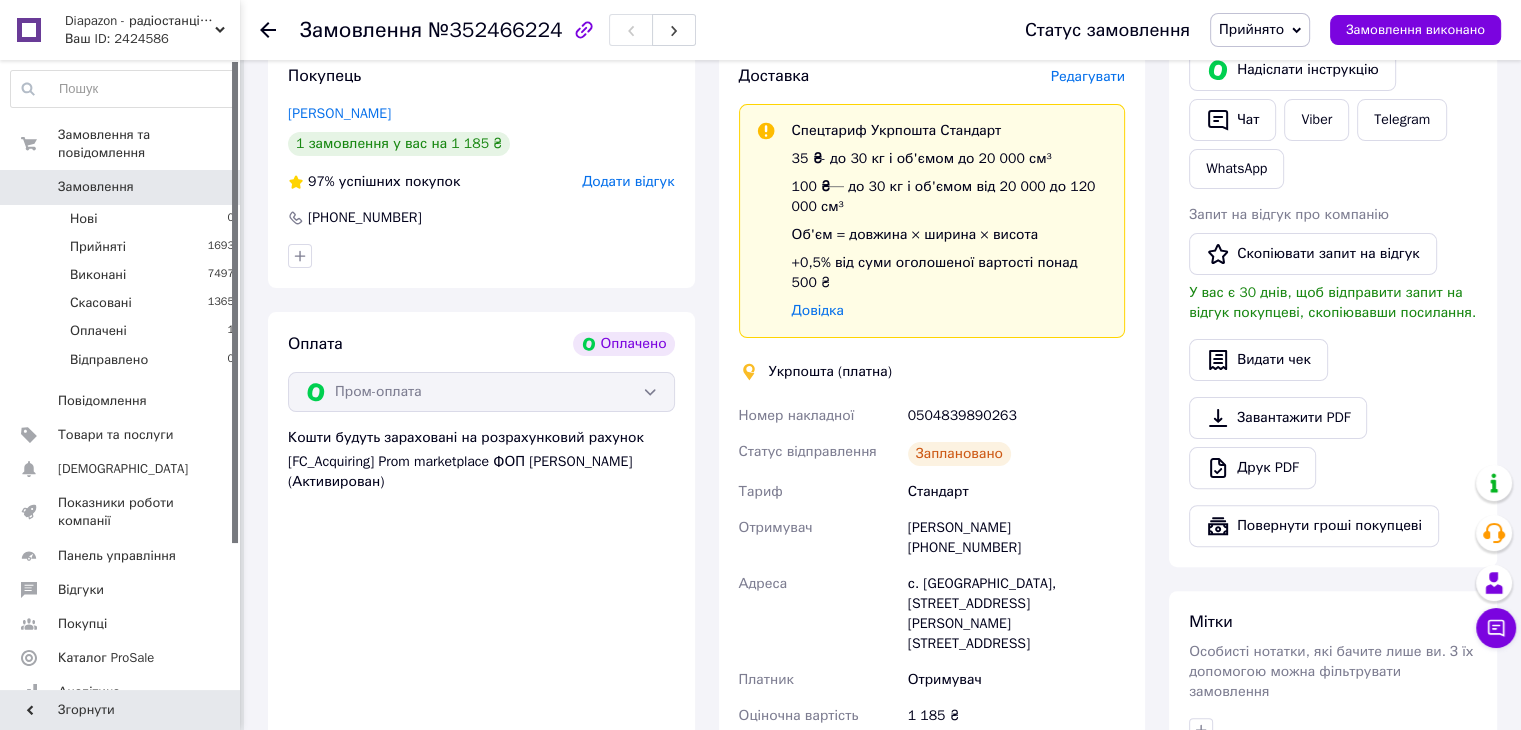 scroll, scrollTop: 0, scrollLeft: 0, axis: both 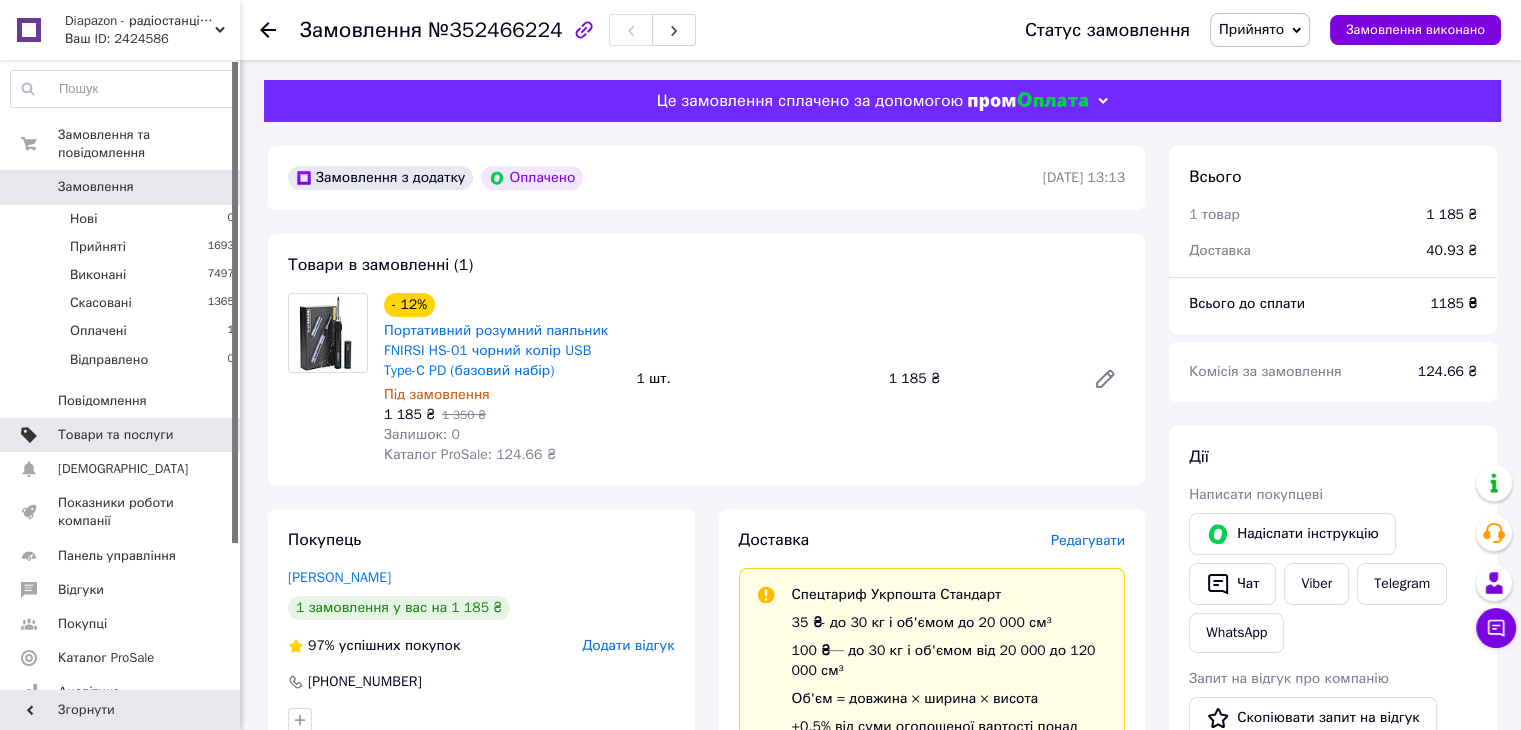 click on "Товари та послуги" at bounding box center (115, 435) 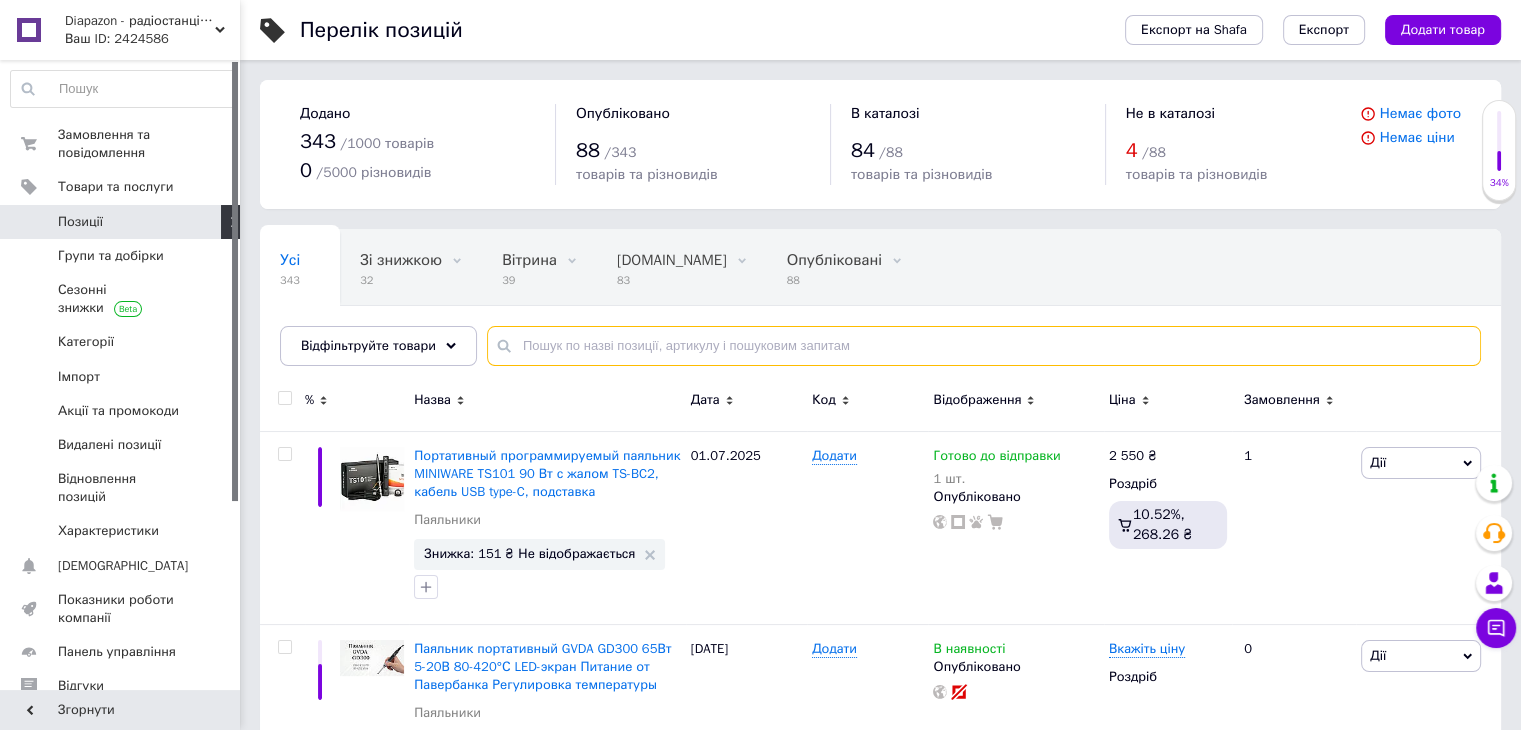click at bounding box center (984, 346) 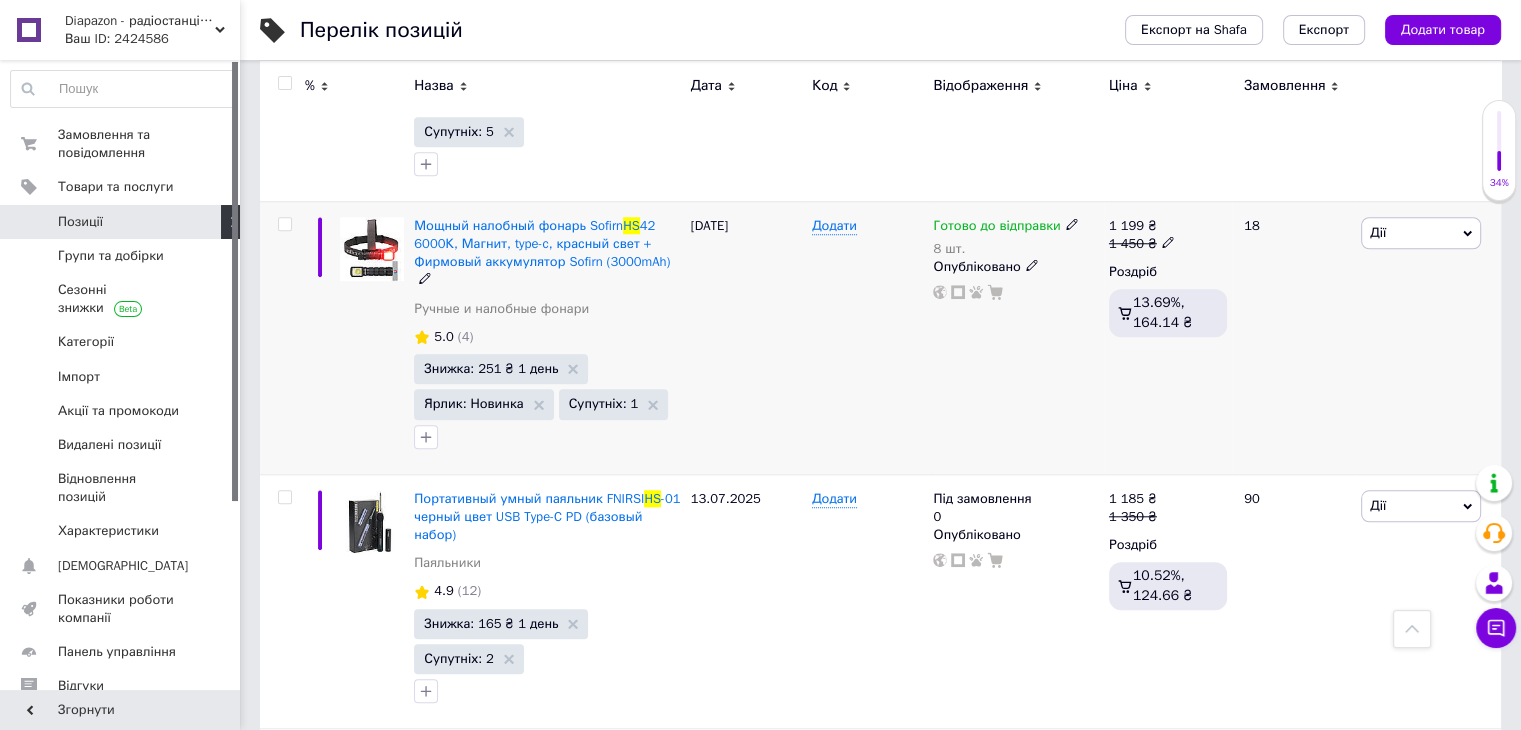 scroll, scrollTop: 1900, scrollLeft: 0, axis: vertical 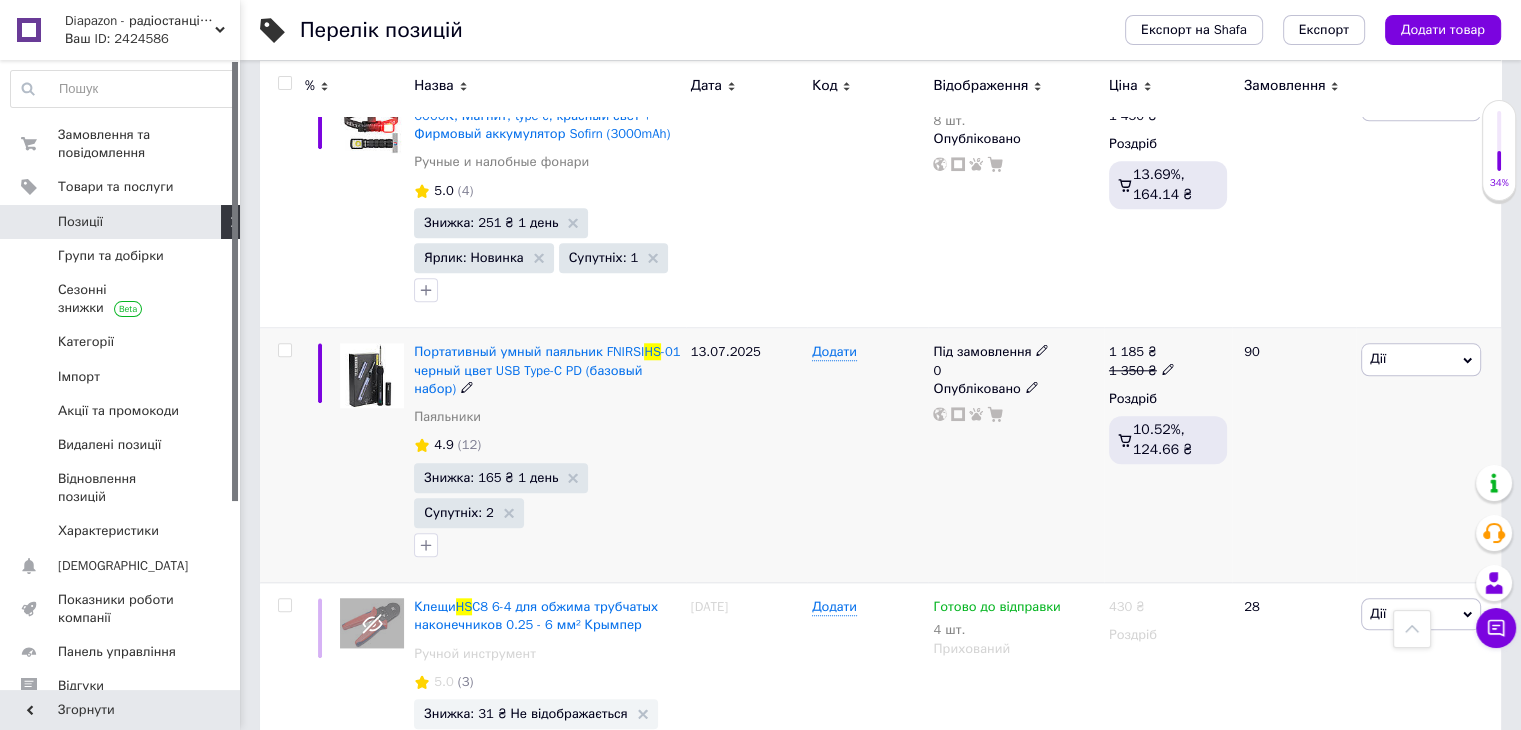 type on "hs" 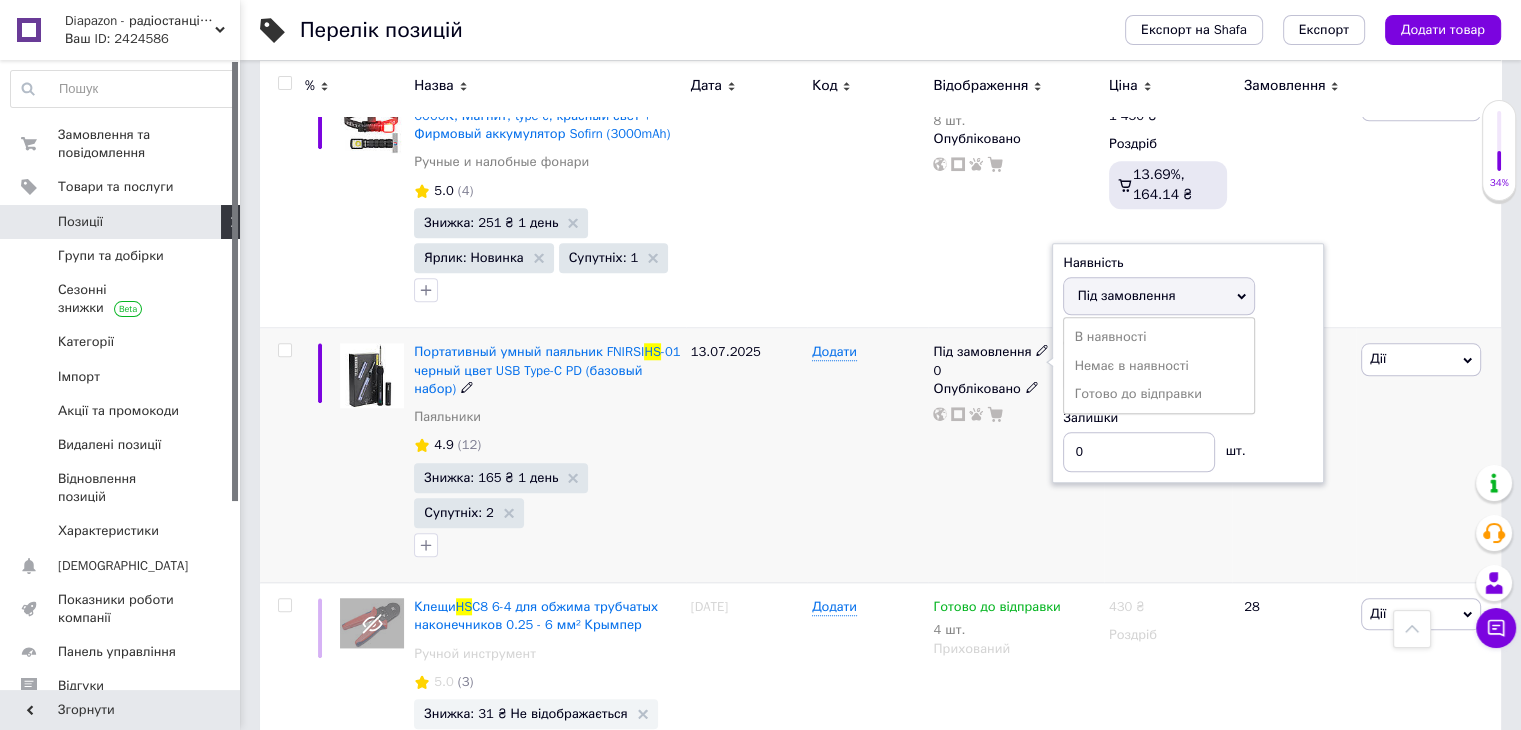 click on "Під замовлення" at bounding box center [1126, 295] 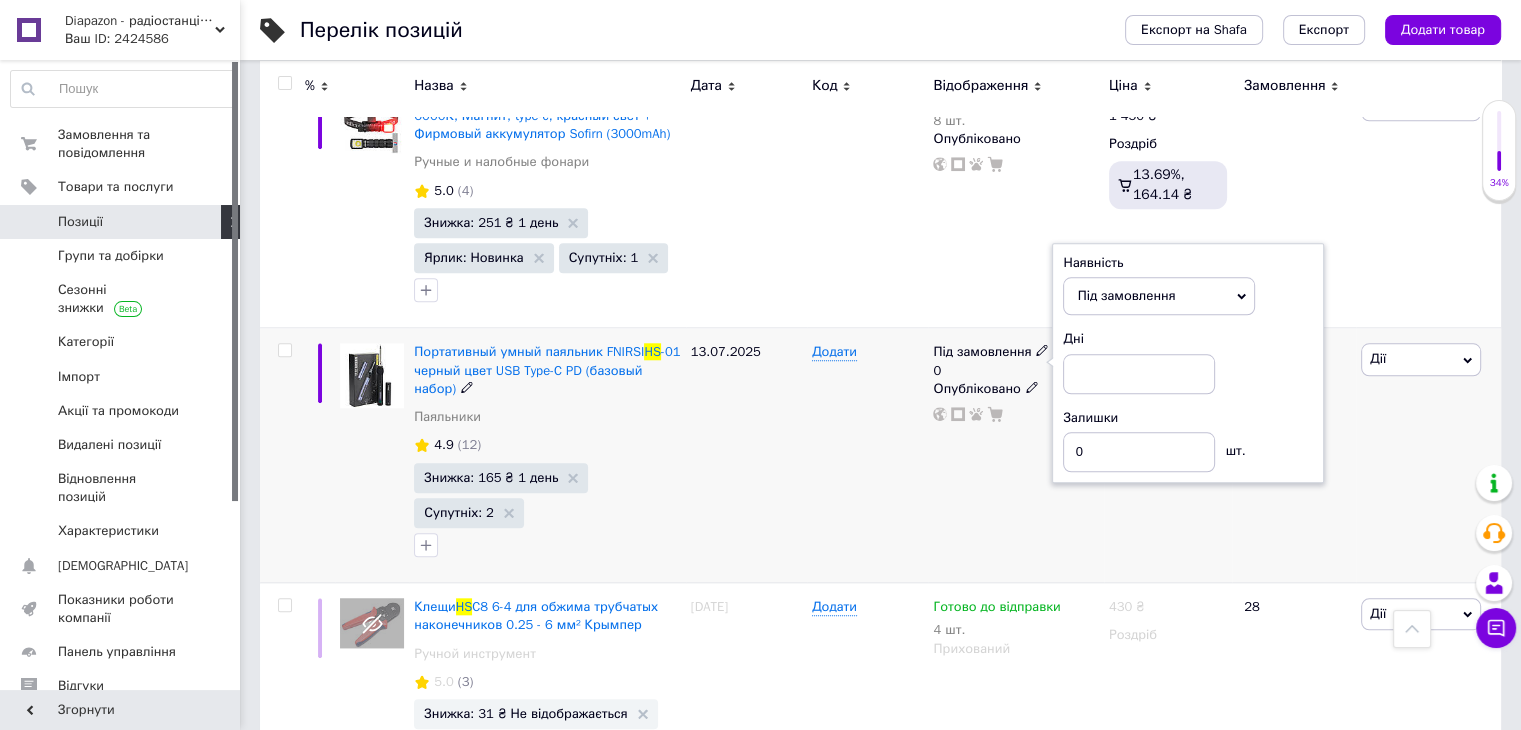 click on "Під замовлення" at bounding box center [1126, 295] 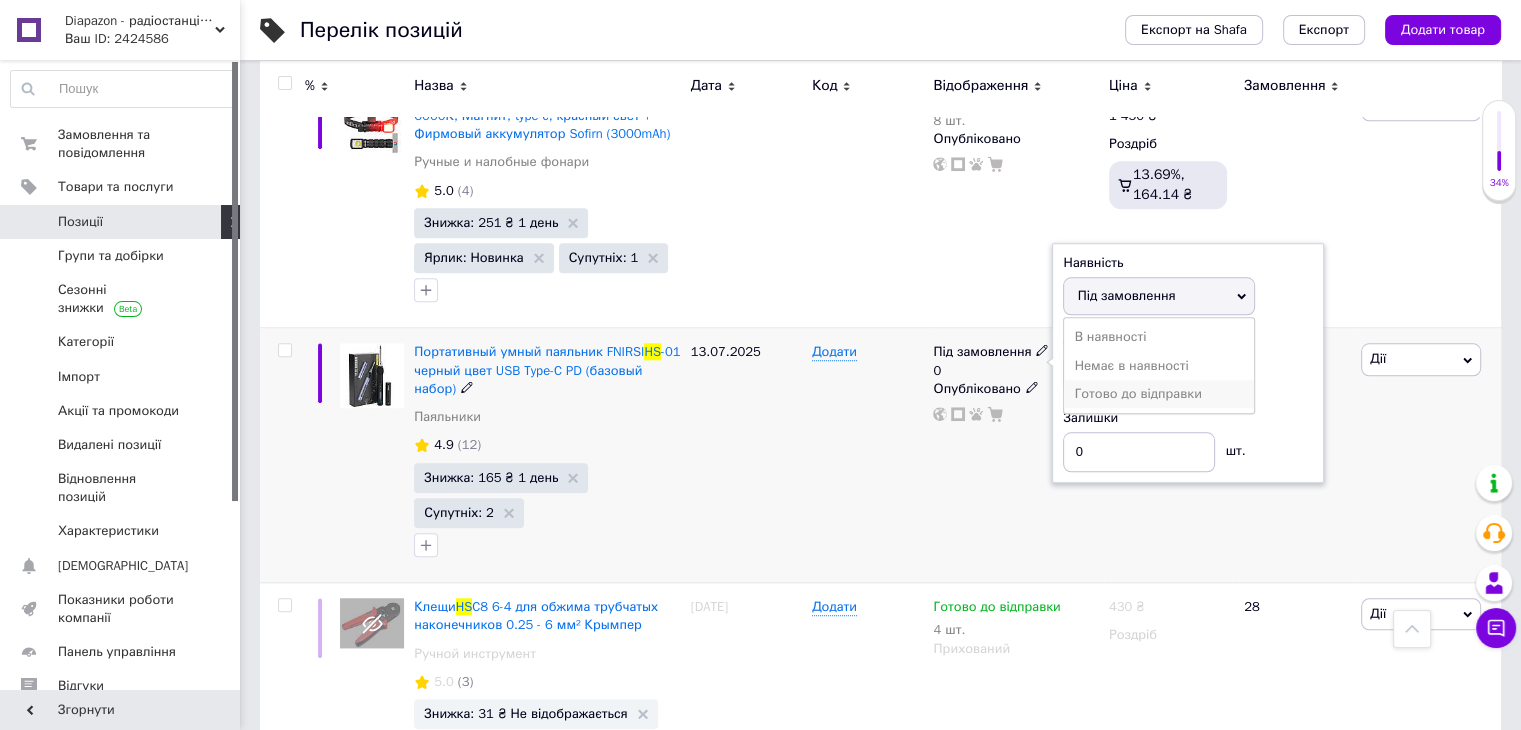 click on "Готово до відправки" at bounding box center [1159, 394] 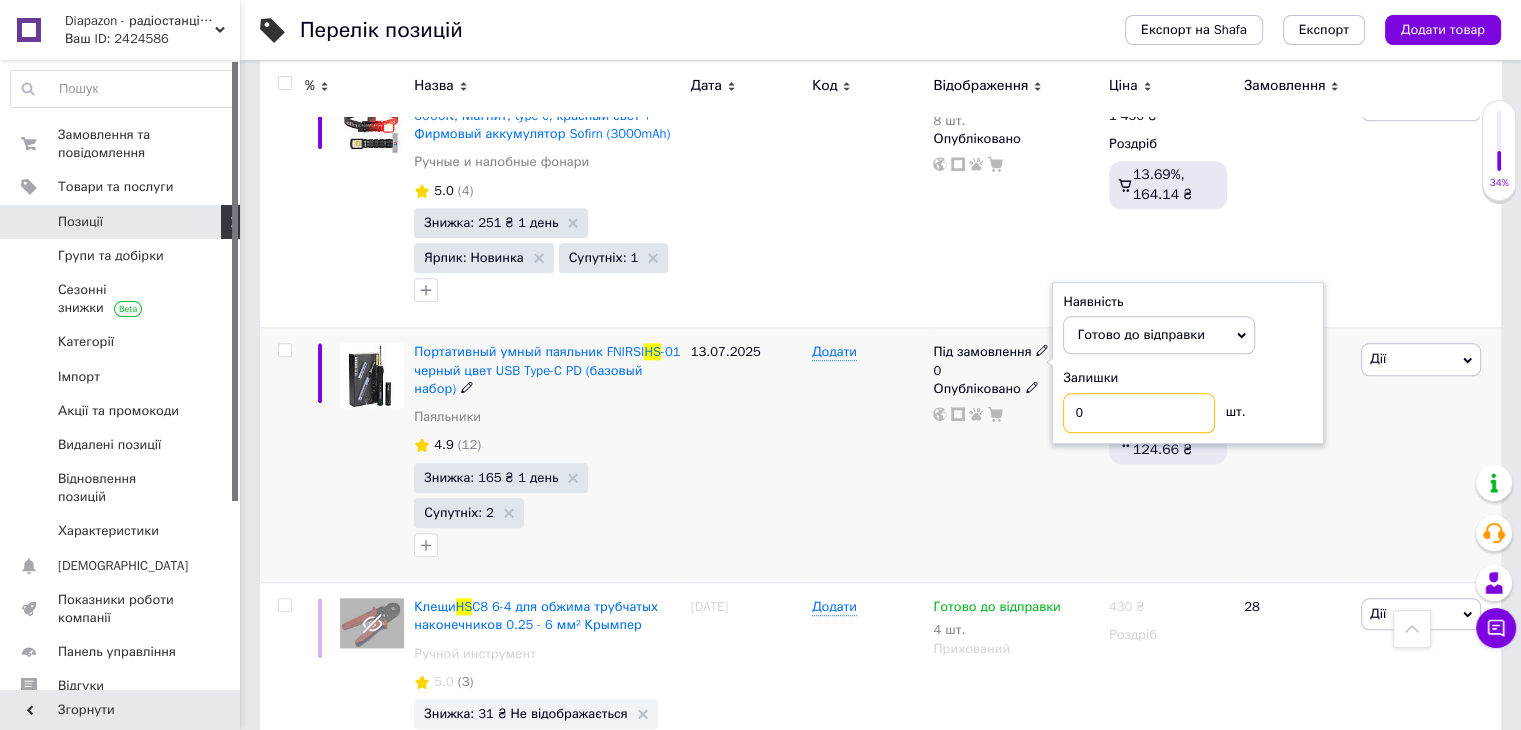 click on "0" at bounding box center [1139, 413] 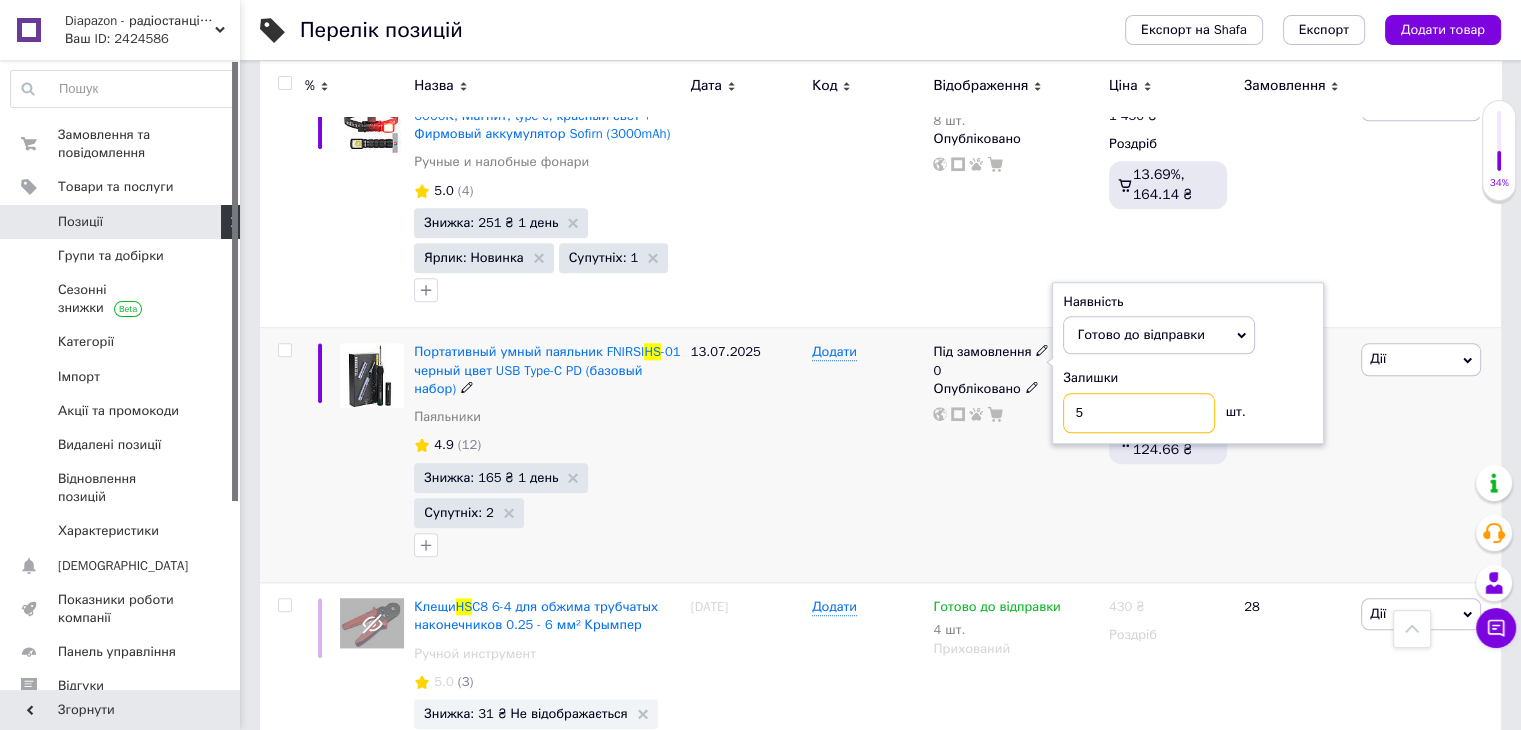 type on "5" 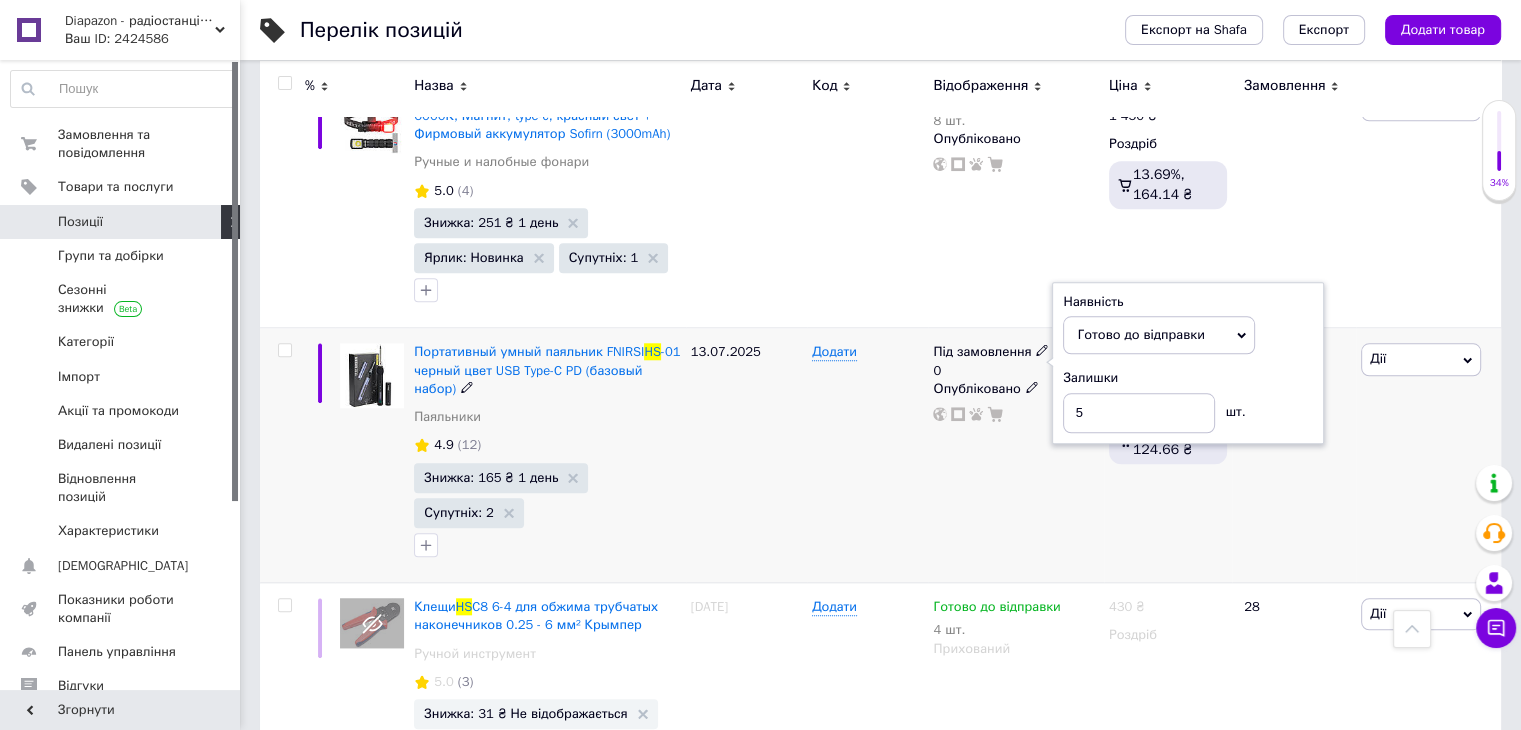 click on "Додати" at bounding box center (867, 455) 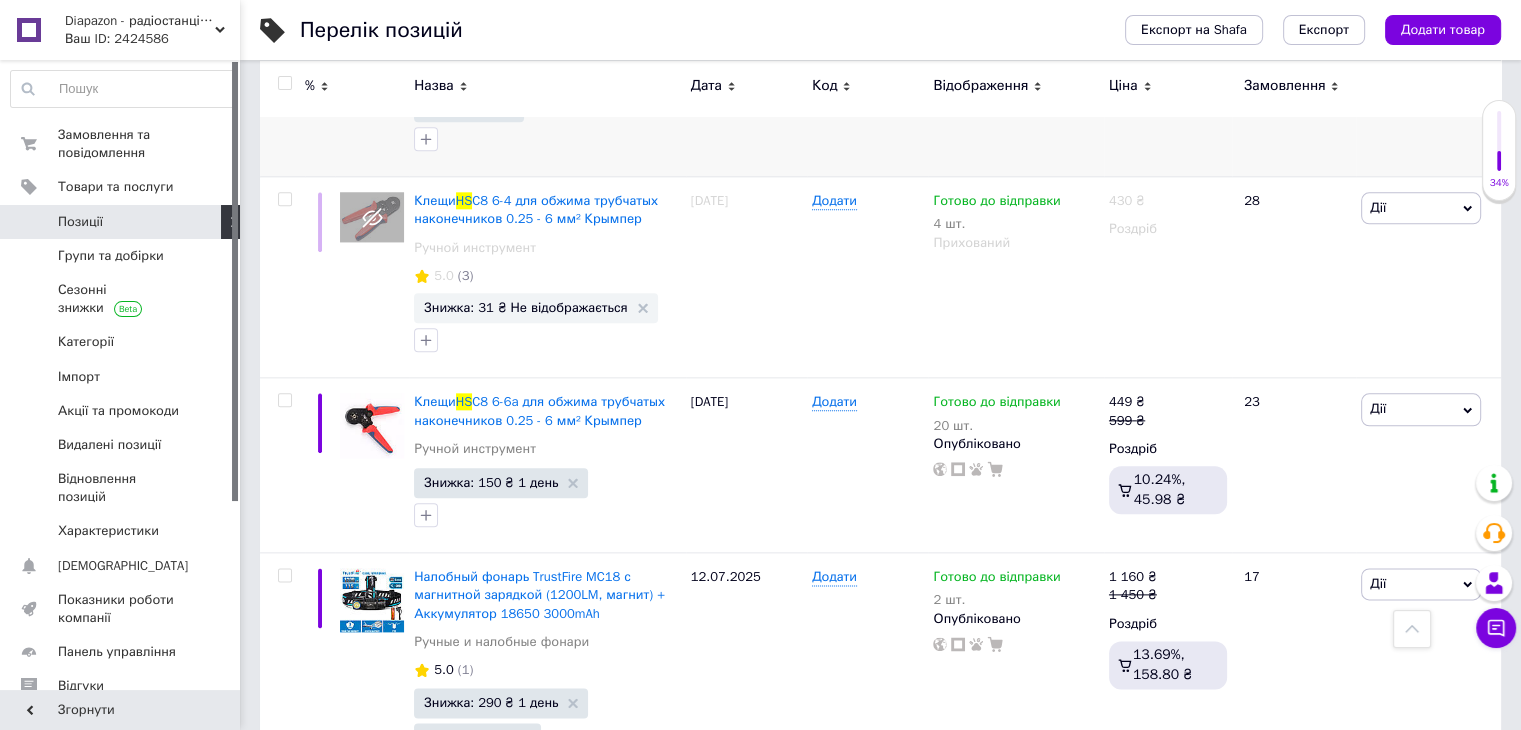 scroll, scrollTop: 2400, scrollLeft: 0, axis: vertical 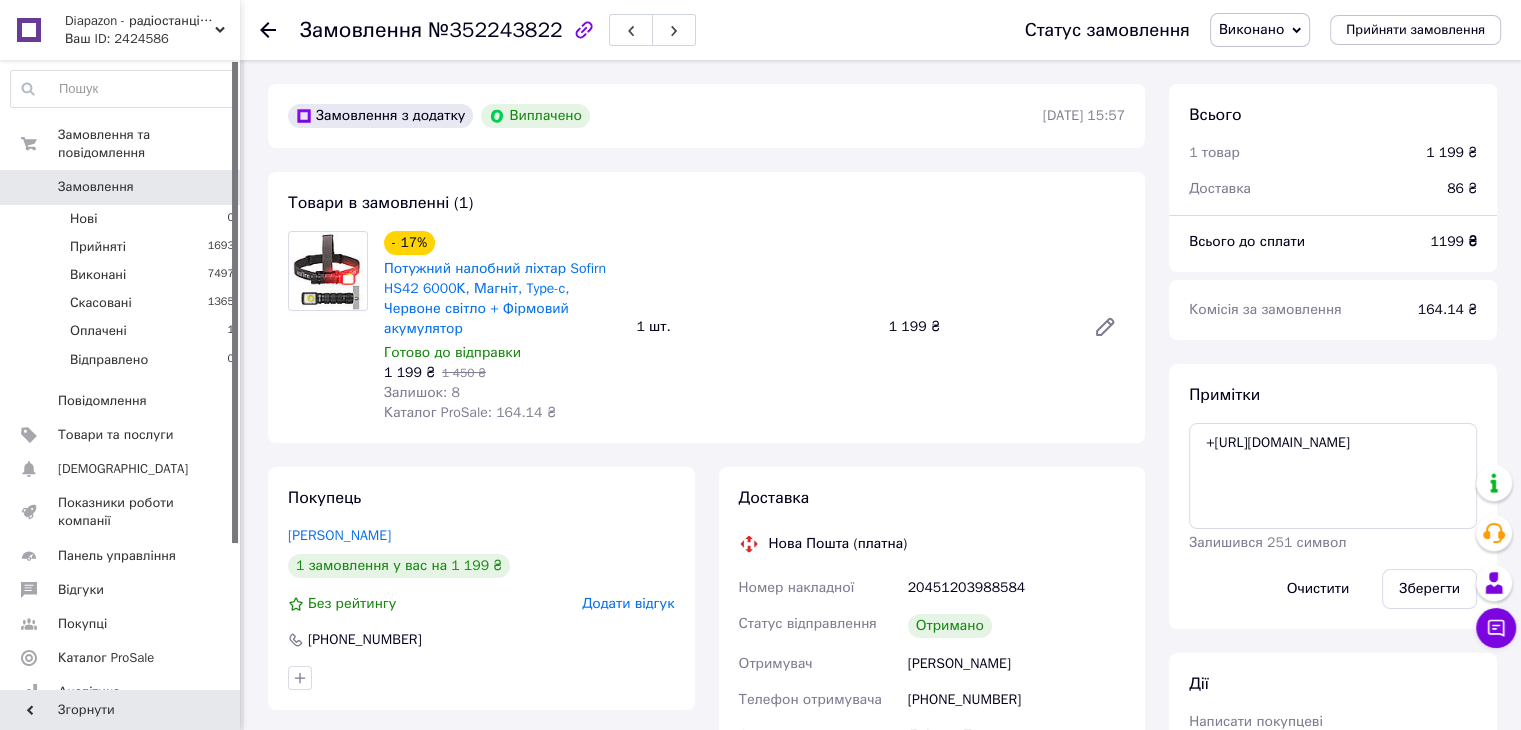 click on "Додати відгук" at bounding box center [628, 603] 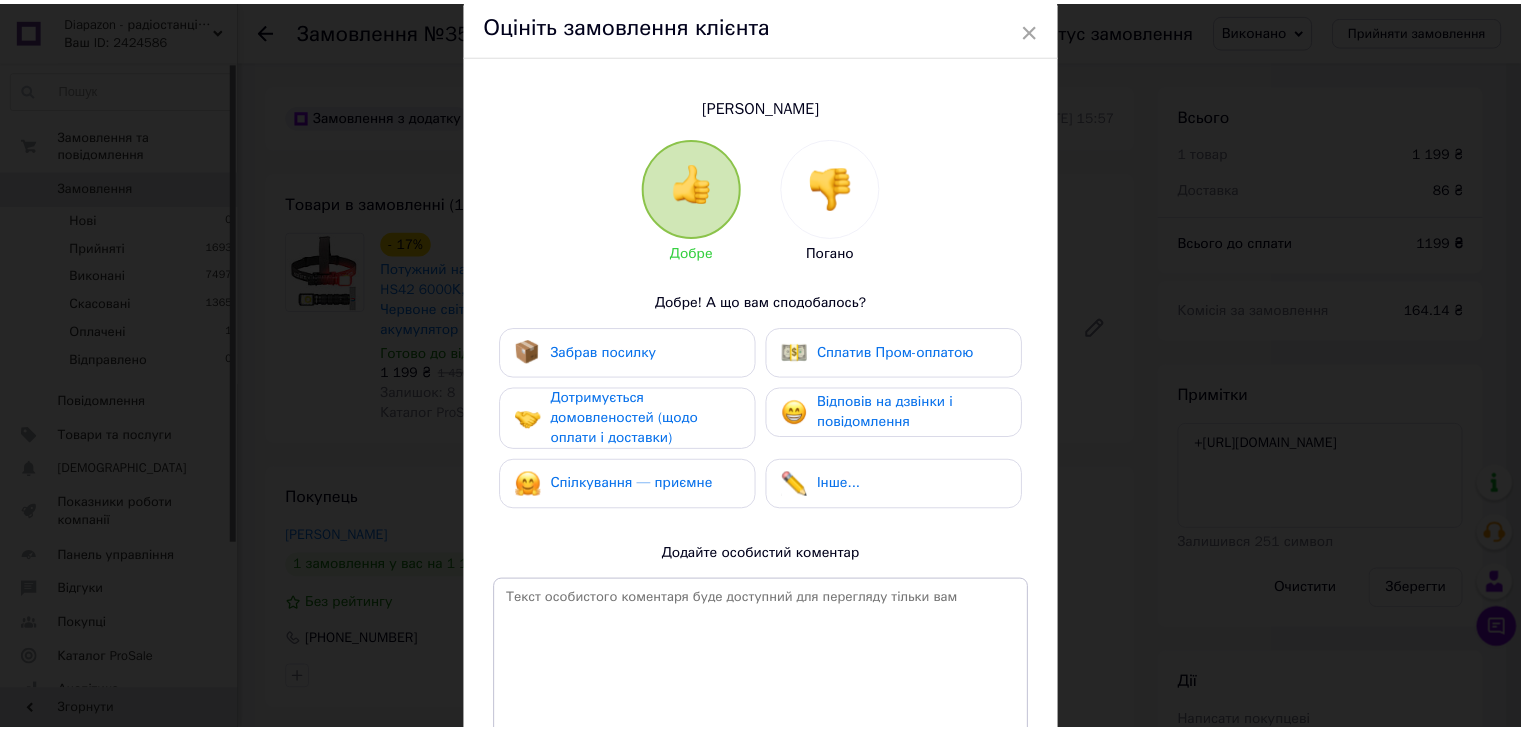 scroll, scrollTop: 200, scrollLeft: 0, axis: vertical 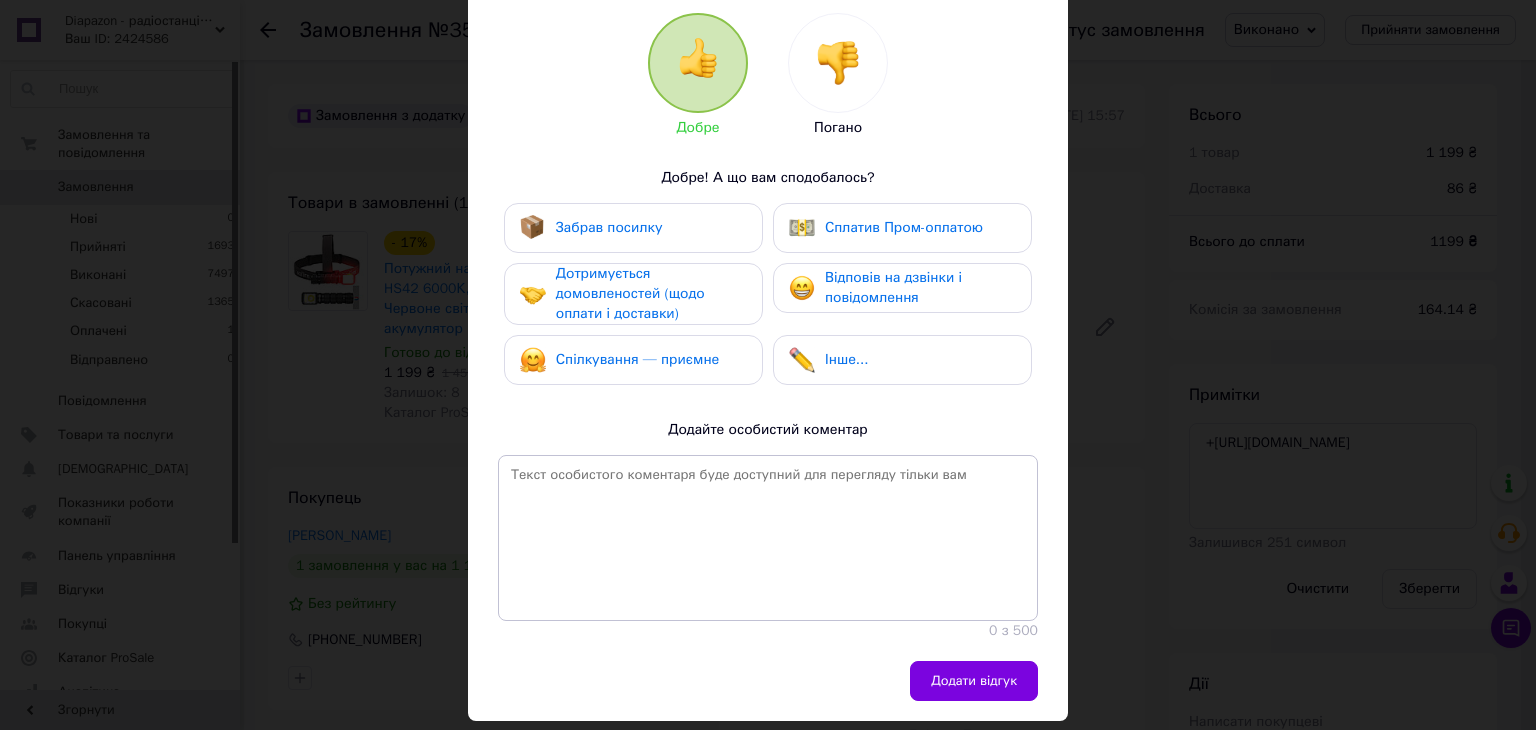 click on "Забрав посилку" at bounding box center [633, 228] 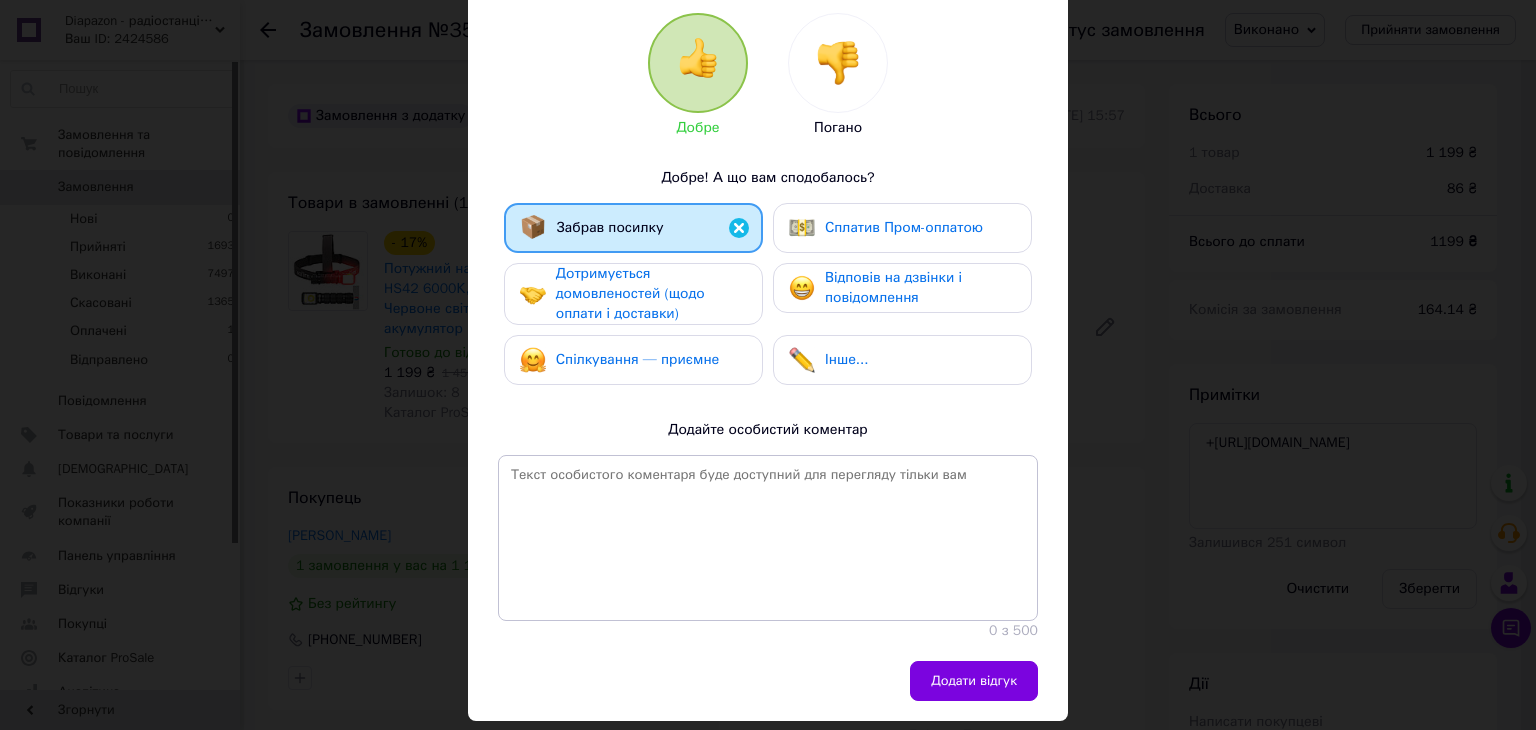 click on "Дотримується домовленостей (щодо оплати і доставки)" at bounding box center [651, 294] 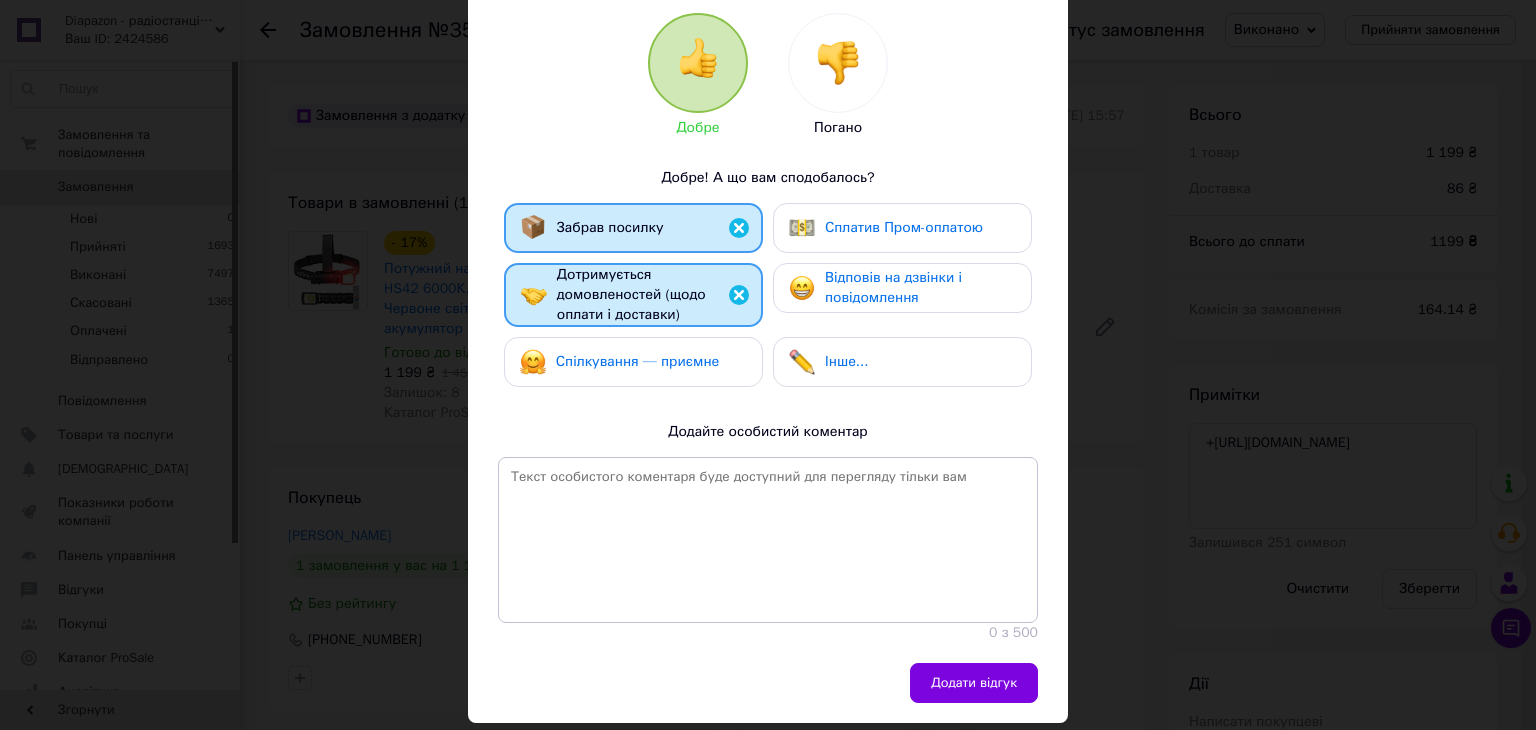 click on "Спілкування — приємне" at bounding box center (638, 361) 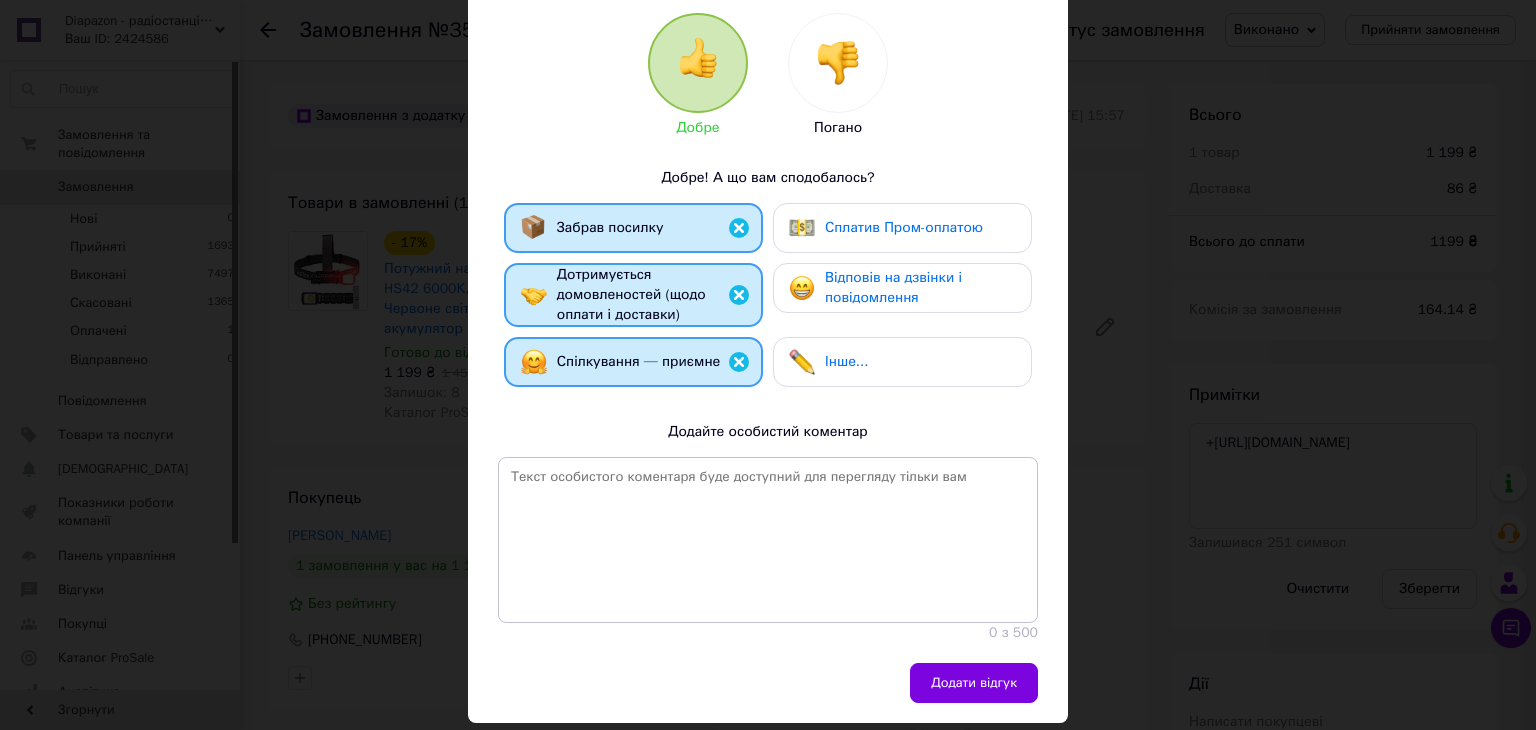 click on "Відповів на дзвінки і повідомлення" at bounding box center [893, 287] 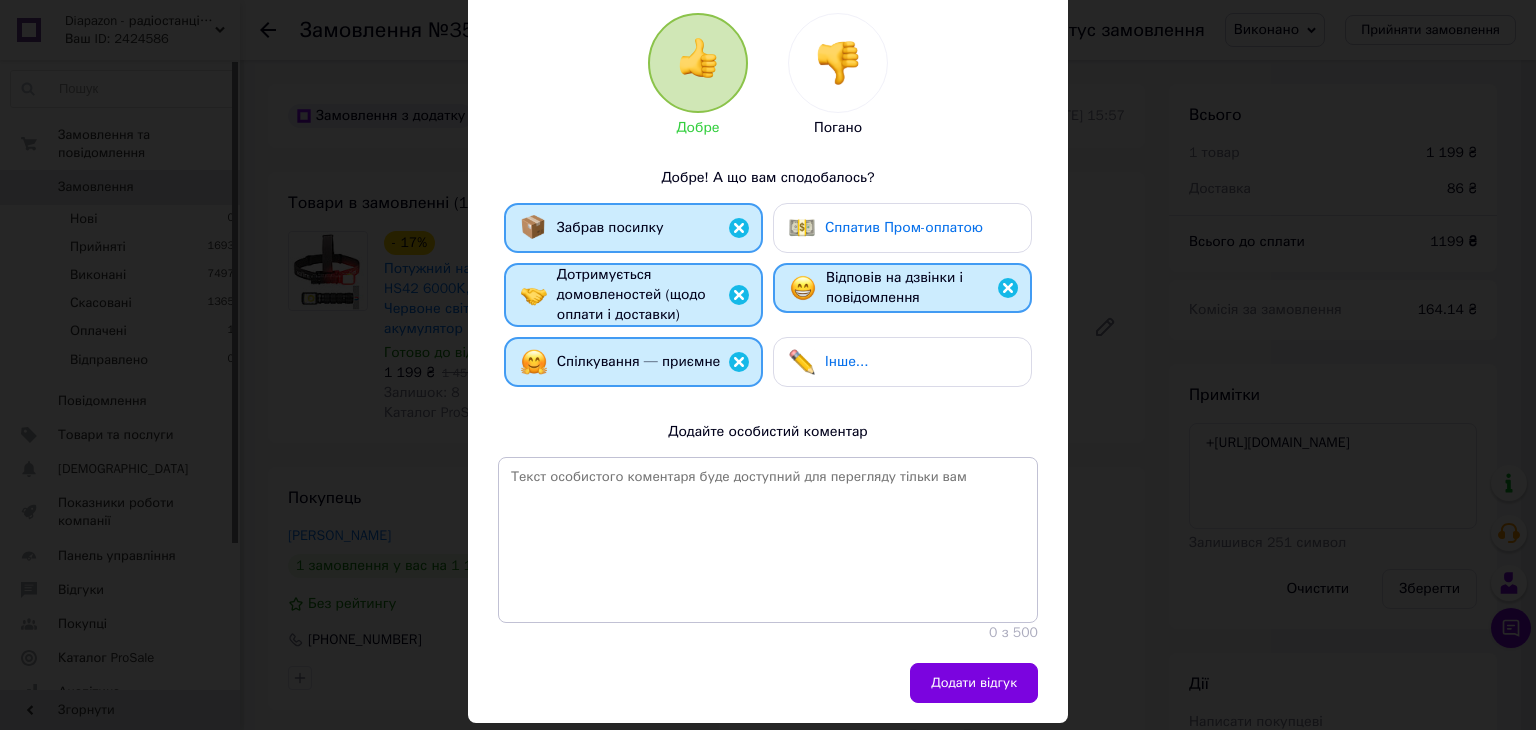 click on "Сплатив Пром-оплатою" at bounding box center [904, 227] 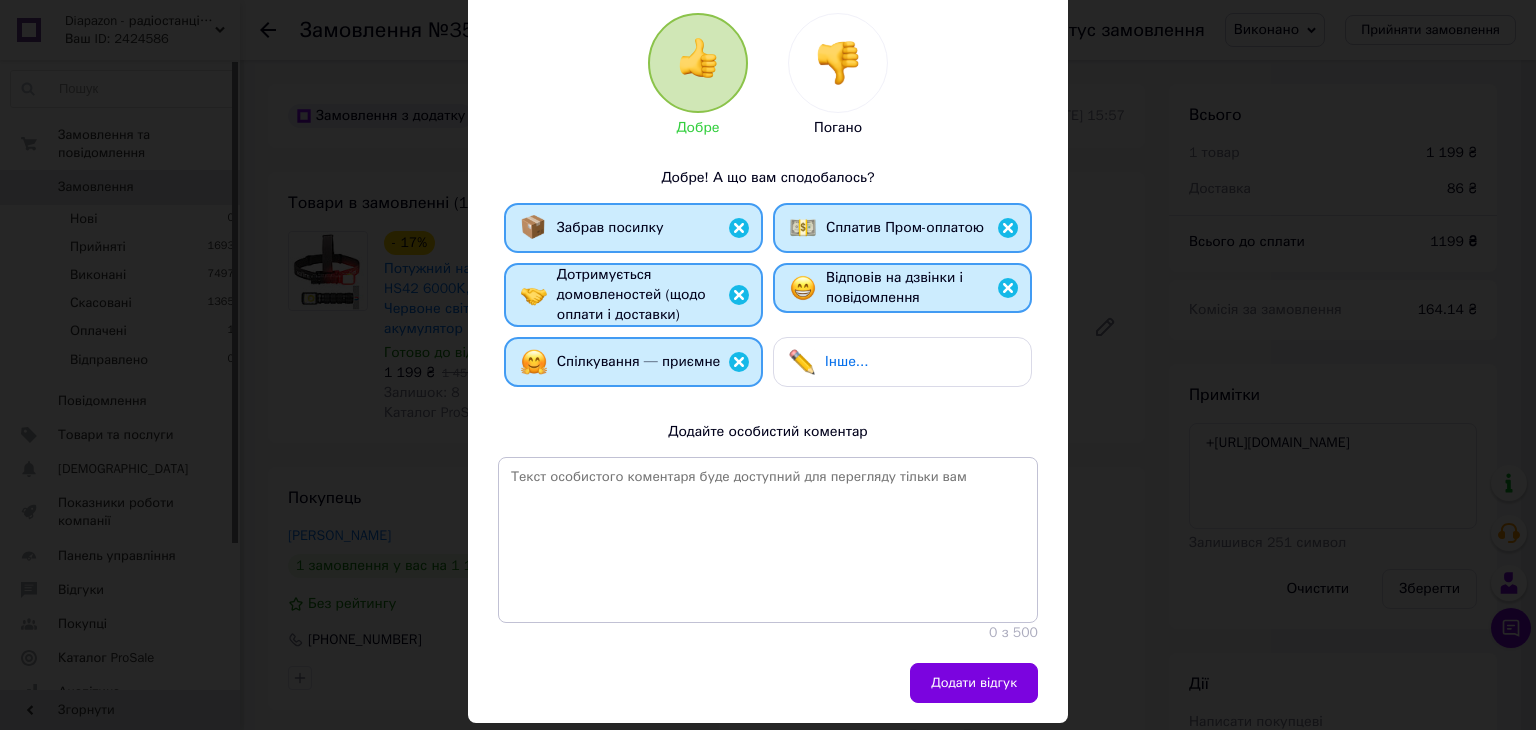 click on "Додати відгук" at bounding box center [974, 683] 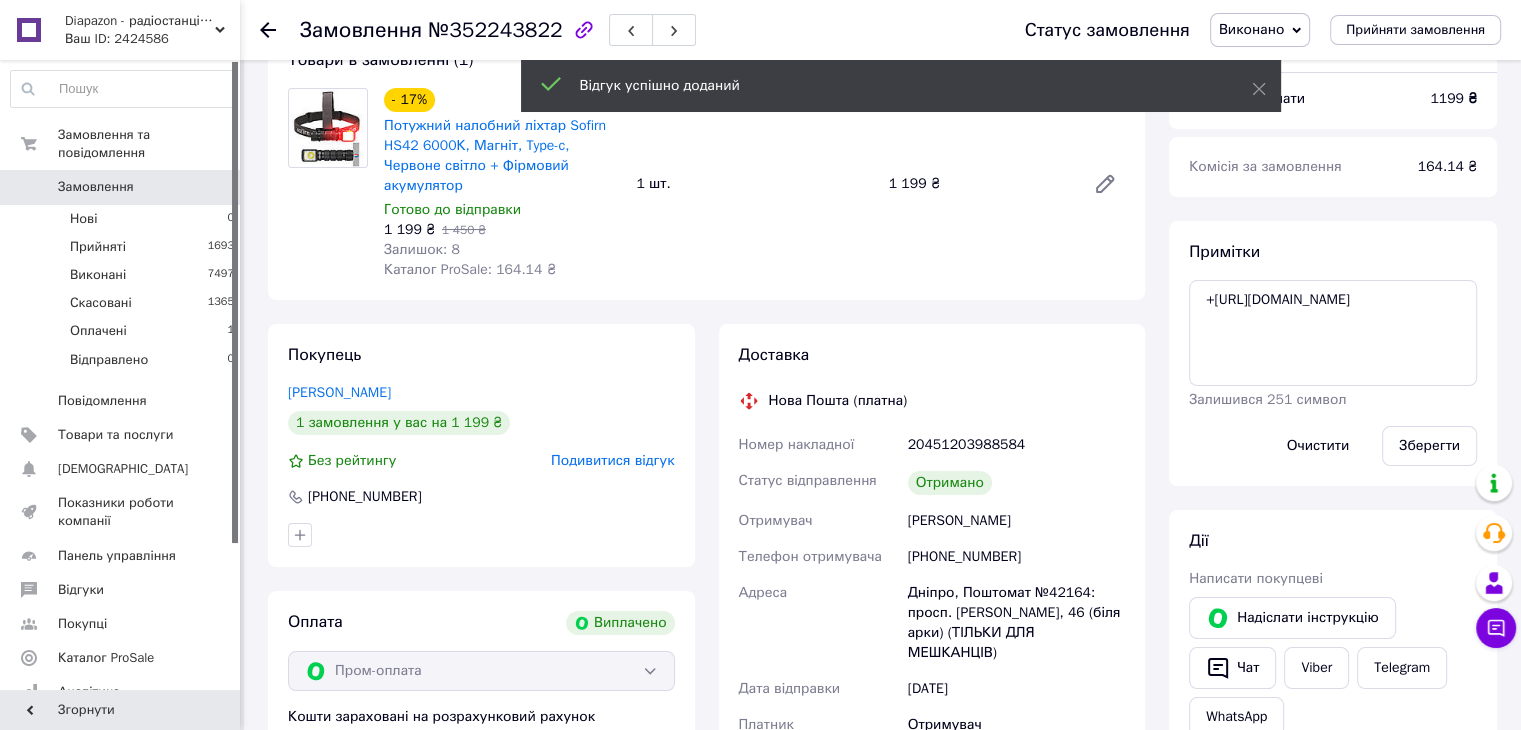 scroll, scrollTop: 0, scrollLeft: 0, axis: both 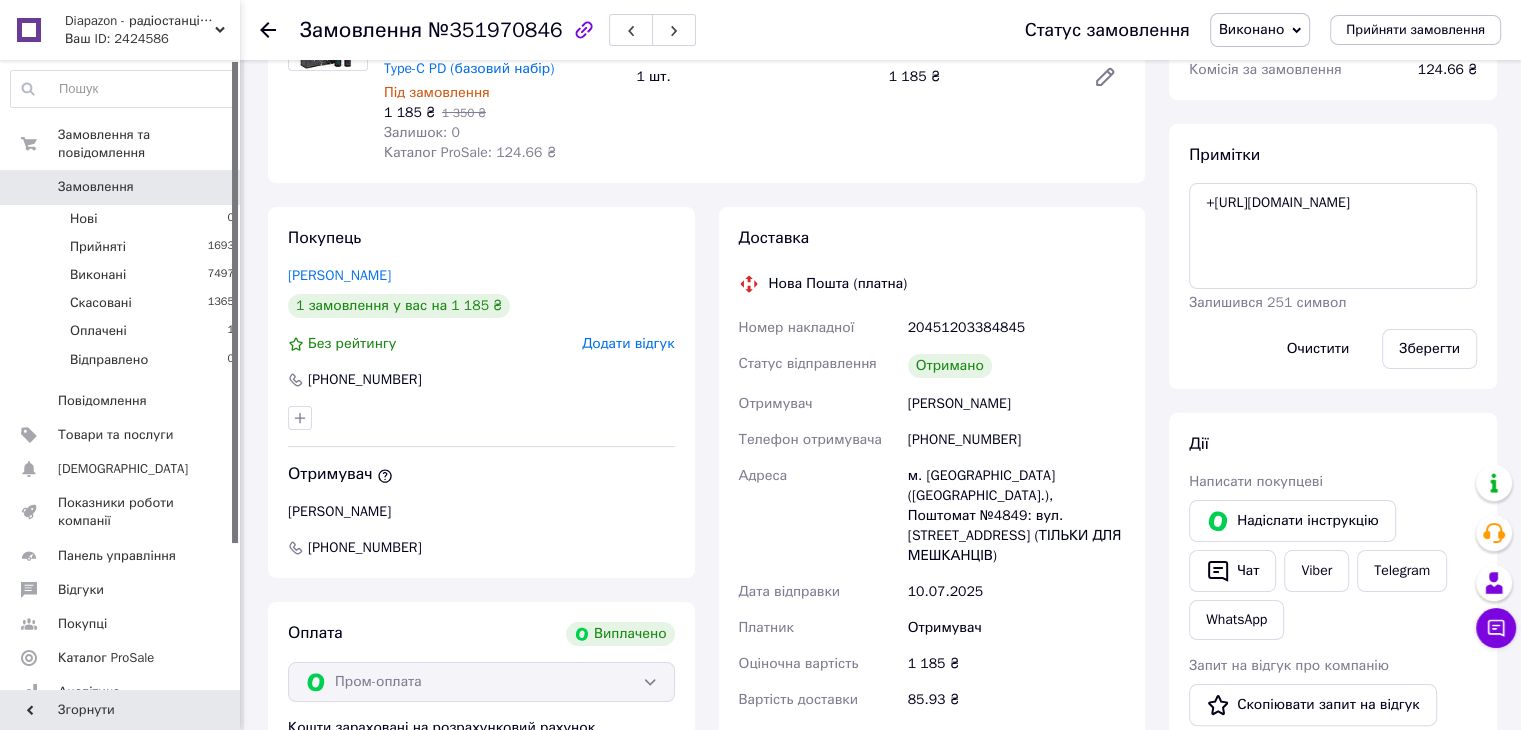 click on "Додати відгук" at bounding box center (628, 343) 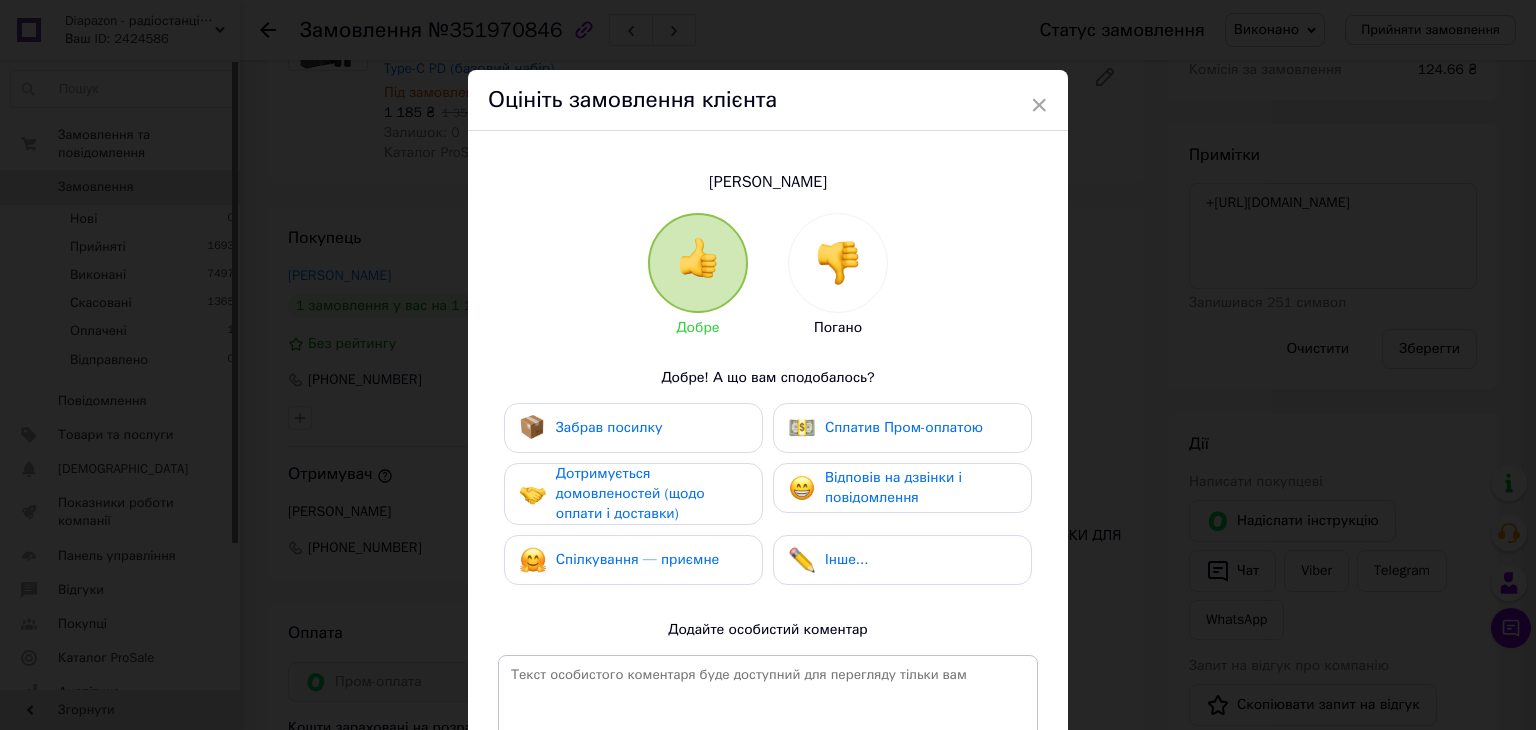 click on "Забрав посилку" at bounding box center [633, 428] 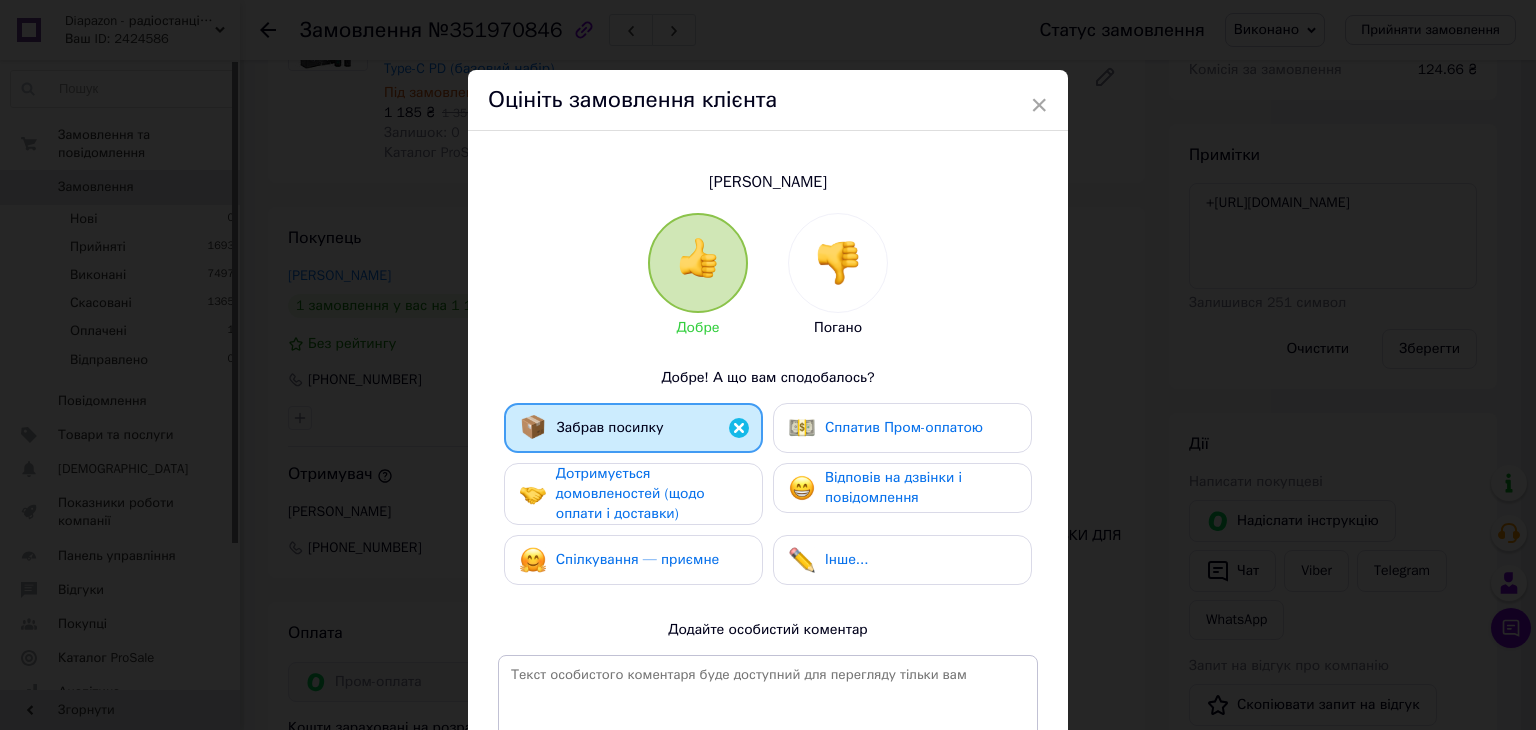 click on "Дотримується домовленостей (щодо оплати і доставки)" at bounding box center (630, 493) 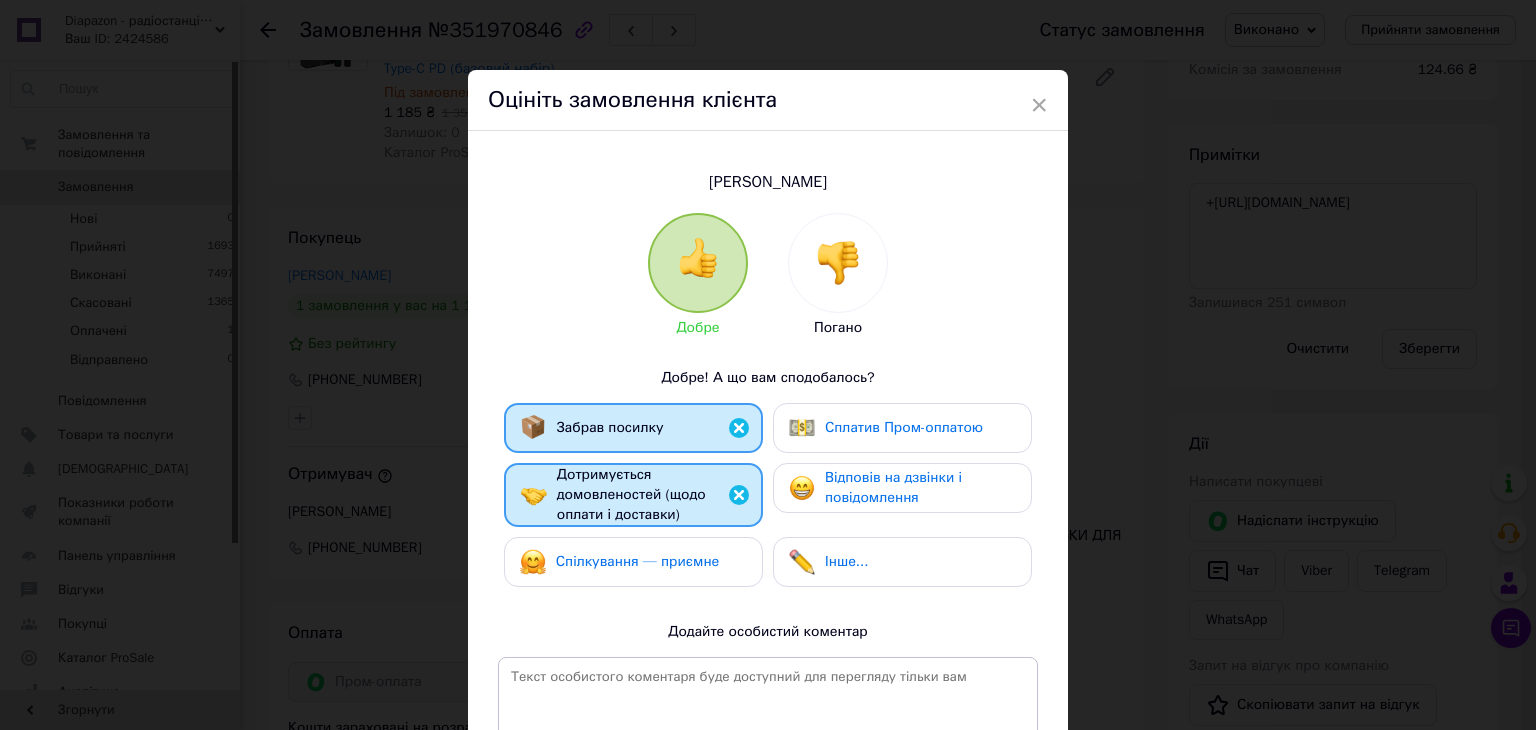 click on "Спілкування — приємне" at bounding box center [638, 561] 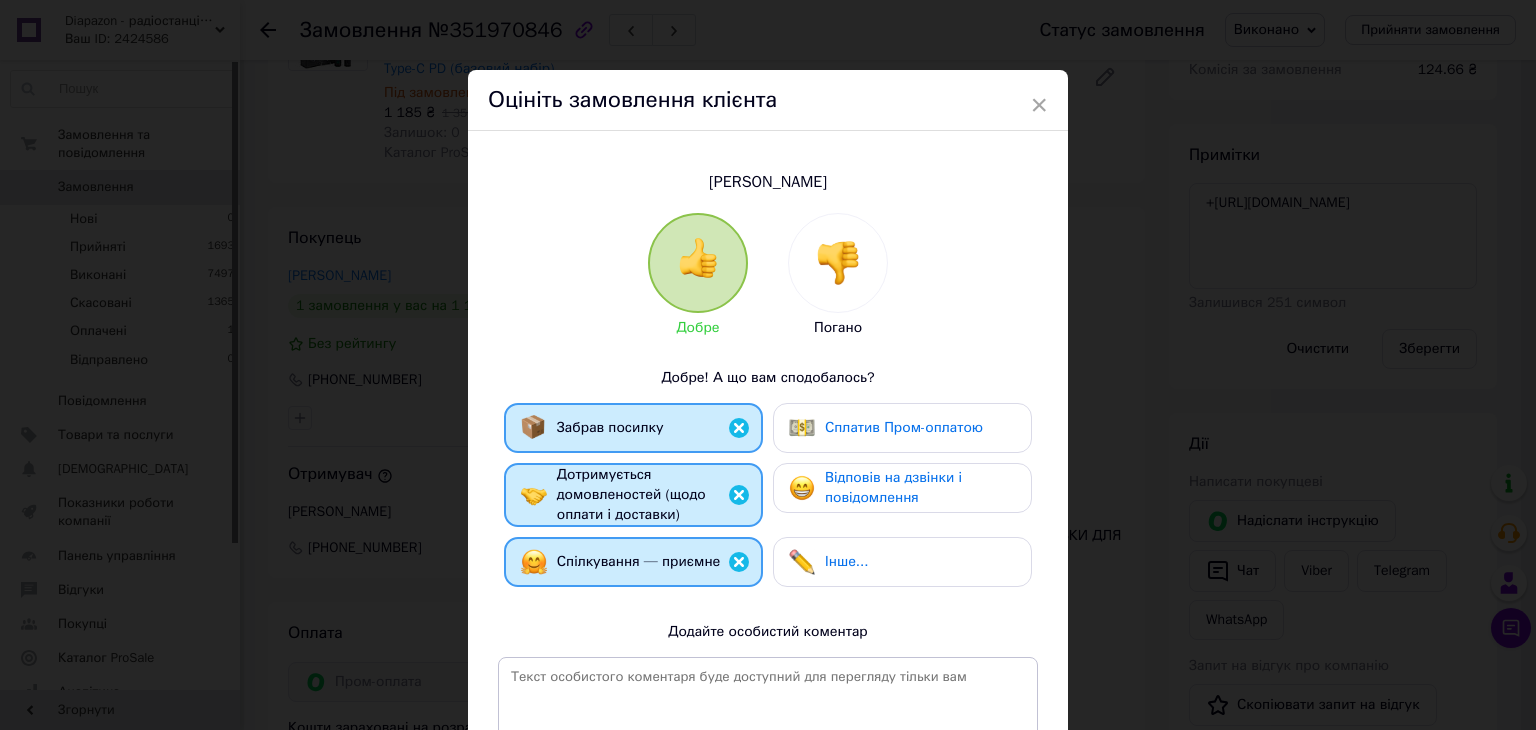 click at bounding box center (802, 488) 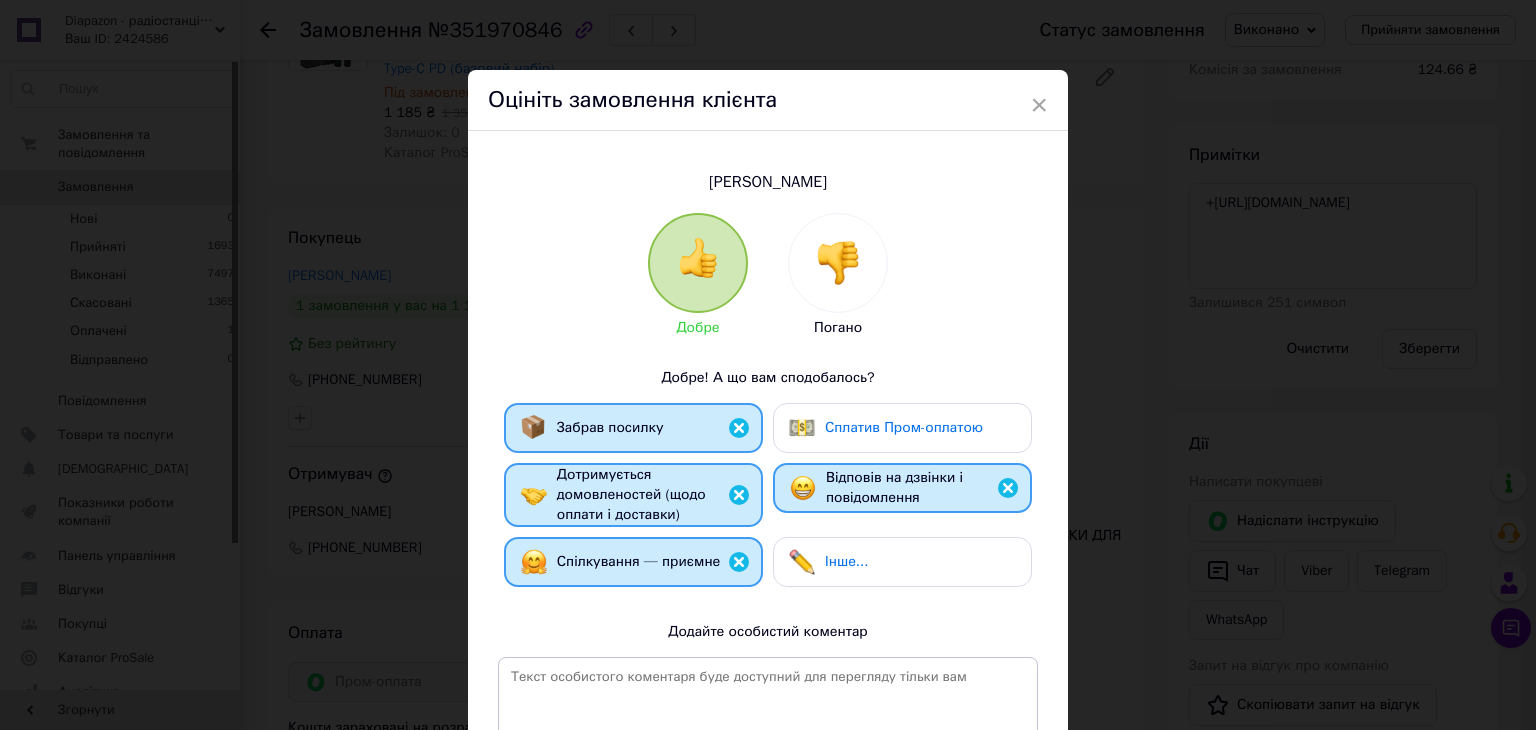 click on "Сплатив Пром-оплатою" at bounding box center (886, 428) 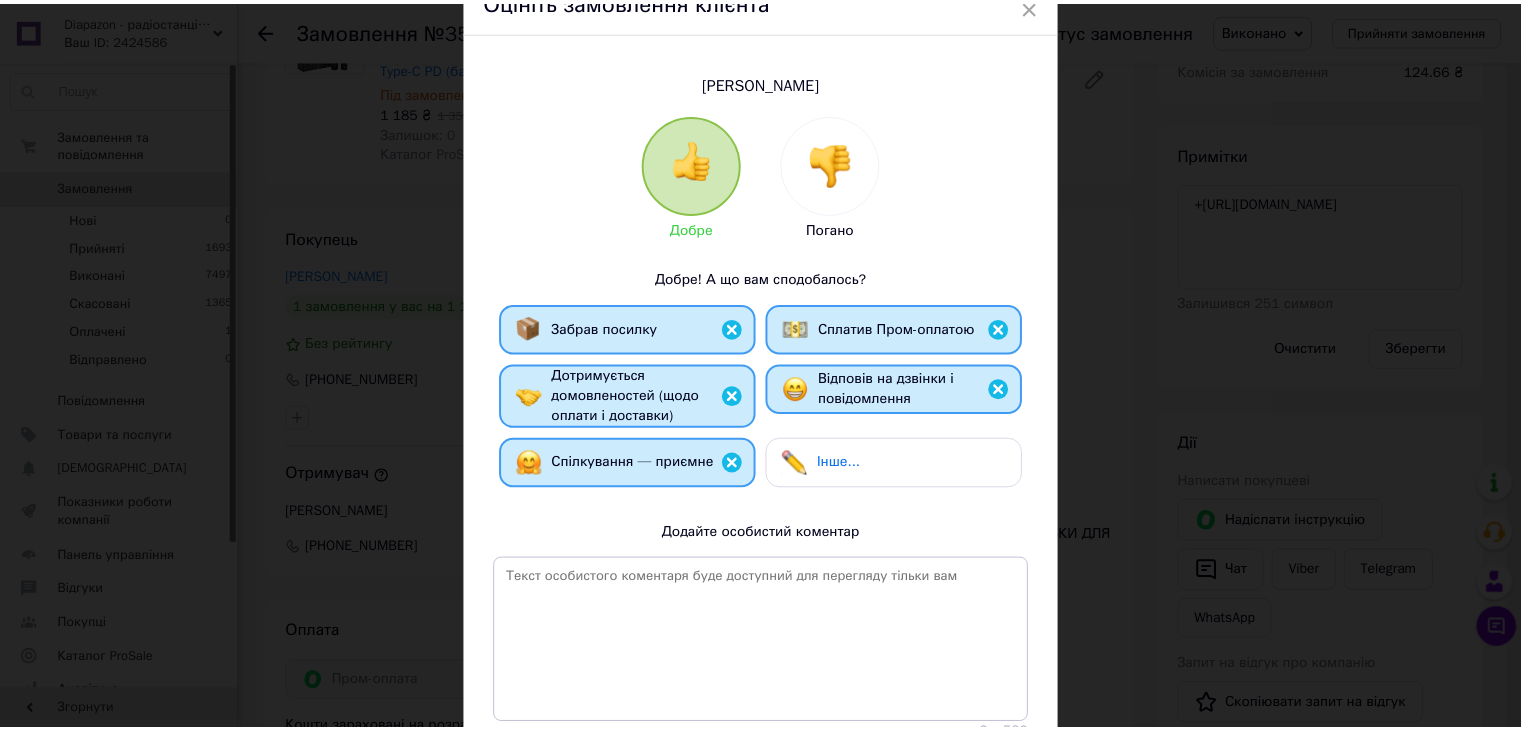 scroll, scrollTop: 260, scrollLeft: 0, axis: vertical 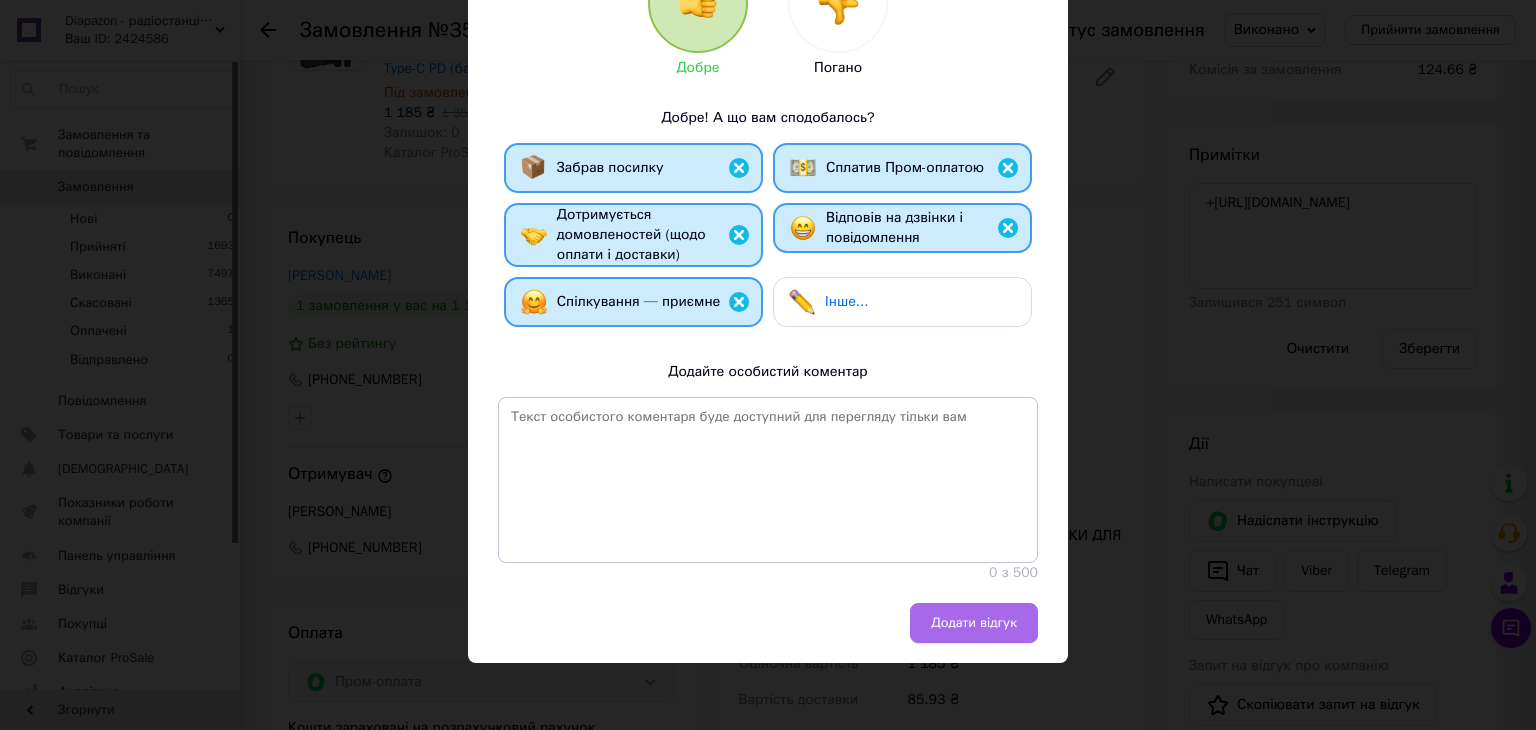 click on "Додати відгук" at bounding box center [974, 623] 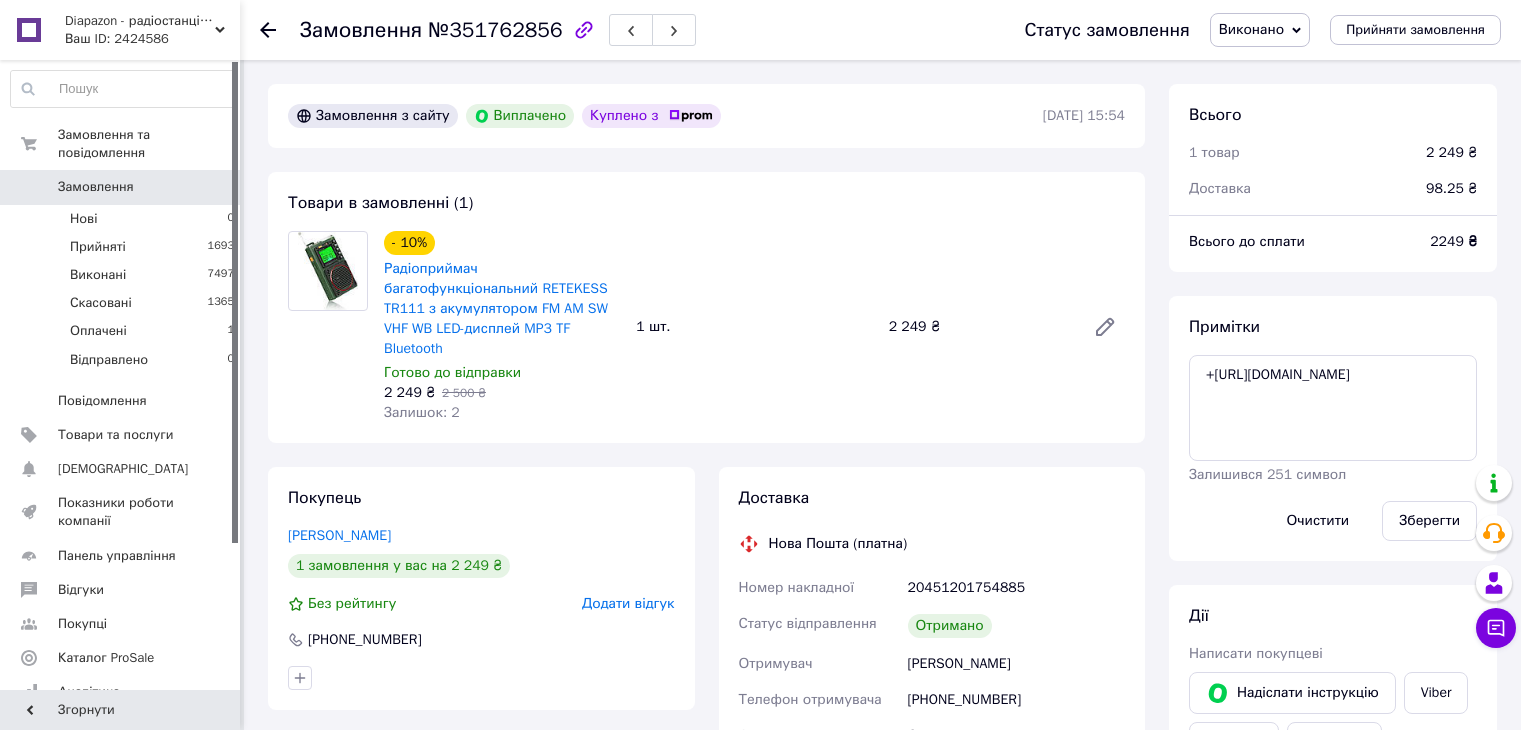 scroll, scrollTop: 0, scrollLeft: 0, axis: both 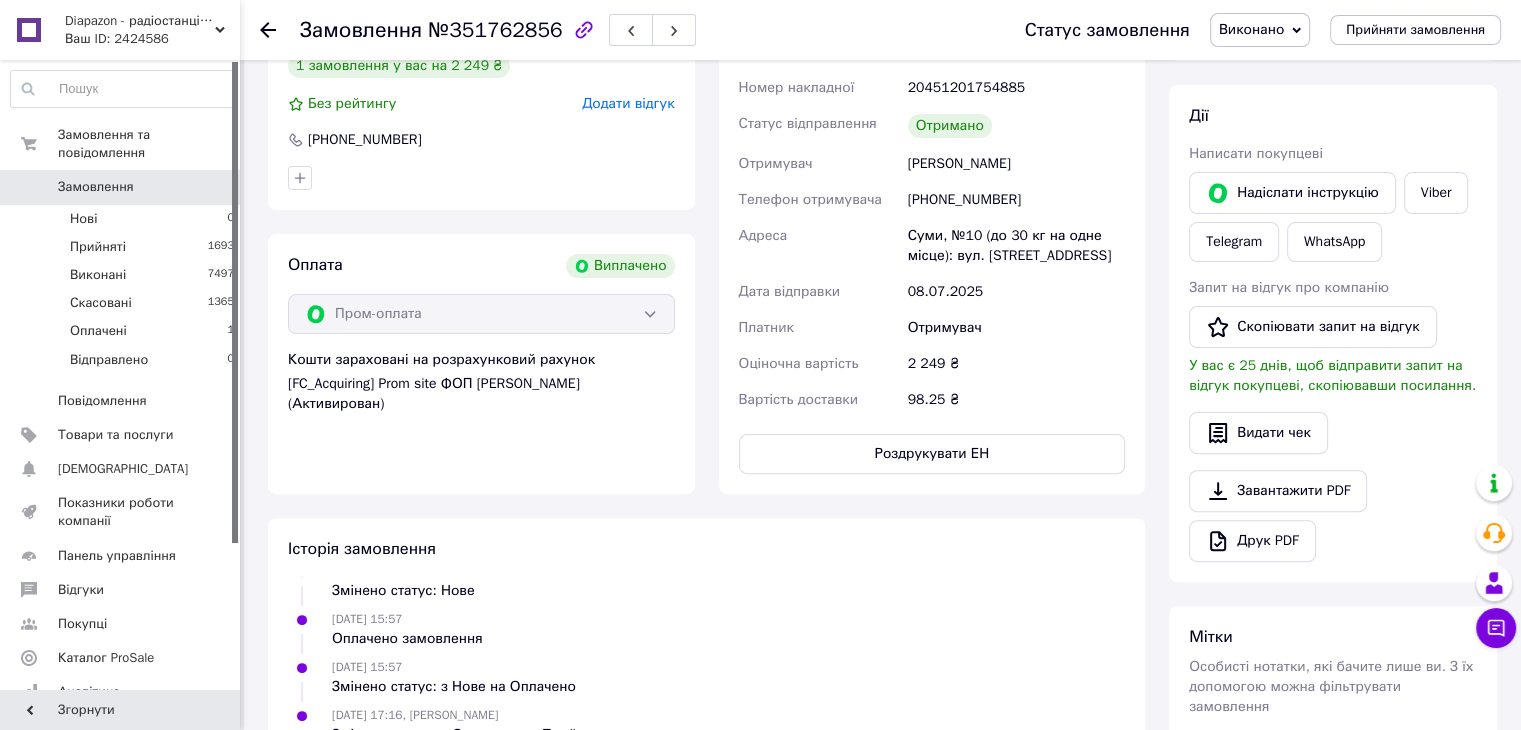 click on "Додати відгук" at bounding box center [628, 103] 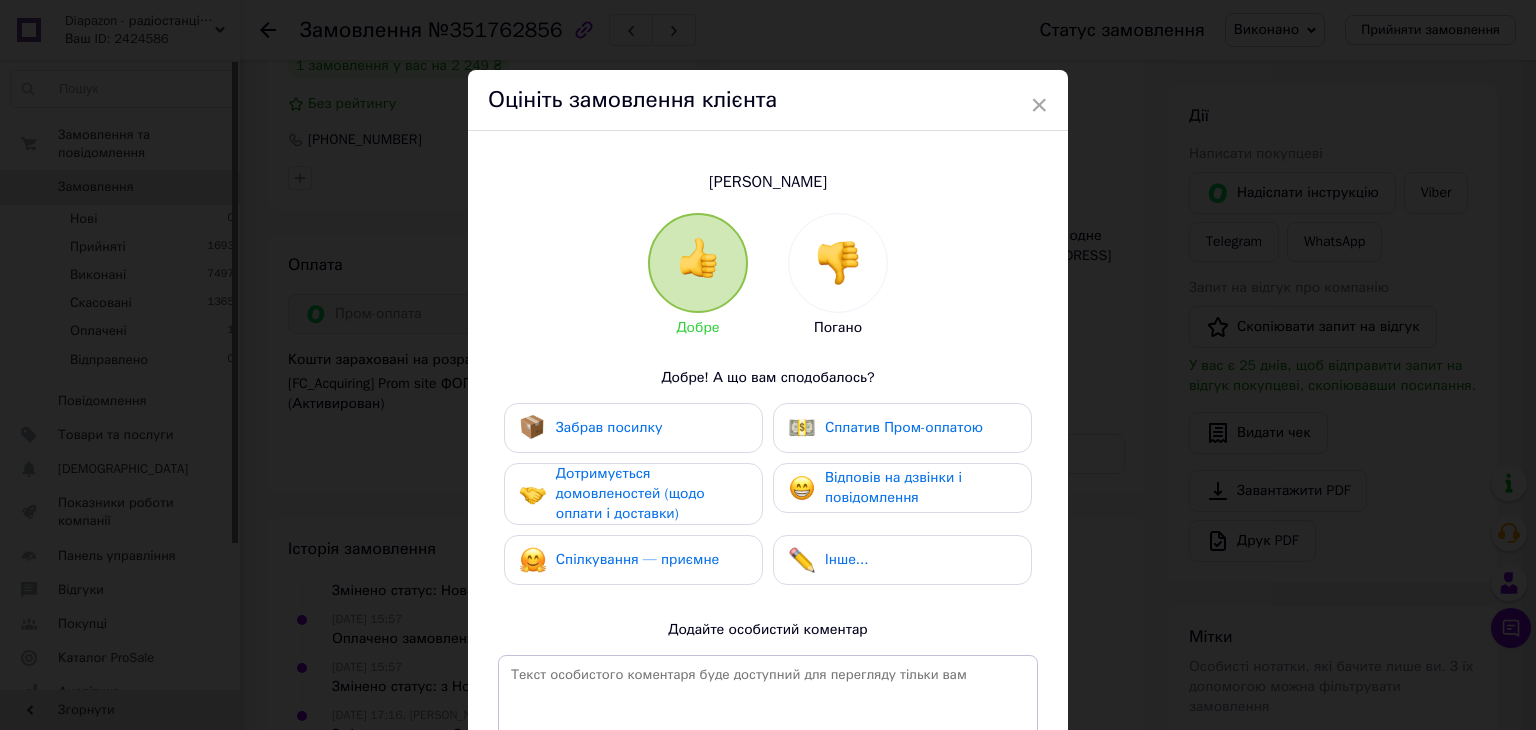 click on "Спілкування — приємне" at bounding box center [638, 559] 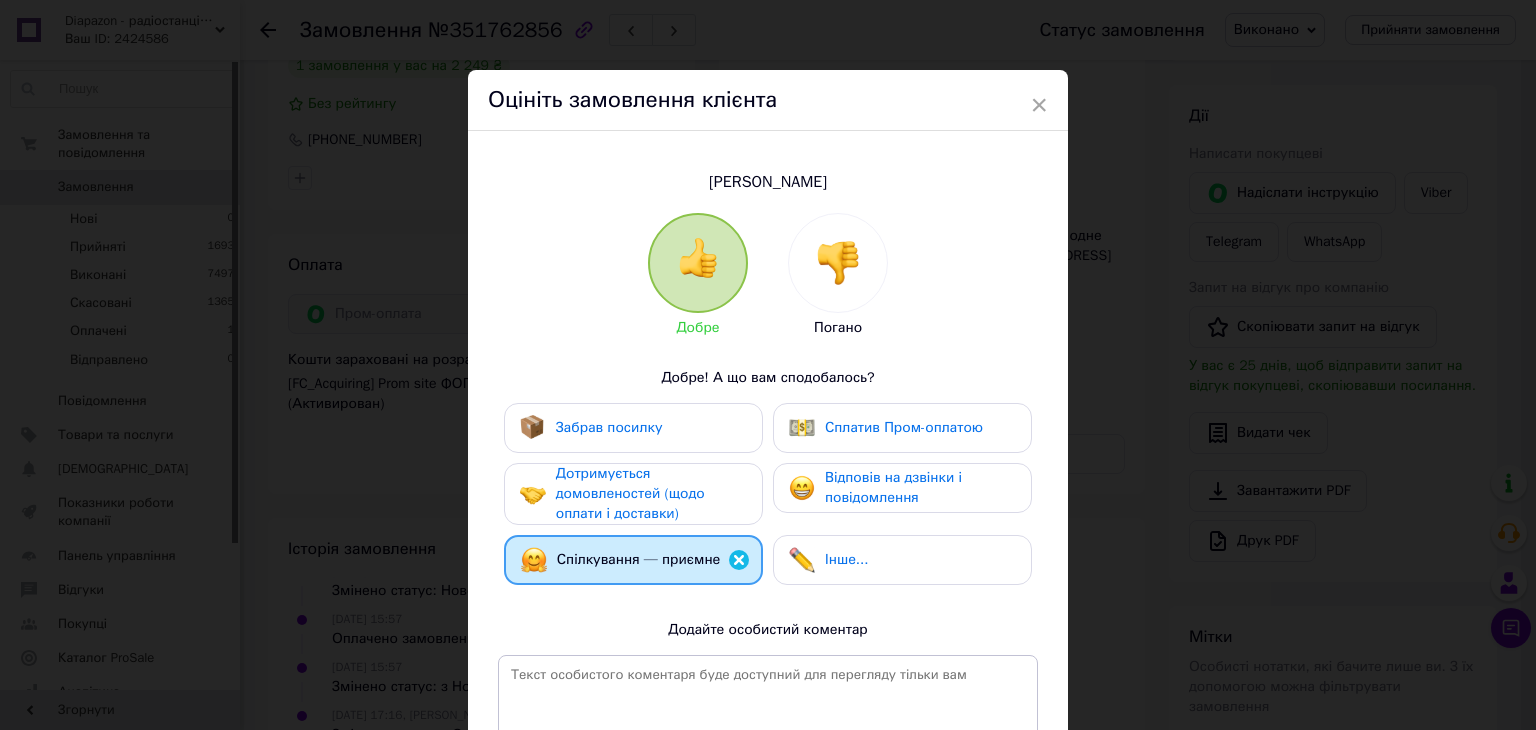 click at bounding box center [802, 488] 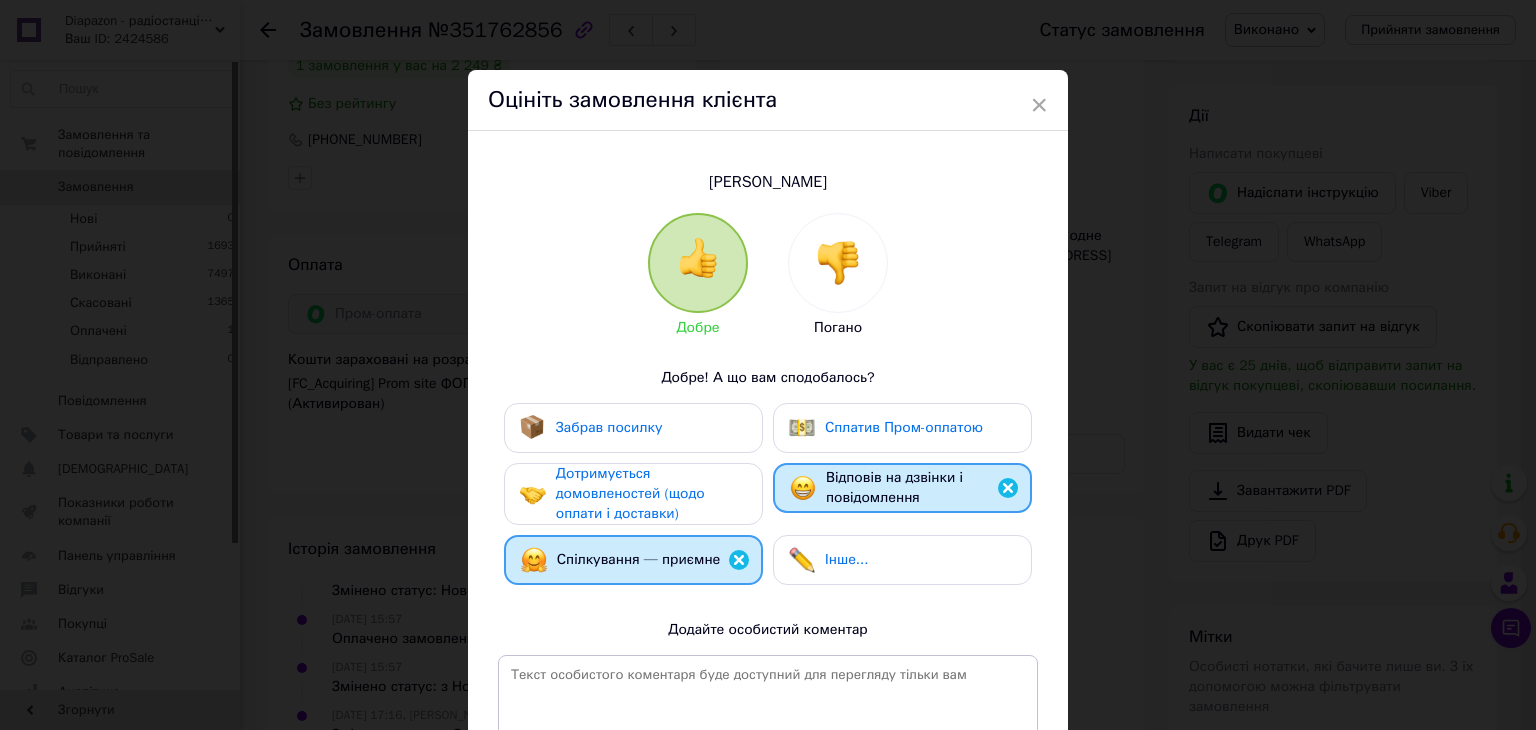 click on "Сплатив Пром-оплатою" at bounding box center (904, 427) 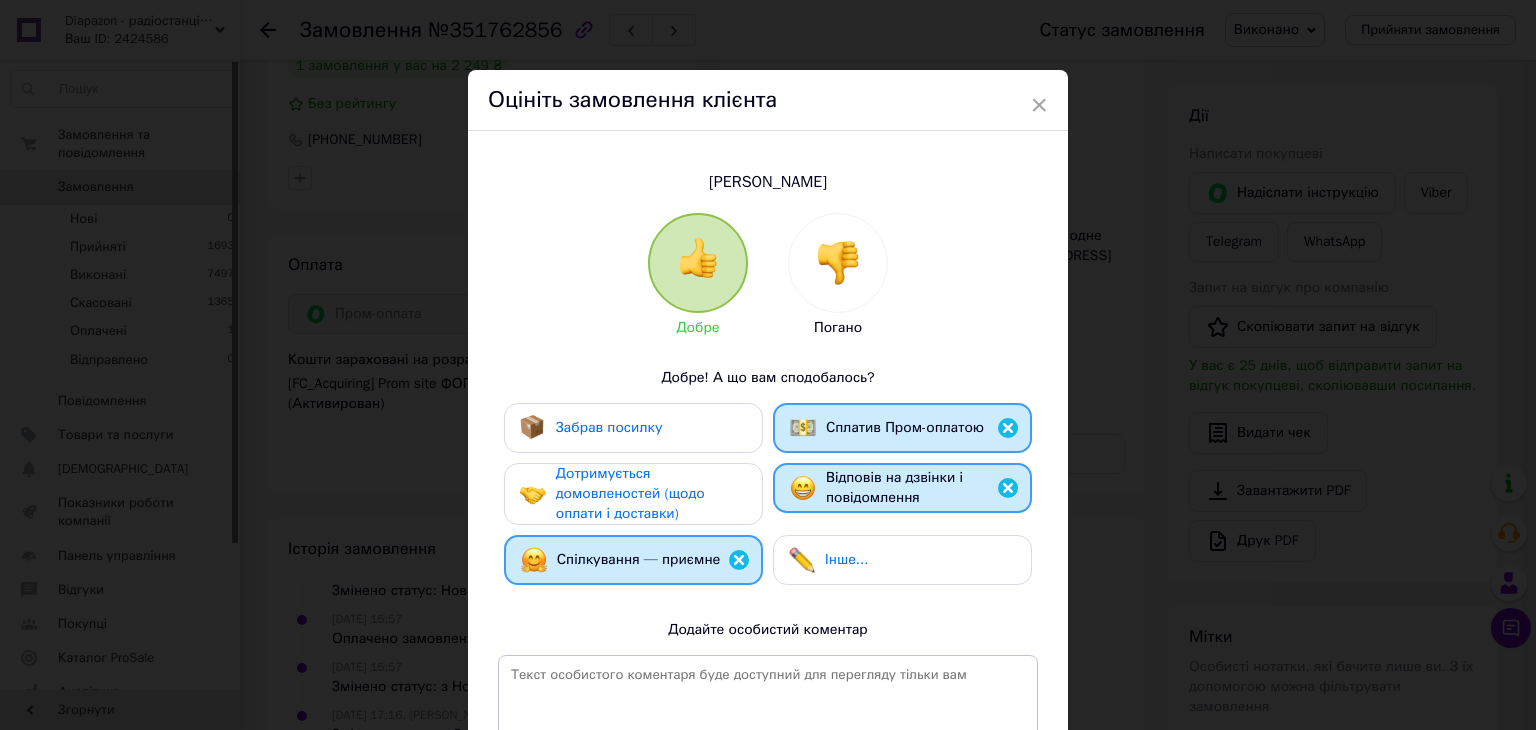 click on "Забрав посилку" at bounding box center [633, 428] 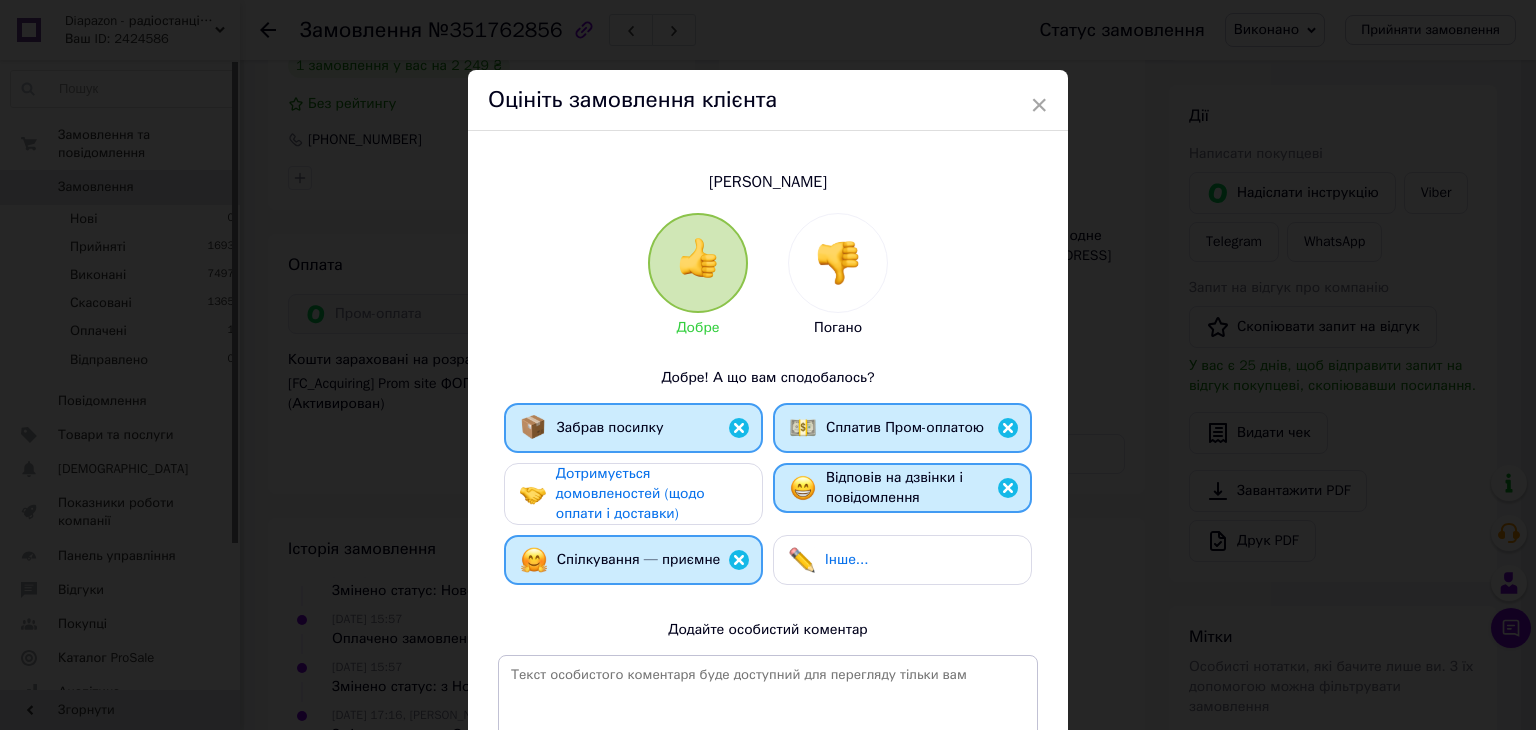 click on "Дотримується домовленостей (щодо оплати і доставки)" at bounding box center (651, 494) 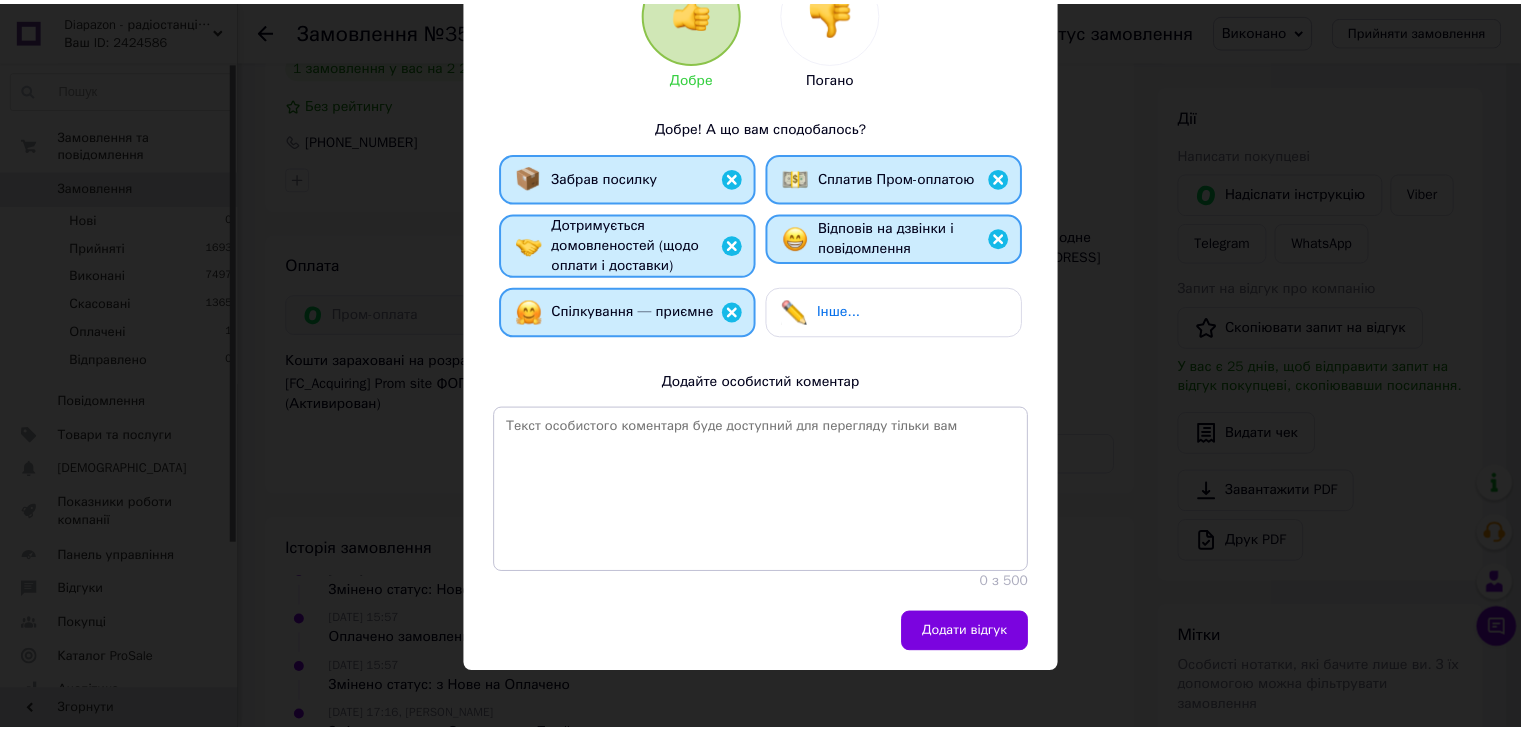 scroll, scrollTop: 260, scrollLeft: 0, axis: vertical 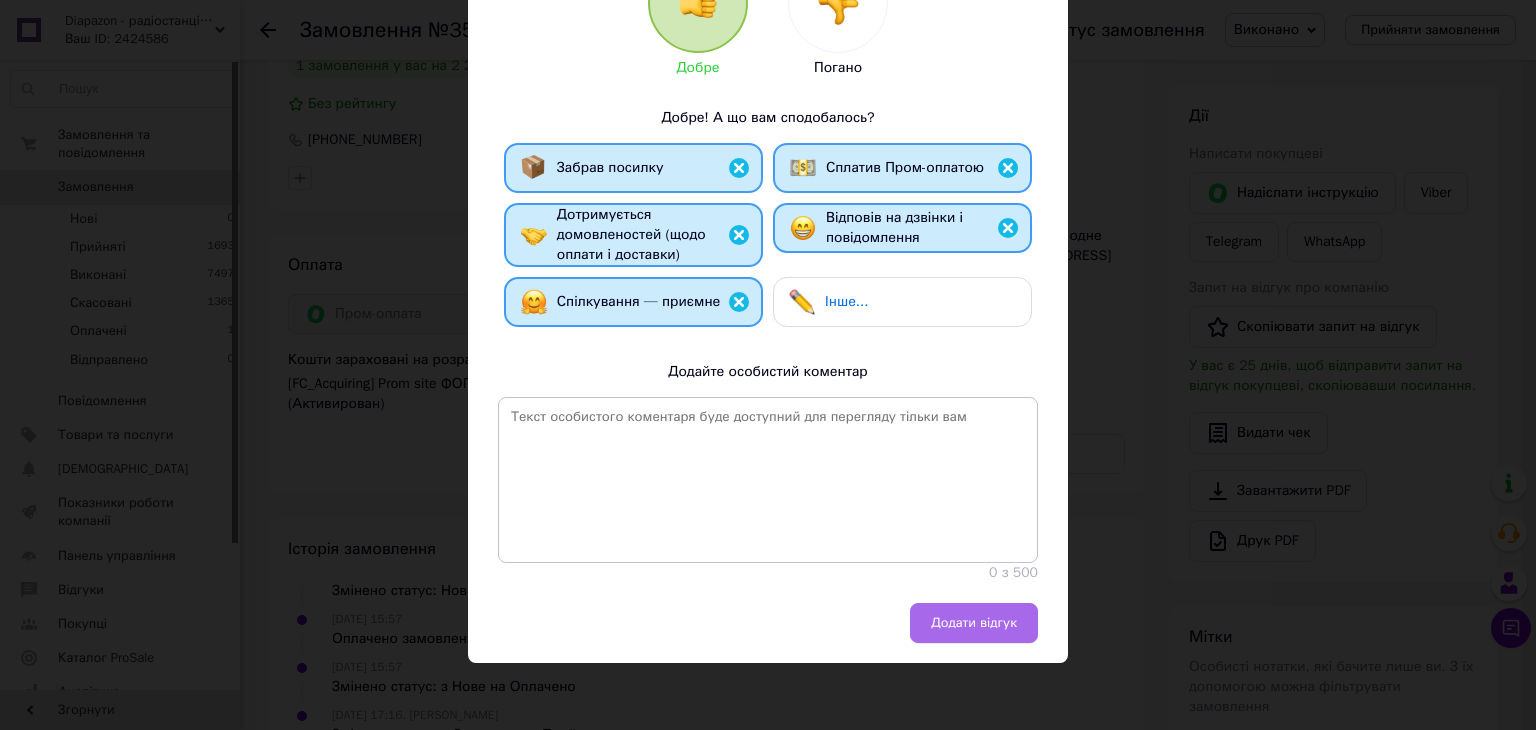 click on "Додати відгук" at bounding box center (974, 623) 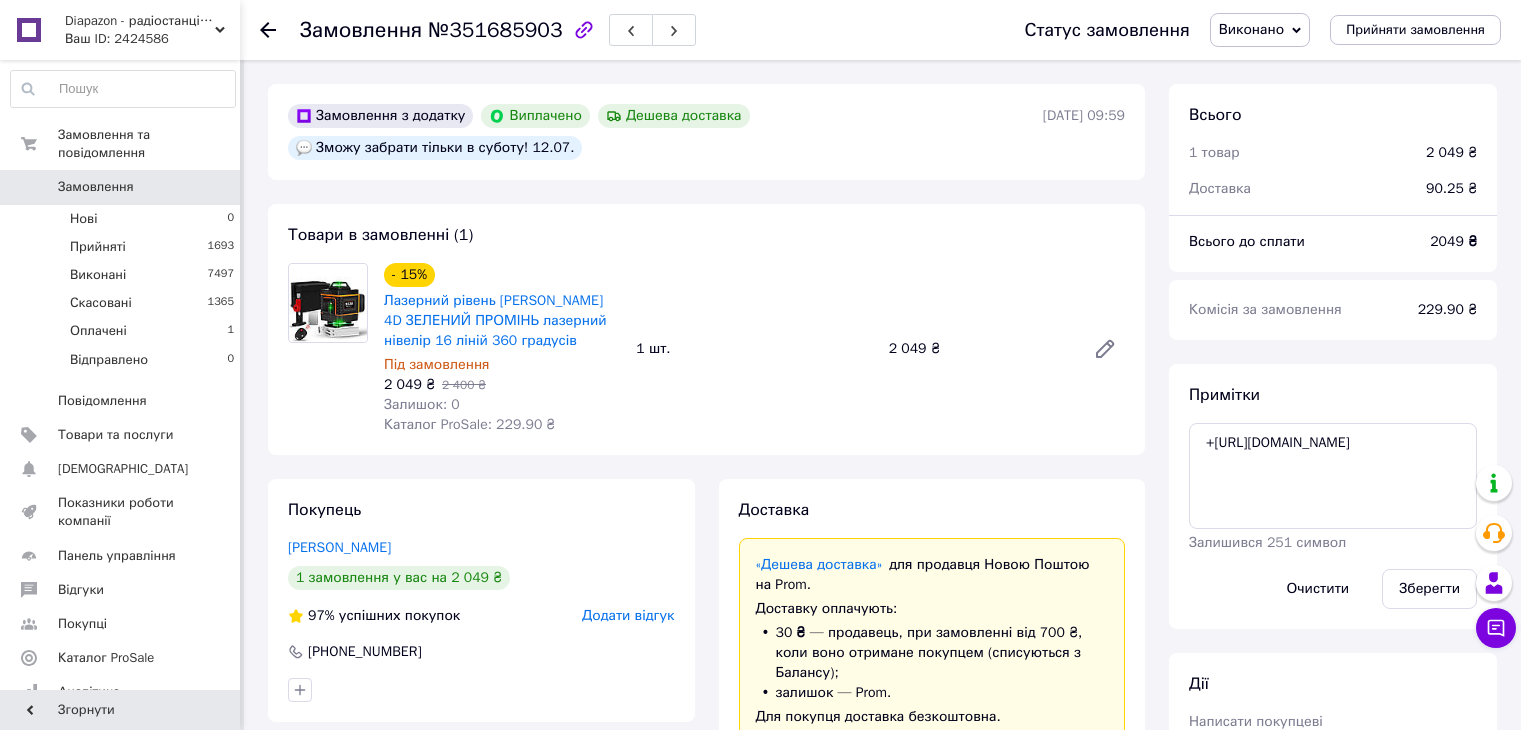 scroll, scrollTop: 0, scrollLeft: 0, axis: both 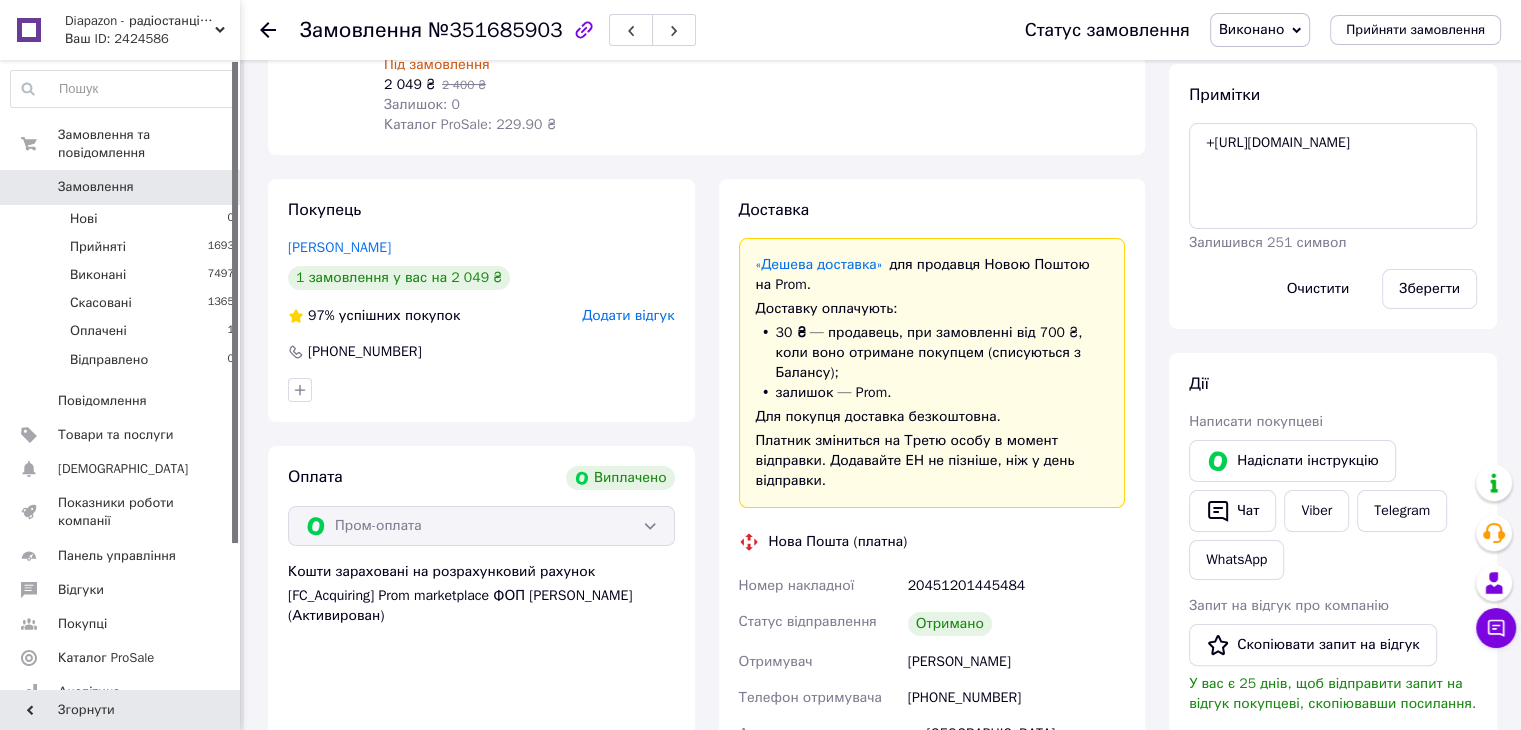 click on "Додати відгук" at bounding box center [628, 315] 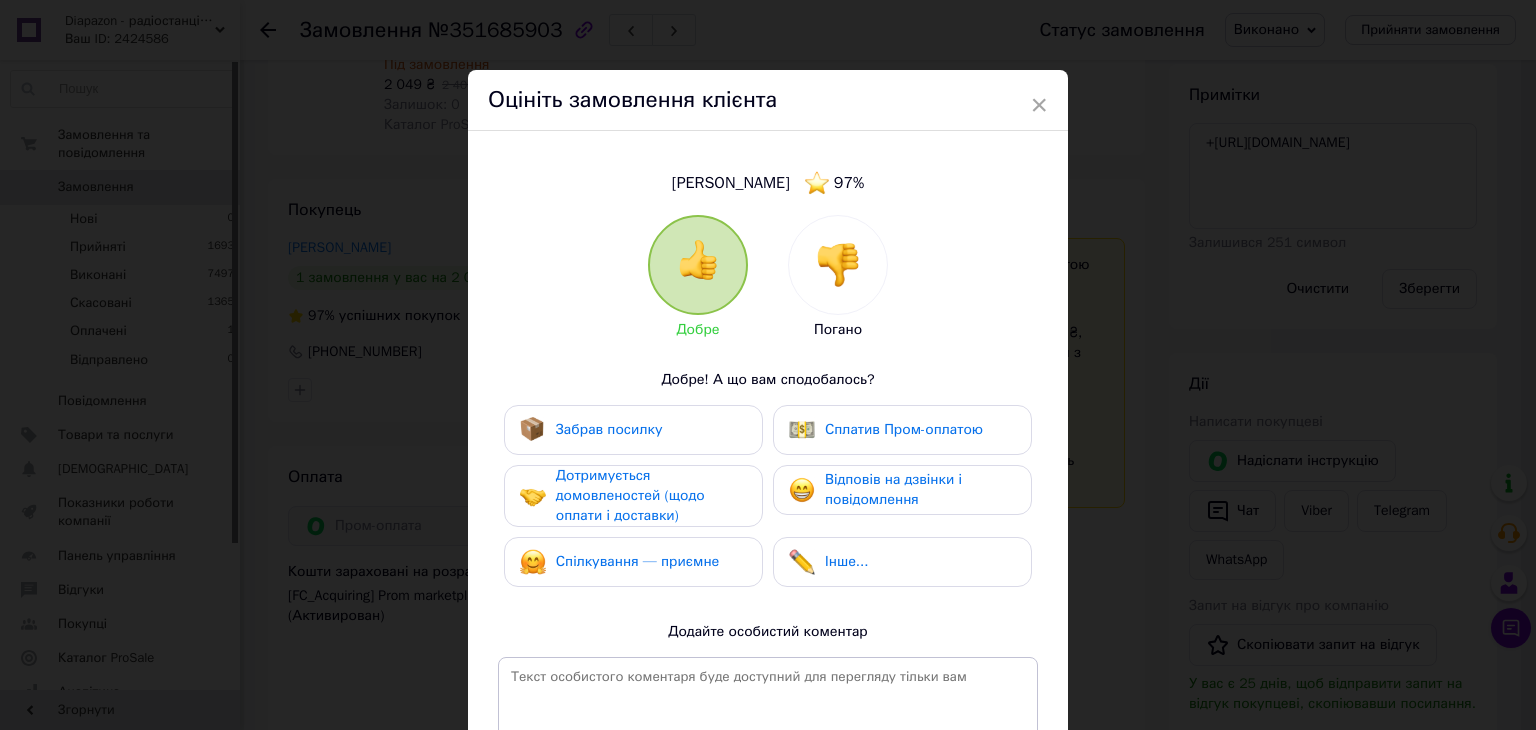 click on "Забрав посилку" at bounding box center [633, 430] 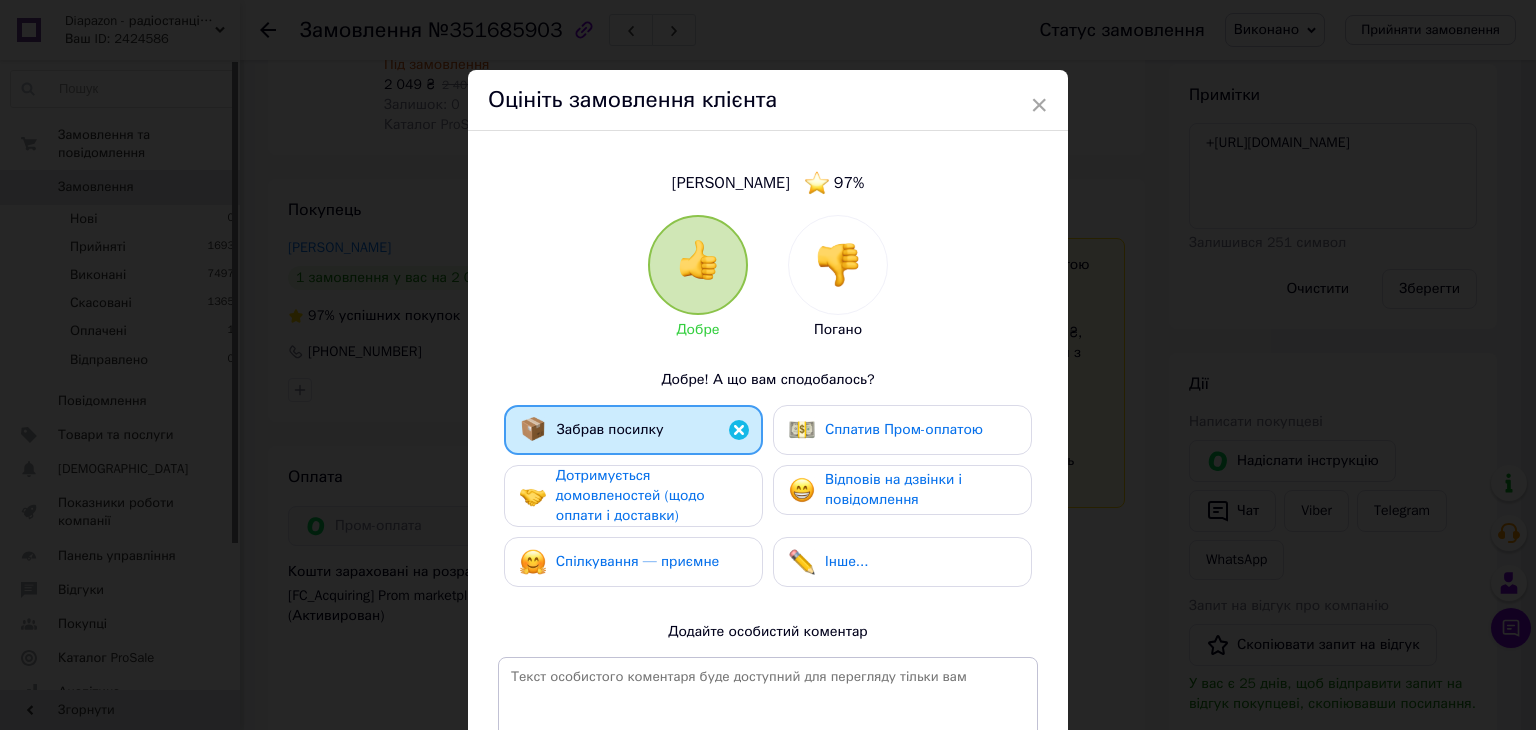 click on "Дотримується домовленостей (щодо оплати і доставки)" at bounding box center [651, 496] 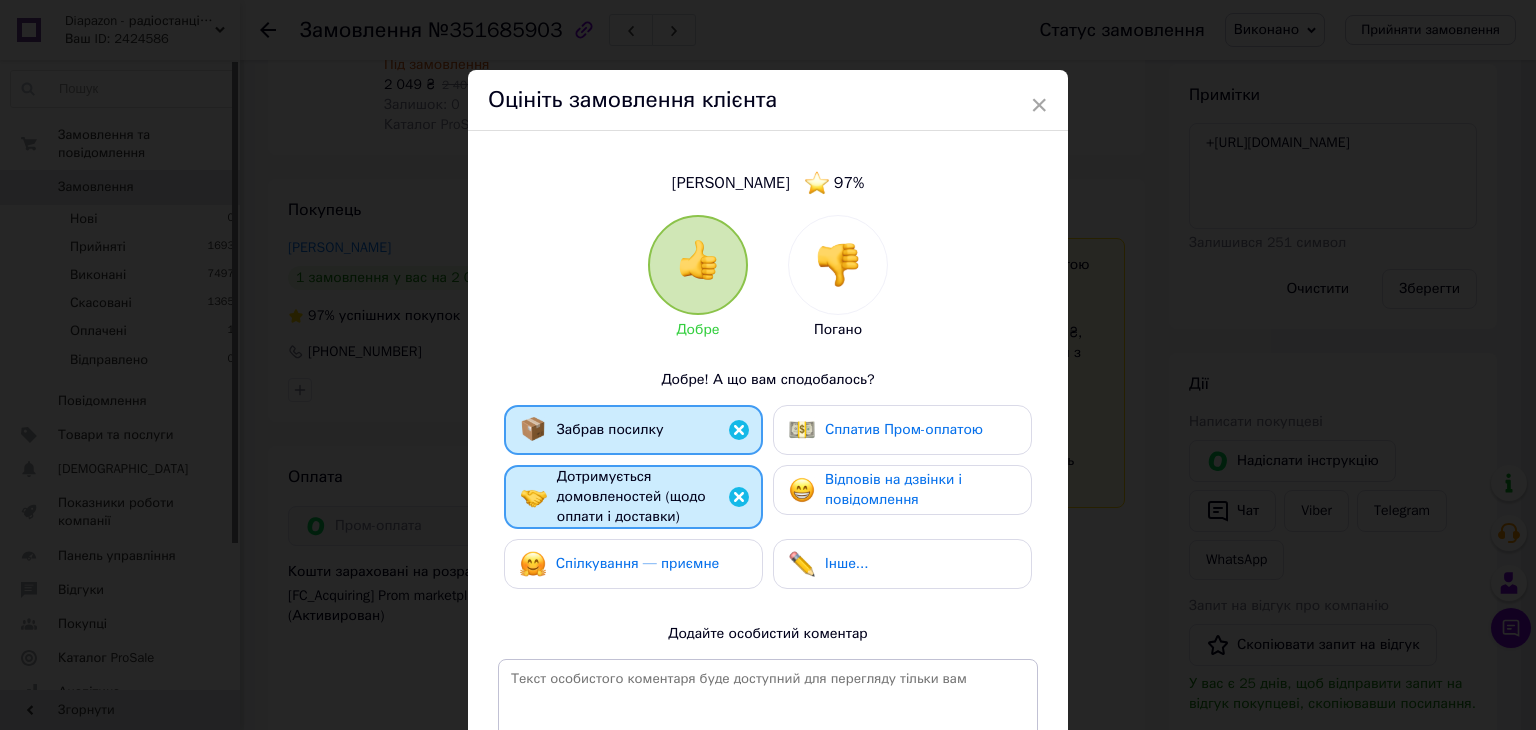 click on "Спілкування — приємне" at bounding box center (633, 564) 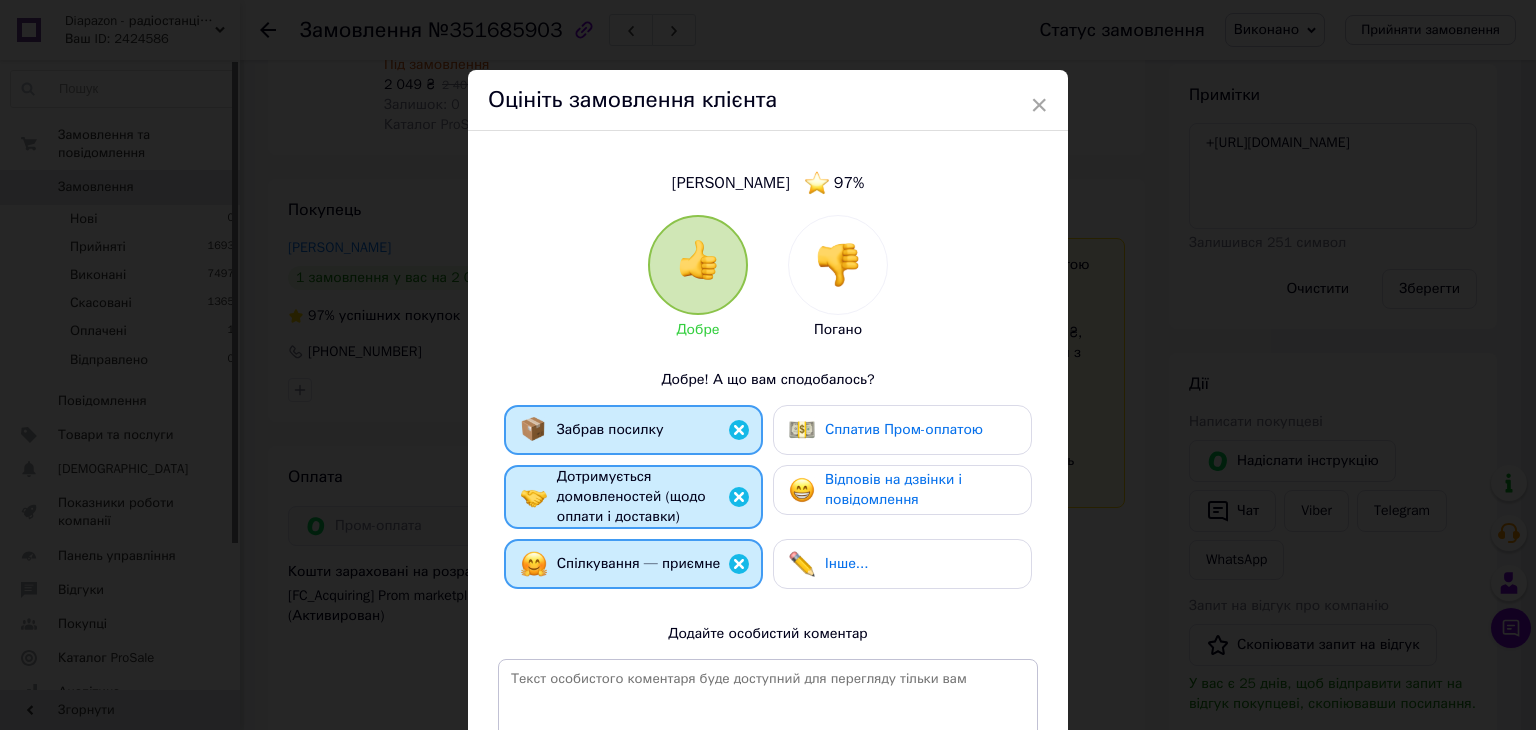 click on "Забрав посилку Сплатив Пром-оплатою Дотримується домовленостей (щодо оплати і доставки) Відповів на дзвінки і повідомлення Спілкування — приємне Інше..." at bounding box center (768, 502) 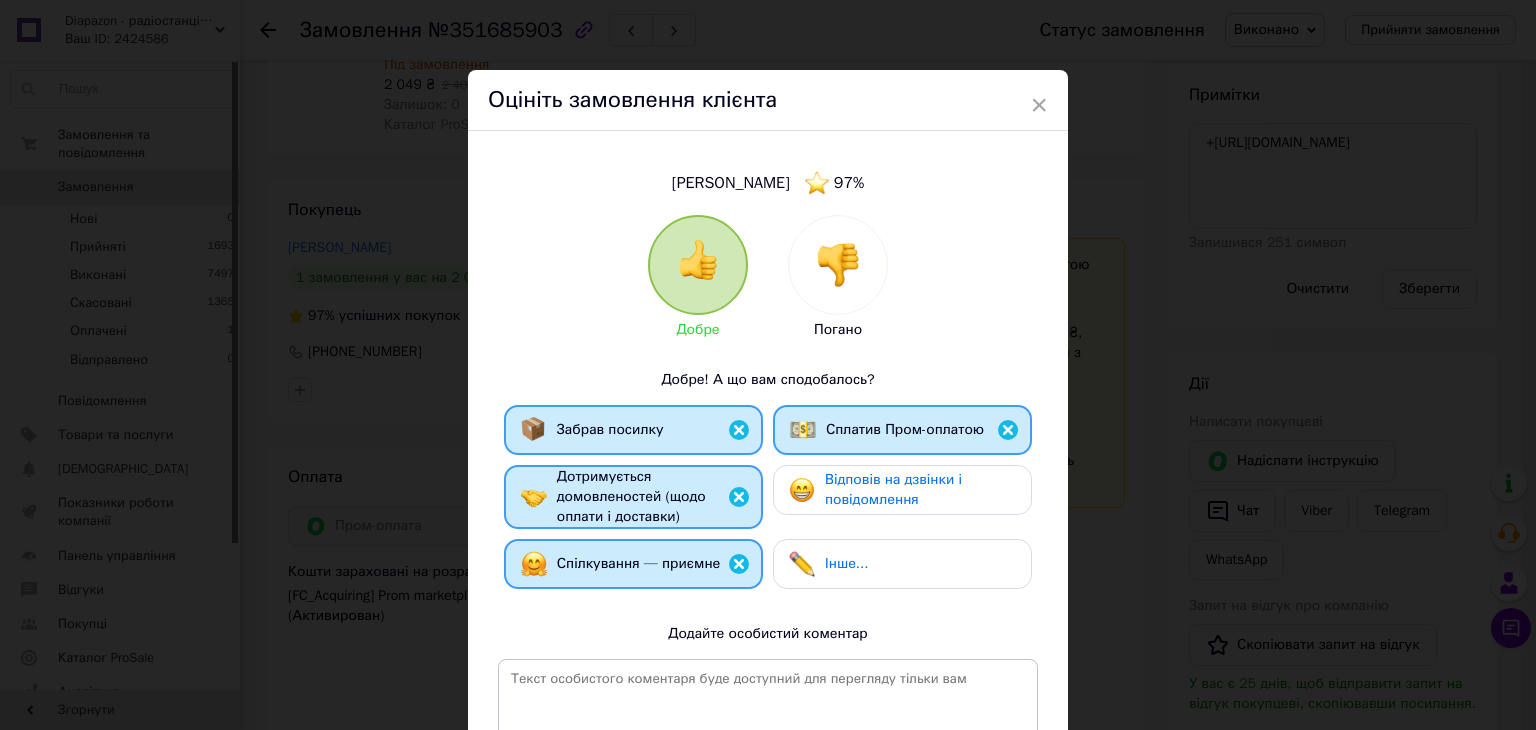 click on "Відповів на дзвінки і повідомлення" at bounding box center [902, 490] 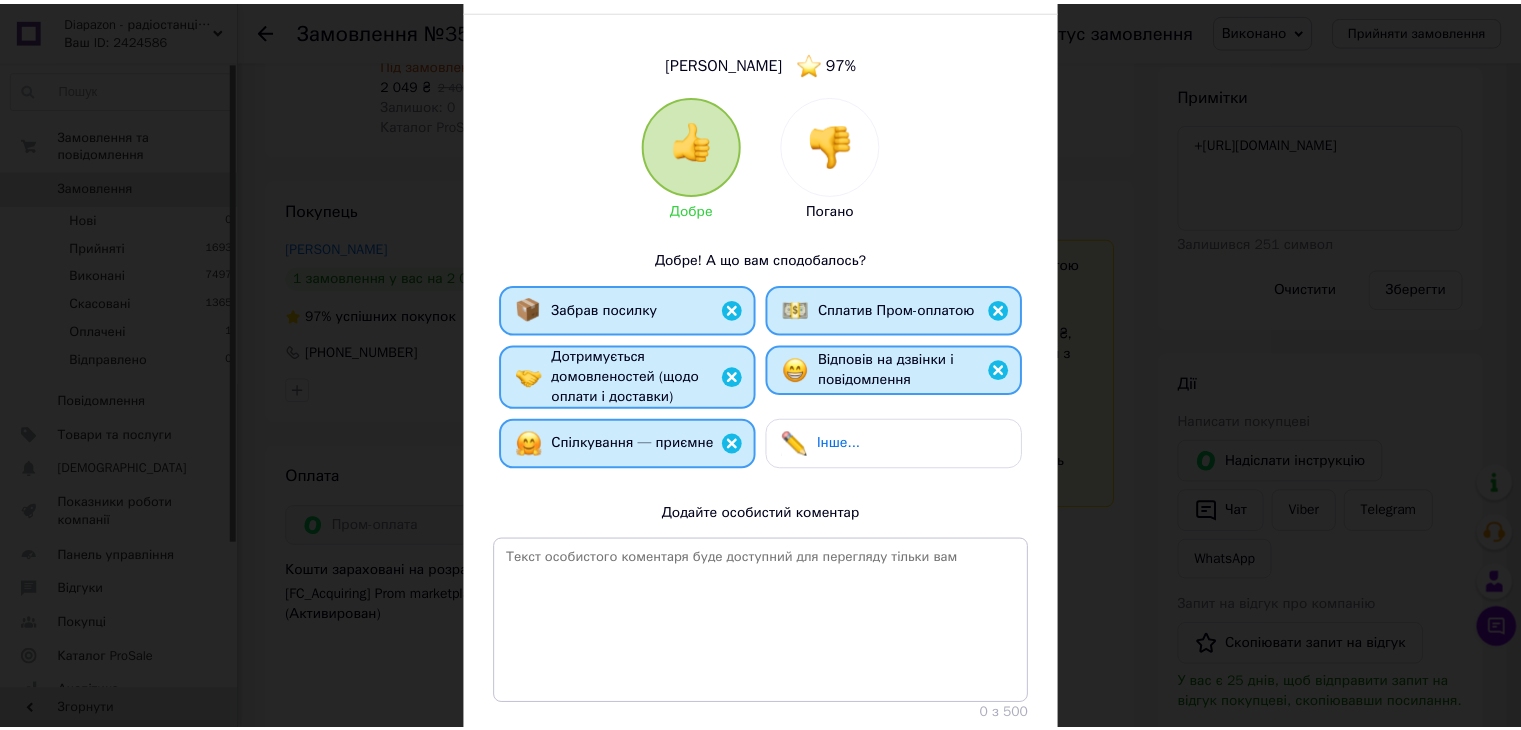 scroll, scrollTop: 262, scrollLeft: 0, axis: vertical 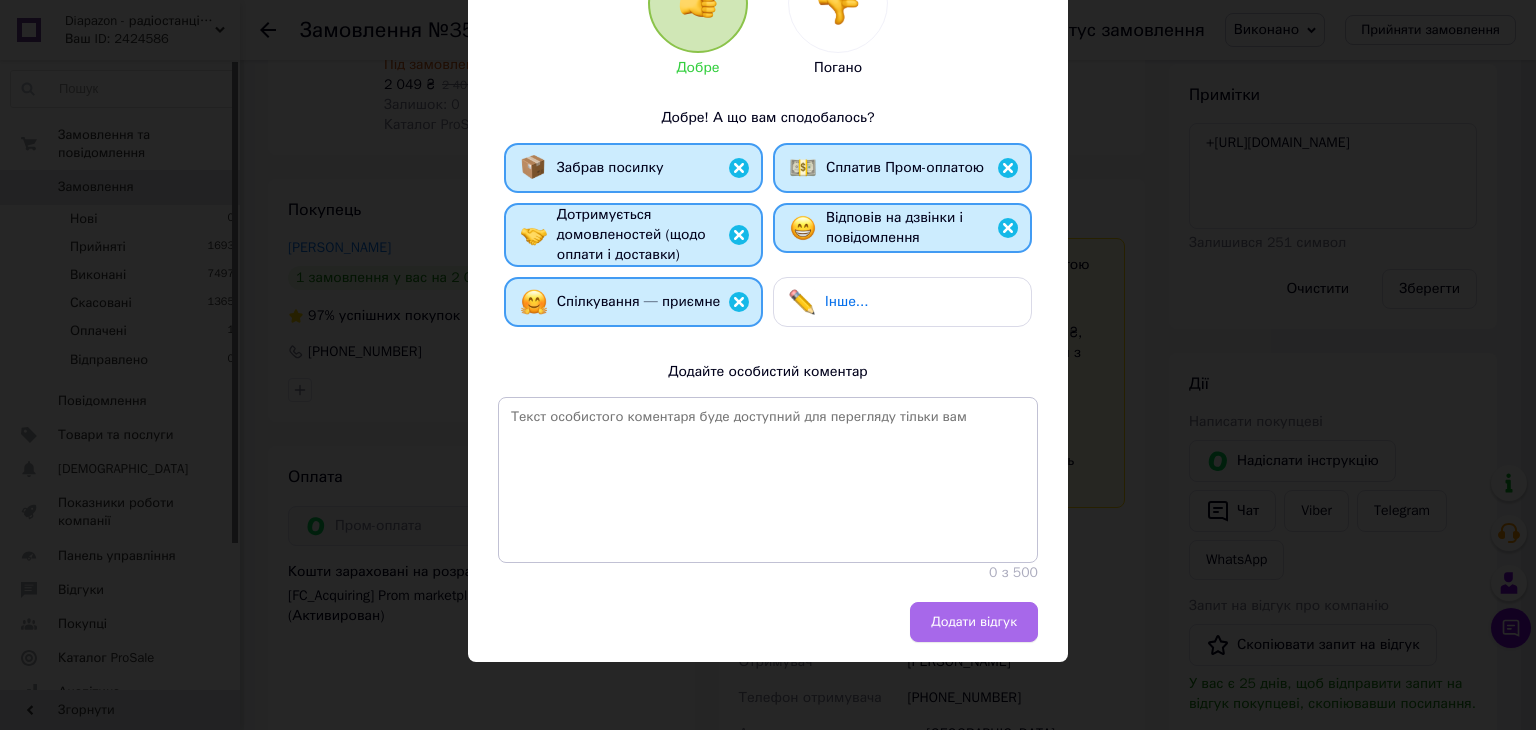 click on "Додати відгук" at bounding box center [974, 622] 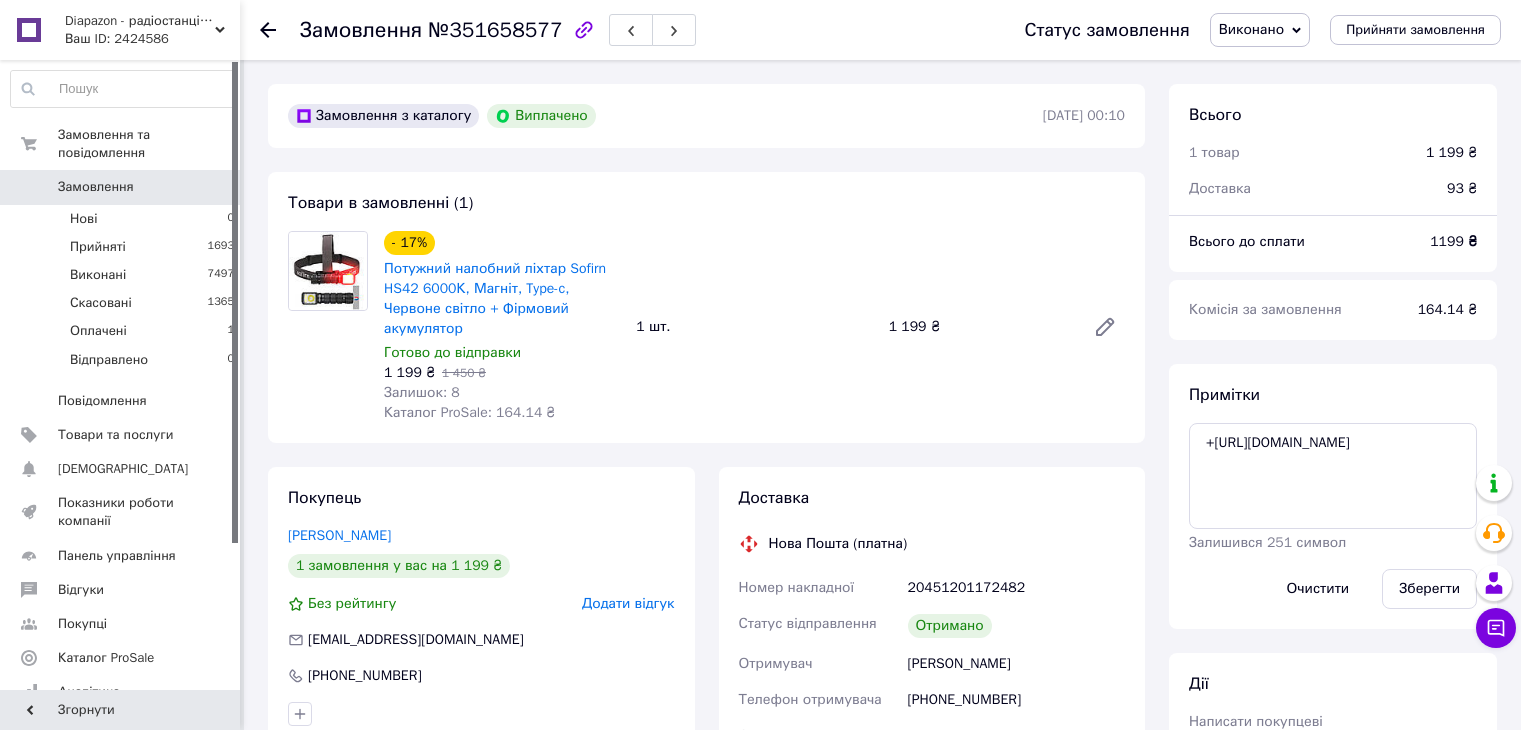 scroll, scrollTop: 0, scrollLeft: 0, axis: both 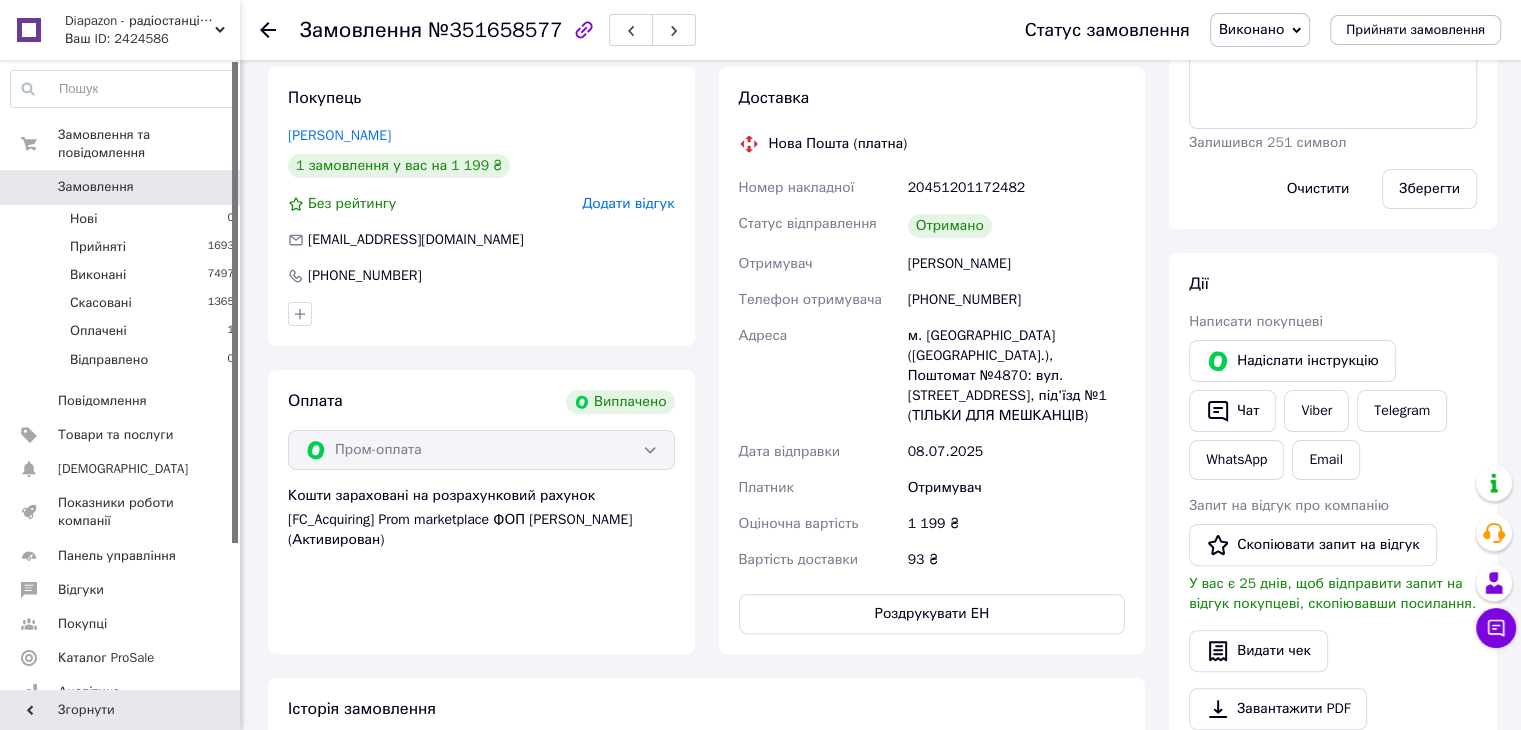 click on "Додати відгук" at bounding box center (628, 203) 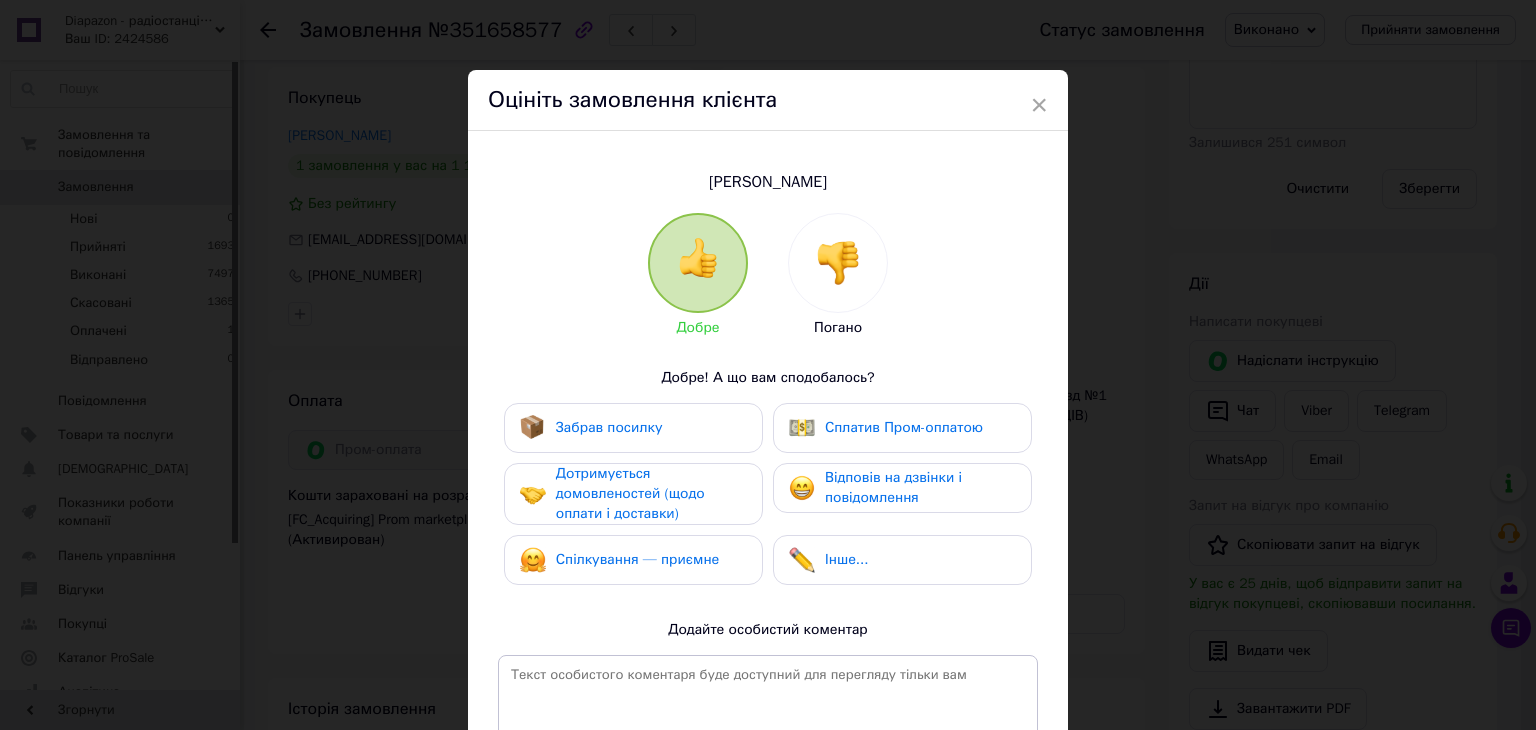 drag, startPoint x: 710, startPoint y: 425, endPoint x: 705, endPoint y: 452, distance: 27.45906 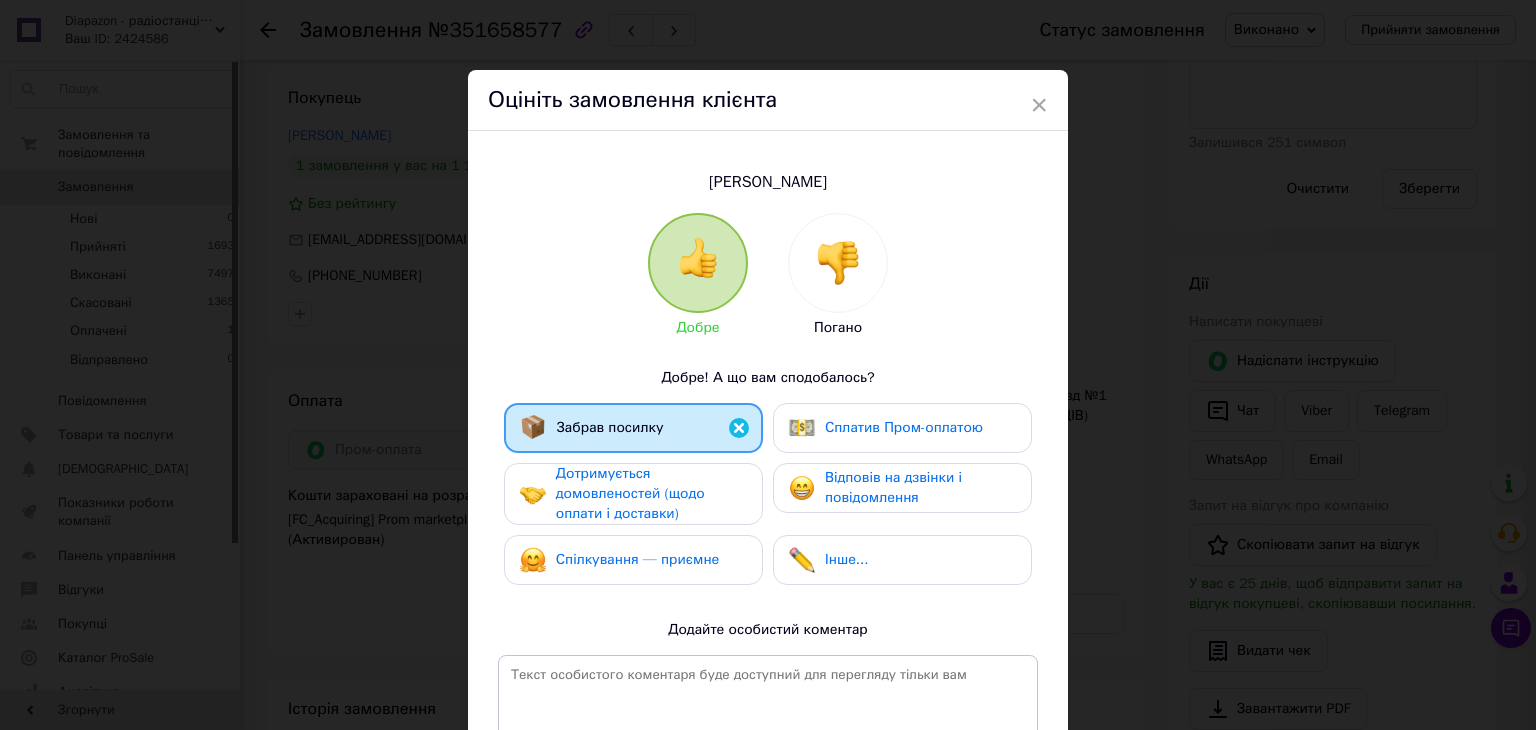 drag, startPoint x: 703, startPoint y: 477, endPoint x: 702, endPoint y: 496, distance: 19.026299 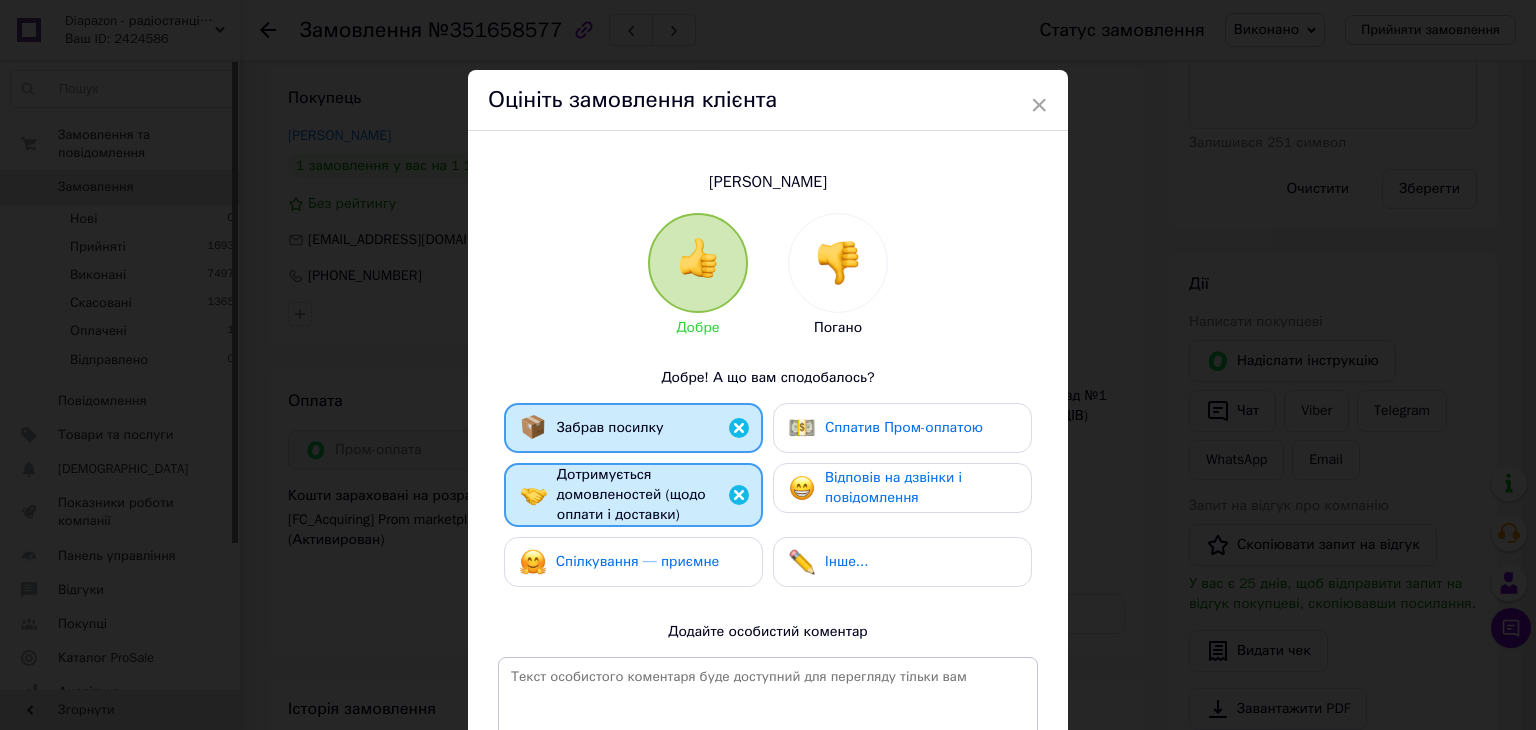 click on "Спілкування — приємне" at bounding box center (633, 562) 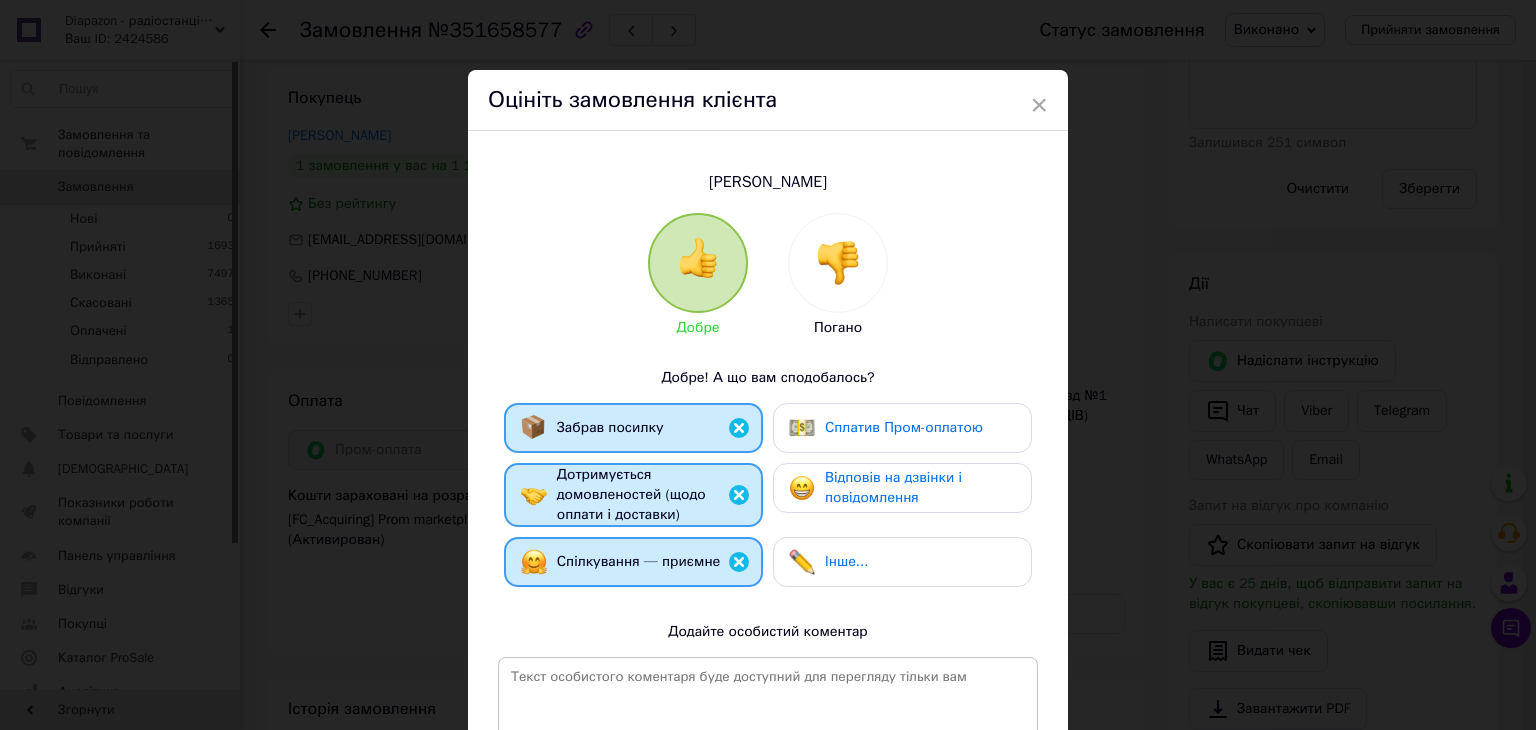 click on "Відповів на дзвінки і повідомлення" at bounding box center (920, 488) 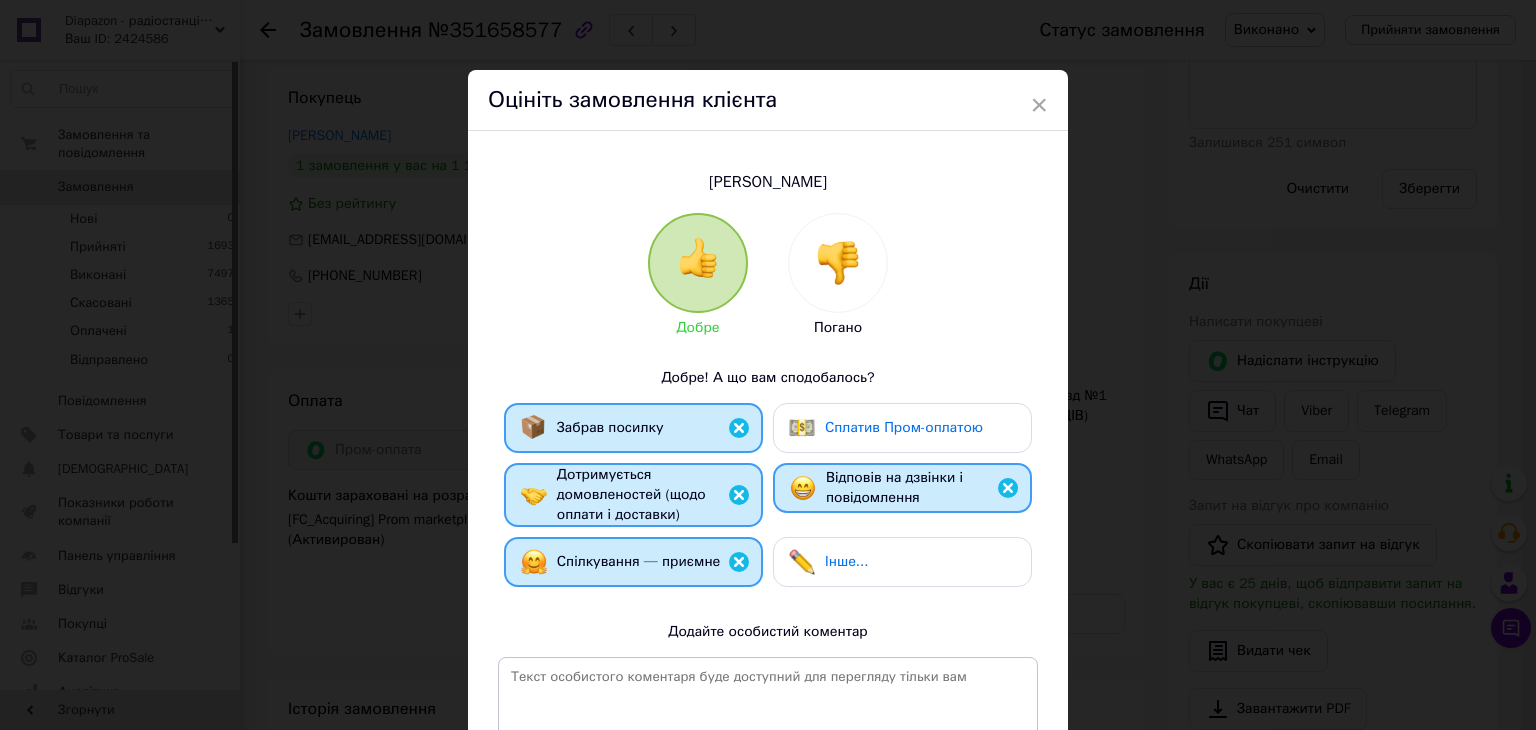 click on "Добре Погано Добре! А що вам сподобалось? Забрав посилку Сплатив Пром-оплатою Дотримується домовленостей (щодо оплати і доставки) Відповів на дзвінки і повідомлення Спілкування — приємне Інше... Додайте особистий коментар 0   з   500" at bounding box center [768, 527] 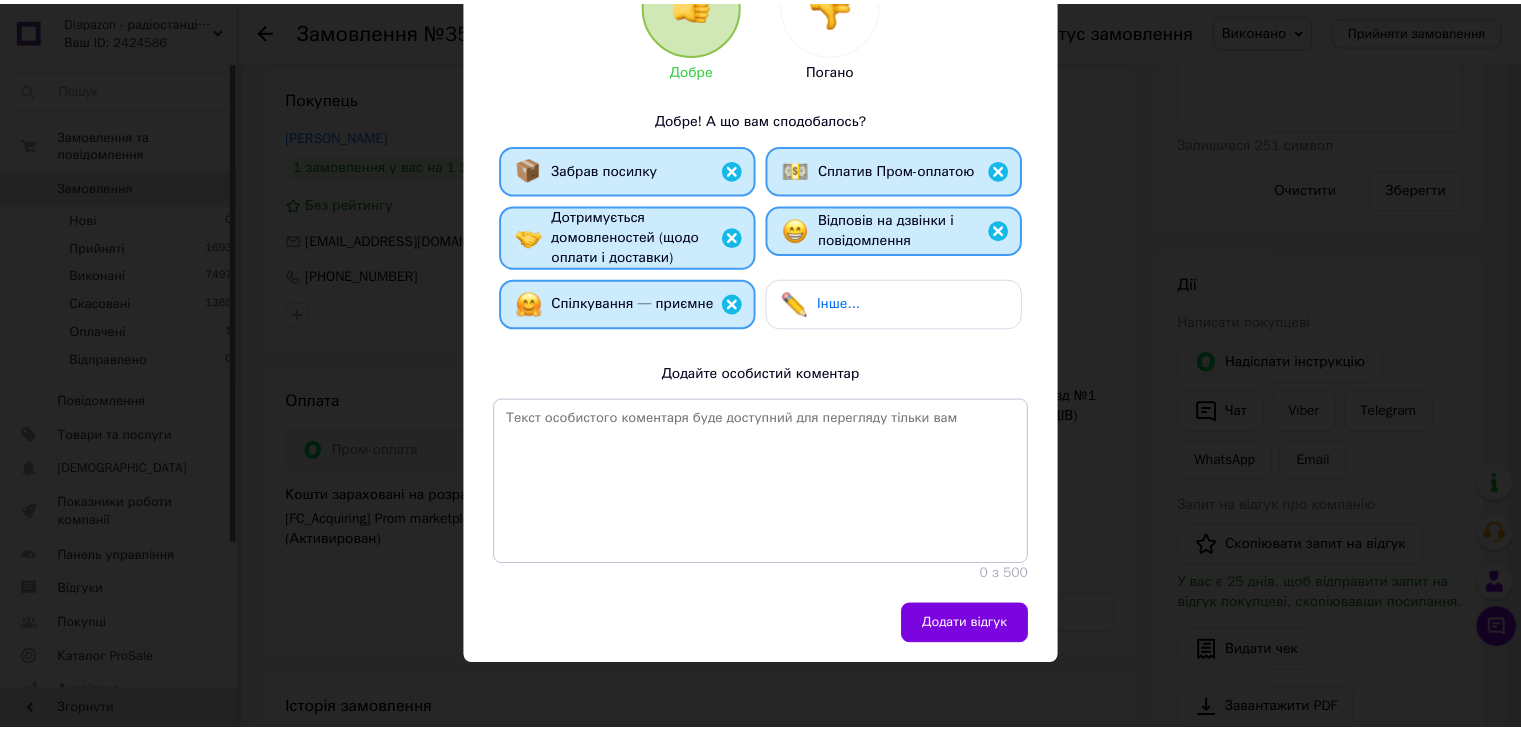 scroll, scrollTop: 260, scrollLeft: 0, axis: vertical 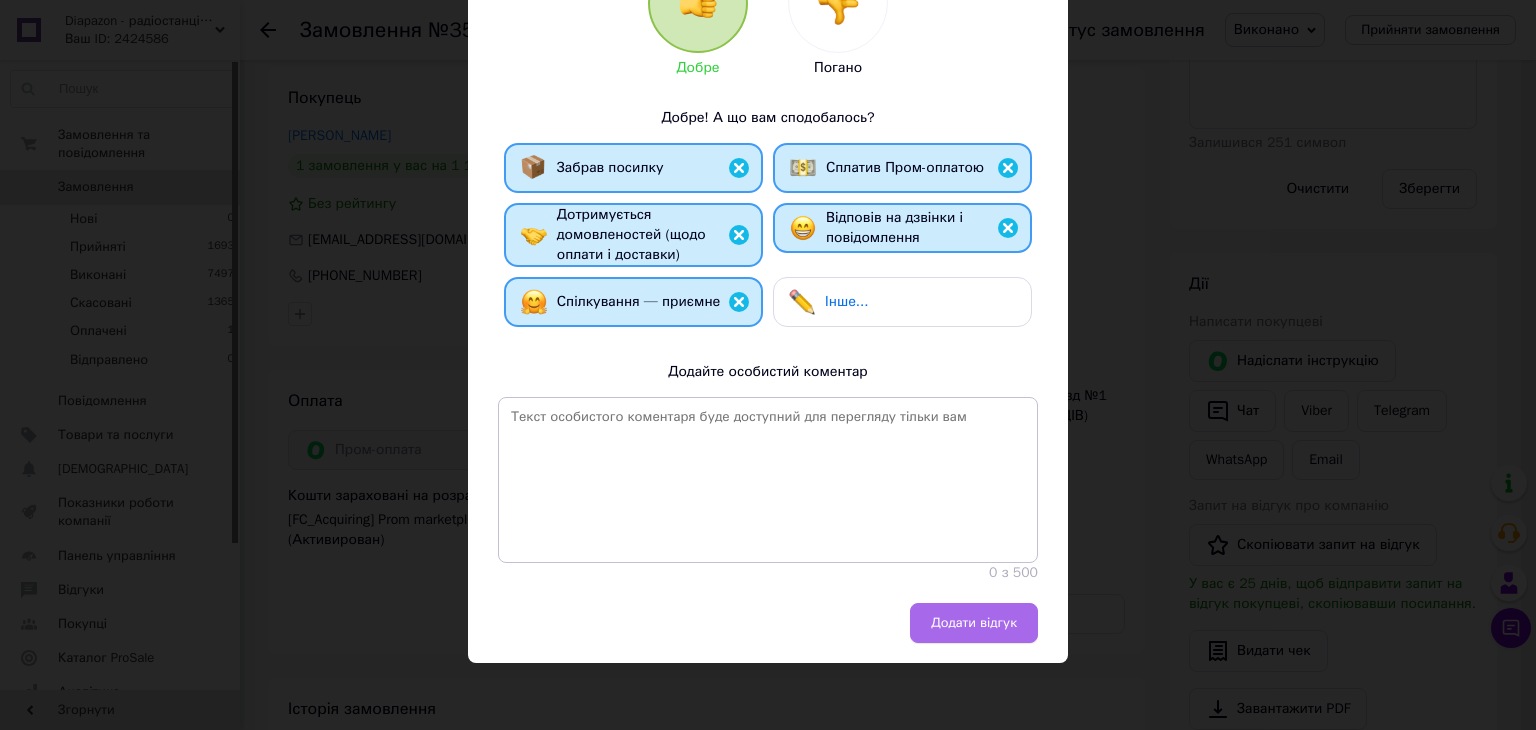 click on "Додати відгук" at bounding box center [974, 623] 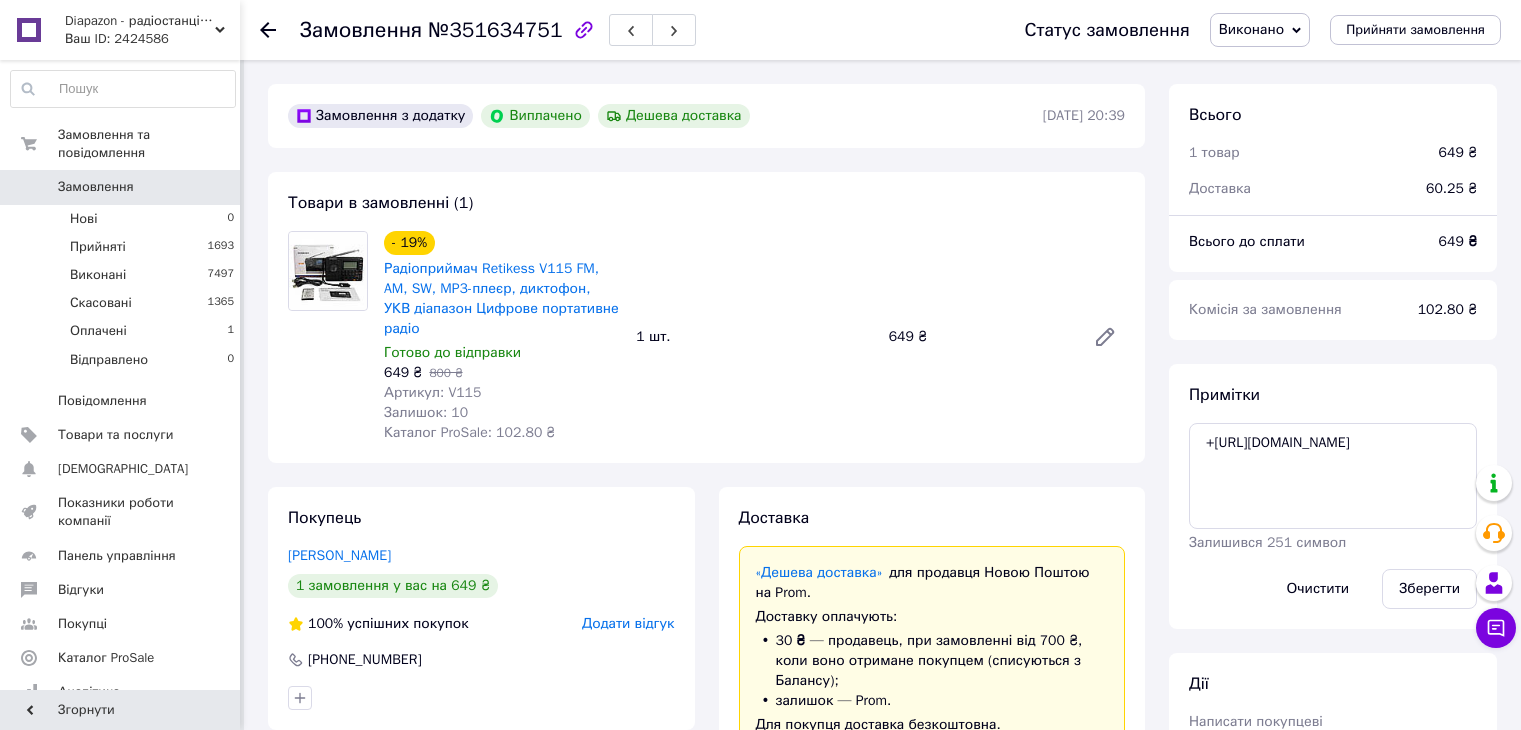 scroll, scrollTop: 0, scrollLeft: 0, axis: both 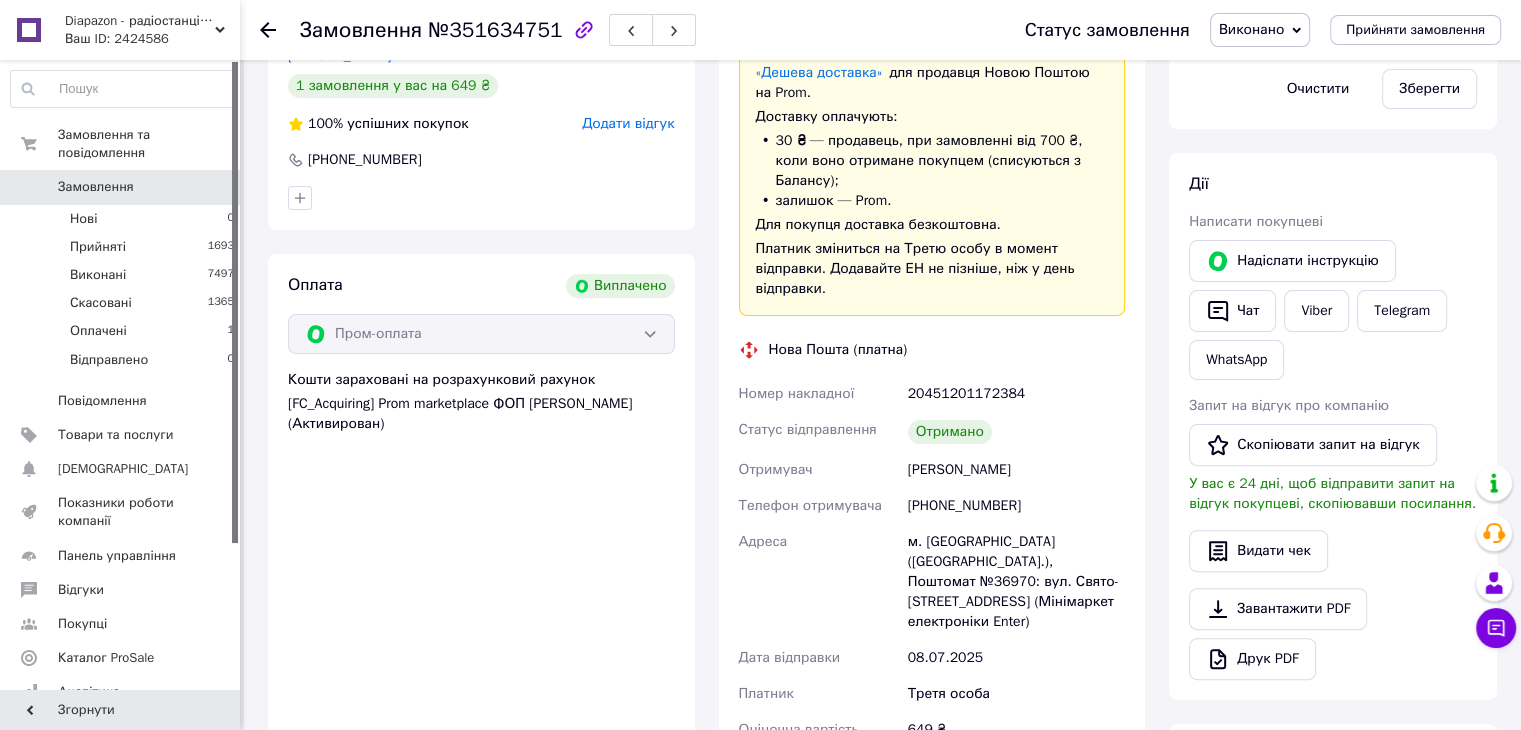click on "Додати відгук" at bounding box center (628, 123) 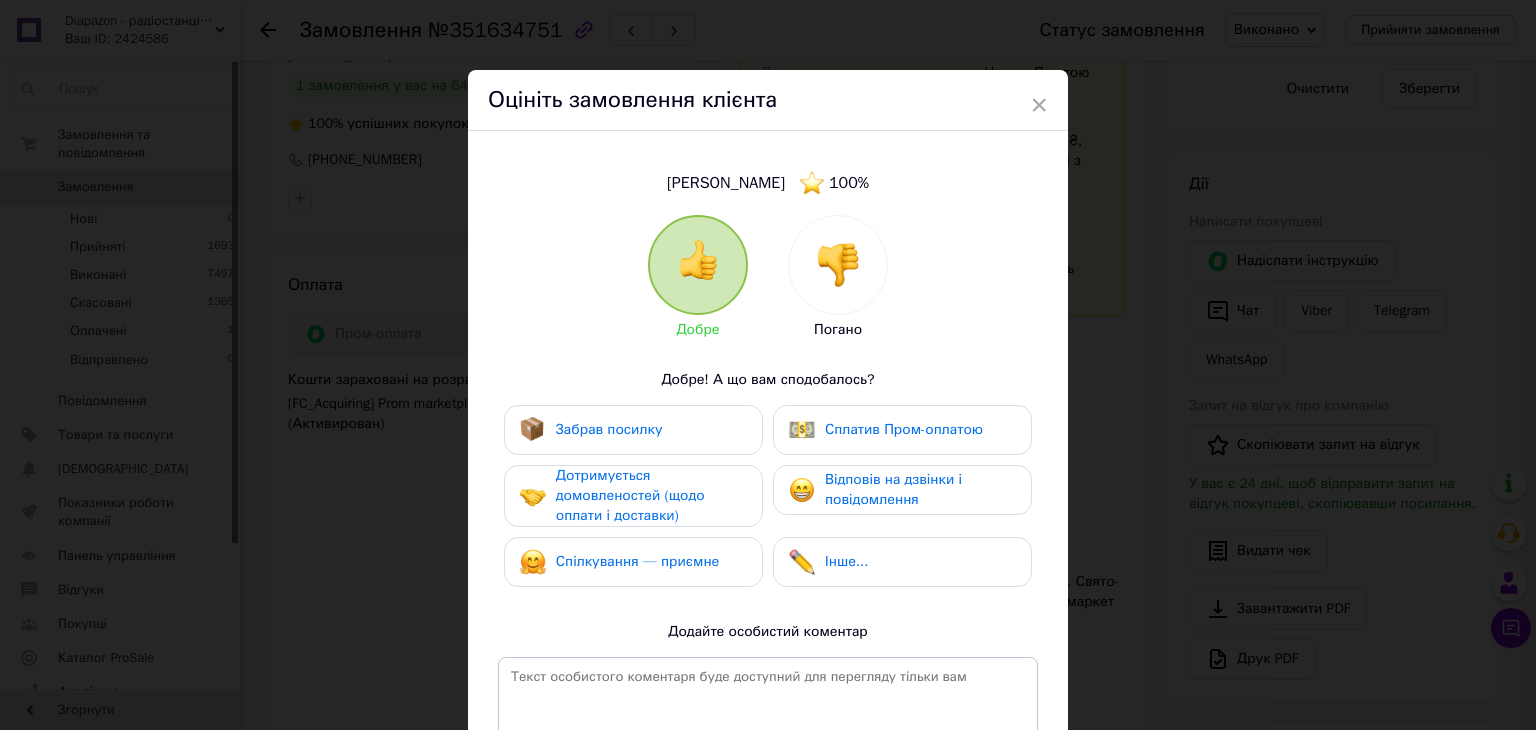 click on "Забрав посилку" at bounding box center (633, 430) 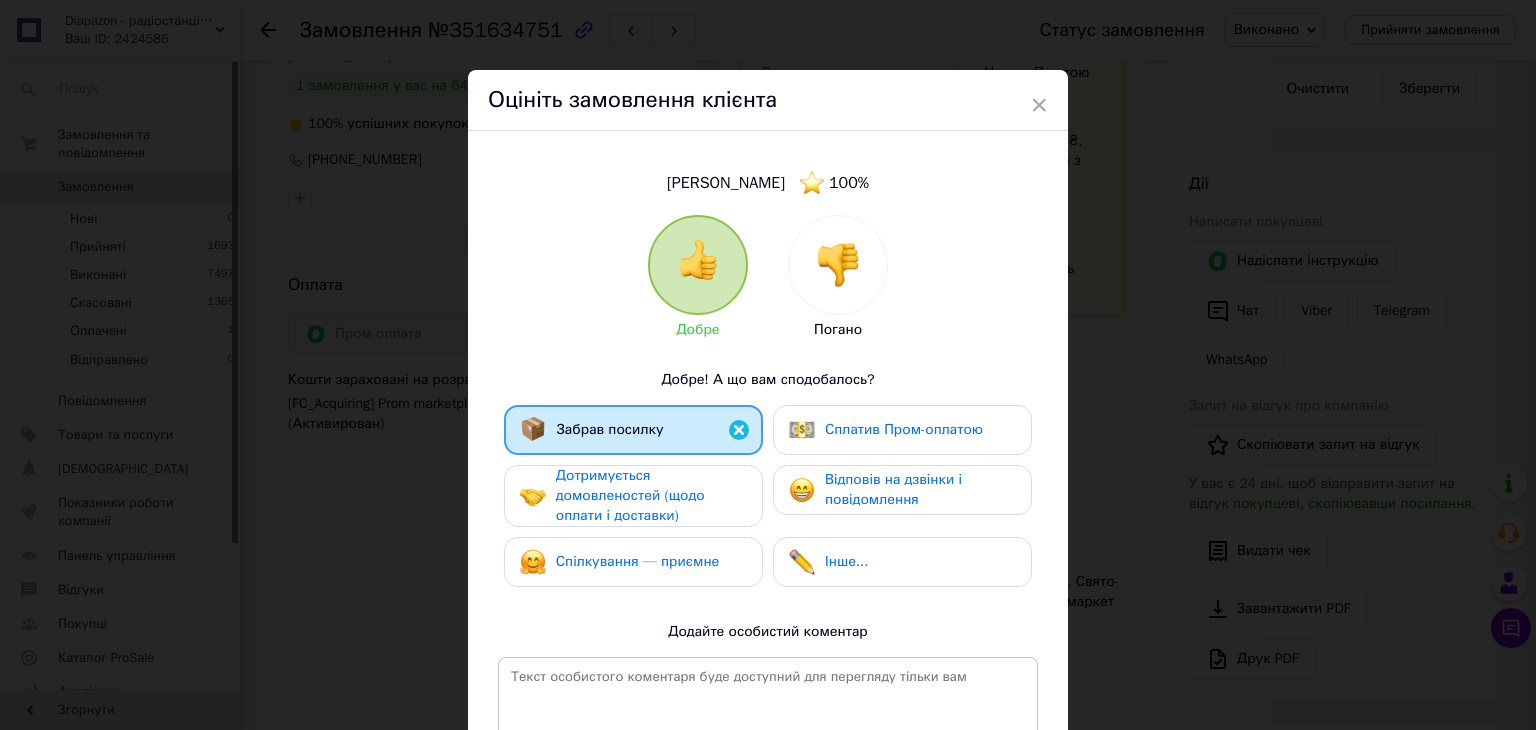 click on "Дотримується домовленостей (щодо оплати і доставки)" at bounding box center [651, 496] 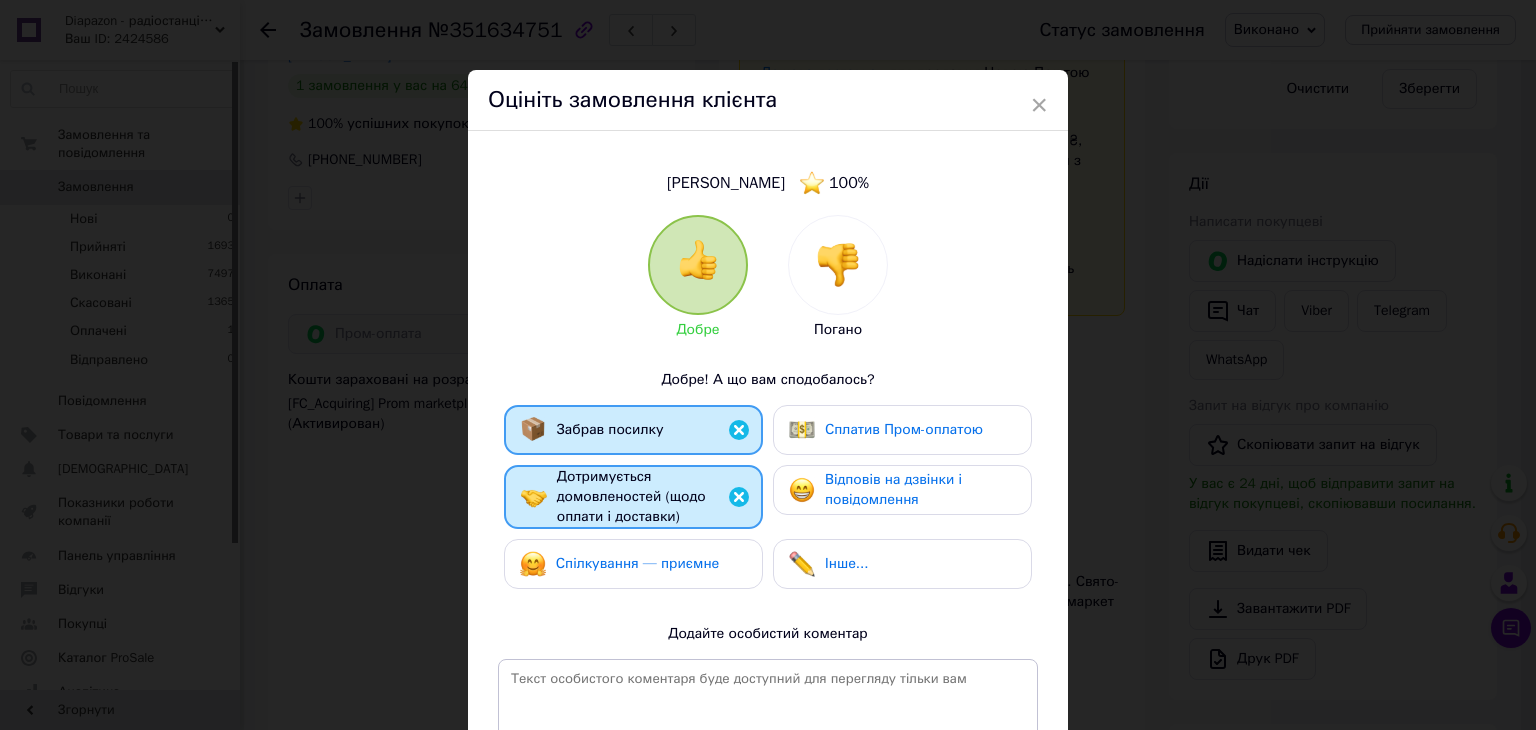 click on "Спілкування — приємне" at bounding box center (638, 563) 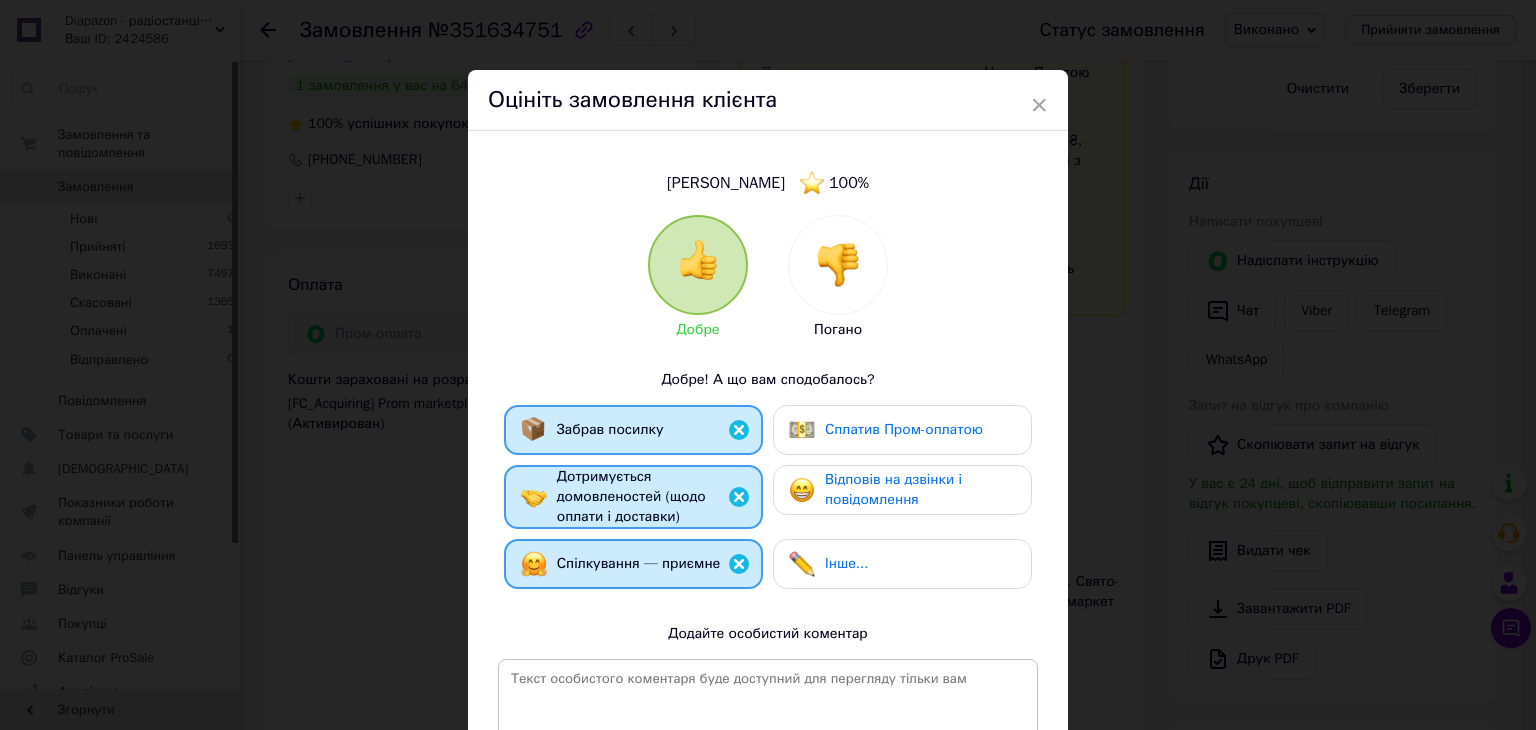 click on "Відповів на дзвінки і повідомлення" at bounding box center (920, 490) 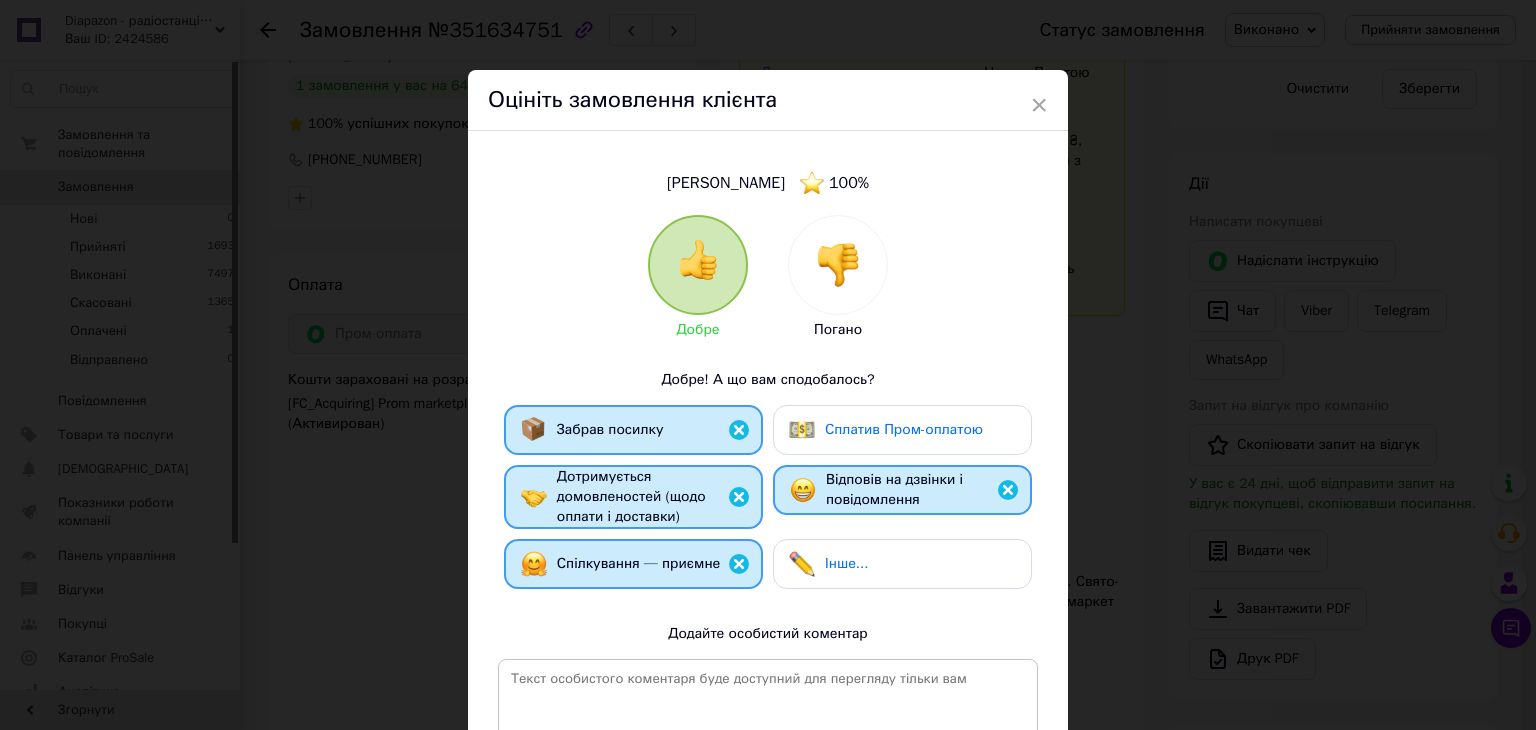click on "Сплатив Пром-оплатою" at bounding box center [902, 430] 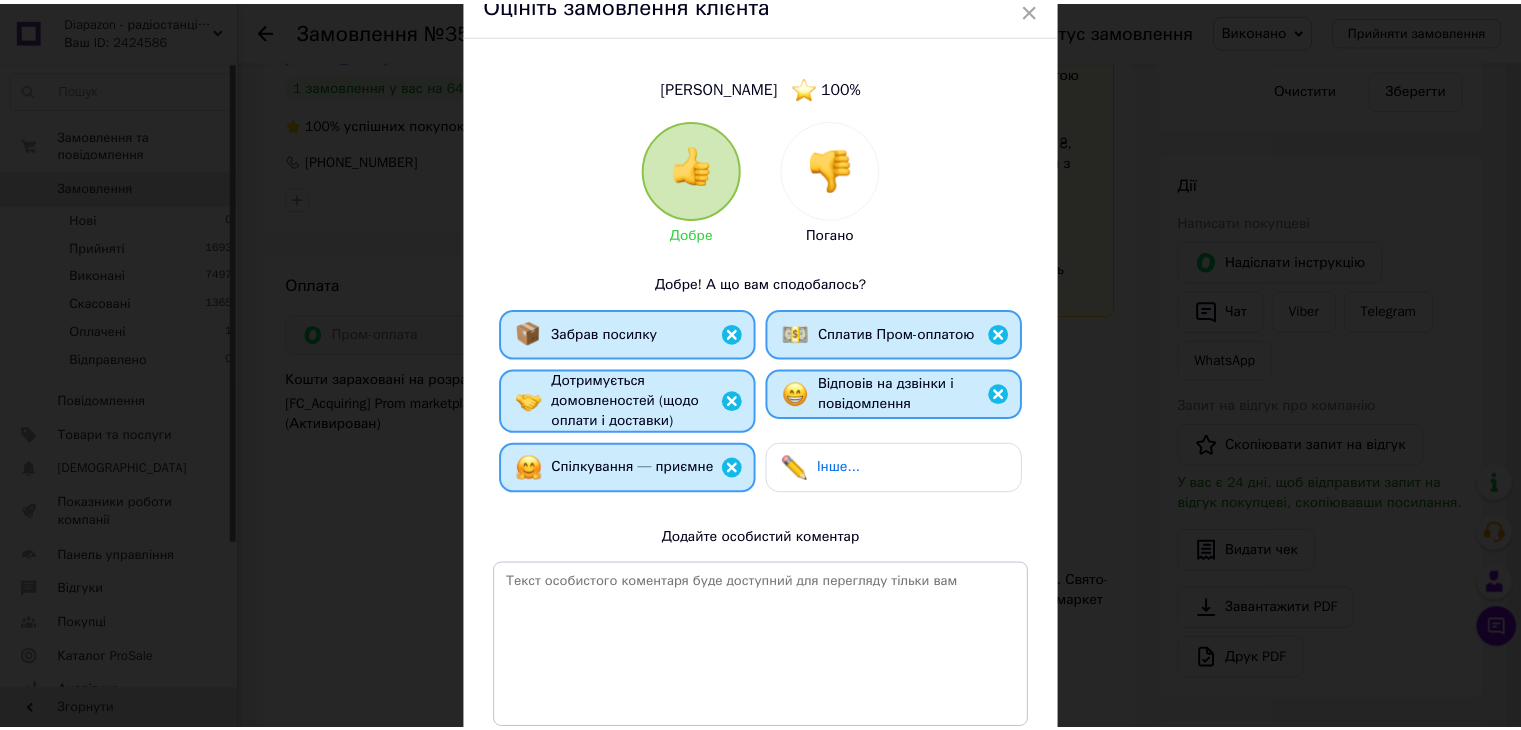 scroll, scrollTop: 262, scrollLeft: 0, axis: vertical 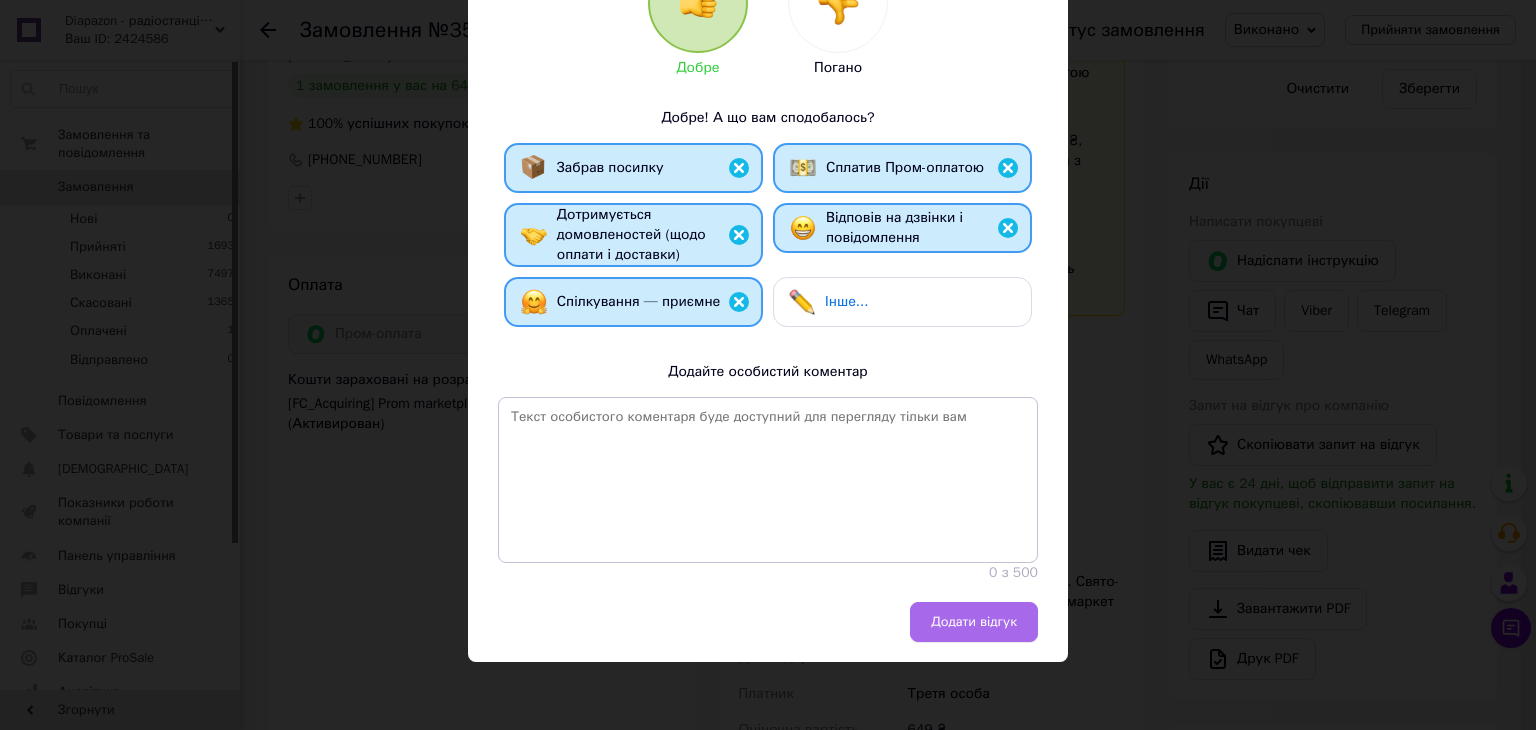 click on "Додати відгук" at bounding box center [974, 622] 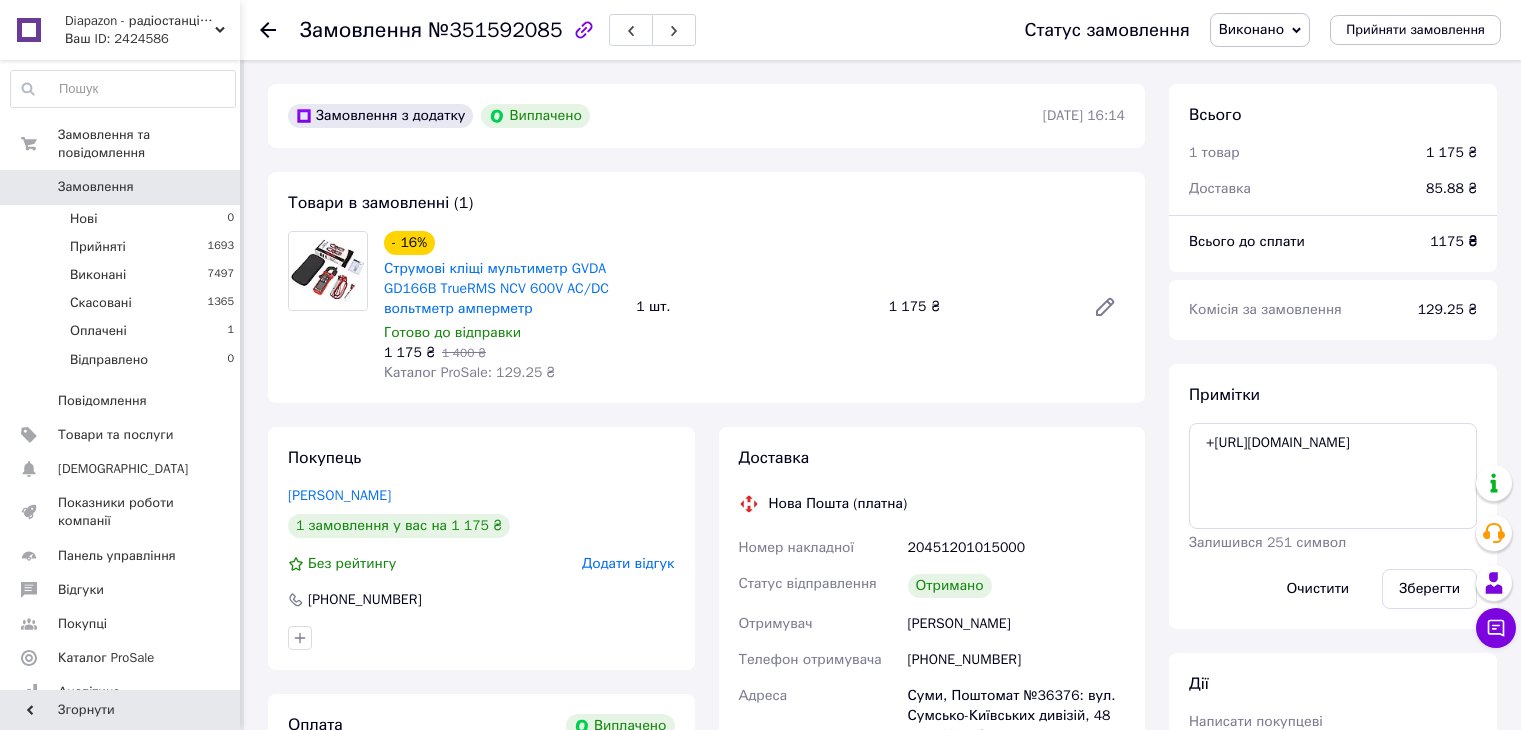 scroll, scrollTop: 0, scrollLeft: 0, axis: both 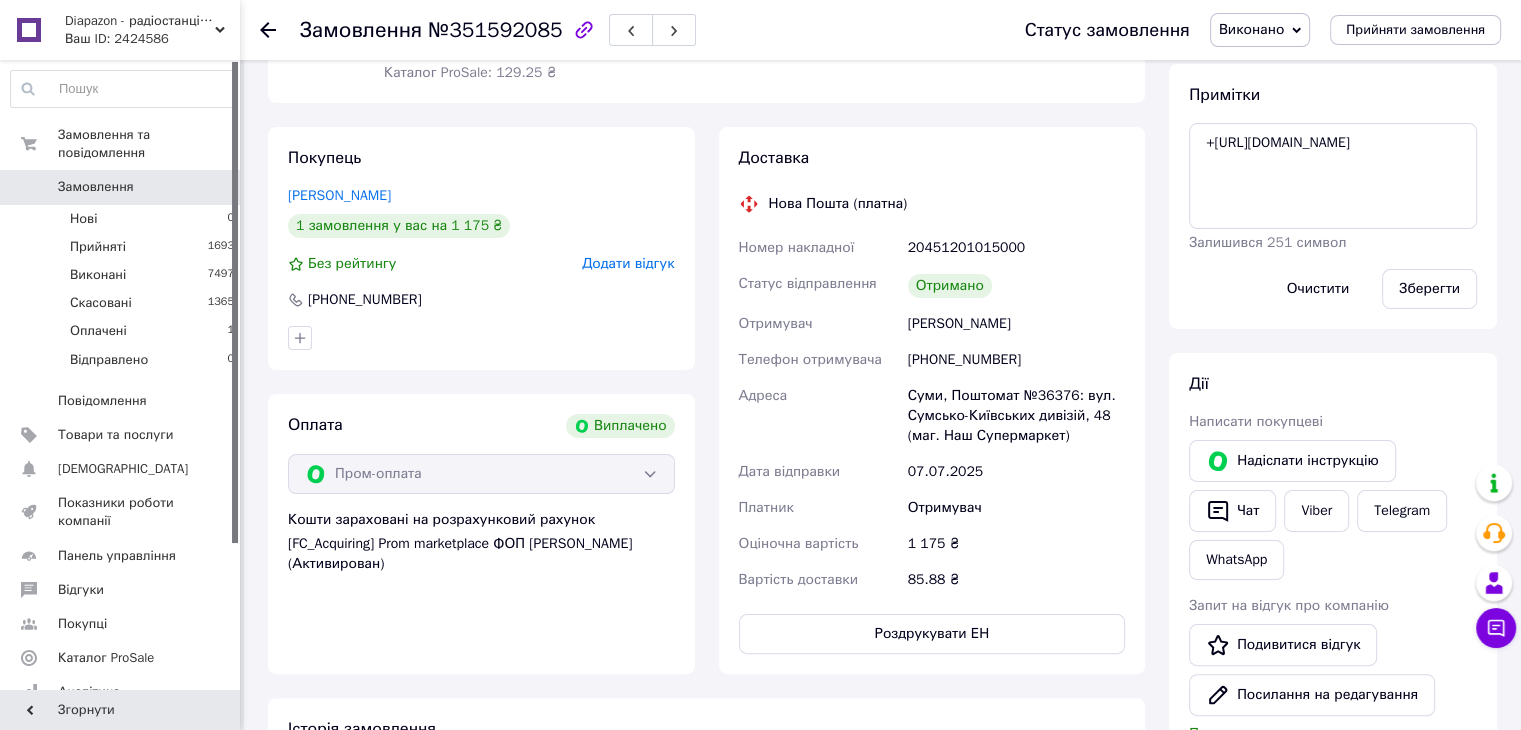 click on "Додати відгук" at bounding box center [628, 263] 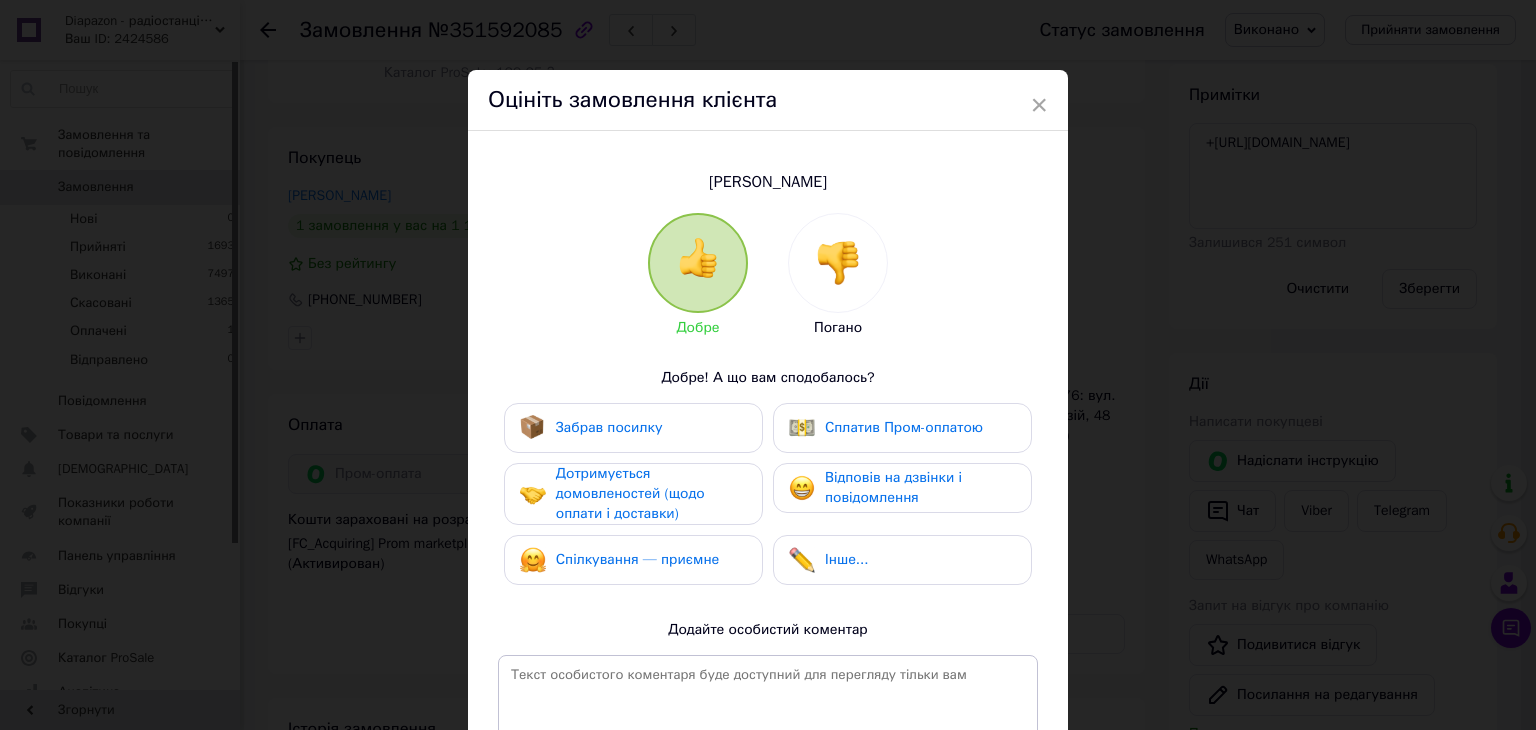 click on "Забрав посилку" at bounding box center [633, 428] 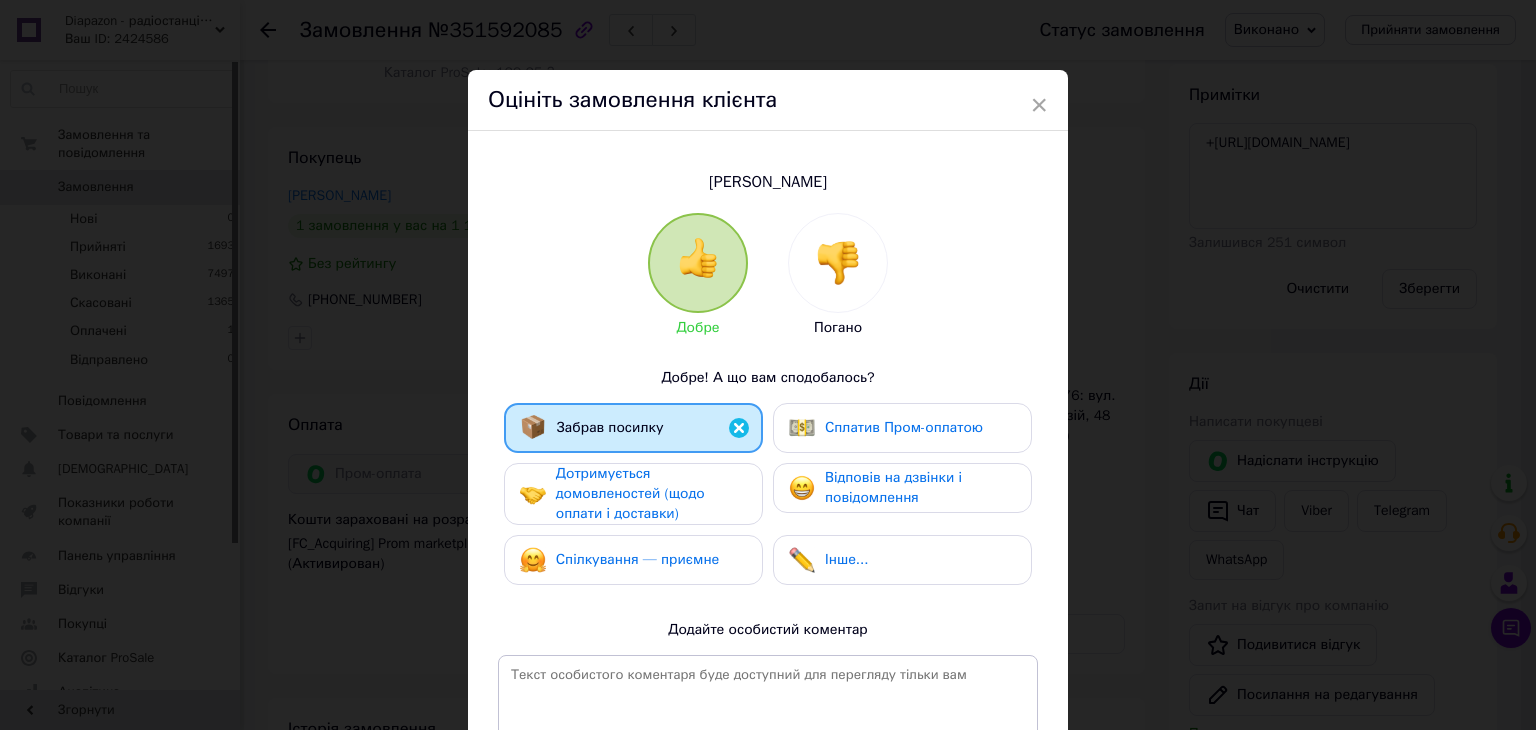 drag, startPoint x: 704, startPoint y: 501, endPoint x: 692, endPoint y: 555, distance: 55.31727 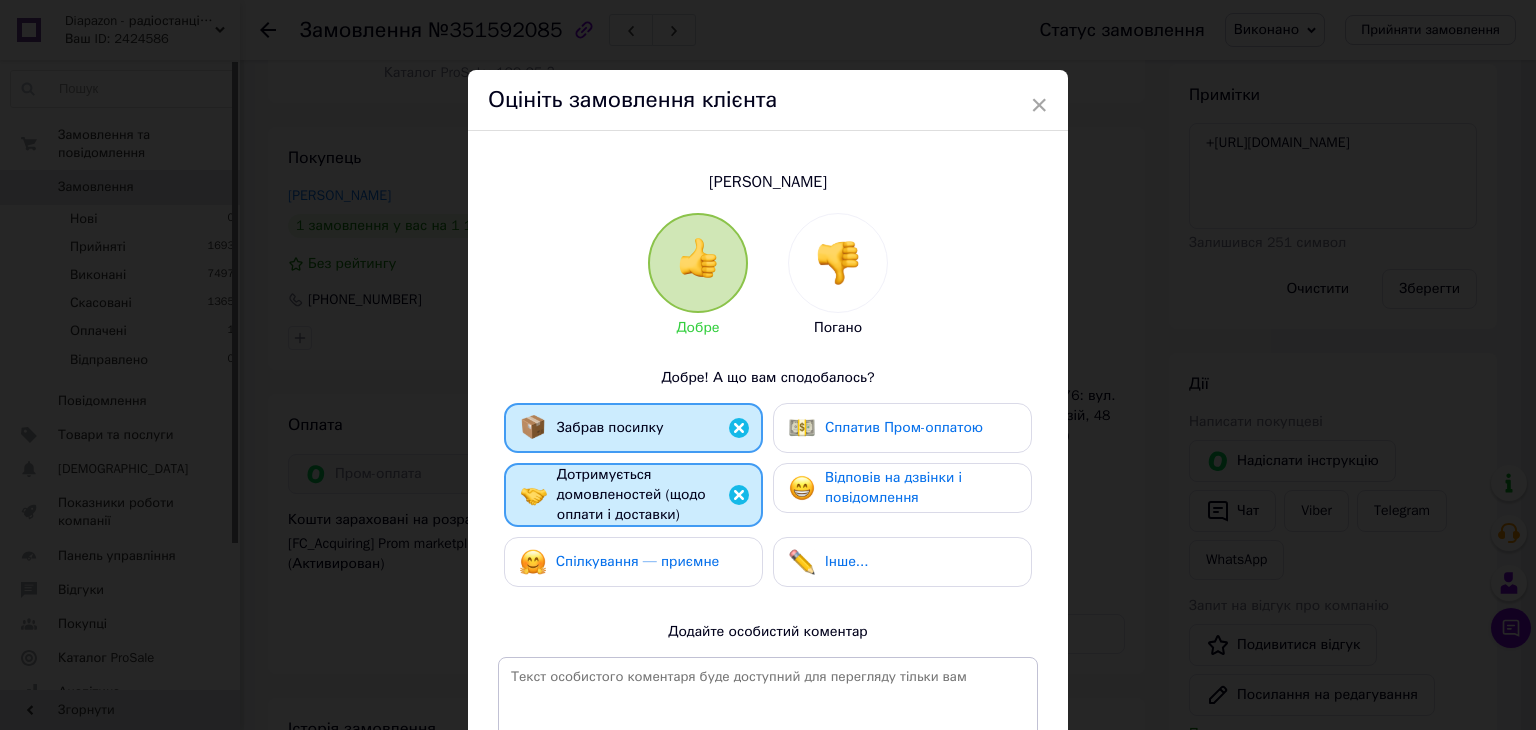 click on "Спілкування — приємне" at bounding box center [638, 561] 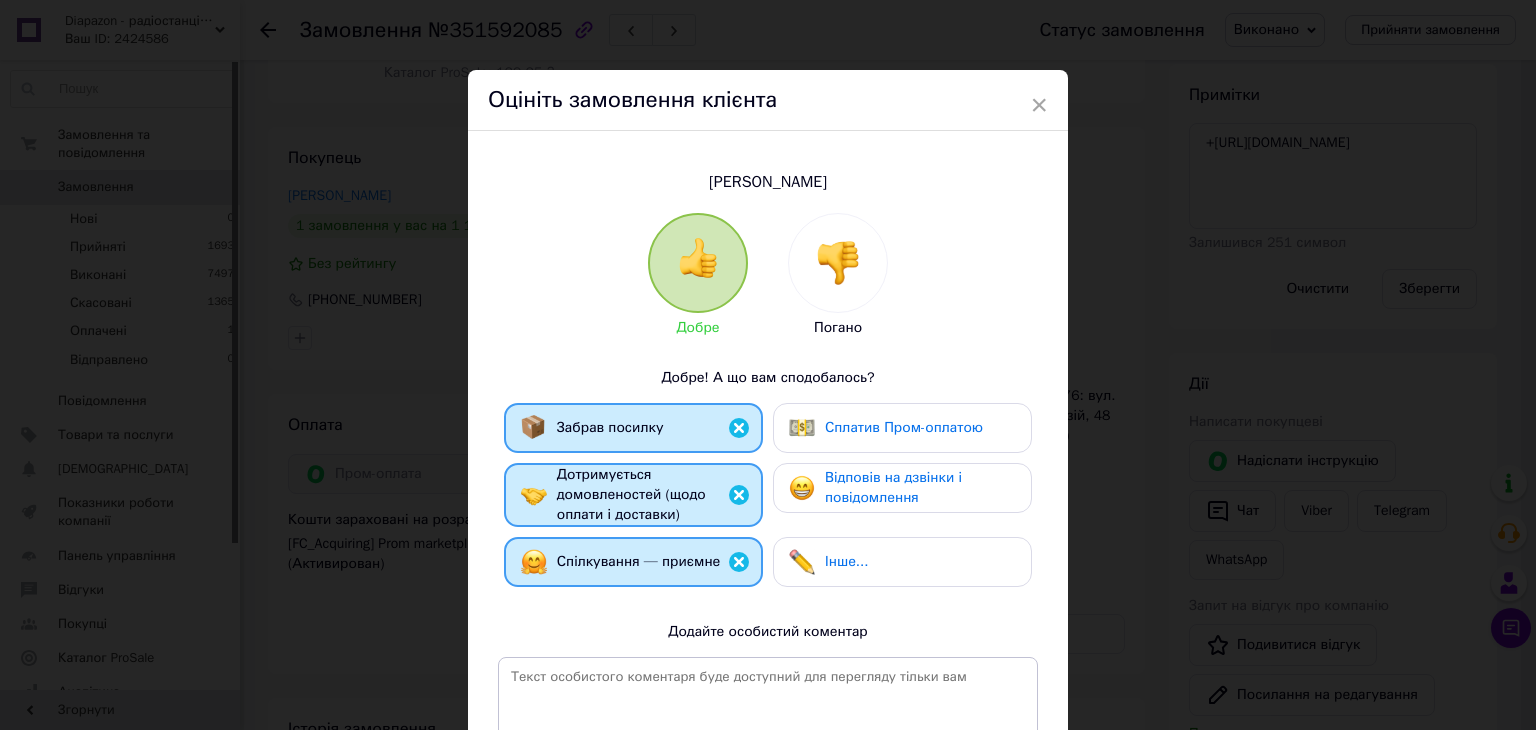 drag, startPoint x: 832, startPoint y: 487, endPoint x: 830, endPoint y: 435, distance: 52.03845 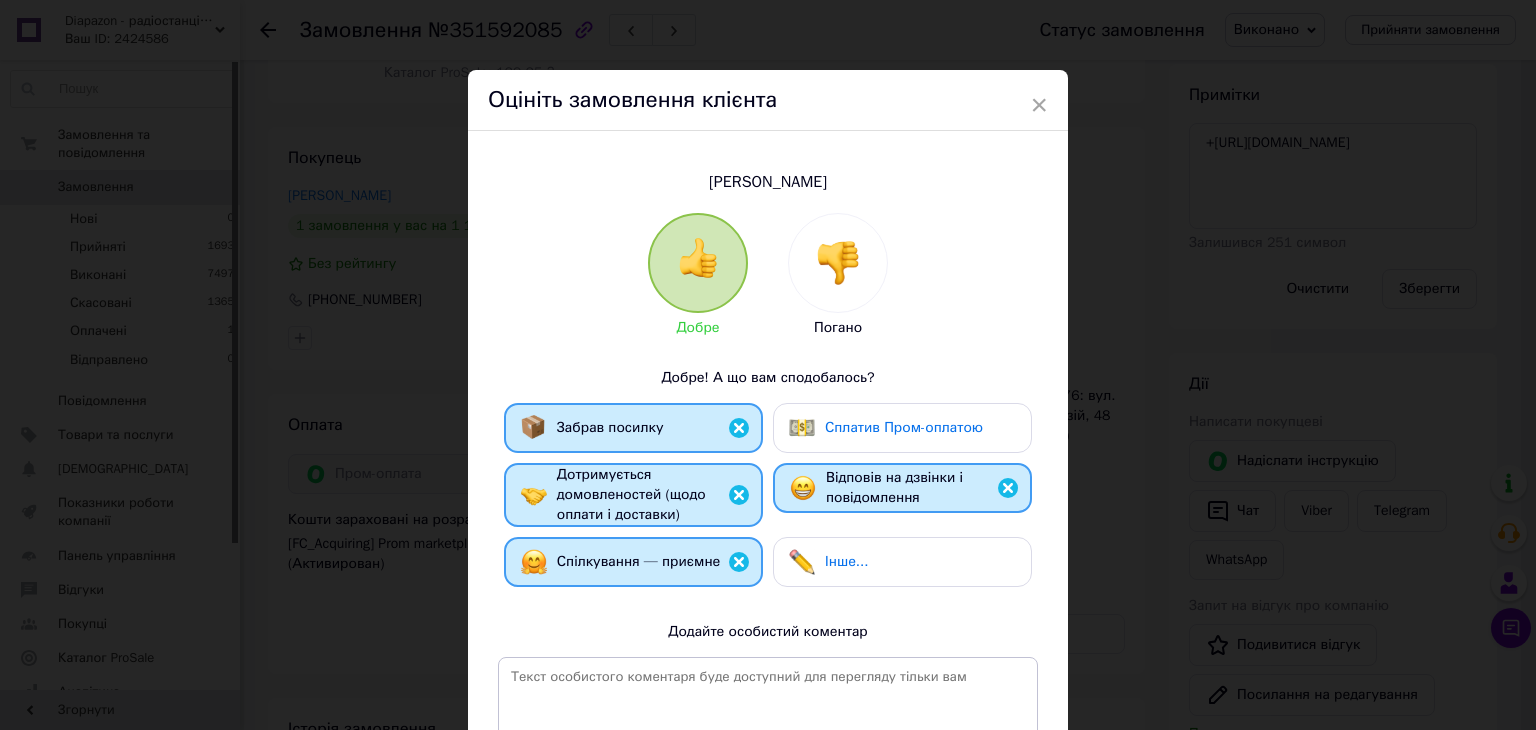 click on "Сплатив Пром-оплатою" at bounding box center [904, 427] 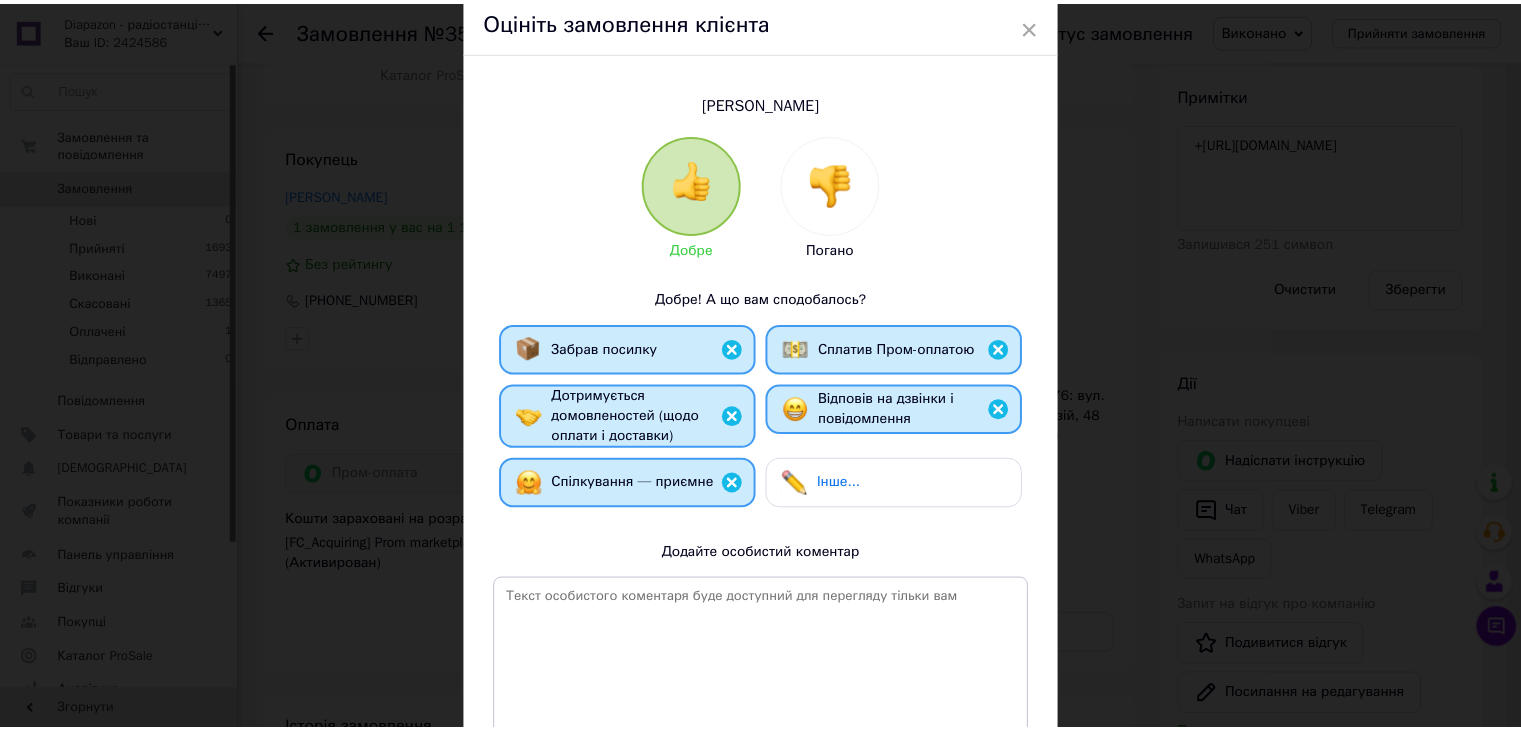 scroll, scrollTop: 200, scrollLeft: 0, axis: vertical 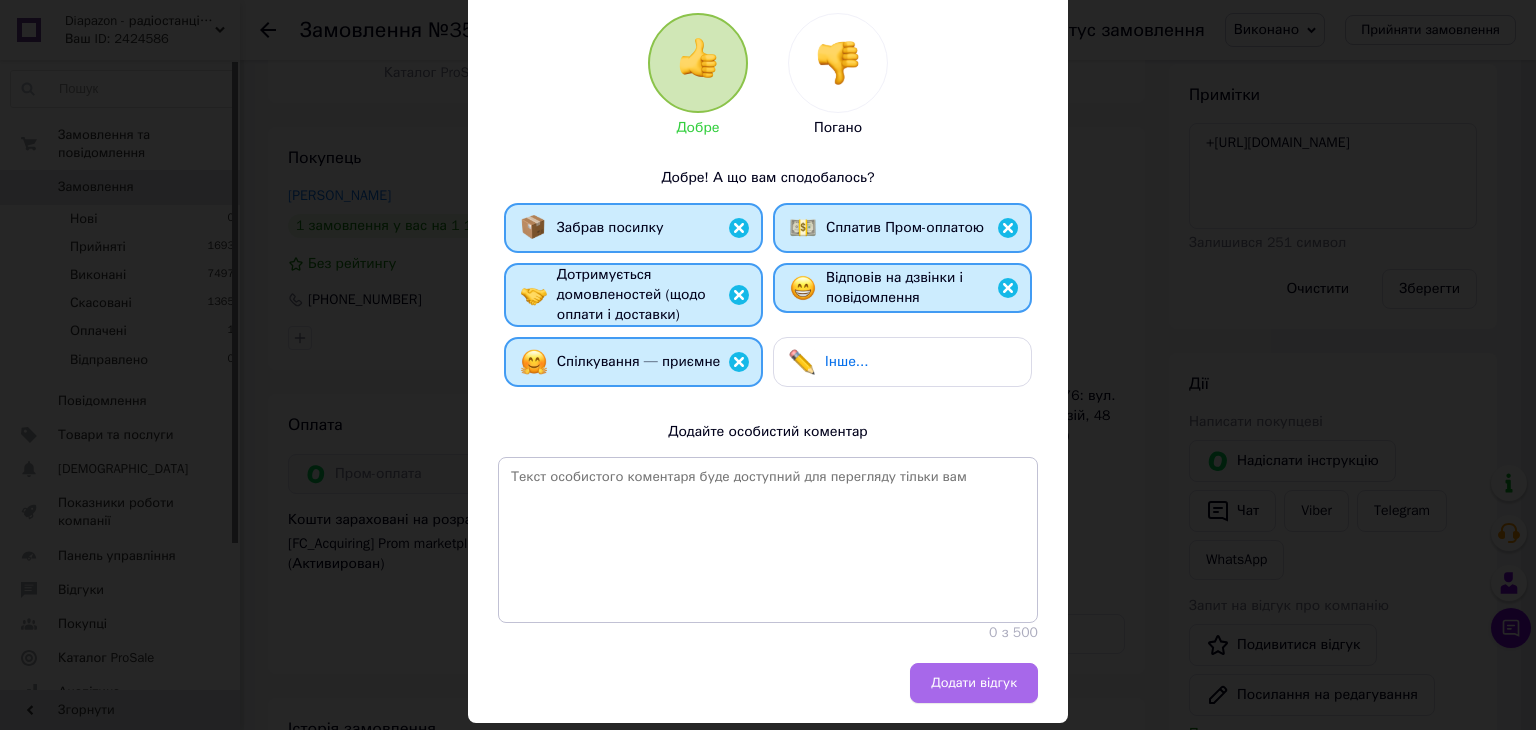 click on "Додати відгук" at bounding box center (974, 683) 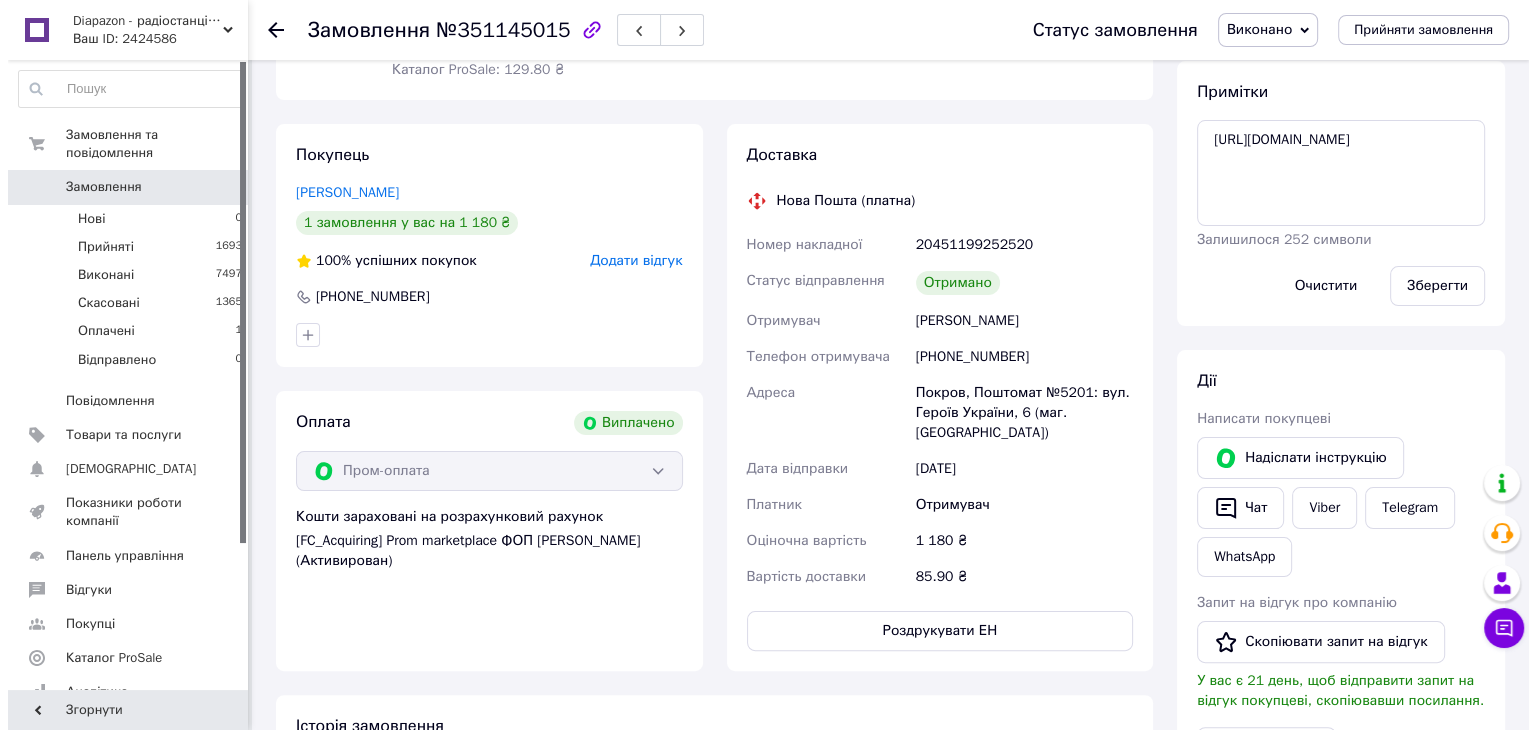 scroll, scrollTop: 300, scrollLeft: 0, axis: vertical 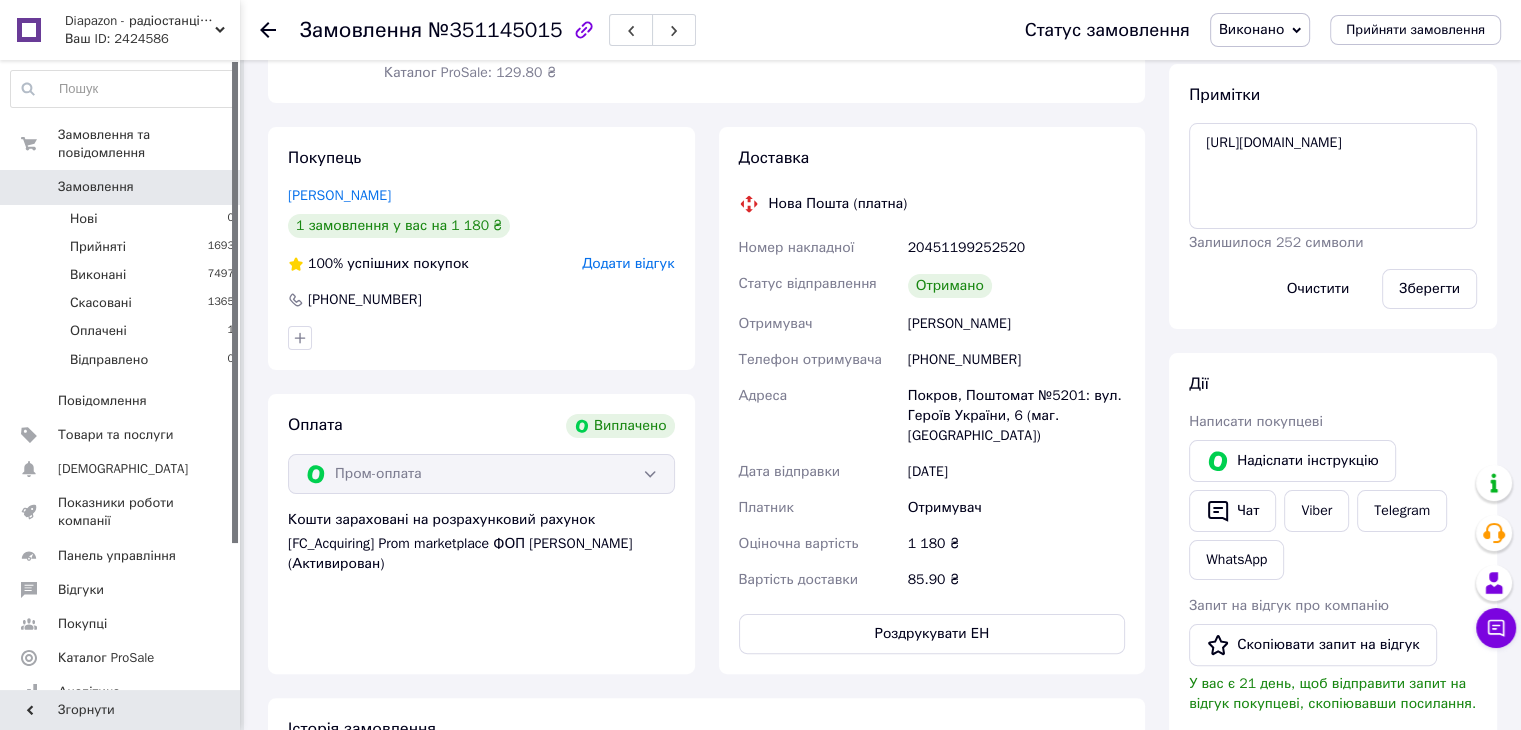 click on "Додати відгук" at bounding box center [628, 263] 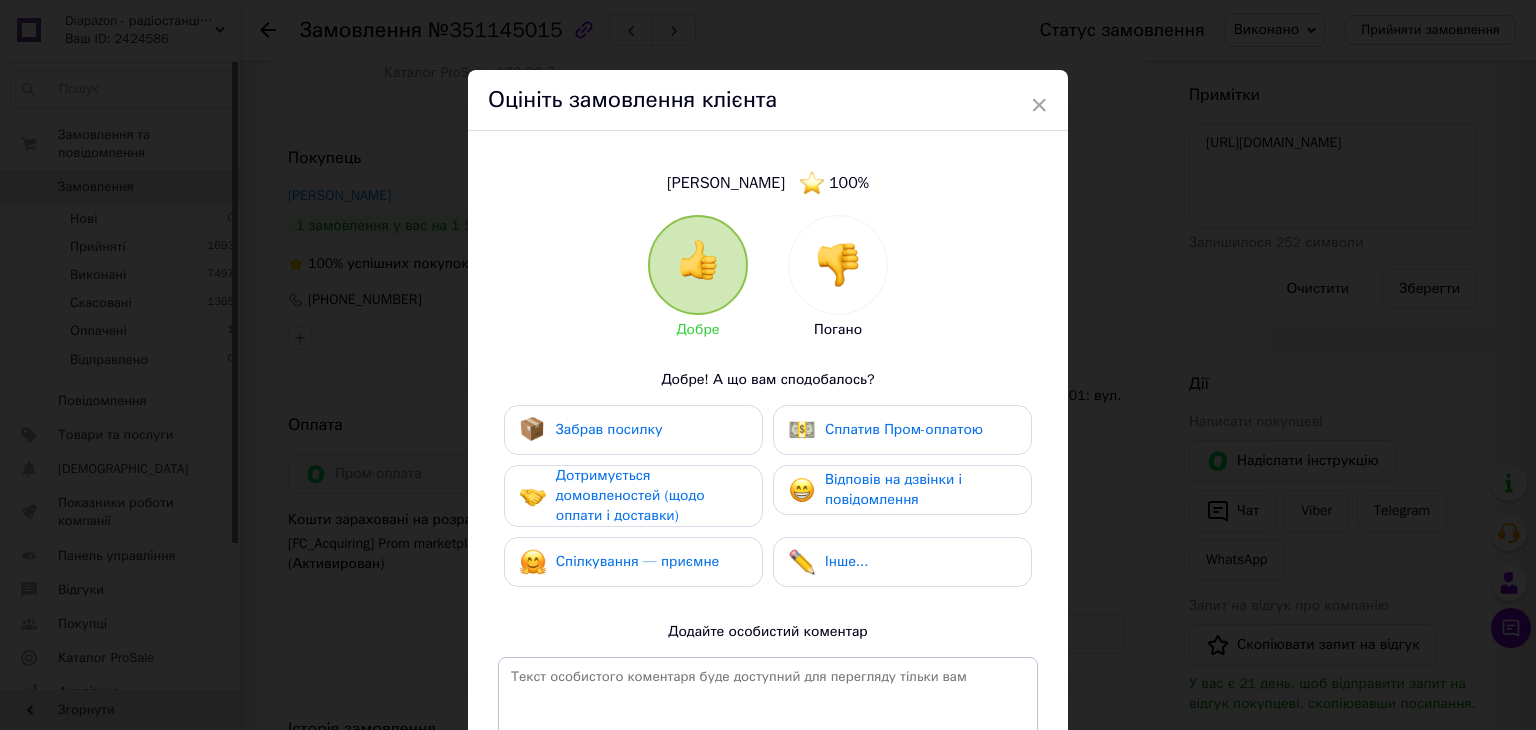click on "Забрав посилку" at bounding box center [633, 430] 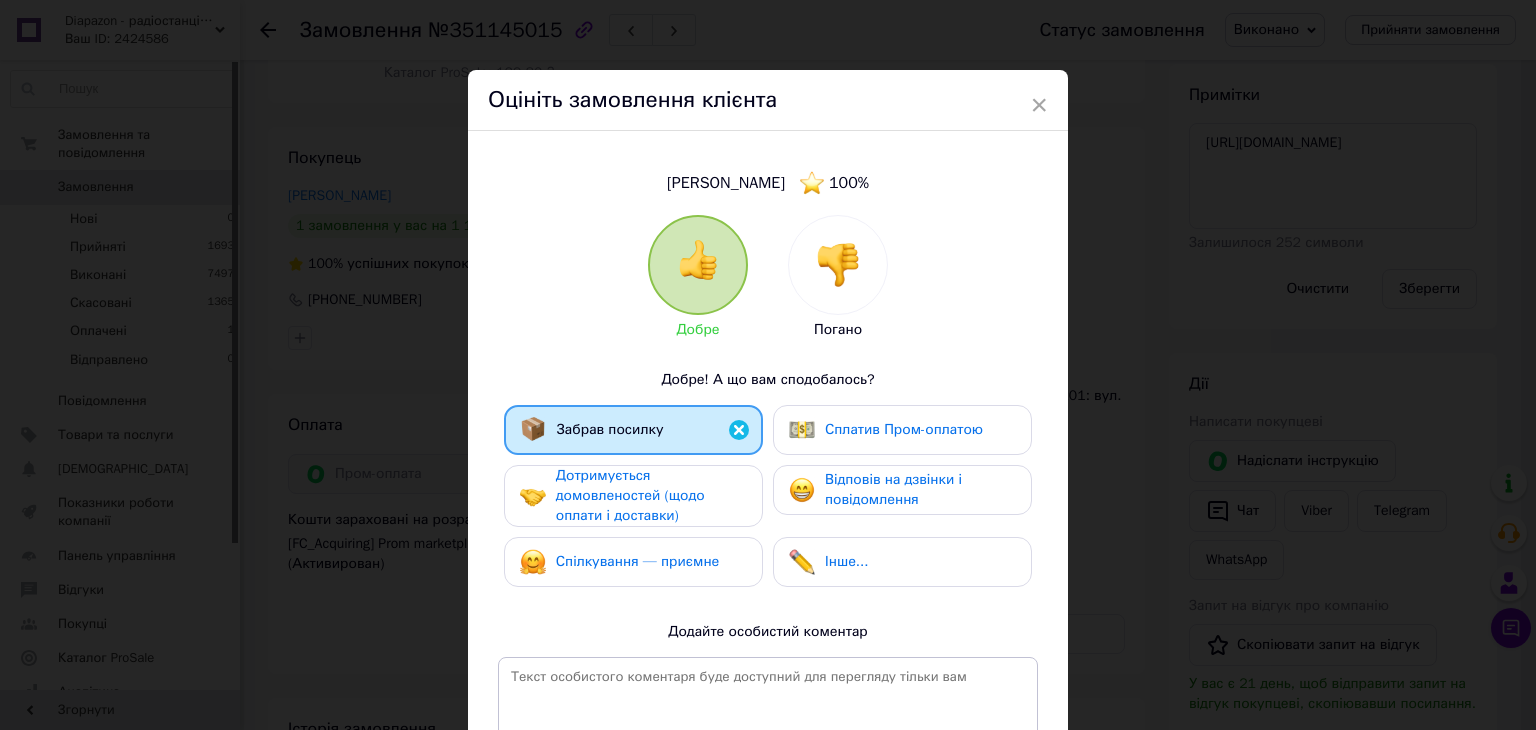 click on "Дотримується домовленостей (щодо оплати і доставки)" at bounding box center (651, 496) 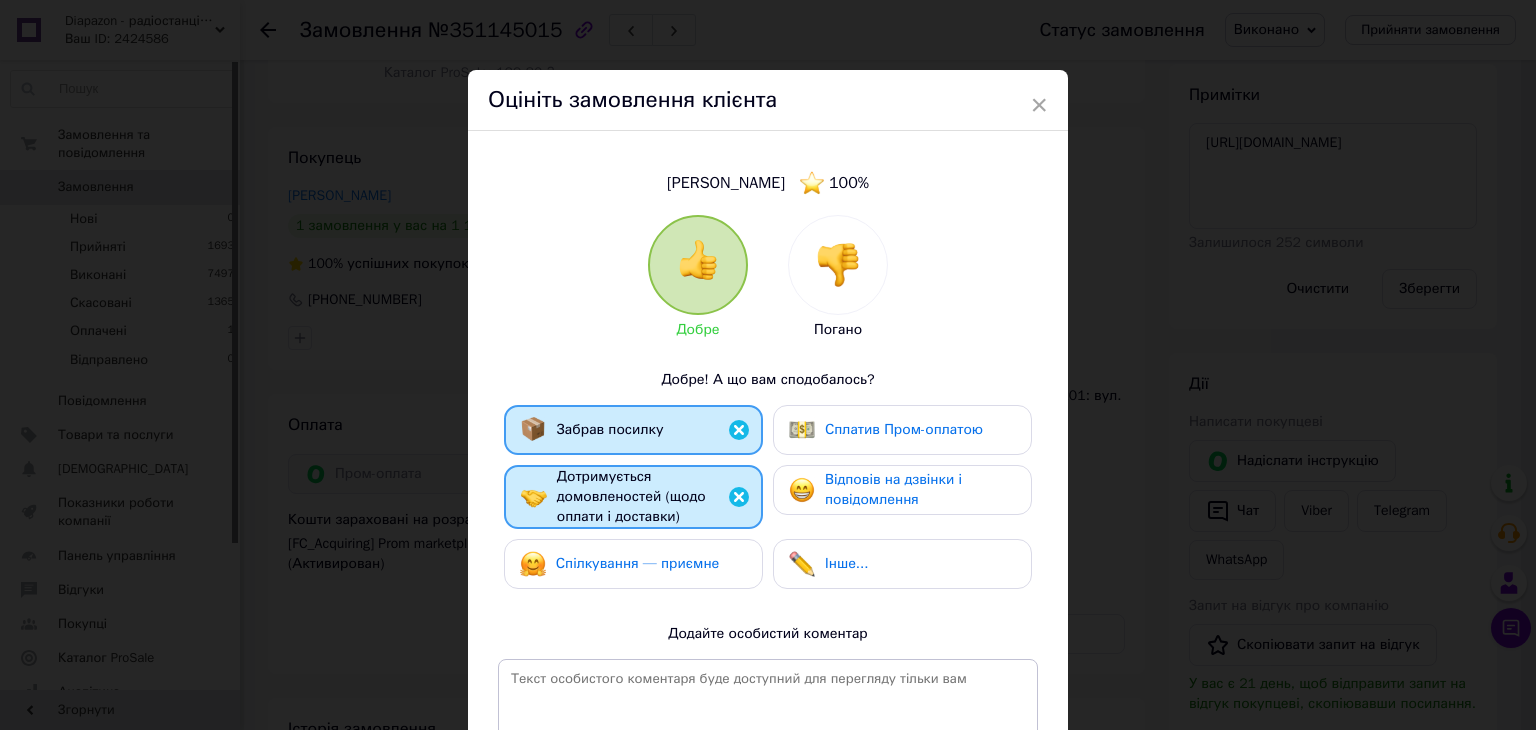 click on "Спілкування — приємне" at bounding box center (620, 564) 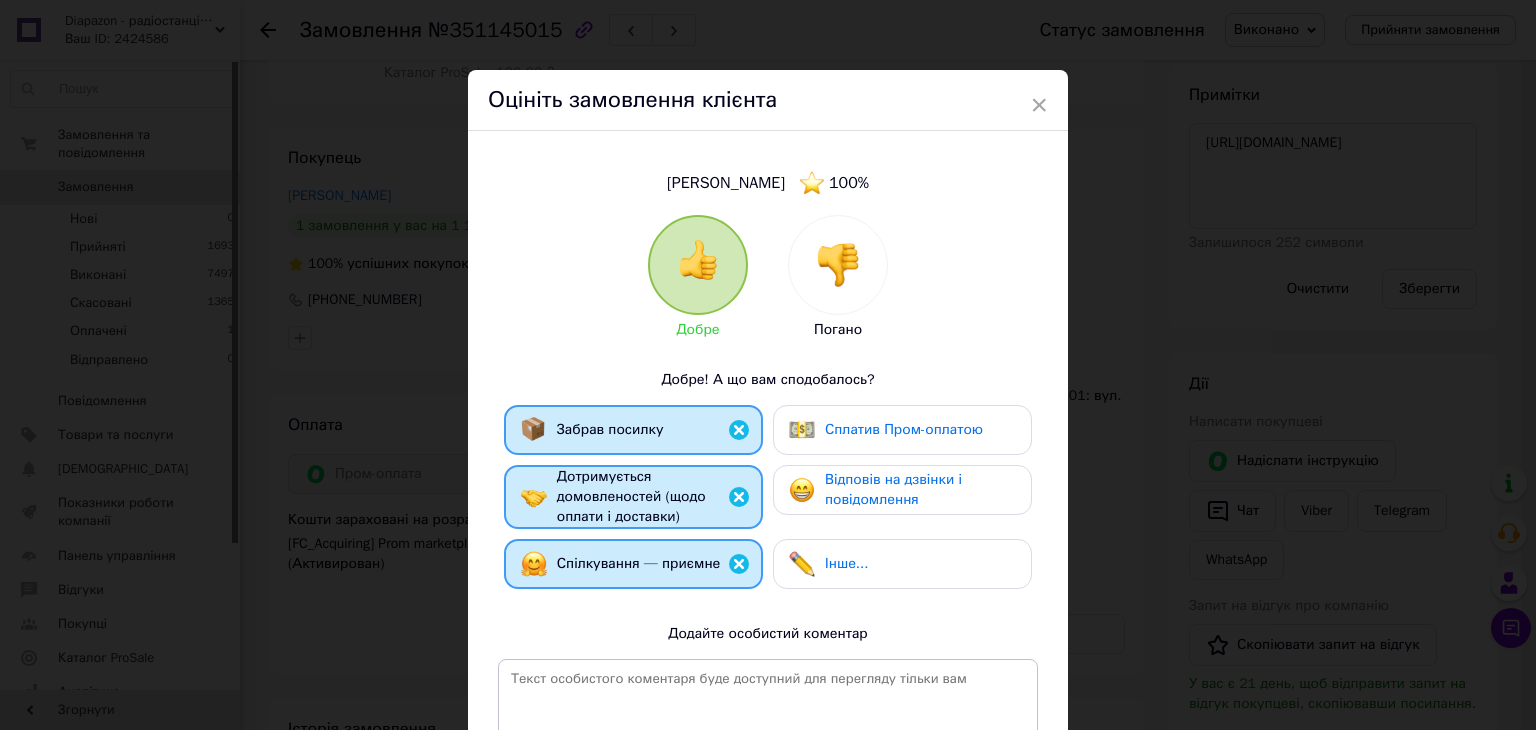 click on "Відповів на дзвінки і повідомлення" at bounding box center (893, 489) 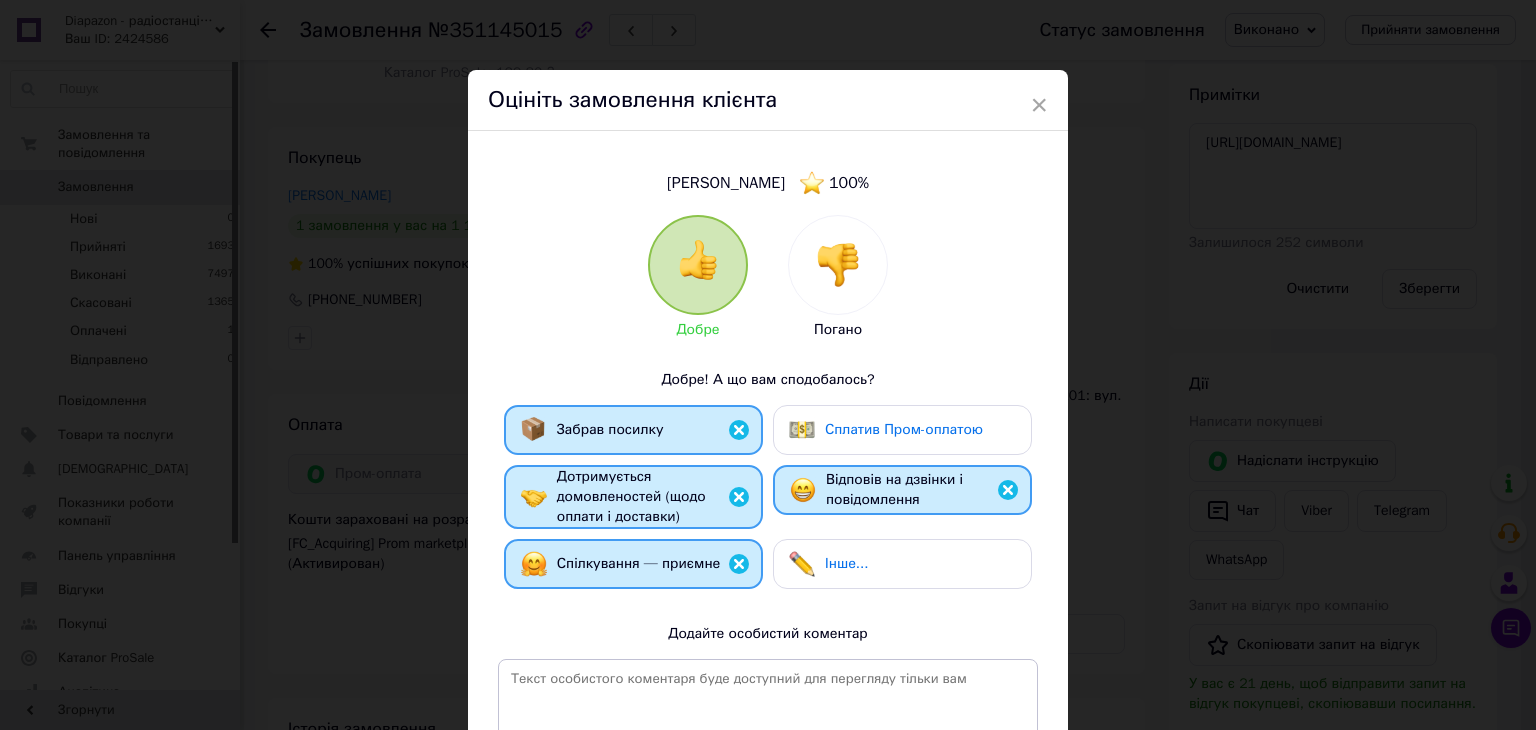 click on "Сплатив Пром-оплатою" at bounding box center [904, 429] 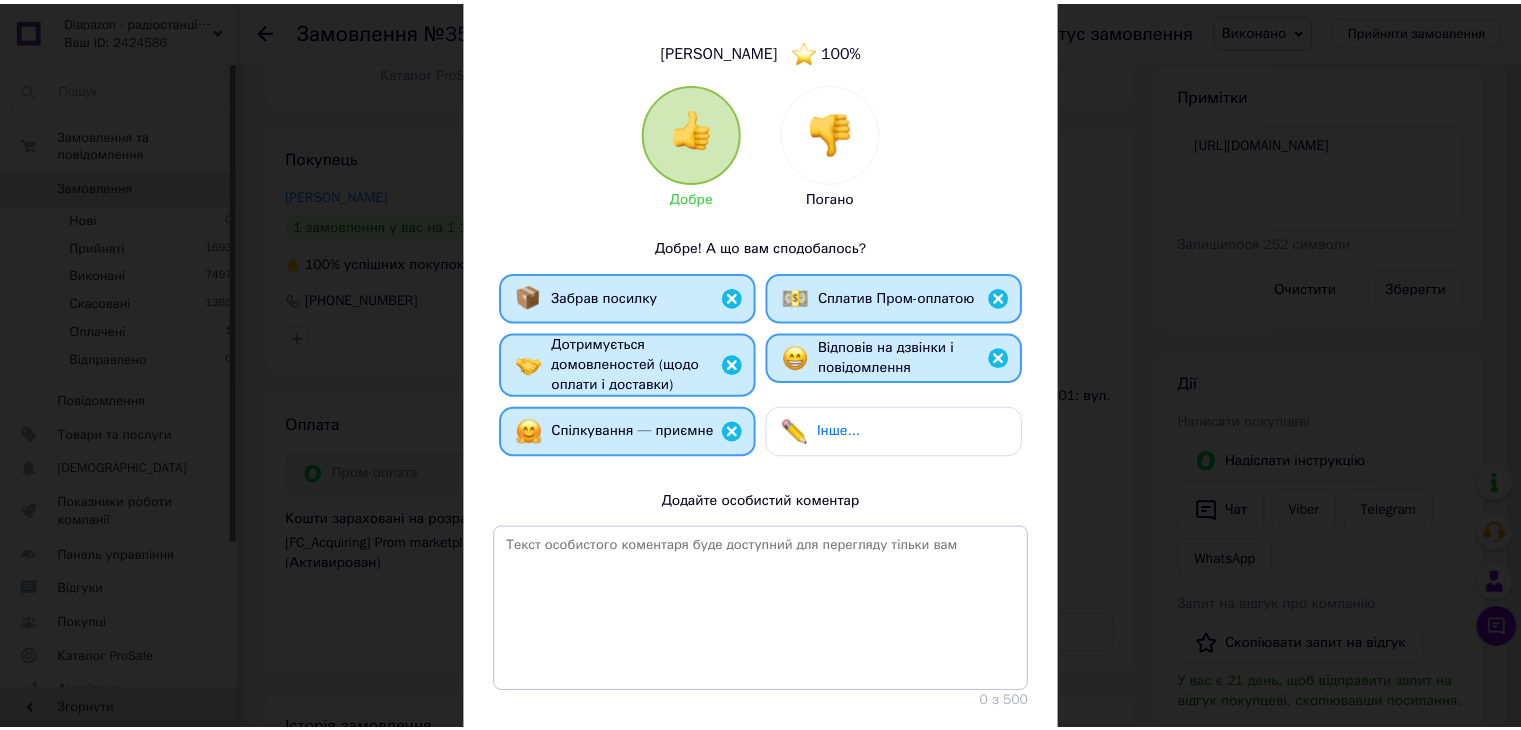 scroll, scrollTop: 262, scrollLeft: 0, axis: vertical 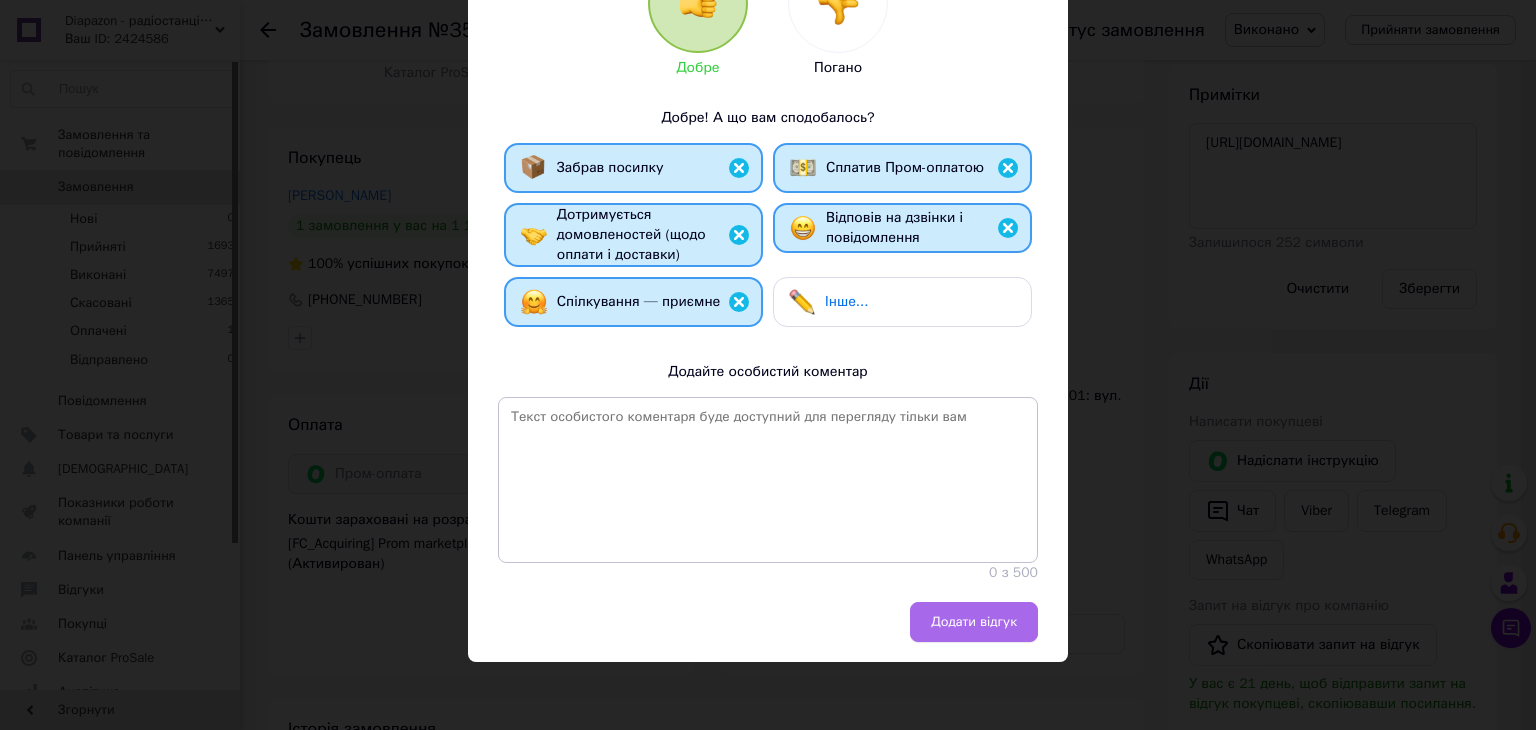 click on "Додати відгук" at bounding box center [974, 622] 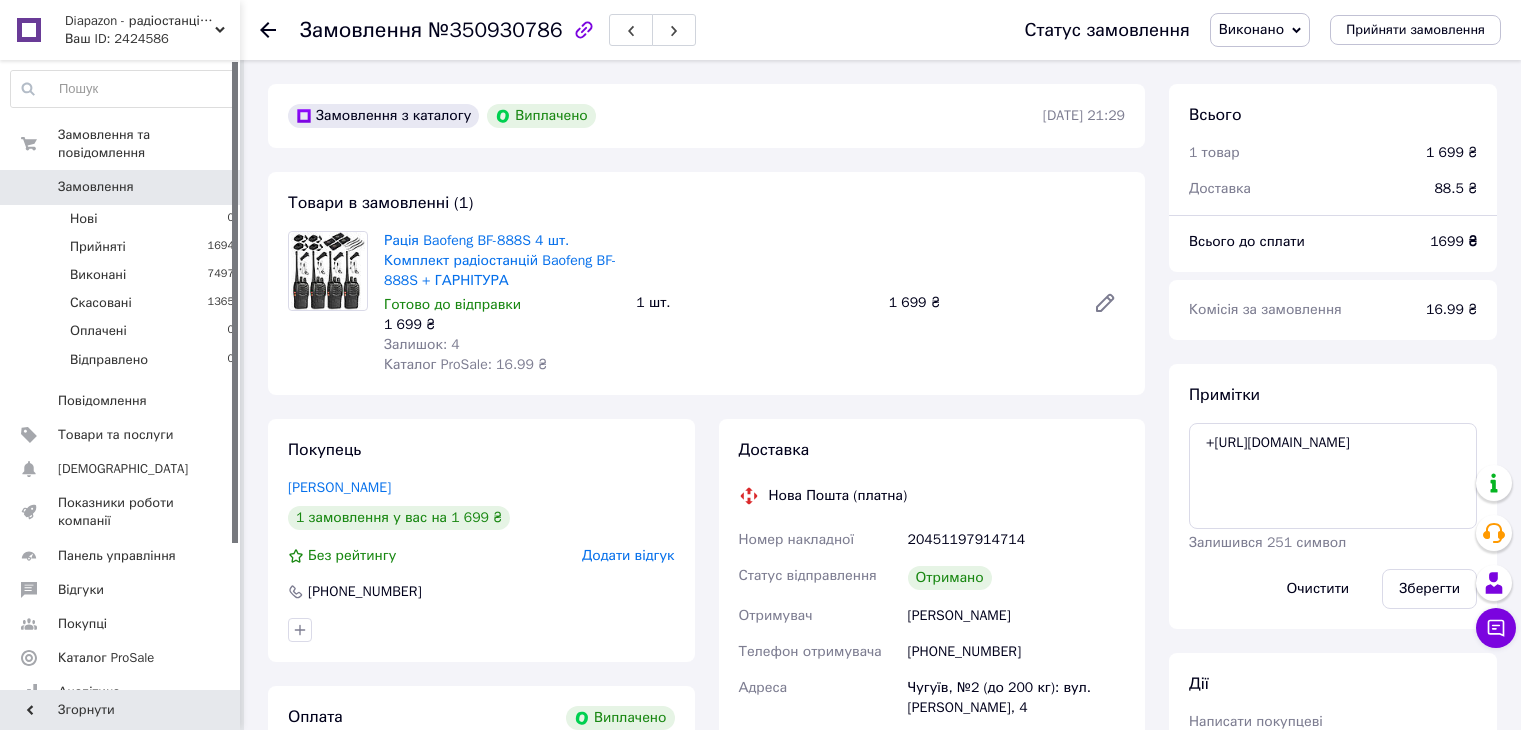 scroll, scrollTop: 0, scrollLeft: 0, axis: both 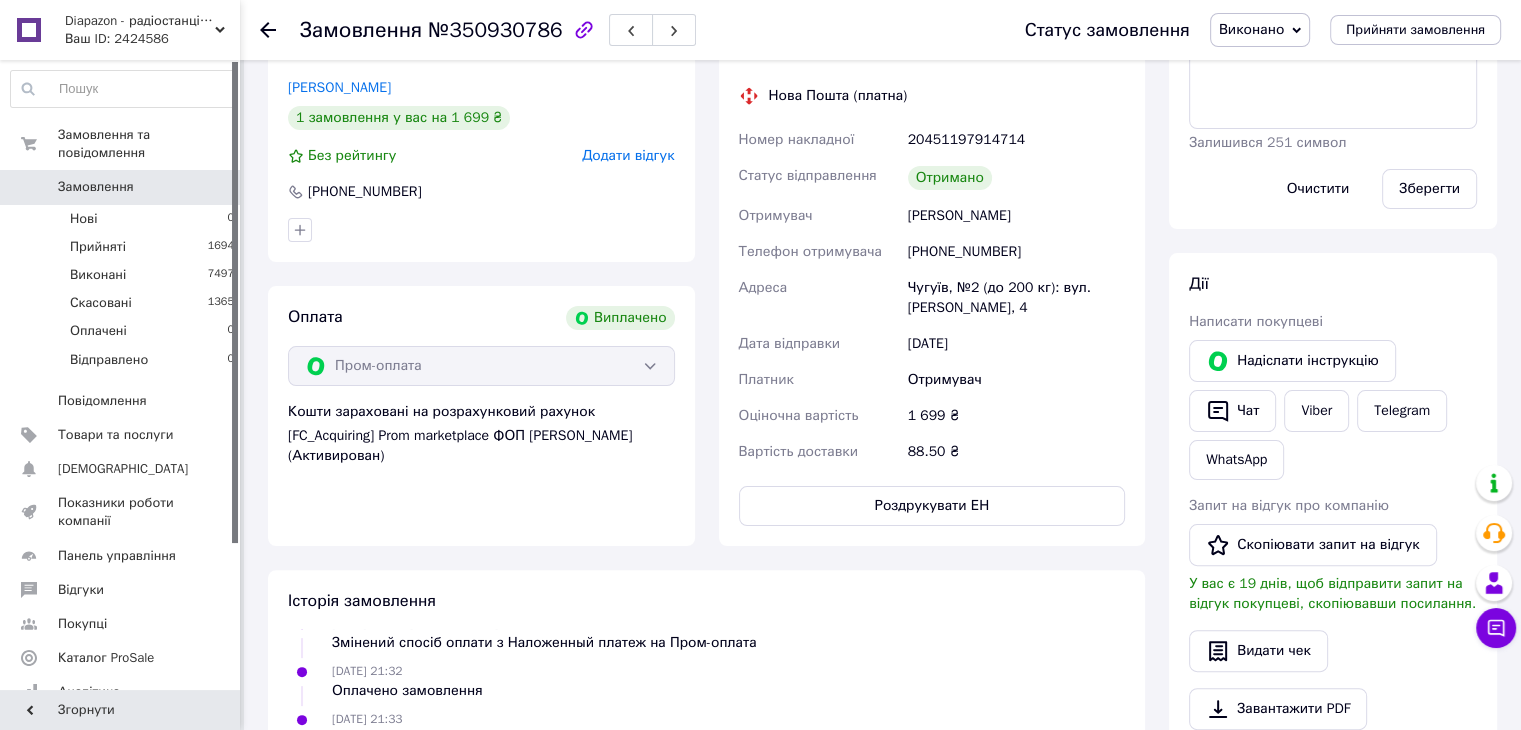 click on "Додати відгук" at bounding box center (628, 155) 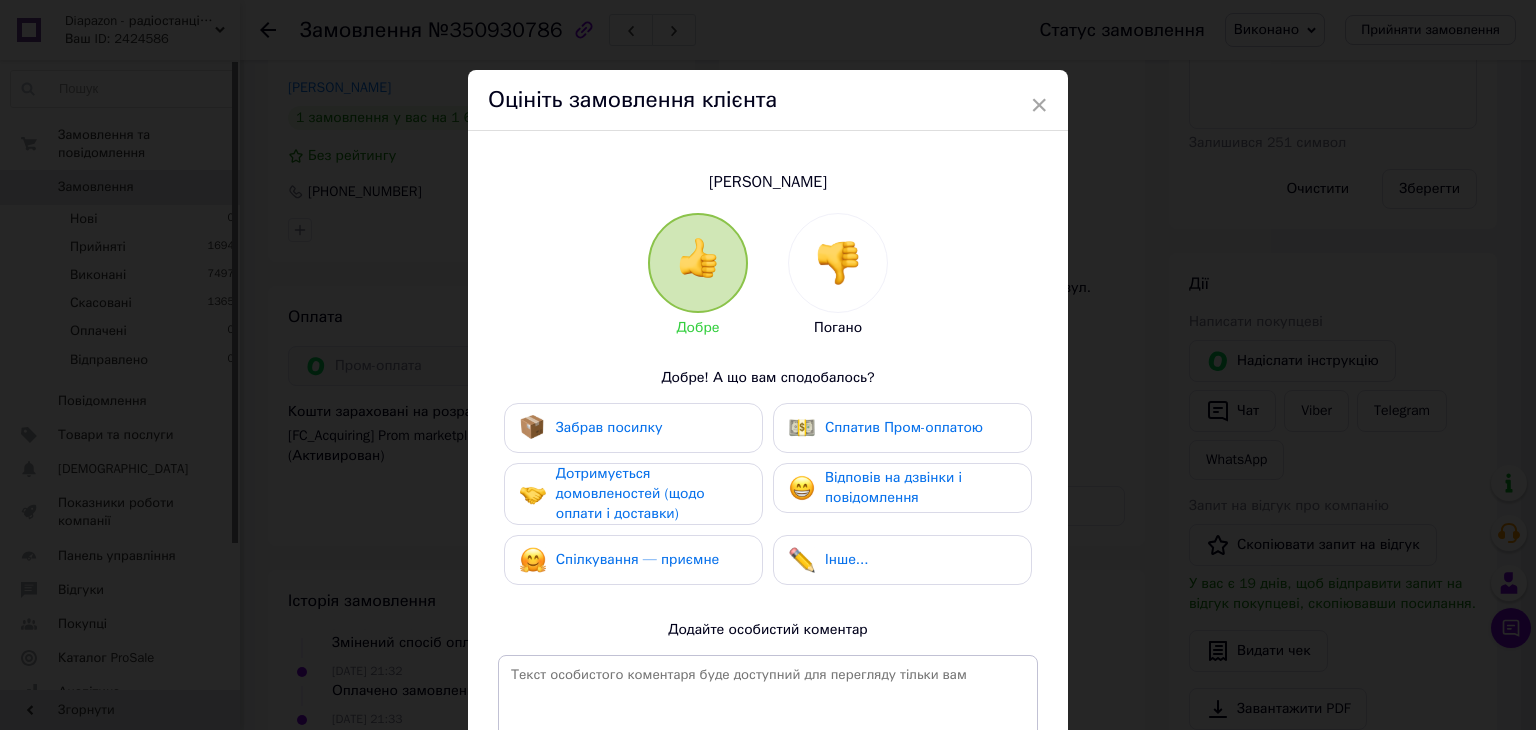 click on "Забрав посилку" at bounding box center [633, 428] 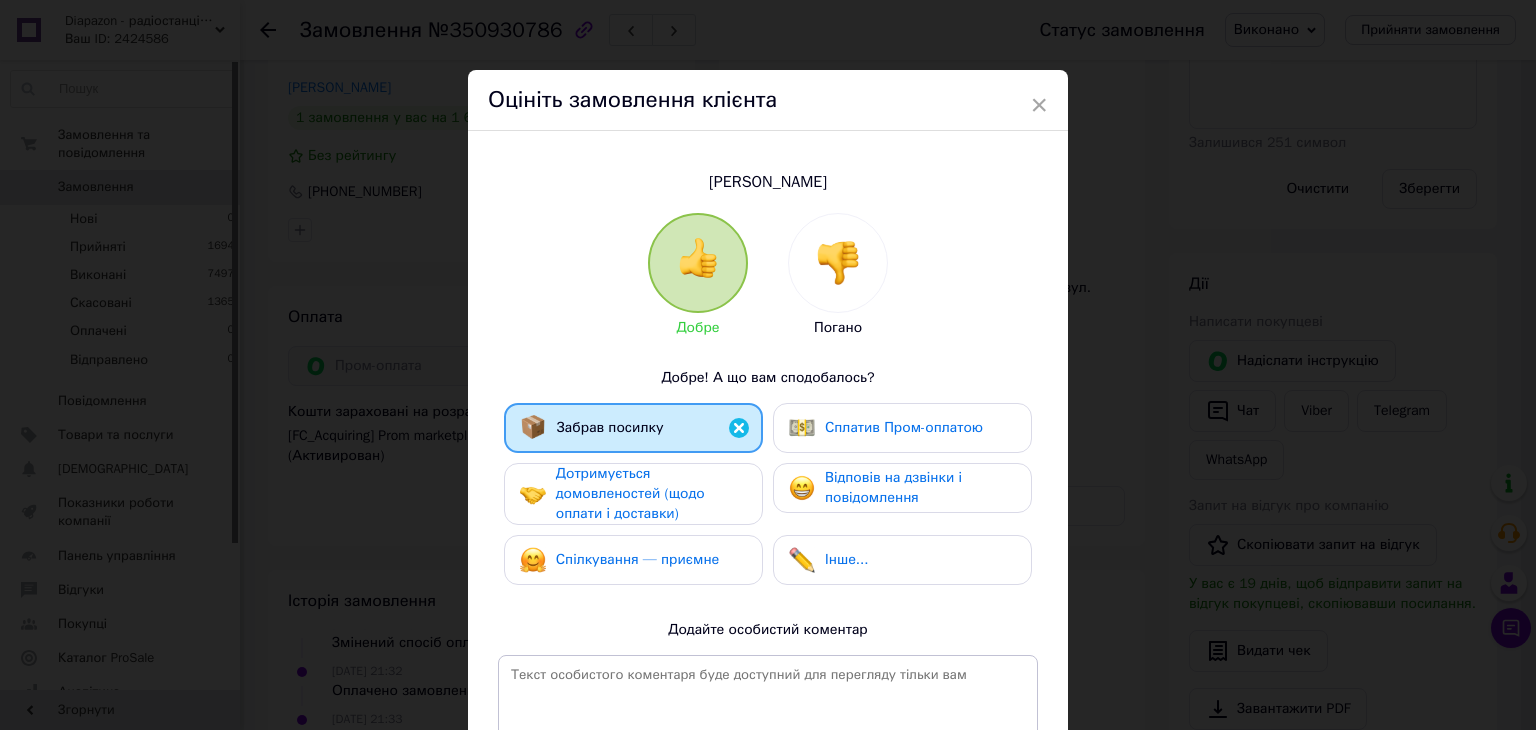 drag, startPoint x: 680, startPoint y: 467, endPoint x: 678, endPoint y: 482, distance: 15.132746 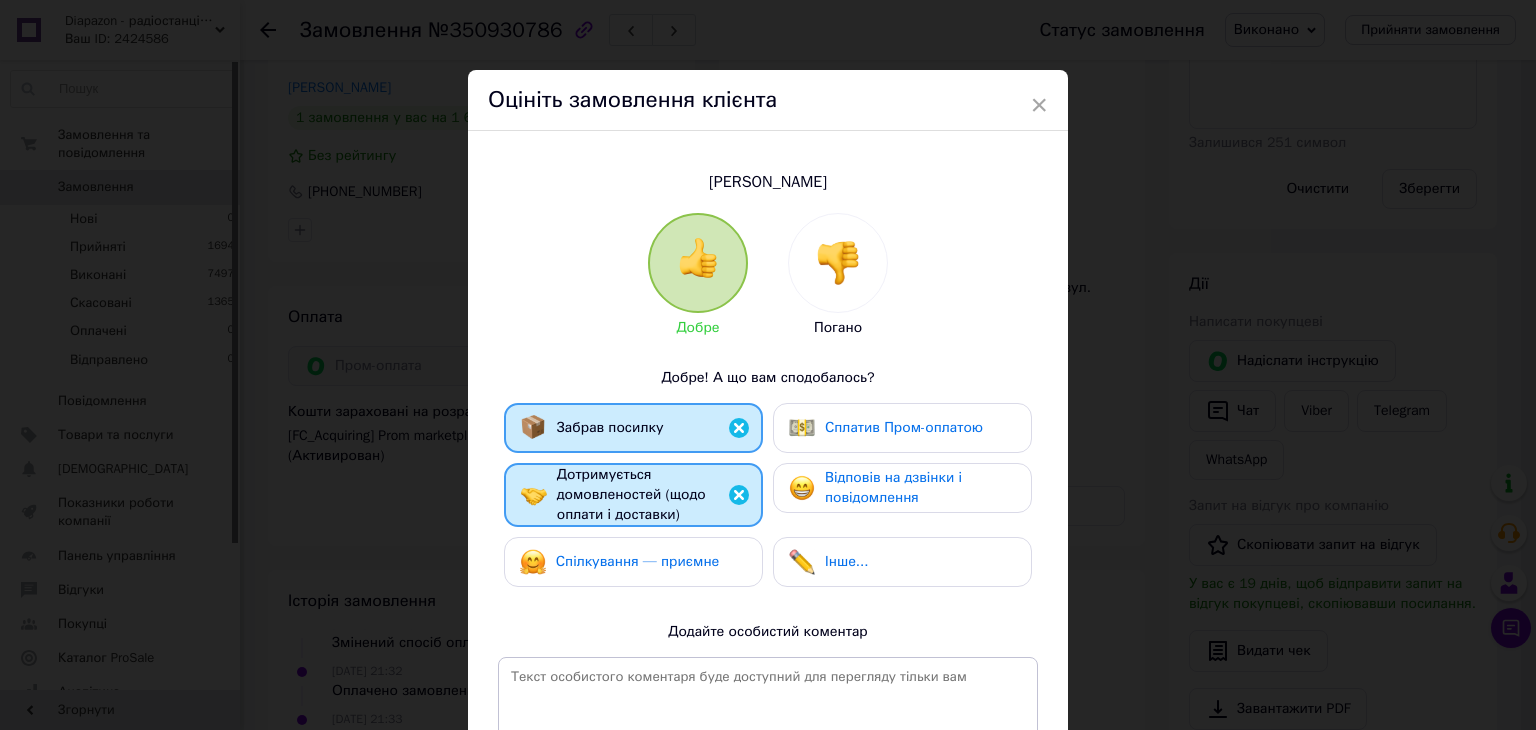 click on "Спілкування — приємне" at bounding box center [638, 561] 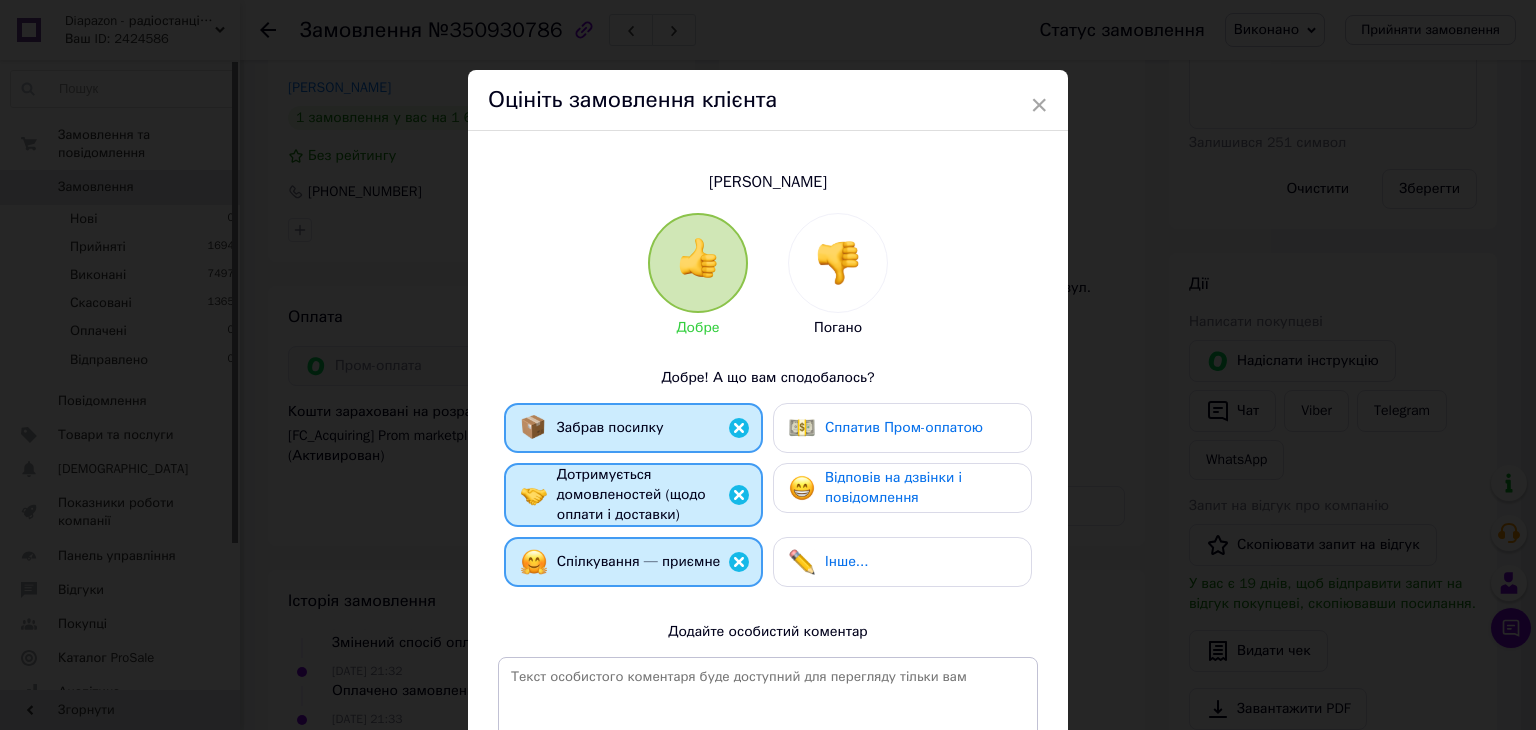 click on "Відповів на дзвінки і повідомлення" at bounding box center (893, 487) 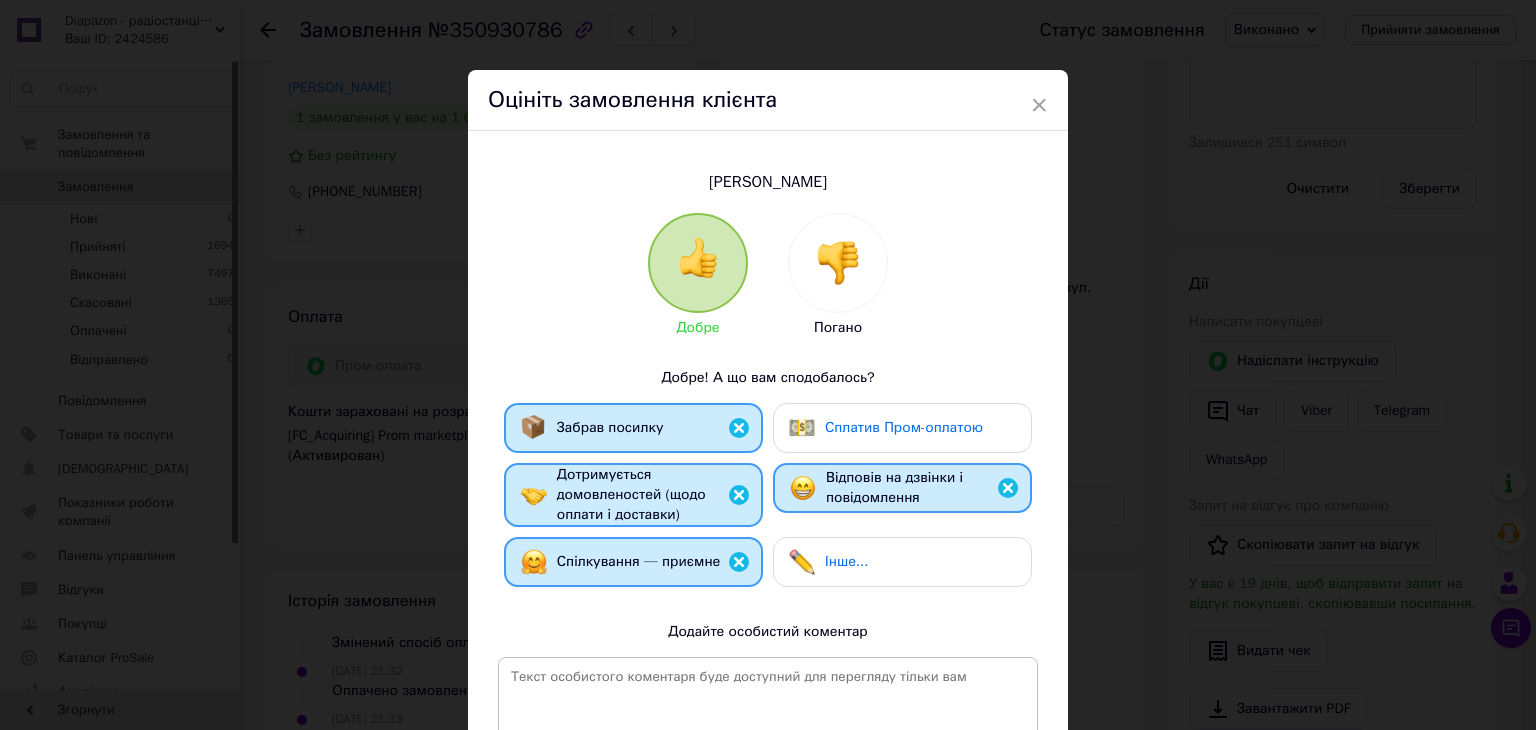 click on "Сплатив Пром-оплатою" at bounding box center [902, 428] 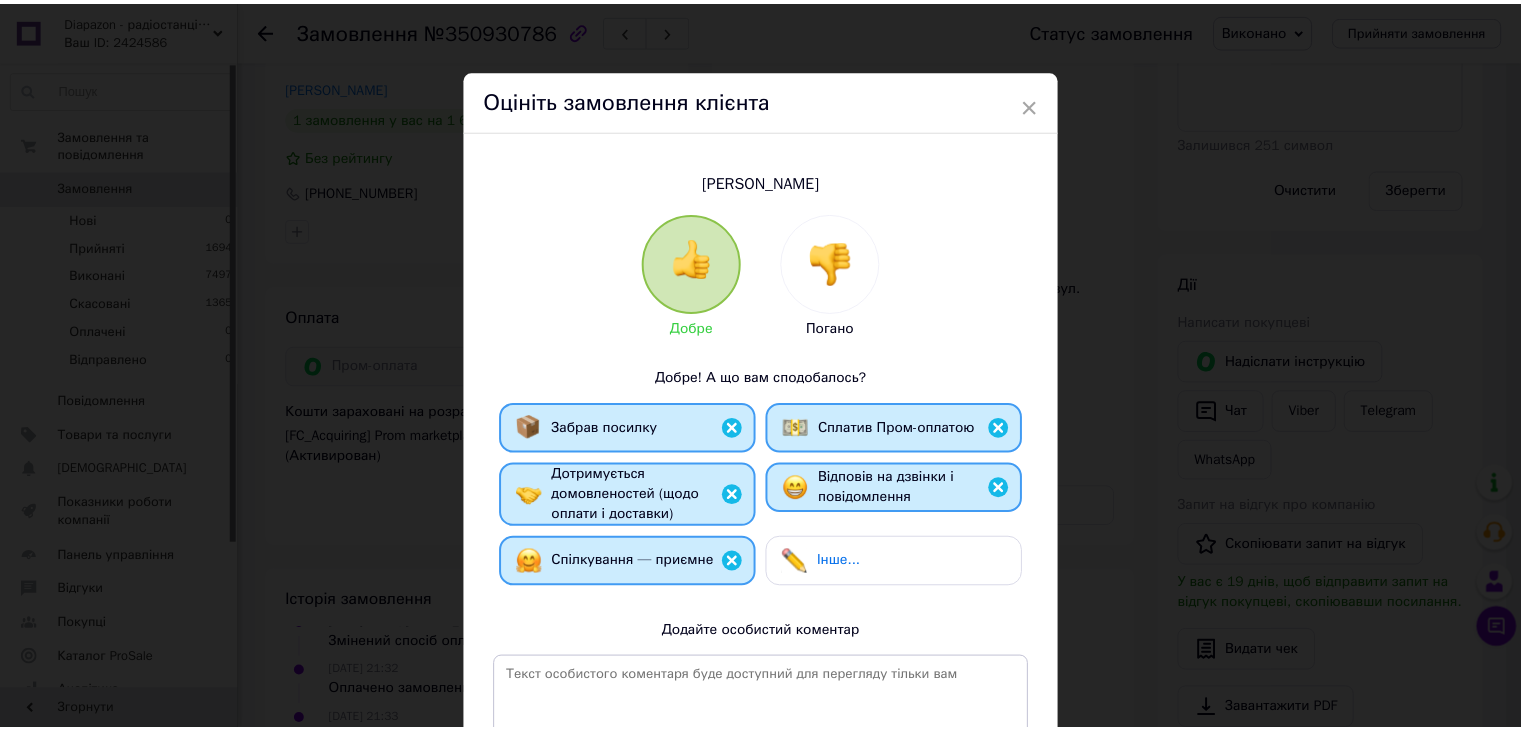 scroll, scrollTop: 260, scrollLeft: 0, axis: vertical 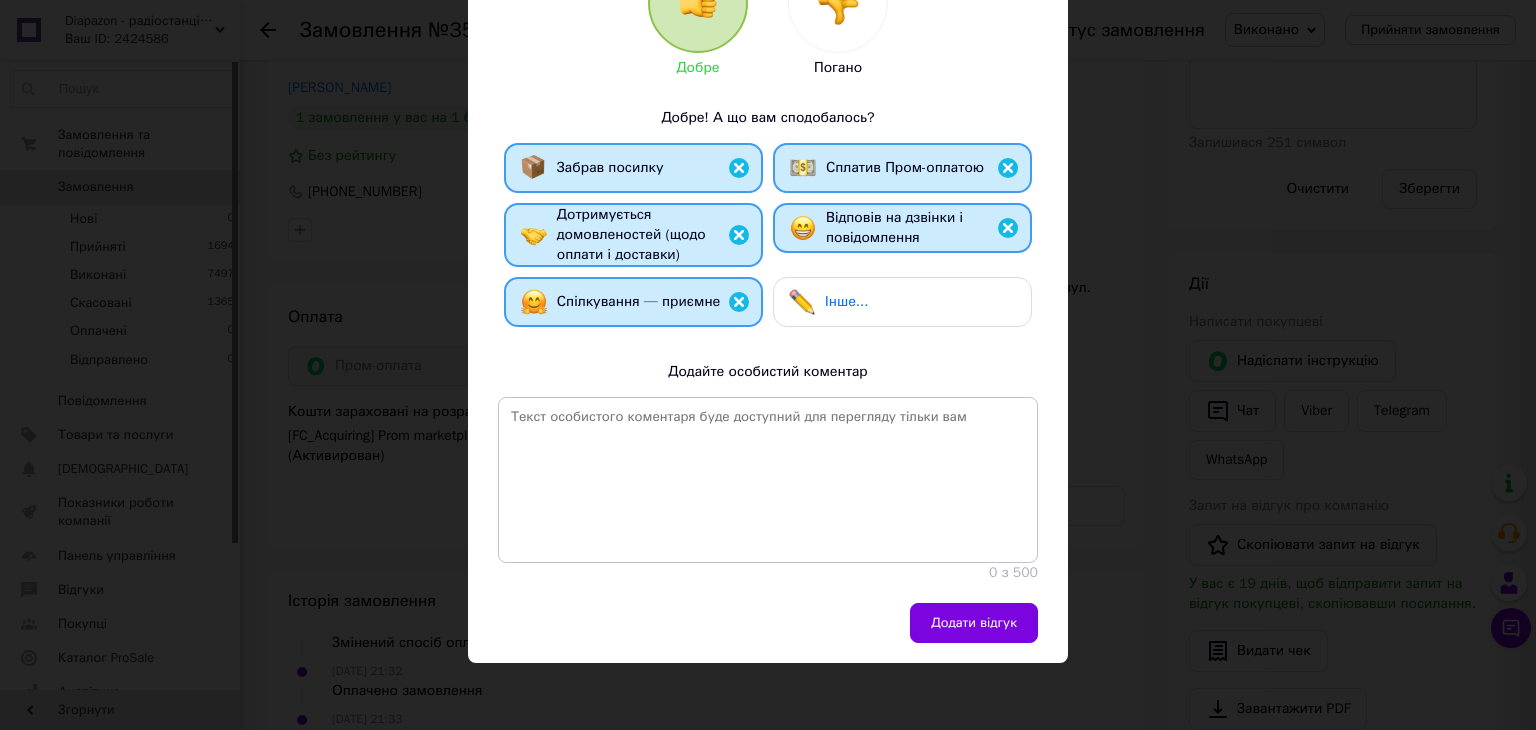 click on "Додати відгук" at bounding box center [768, 633] 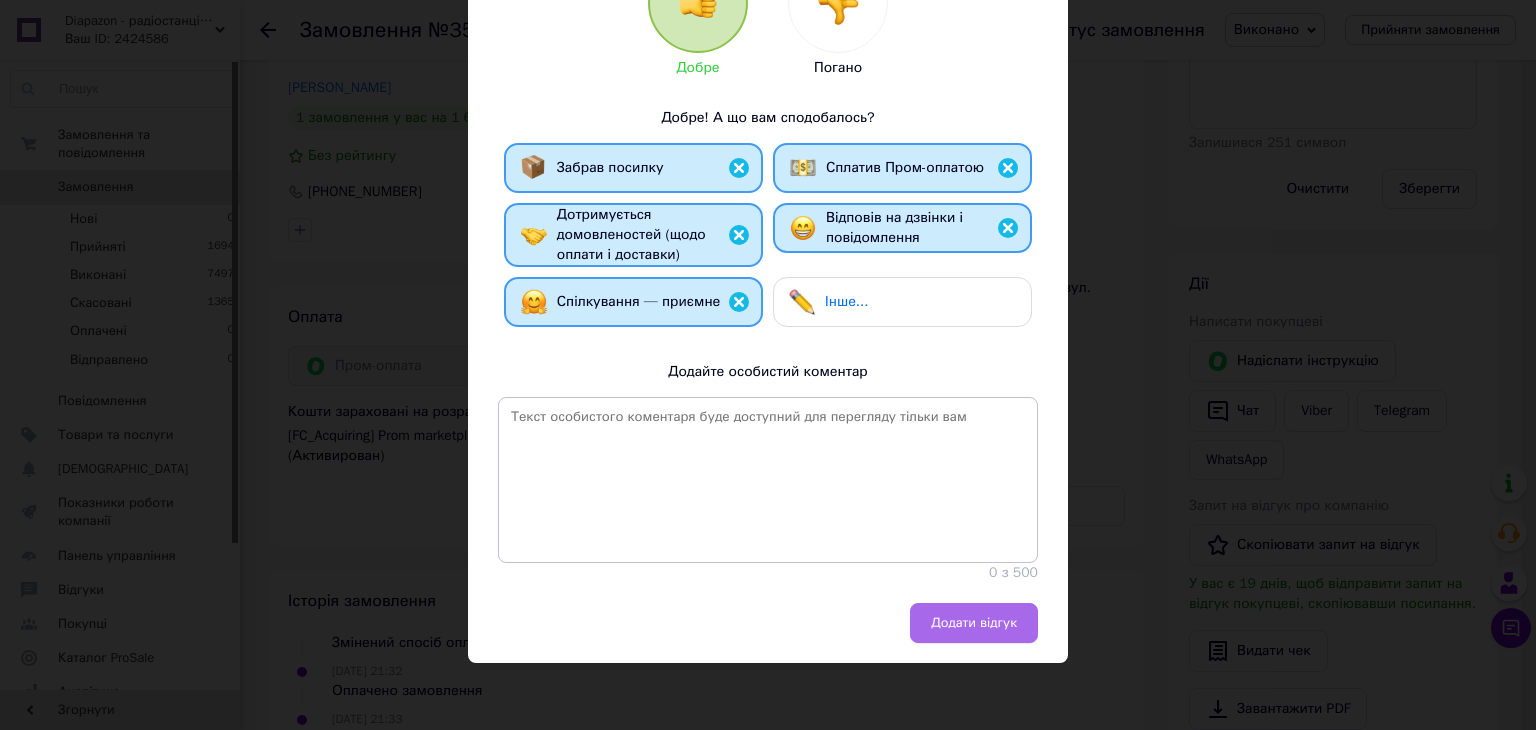click on "Додати відгук" at bounding box center [974, 623] 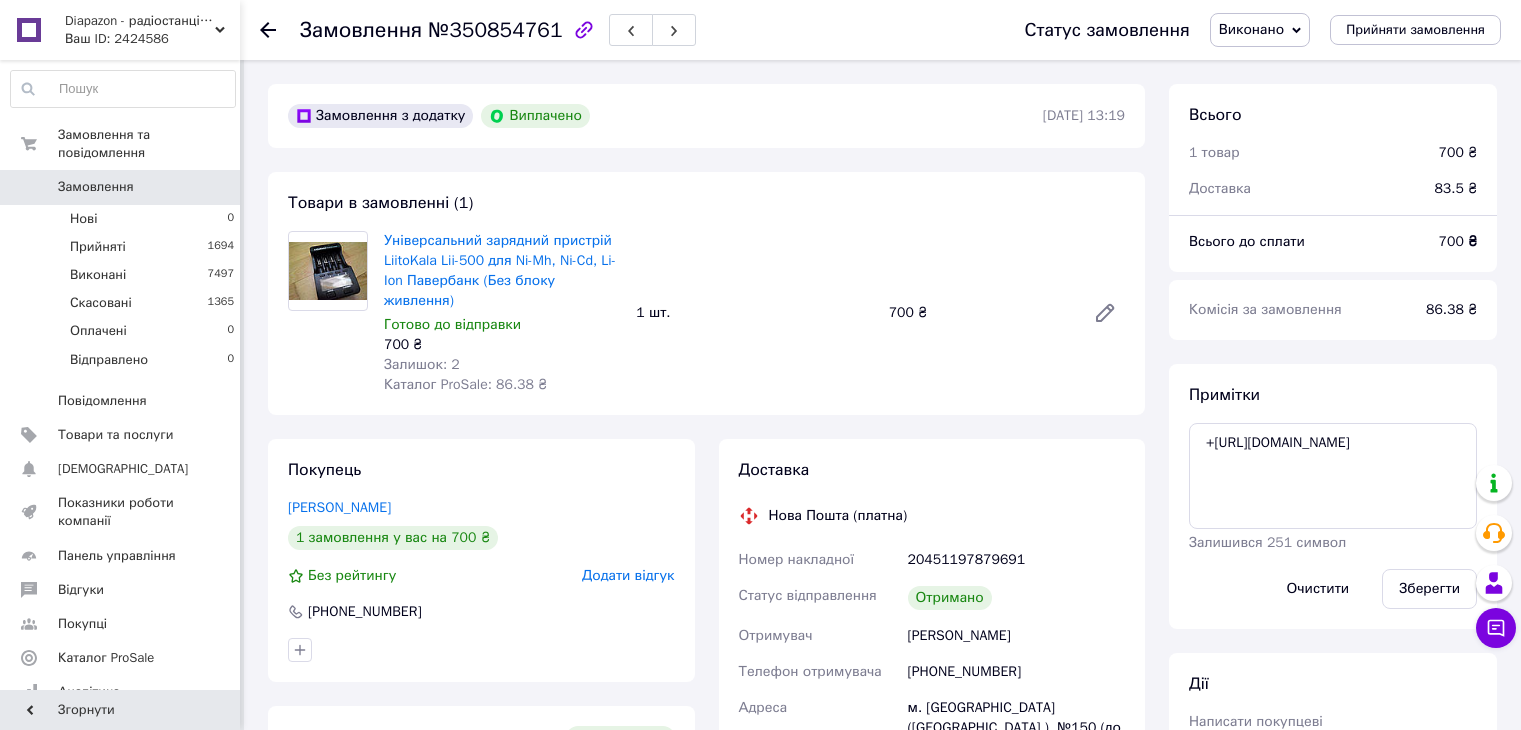 scroll, scrollTop: 0, scrollLeft: 0, axis: both 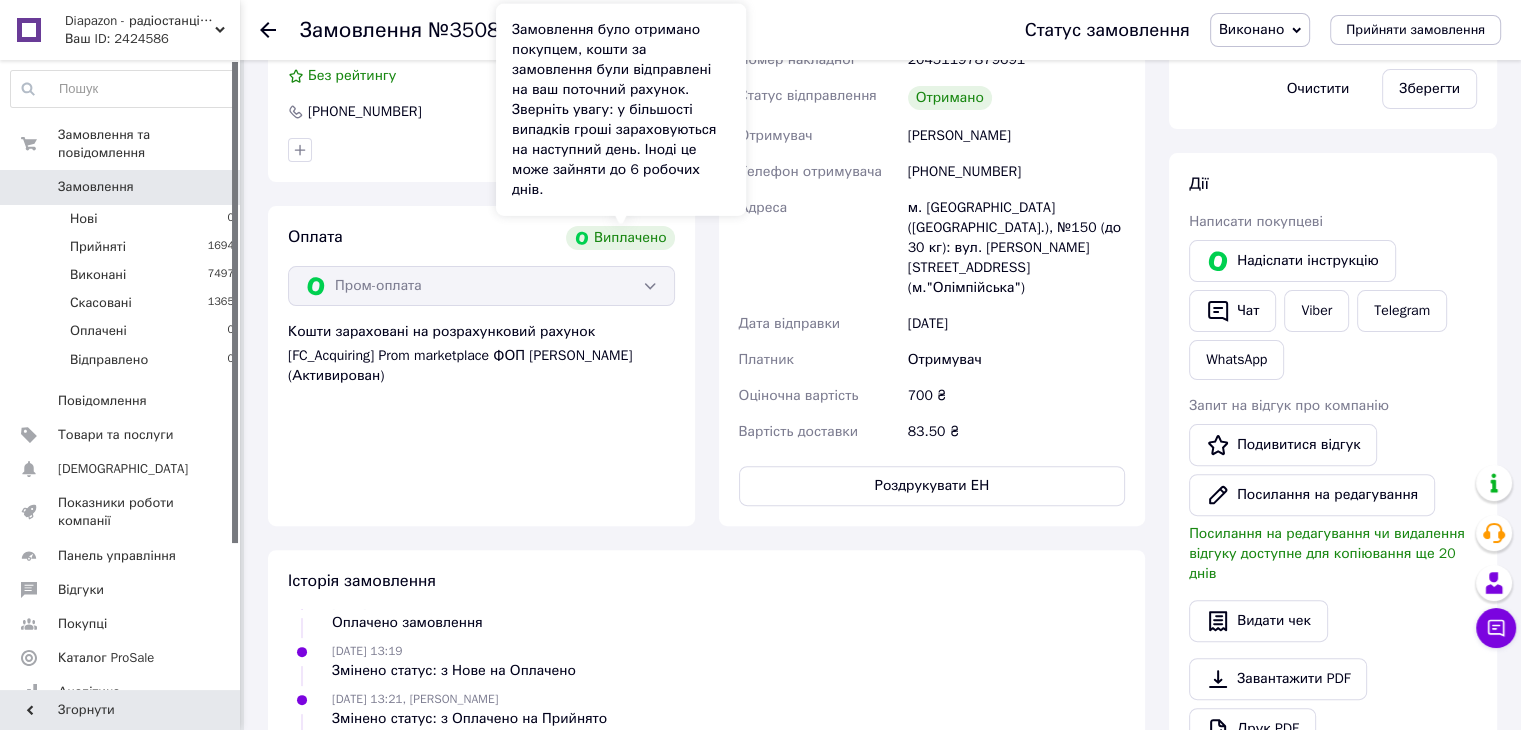 click on "Замовлення було отримано покупцем, кошти за замовлення були відправлені на ваш поточний рахунок. Зверніть увагу: у більшості випадків гроші зараховуються на наступний день. Іноді це може зайняти до 6 робочих днів." at bounding box center [621, 110] 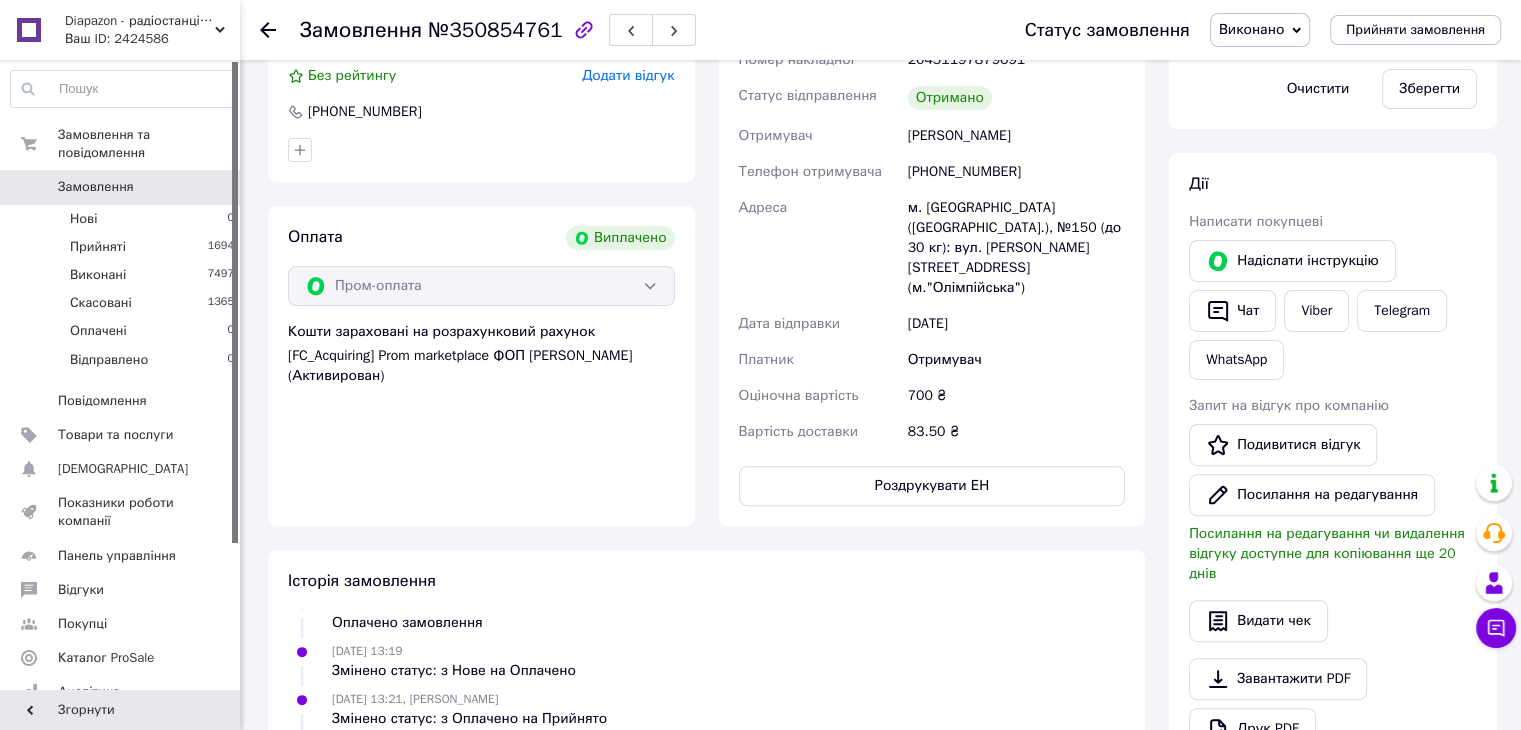 click on "[PHONE_NUMBER]" at bounding box center [481, 112] 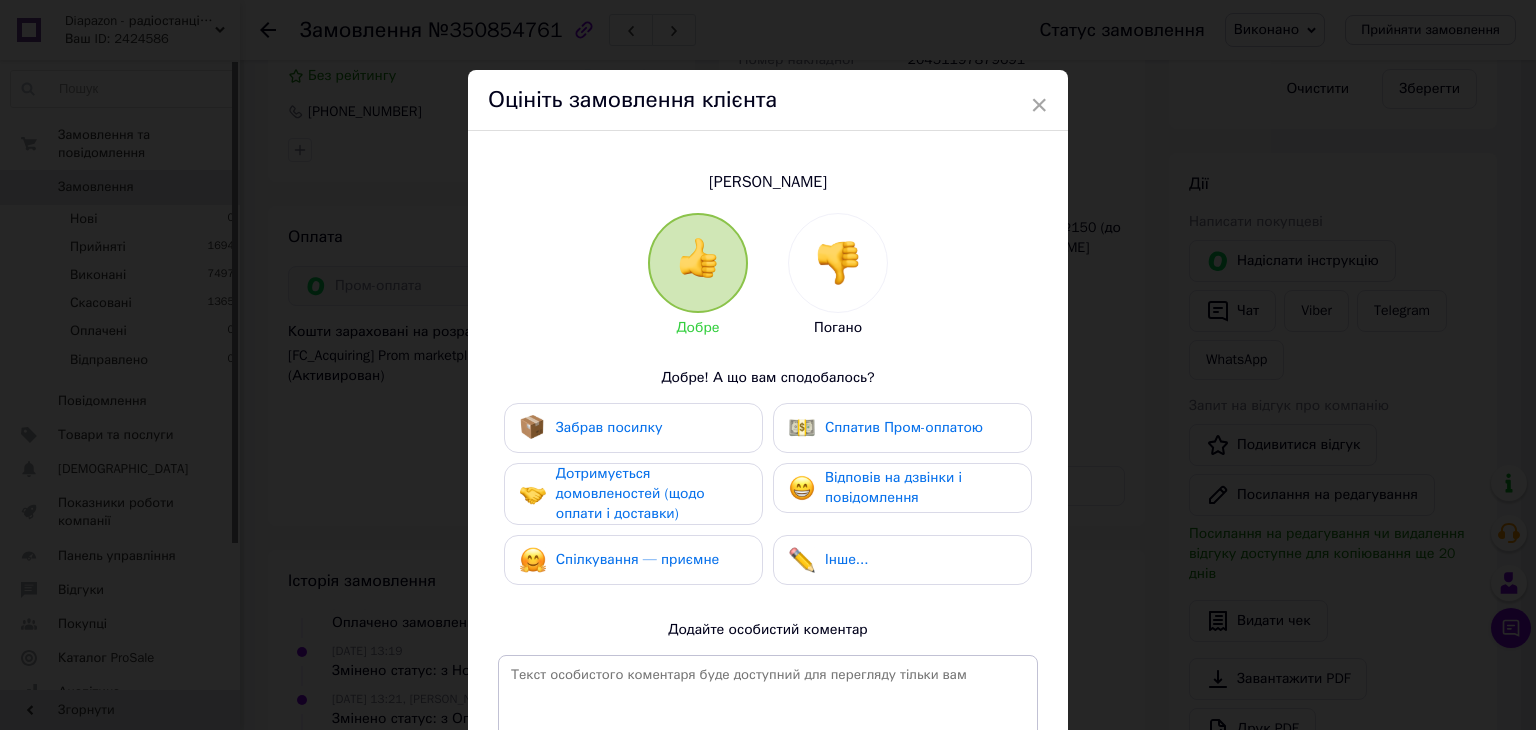 click on "Забрав посилку" at bounding box center (633, 428) 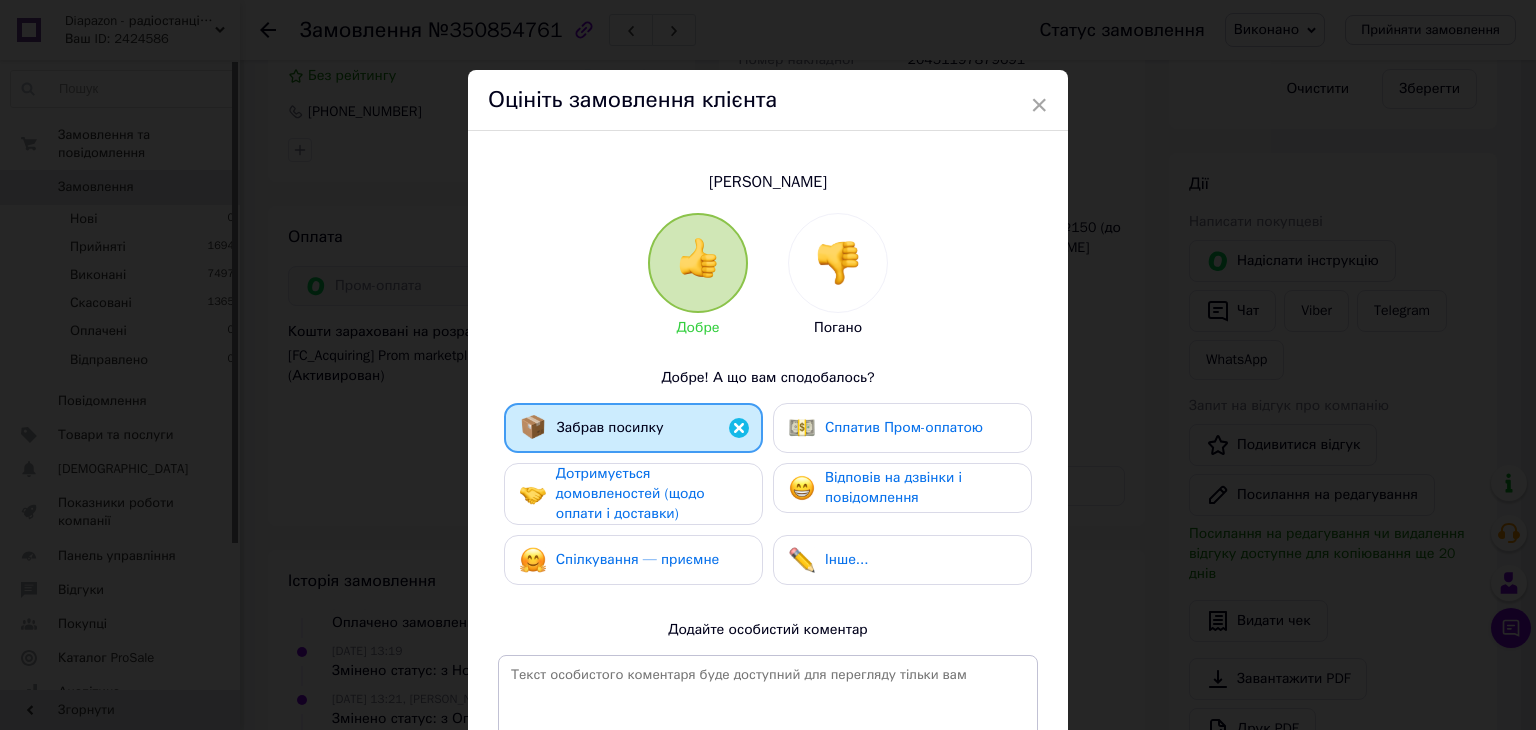 click on "Дотримується домовленостей (щодо оплати і доставки)" at bounding box center (630, 493) 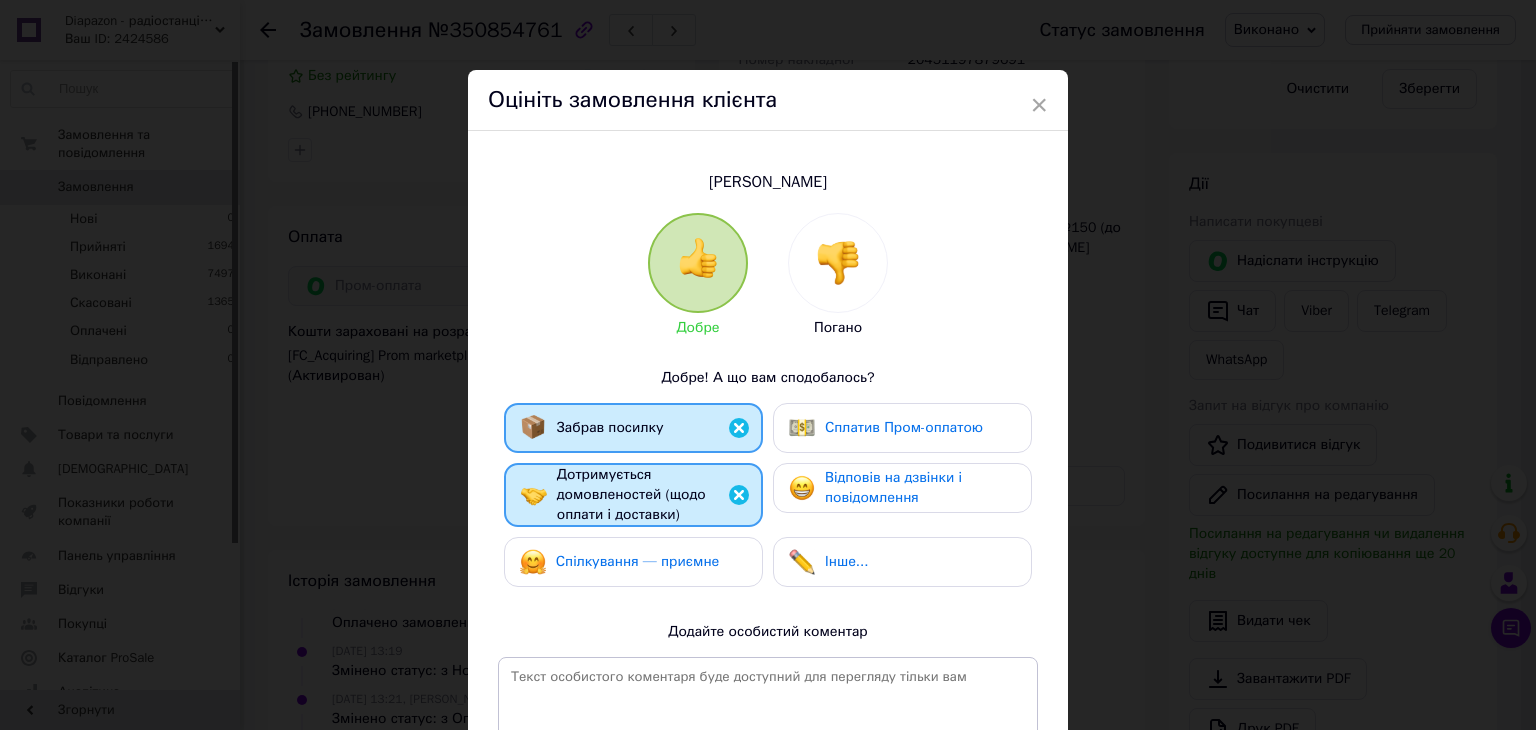 drag, startPoint x: 694, startPoint y: 554, endPoint x: 752, endPoint y: 546, distance: 58.549126 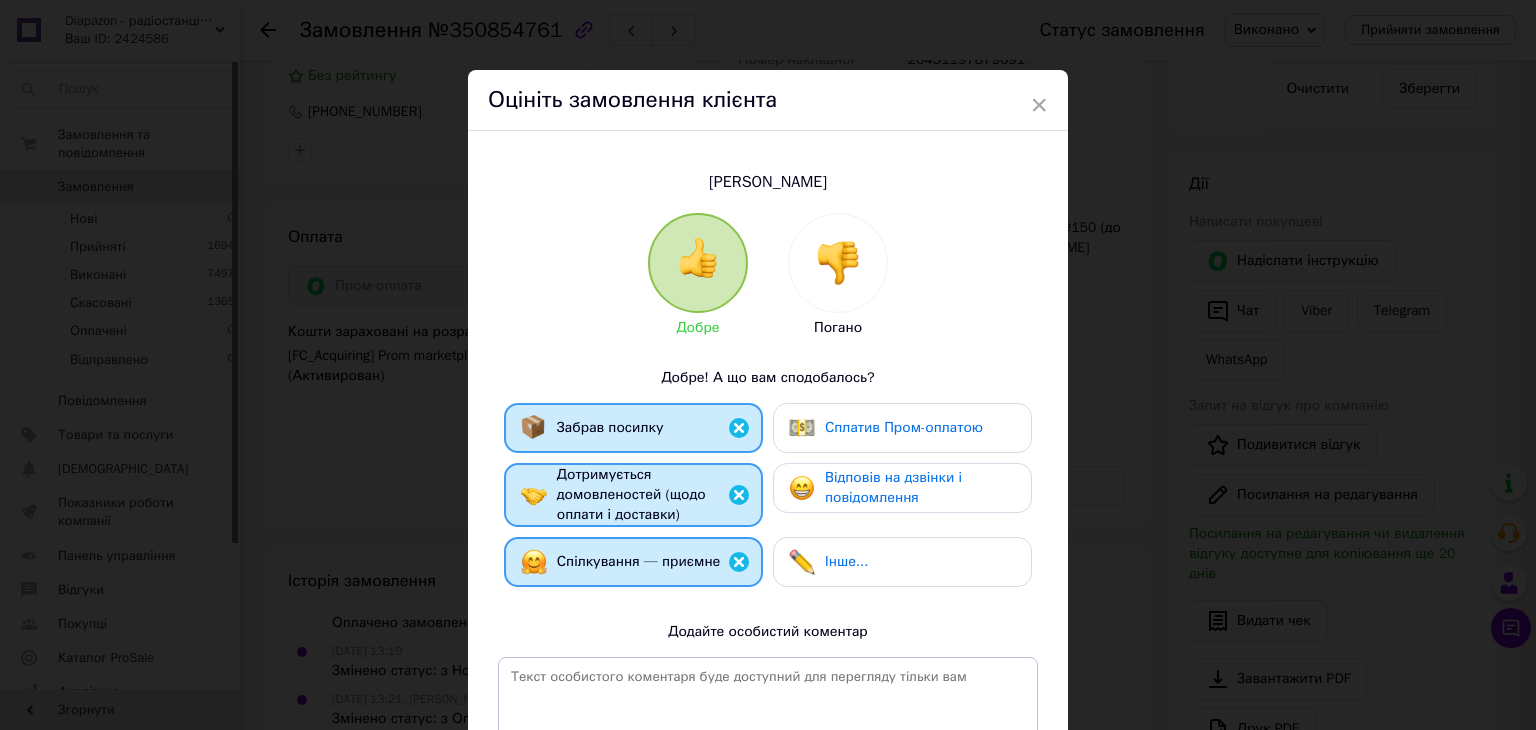 click on "Відповів на дзвінки і повідомлення" at bounding box center (893, 487) 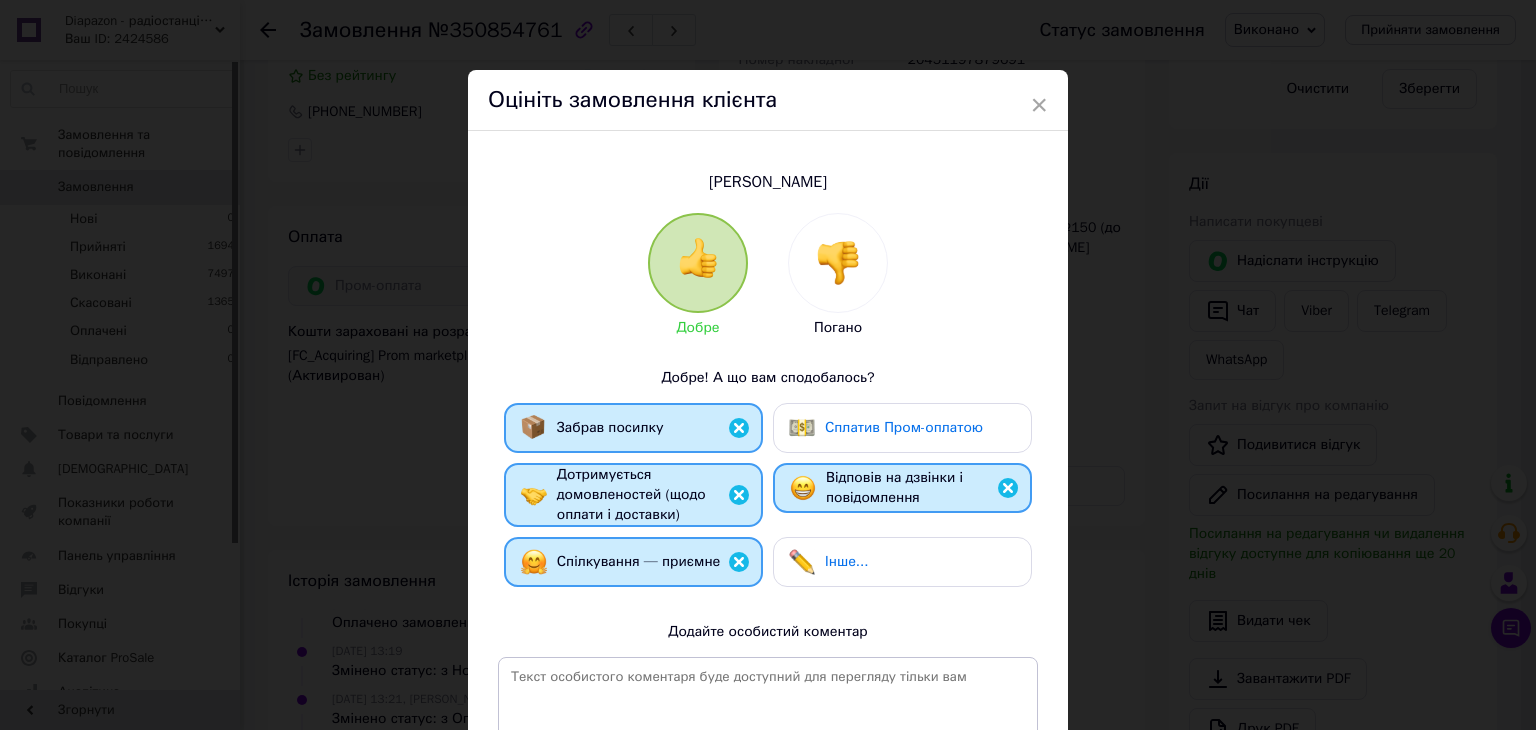 click on "Сплатив Пром-оплатою" at bounding box center (902, 428) 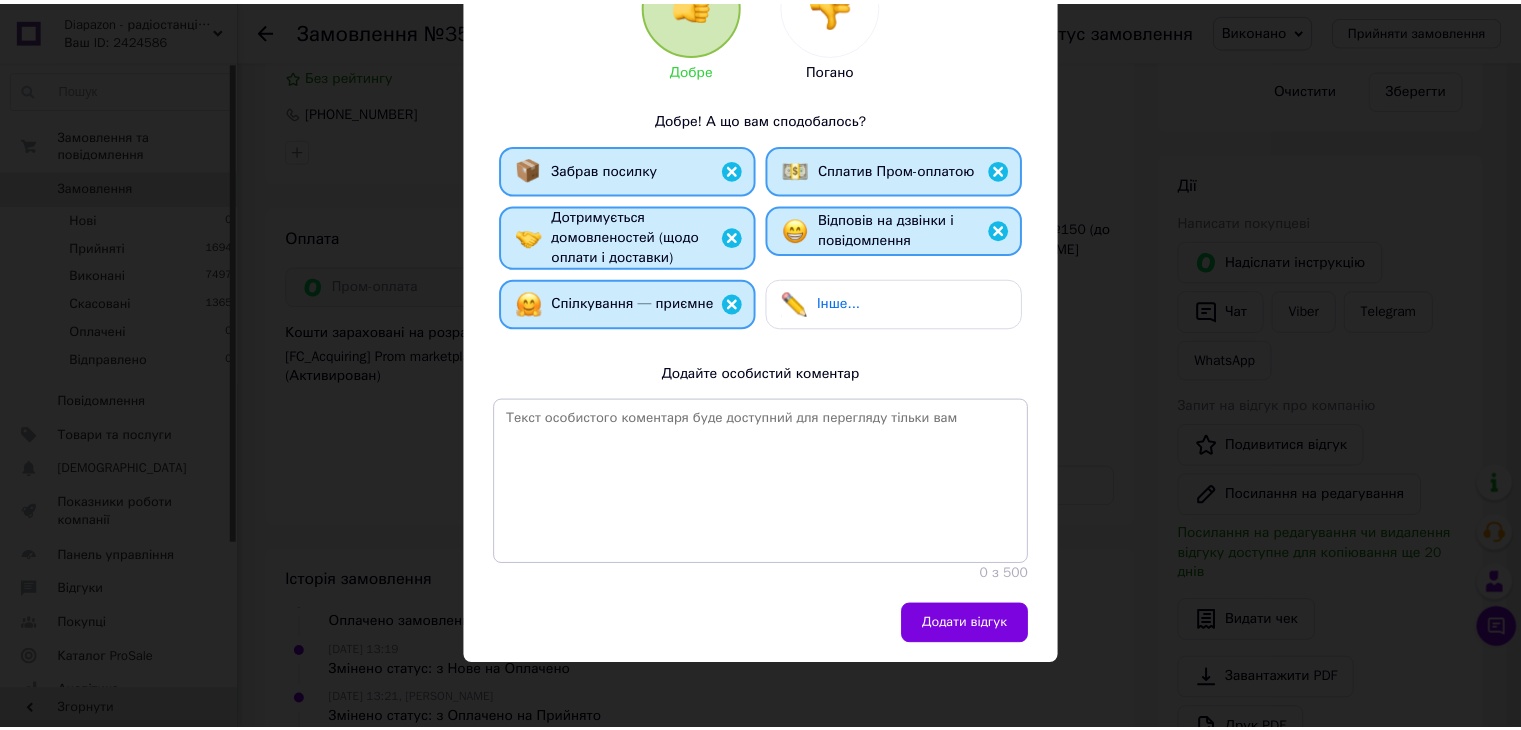 scroll, scrollTop: 260, scrollLeft: 0, axis: vertical 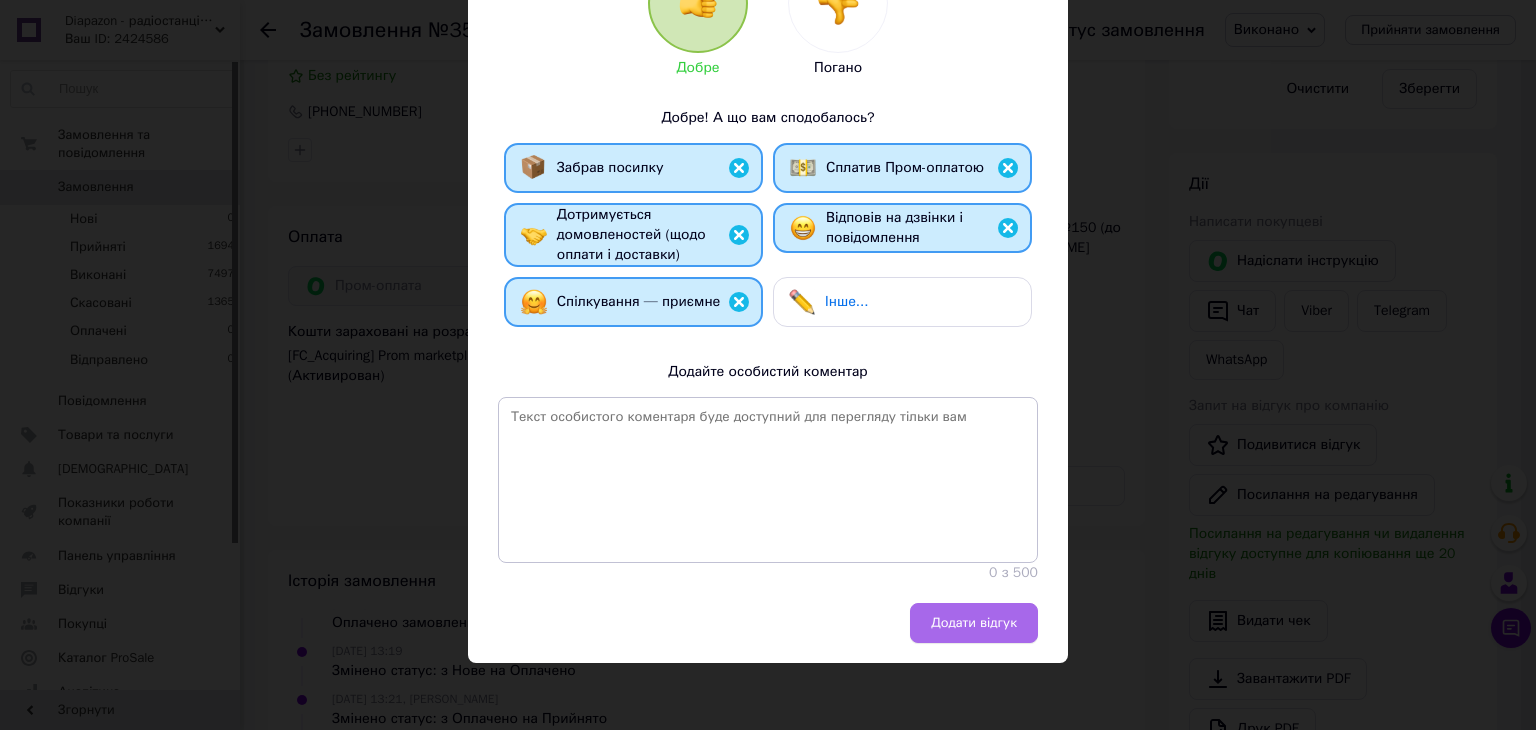 click on "Додати відгук" at bounding box center (974, 623) 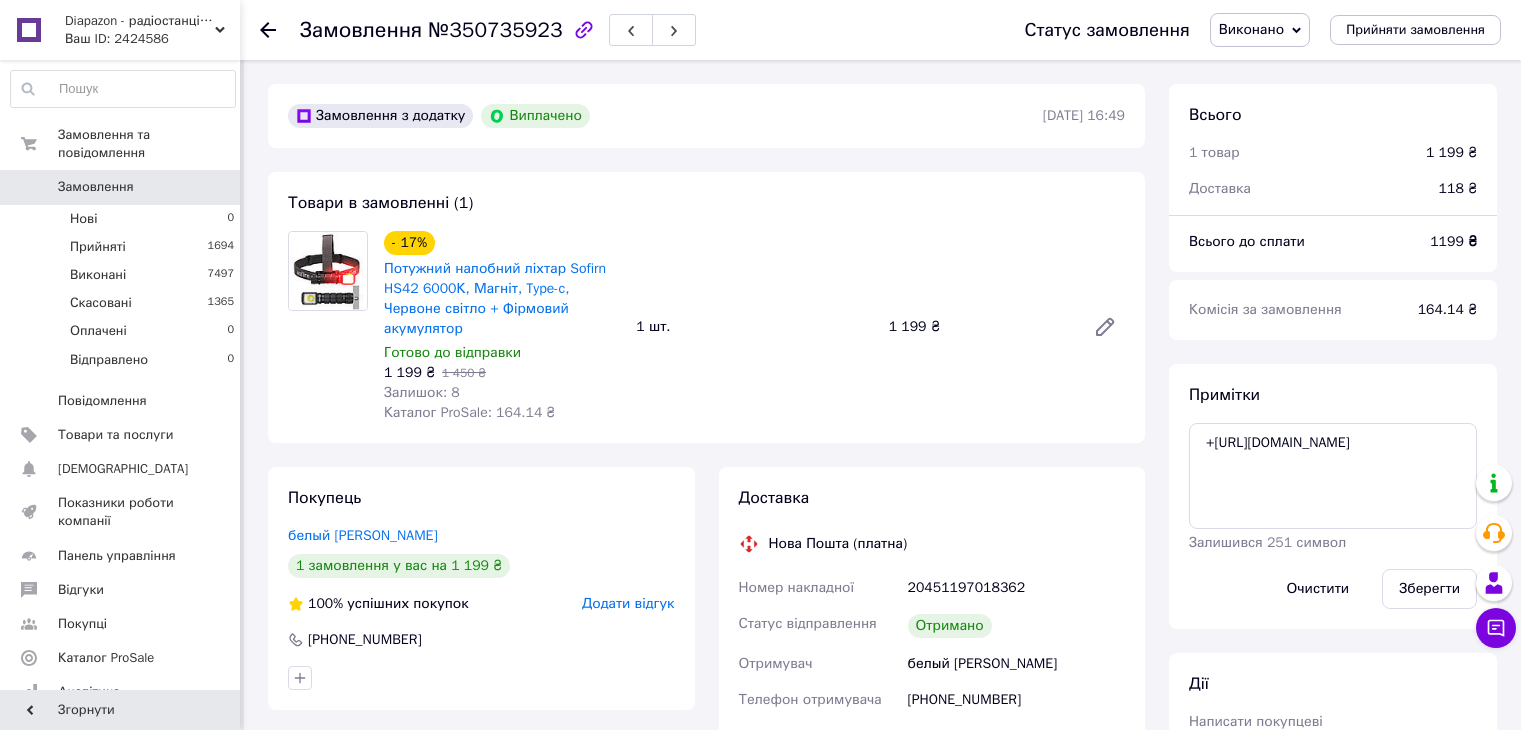 scroll, scrollTop: 0, scrollLeft: 0, axis: both 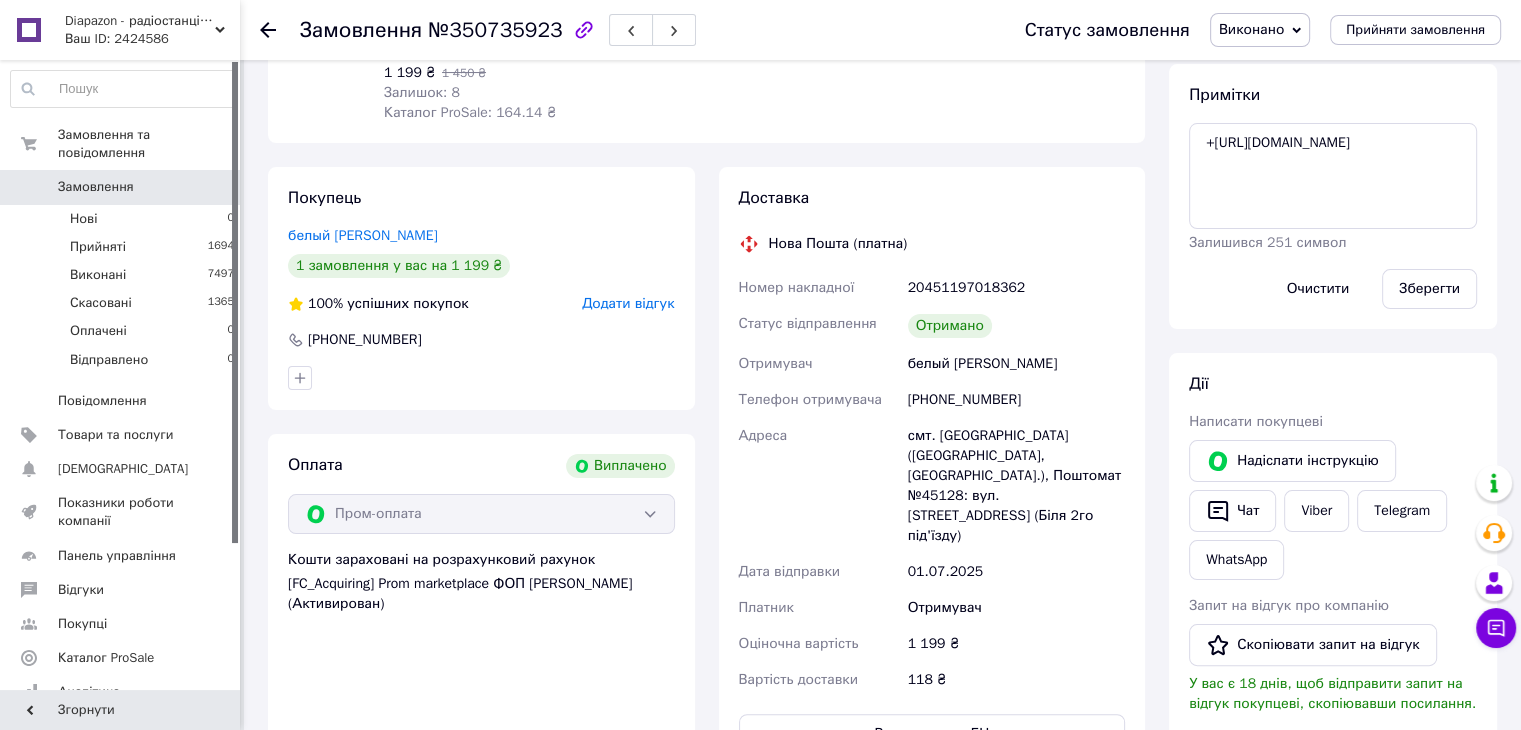 click on "Додати відгук" at bounding box center (628, 303) 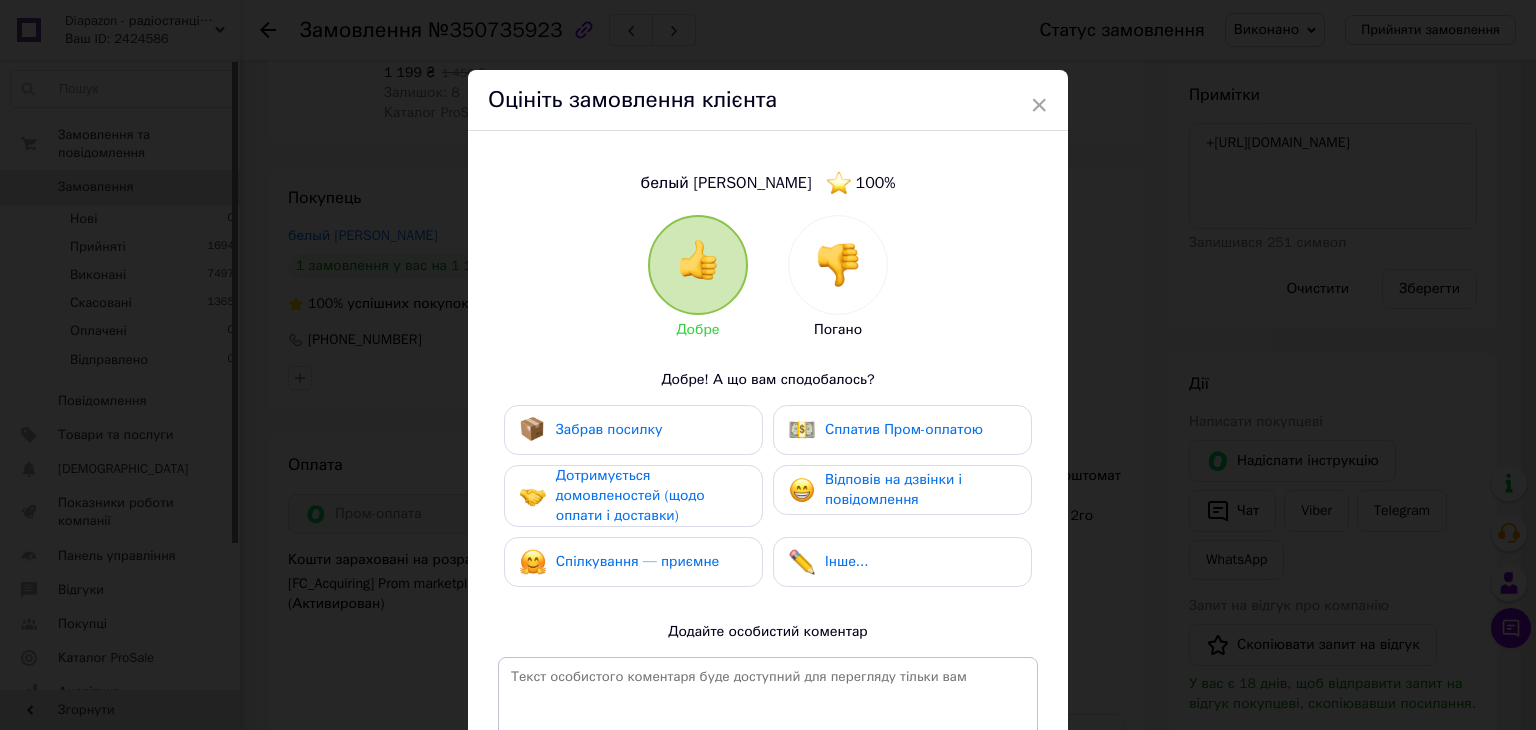 click on "Забрав посилку" at bounding box center [633, 430] 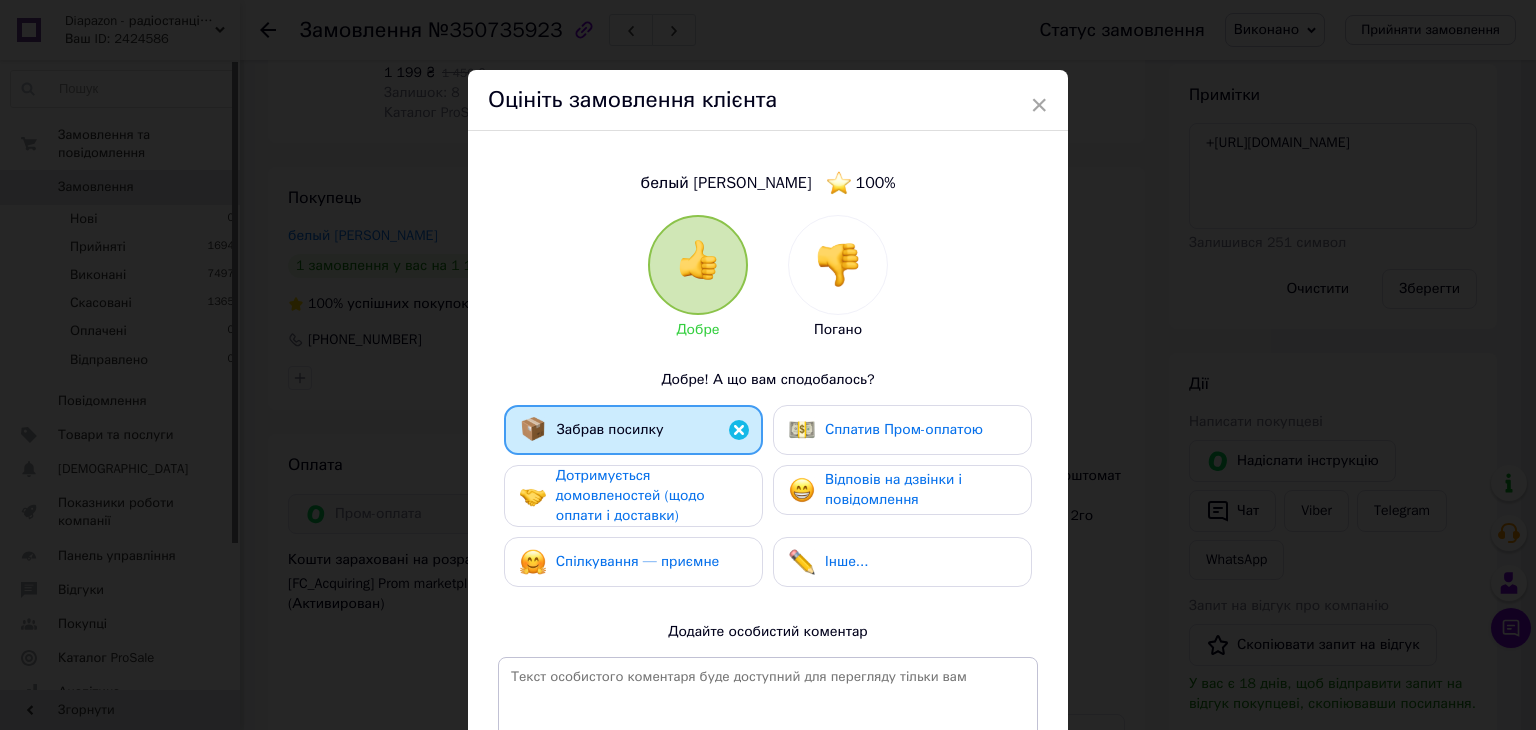 click on "Дотримується домовленостей (щодо оплати і доставки)" at bounding box center (651, 496) 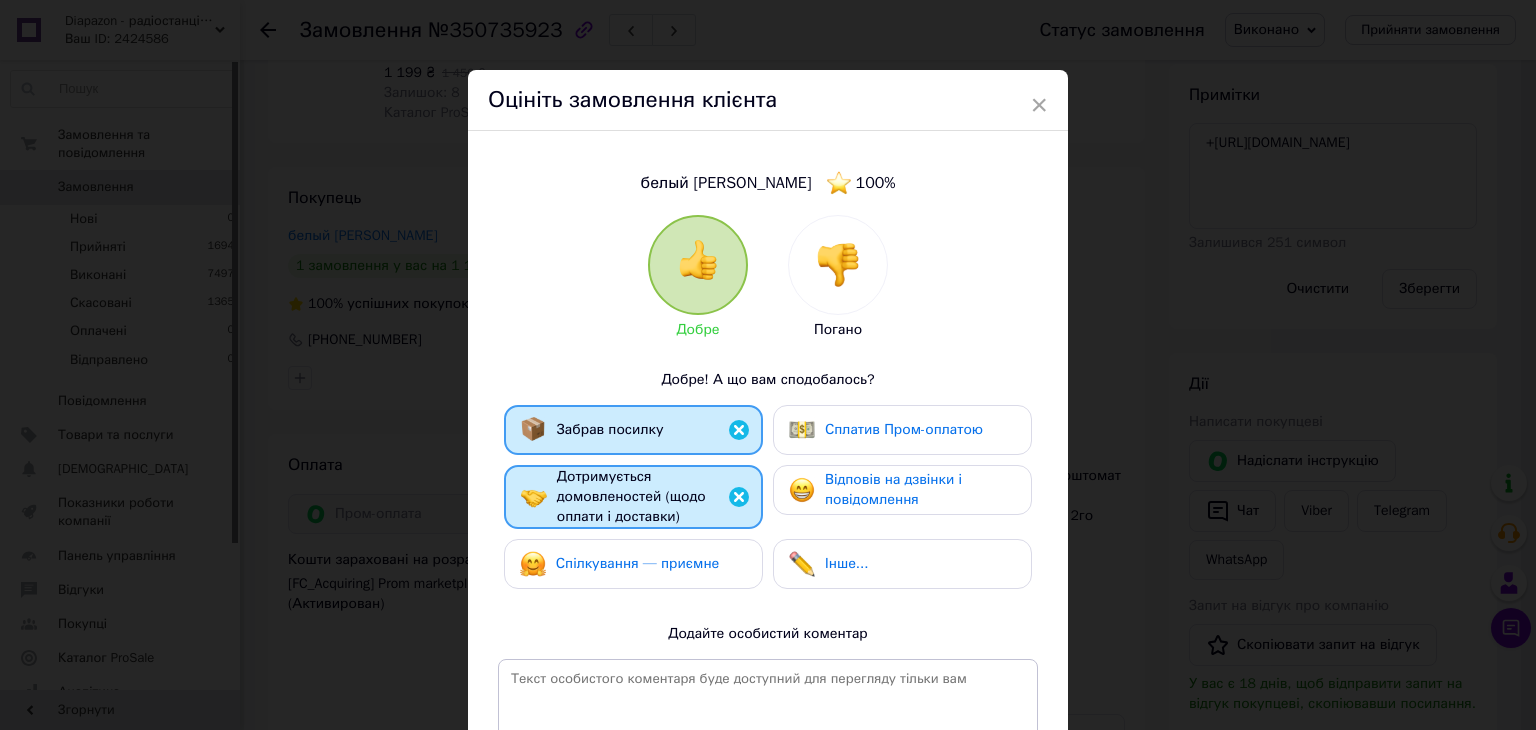 drag, startPoint x: 720, startPoint y: 548, endPoint x: 801, endPoint y: 538, distance: 81.61495 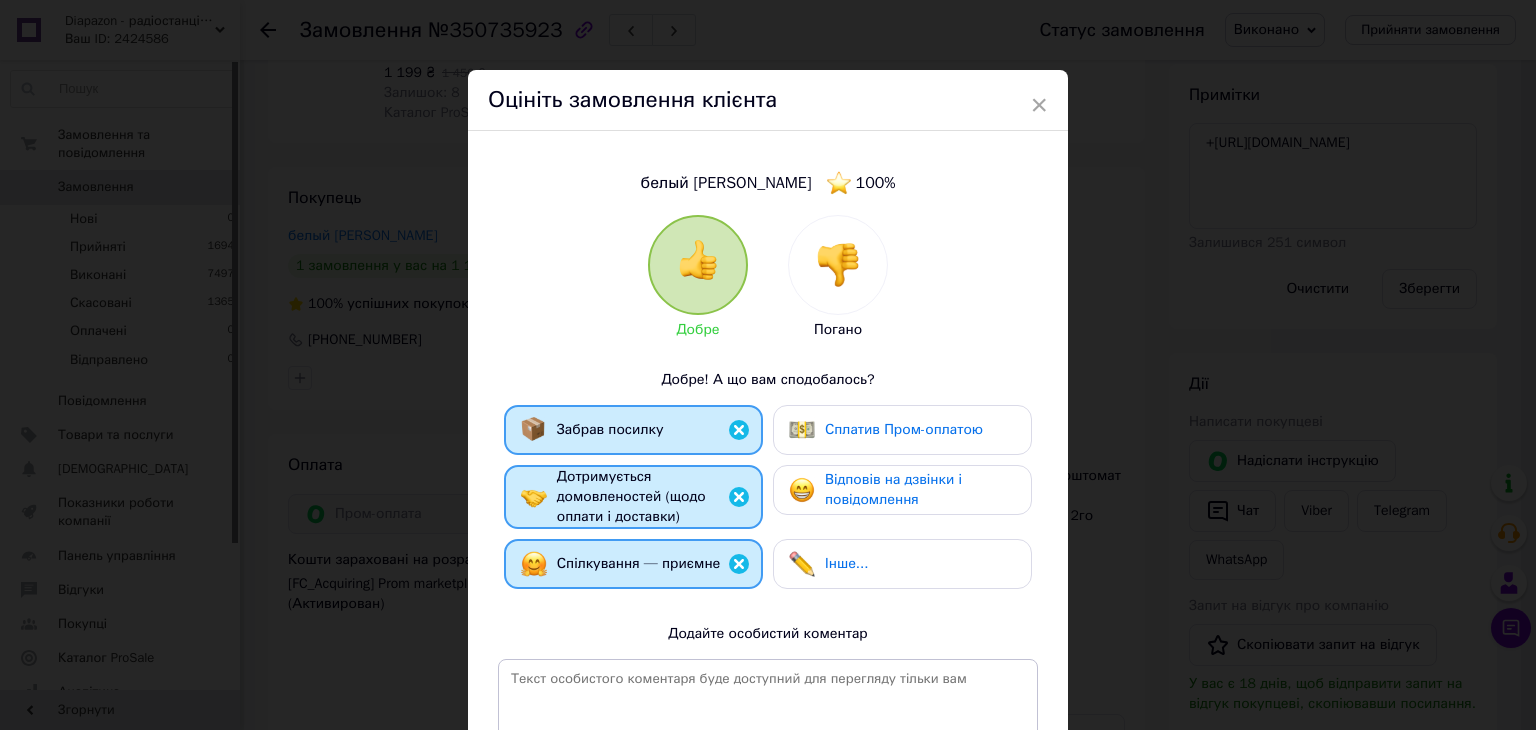 click on "Забрав посилку Сплатив Пром-оплатою Дотримується домовленостей (щодо оплати і доставки) Відповів на дзвінки і повідомлення Спілкування — приємне Інше..." at bounding box center (768, 502) 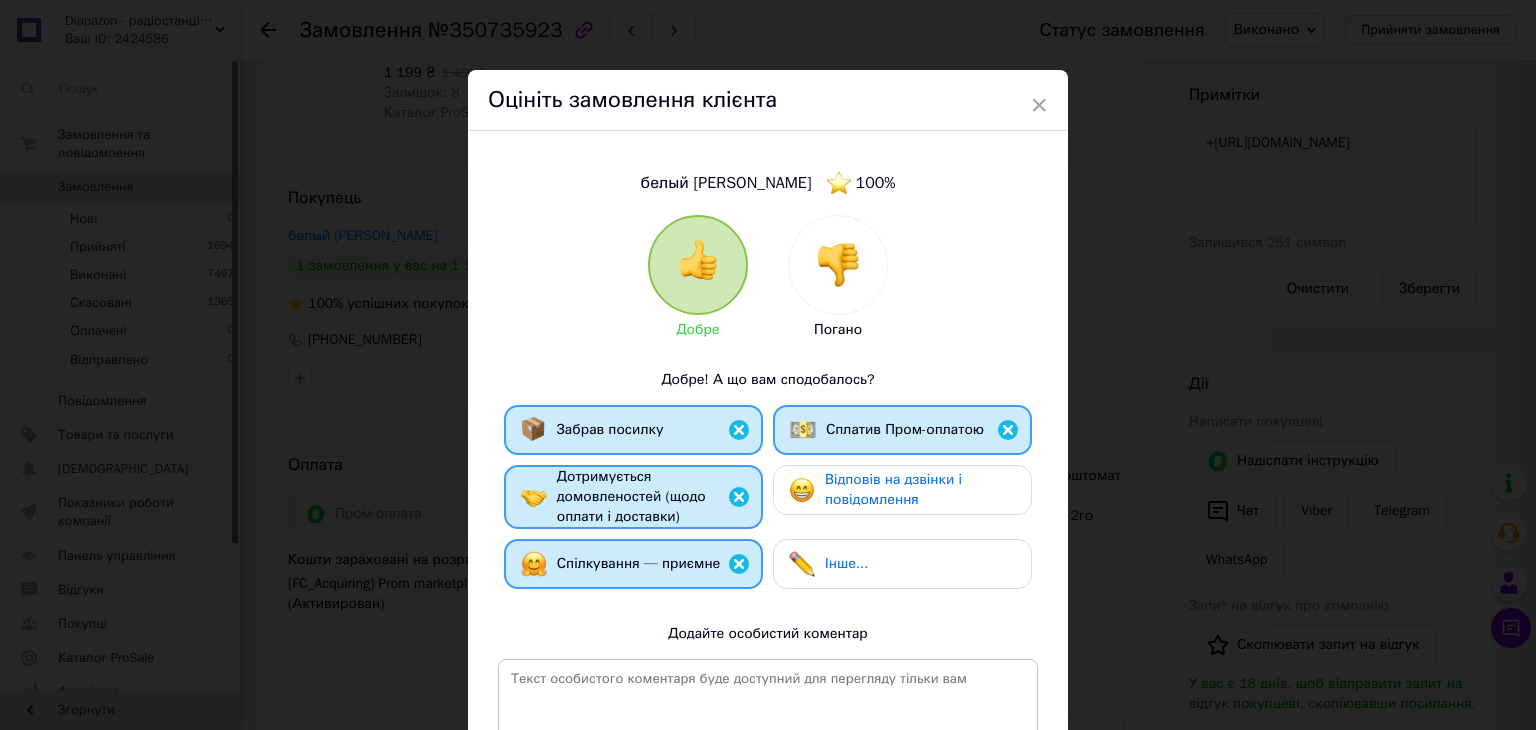 click on "Відповів на дзвінки і повідомлення" at bounding box center (893, 489) 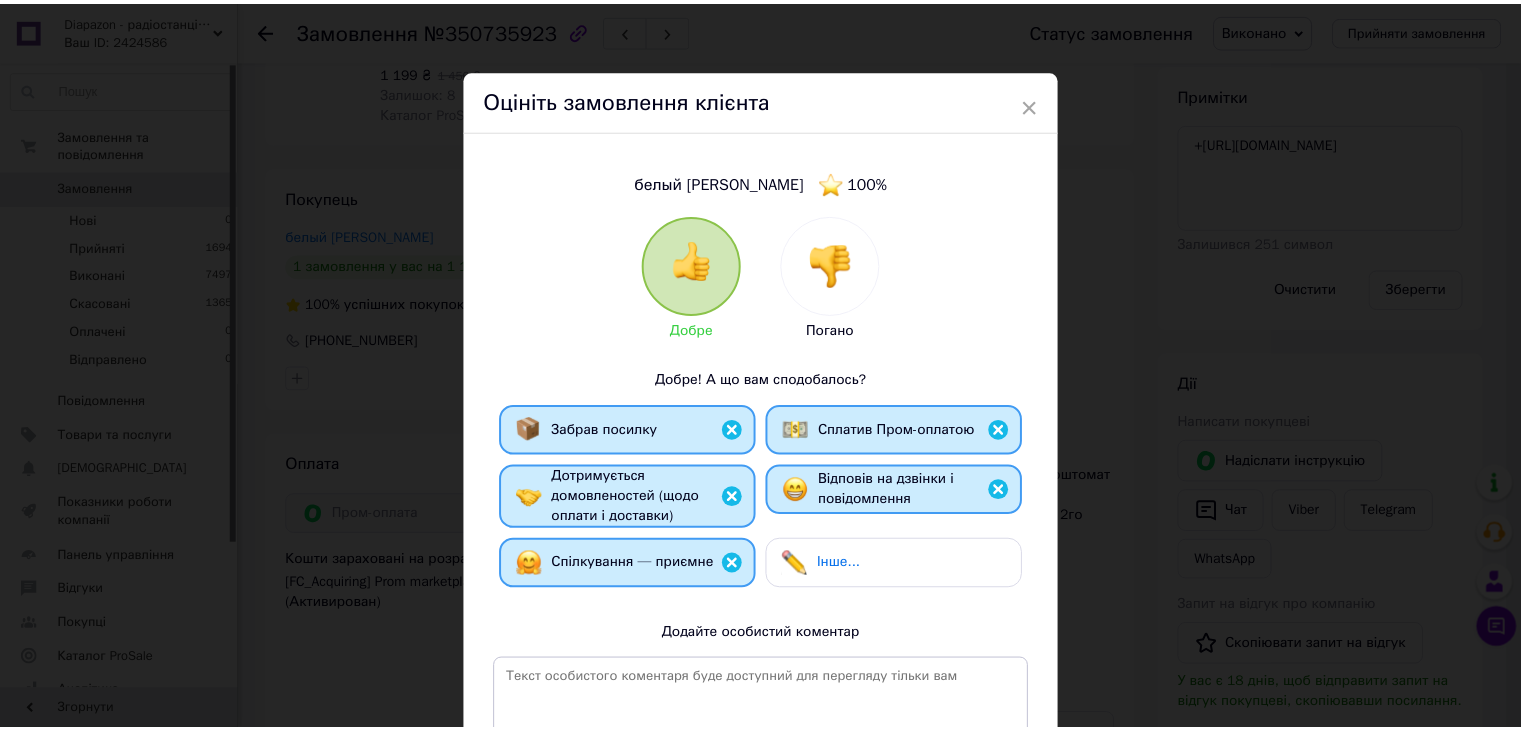 scroll, scrollTop: 262, scrollLeft: 0, axis: vertical 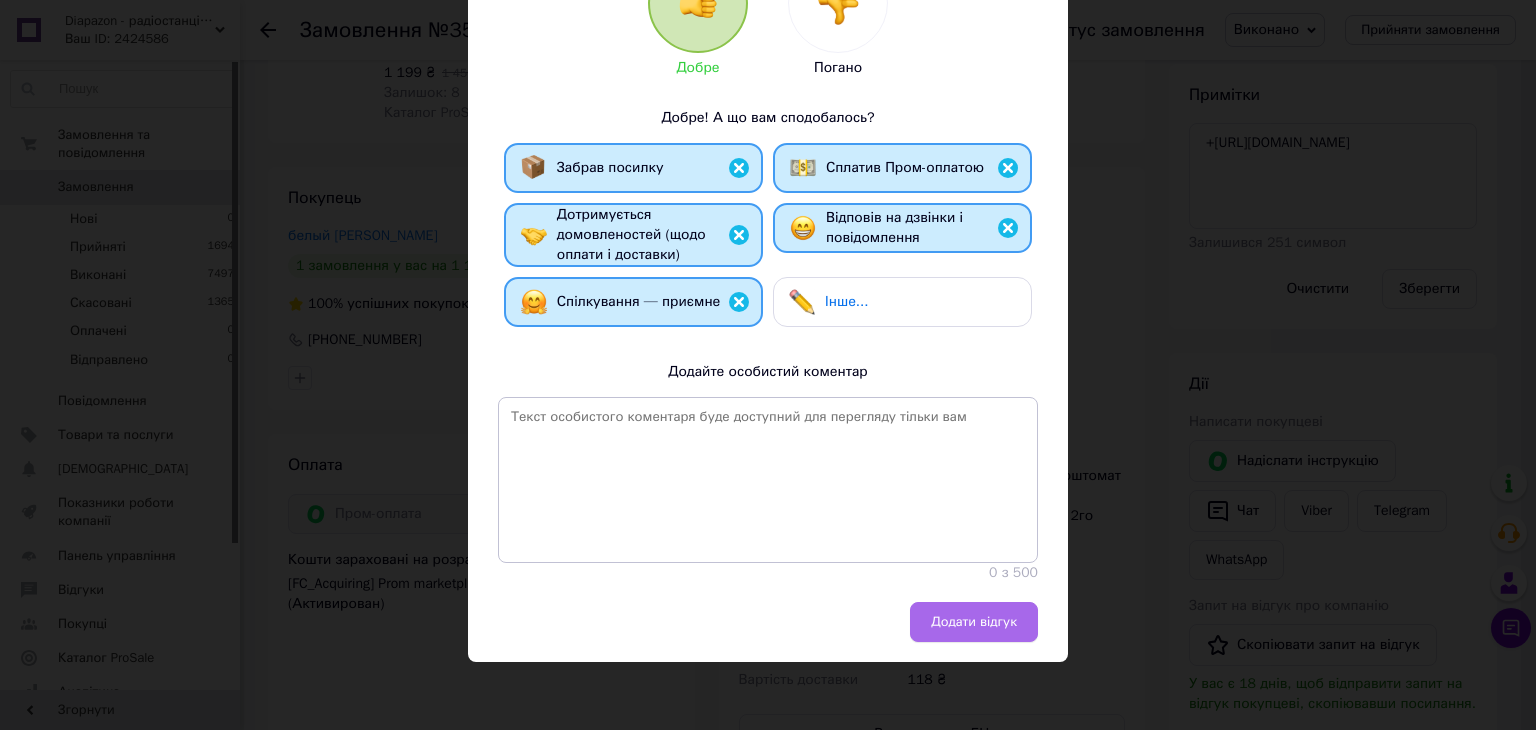click on "Додати відгук" at bounding box center (974, 622) 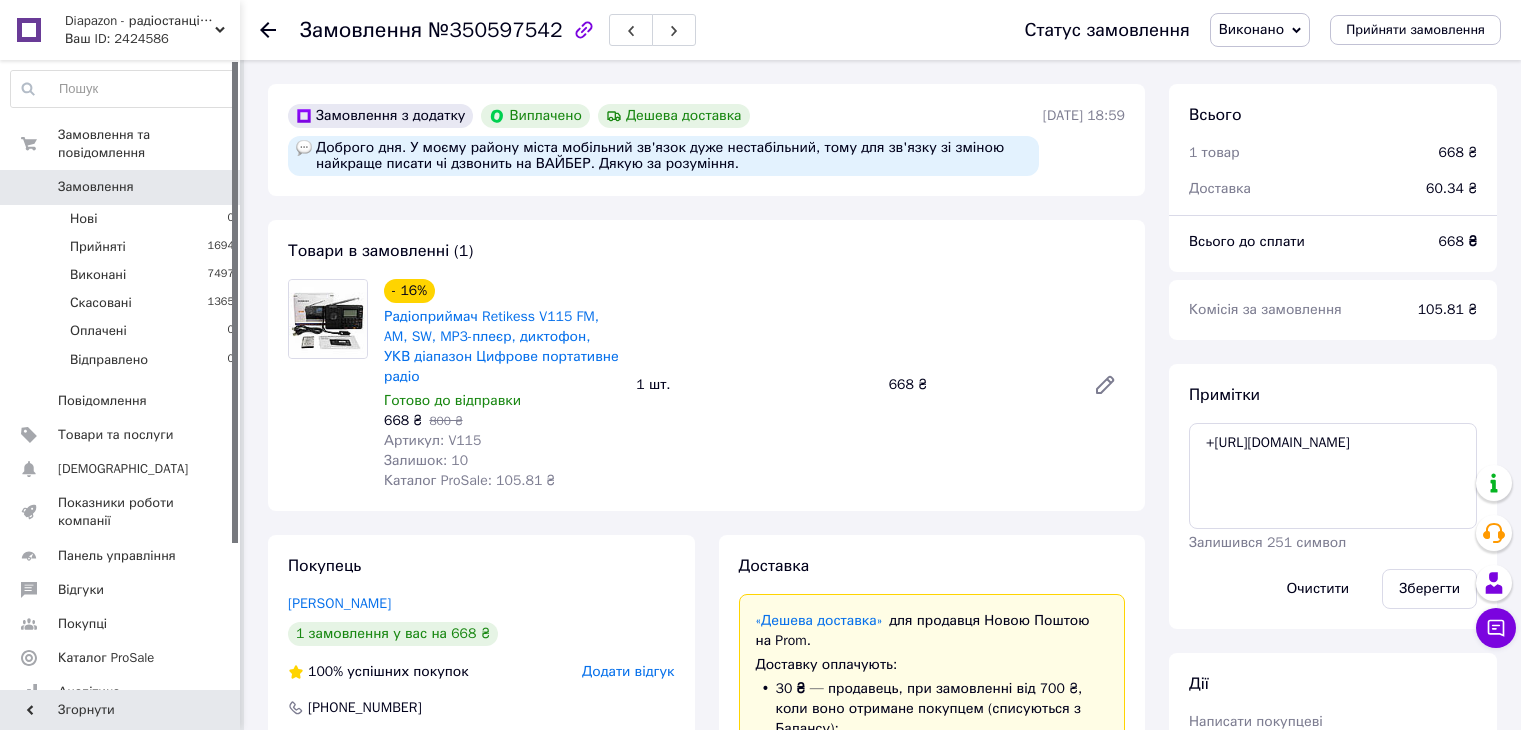 scroll, scrollTop: 0, scrollLeft: 0, axis: both 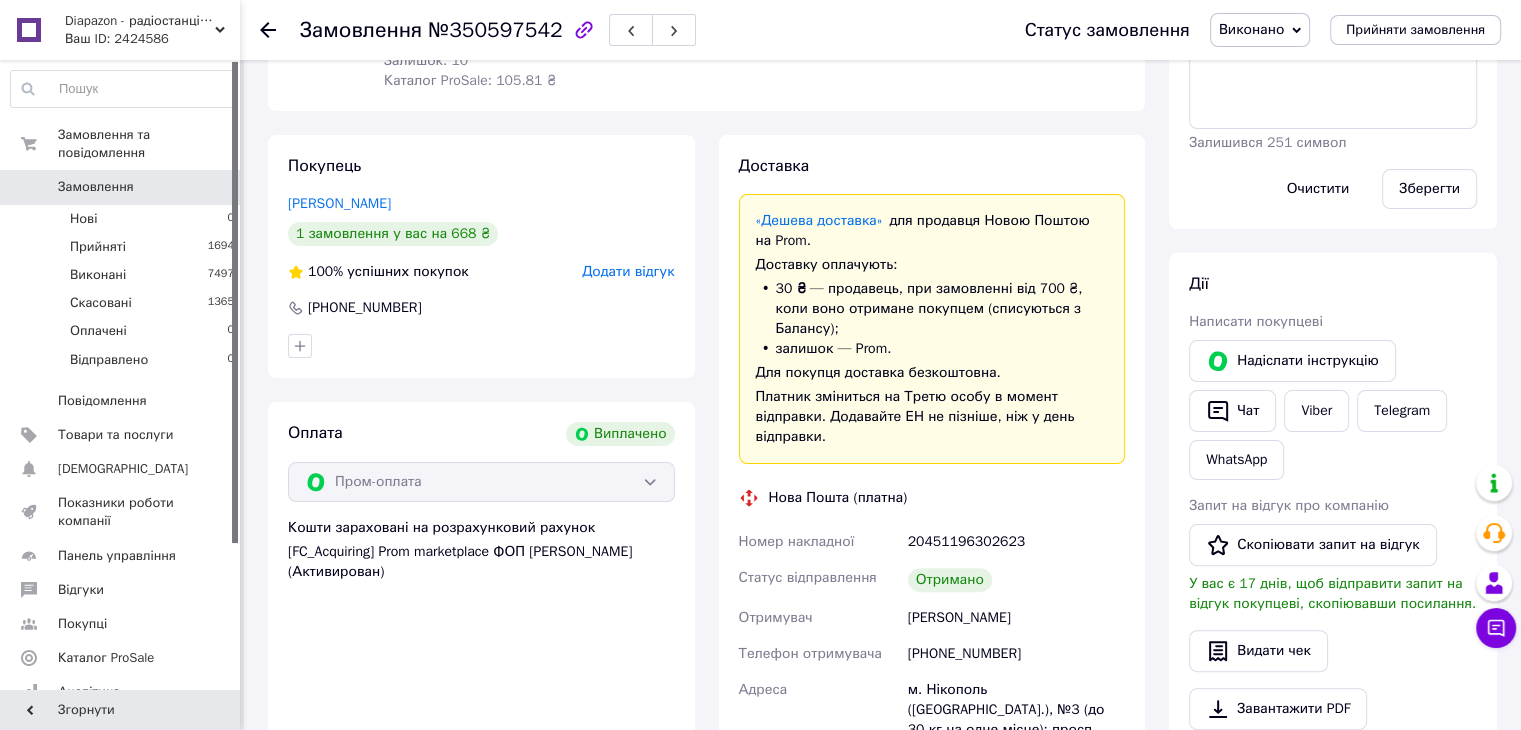 click on "Покупець Бічульов [PERSON_NAME] 1 замовлення у вас на 668 ₴ 100%   успішних покупок Додати відгук [PHONE_NUMBER]" at bounding box center (481, 256) 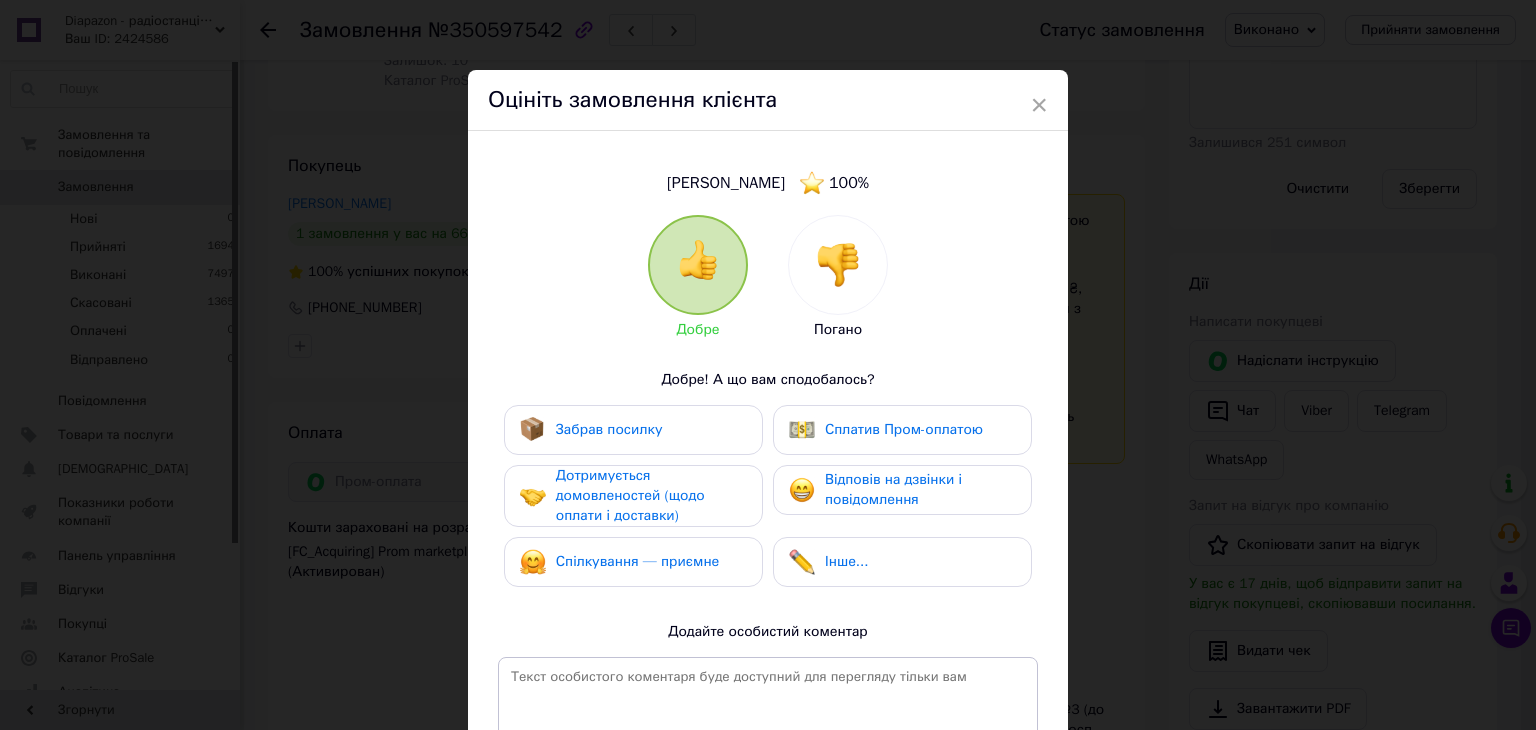 click on "Забрав посилку" at bounding box center (633, 430) 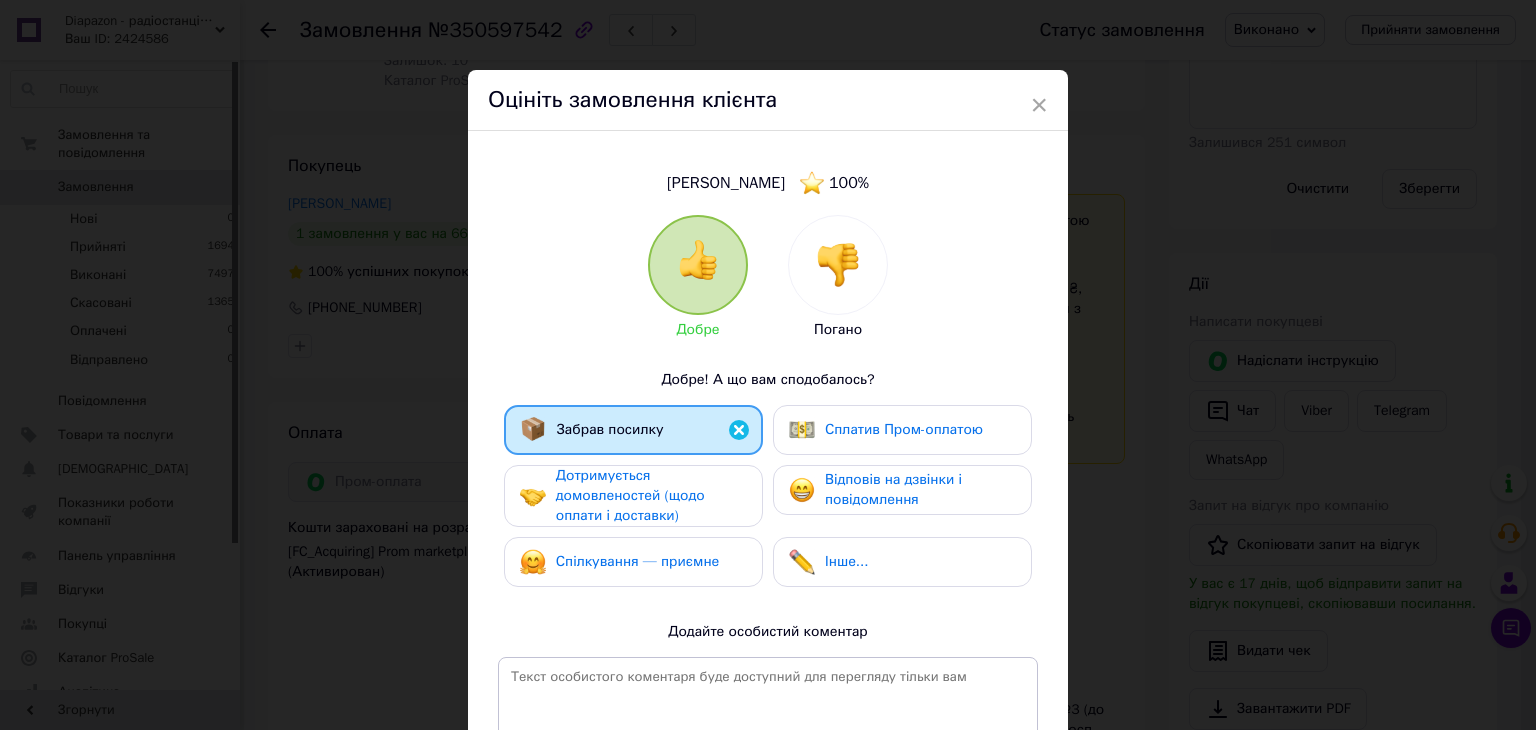 click on "Дотримується домовленостей (щодо оплати і доставки)" at bounding box center [630, 495] 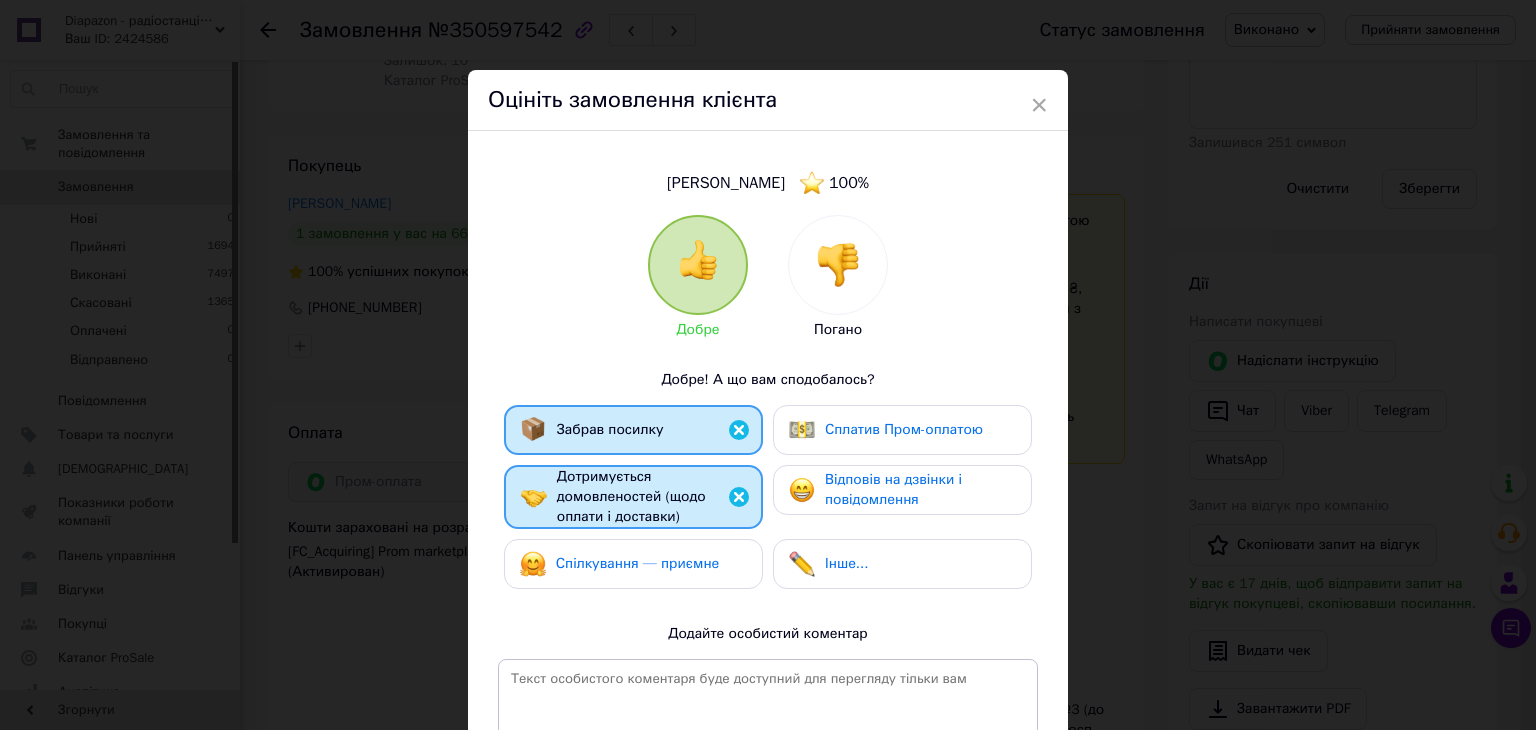 click on "Спілкування — приємне" at bounding box center (638, 563) 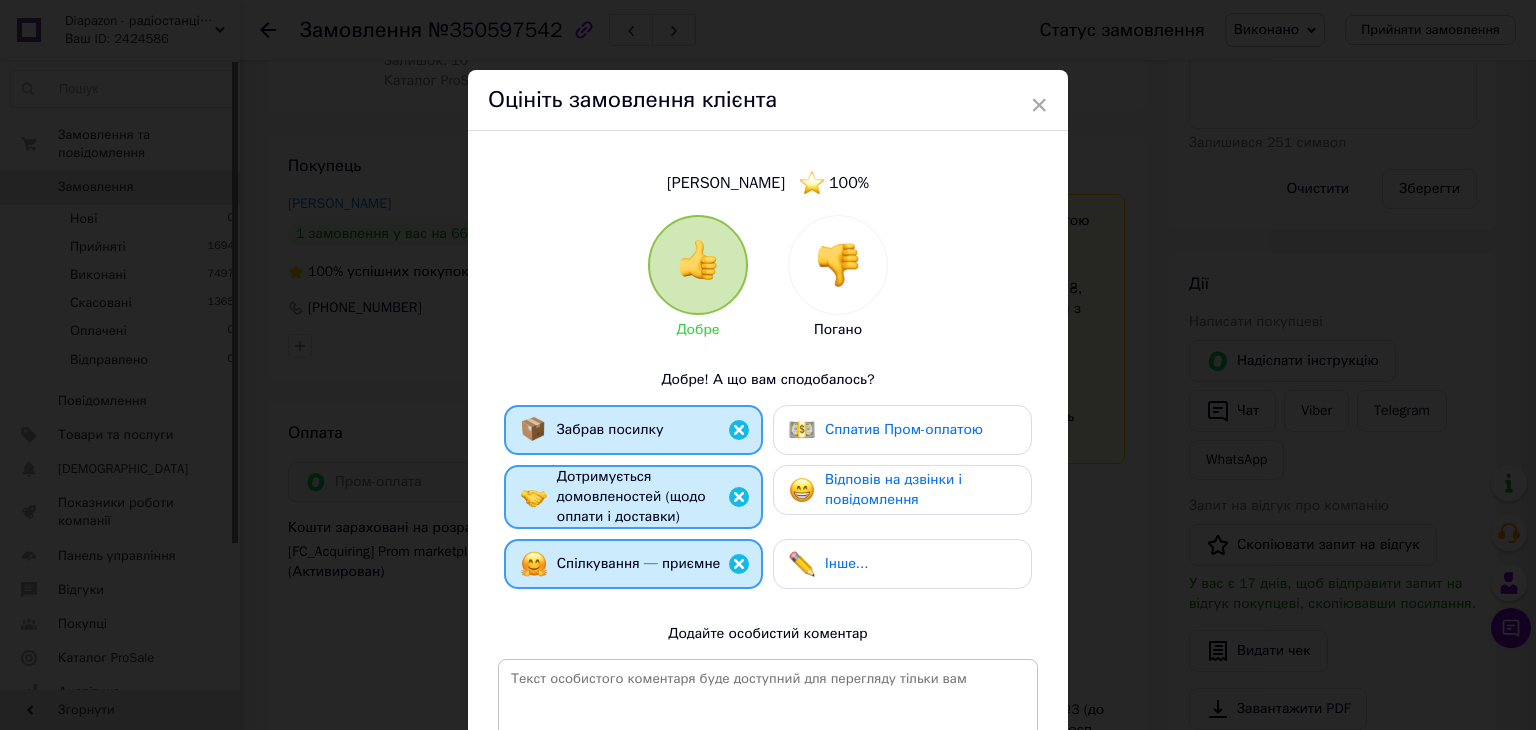drag, startPoint x: 832, startPoint y: 495, endPoint x: 834, endPoint y: 480, distance: 15.132746 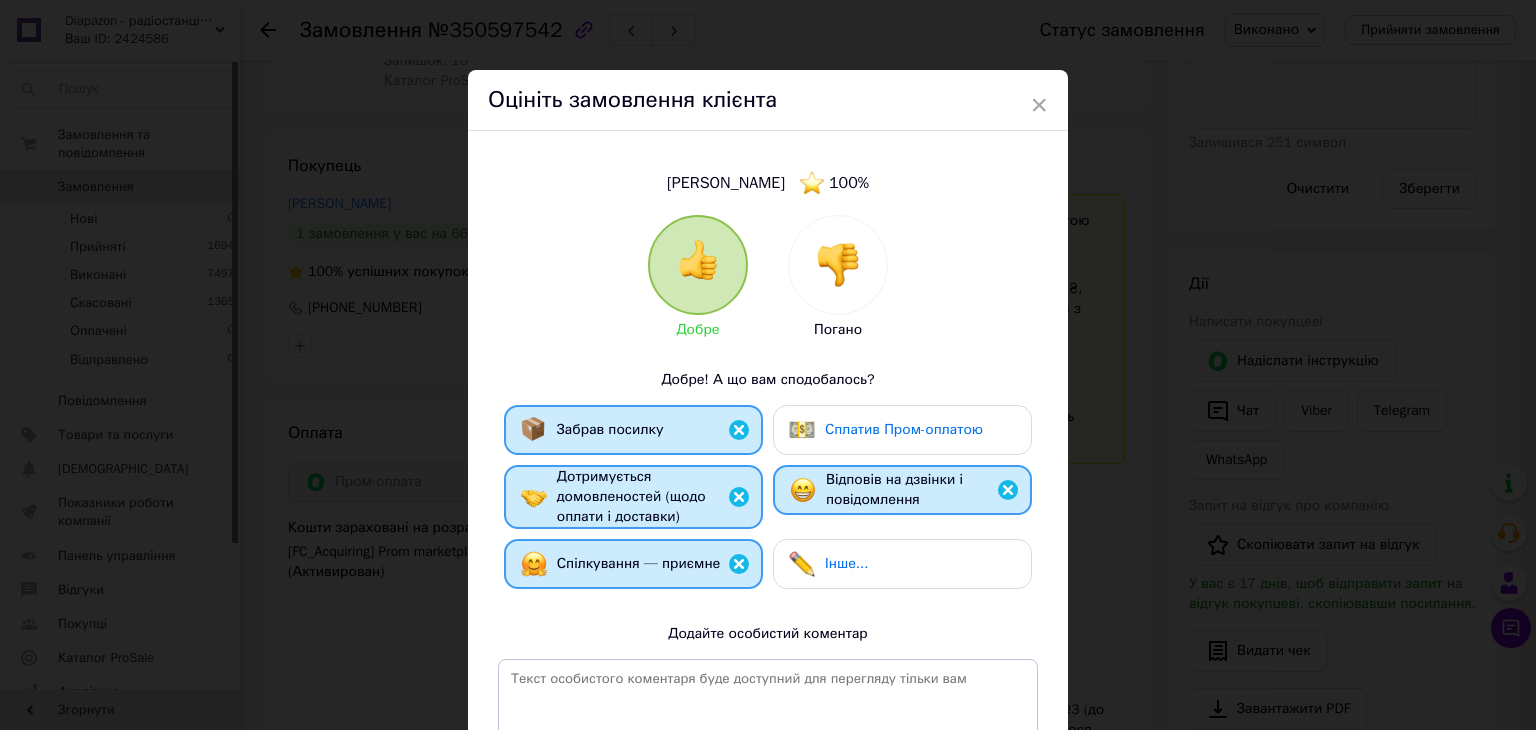 click on "Сплатив Пром-оплатою" at bounding box center [902, 430] 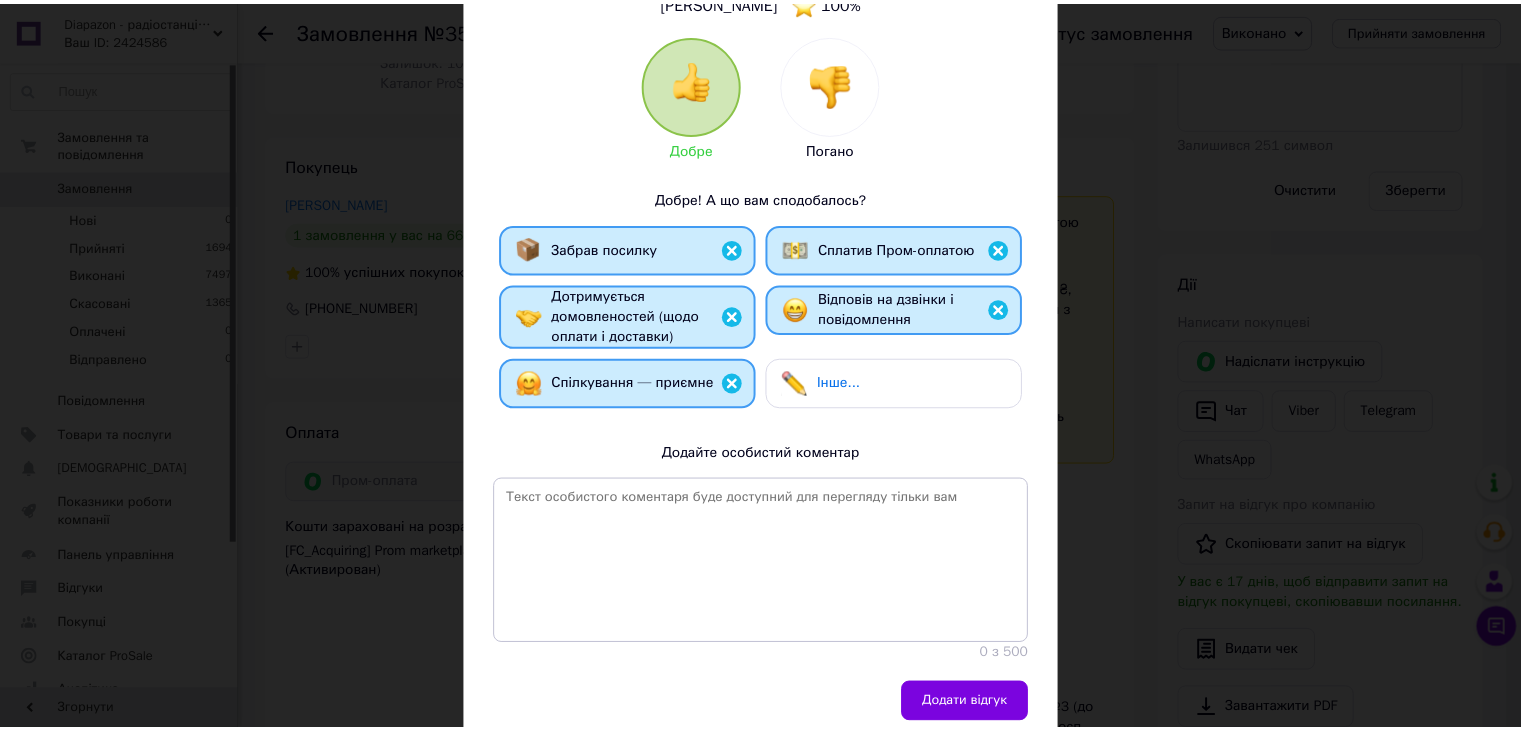 scroll, scrollTop: 262, scrollLeft: 0, axis: vertical 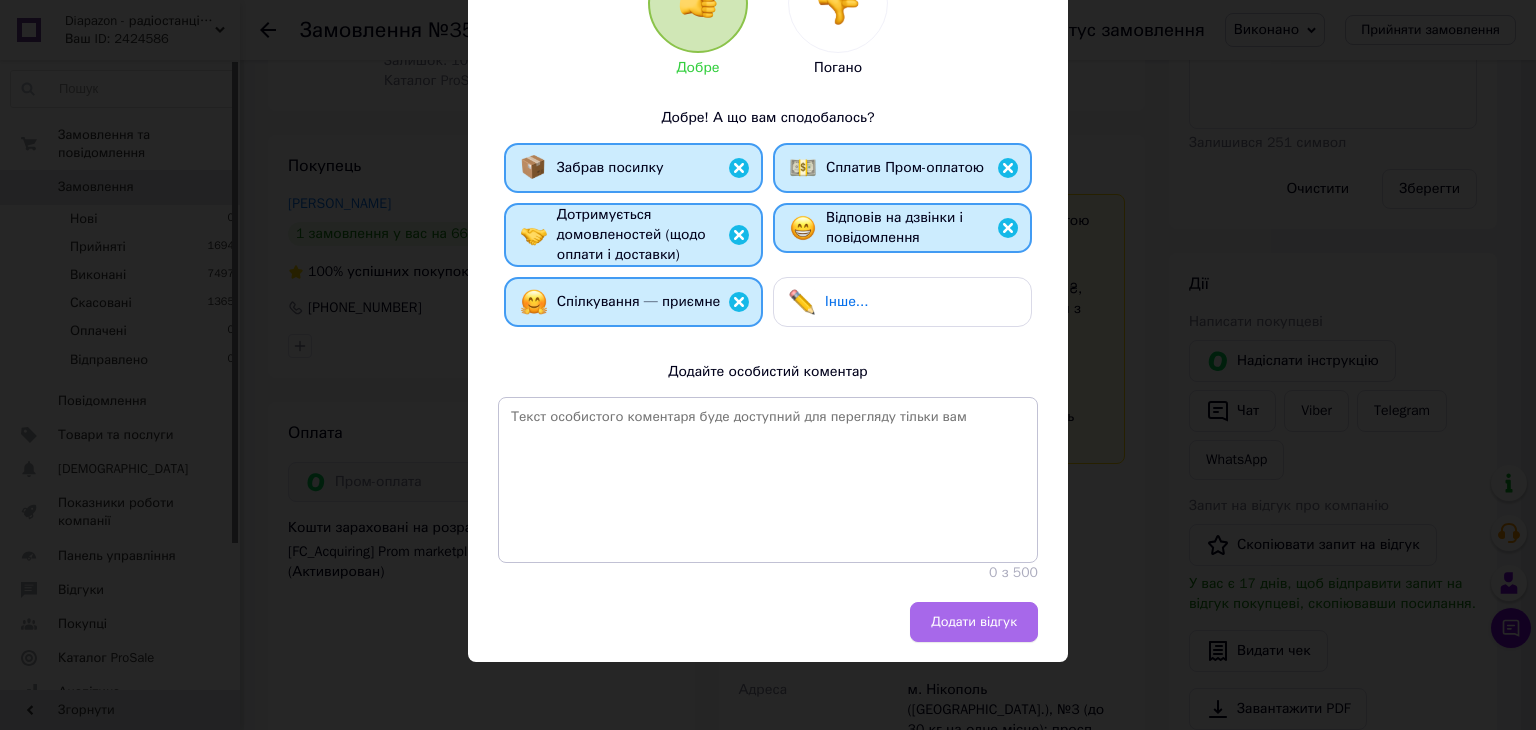 click on "Додати відгук" at bounding box center [974, 622] 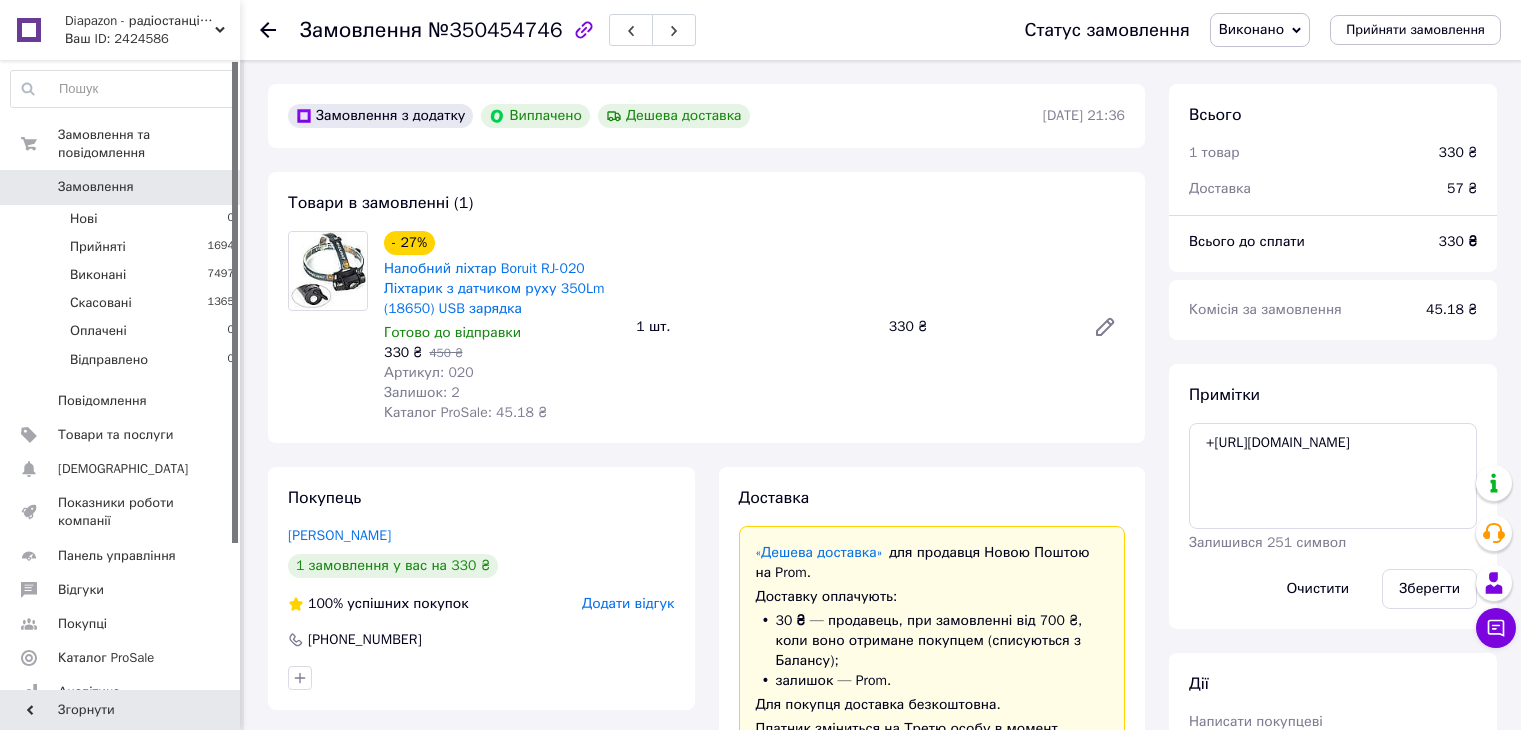 scroll, scrollTop: 0, scrollLeft: 0, axis: both 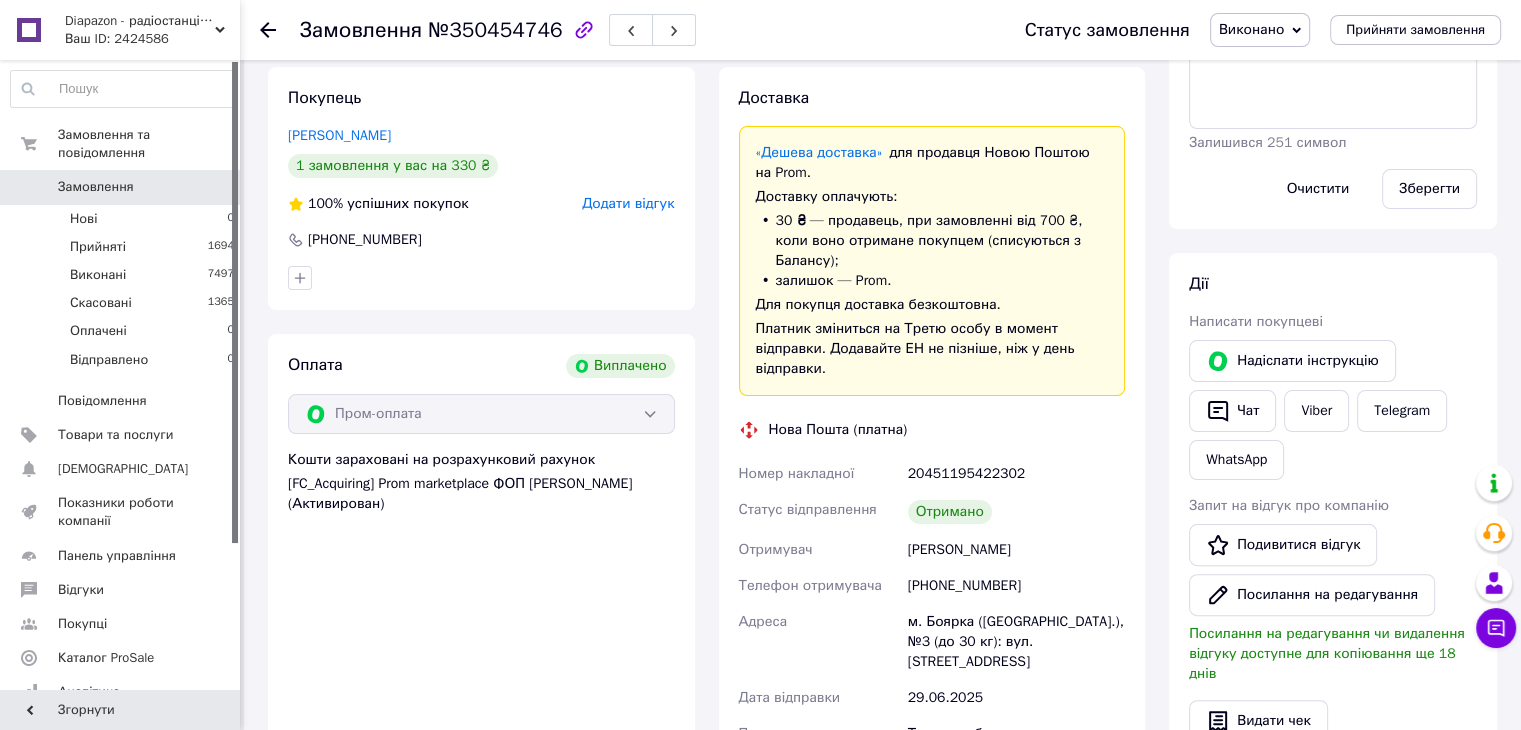 click on "Додати відгук" at bounding box center (628, 203) 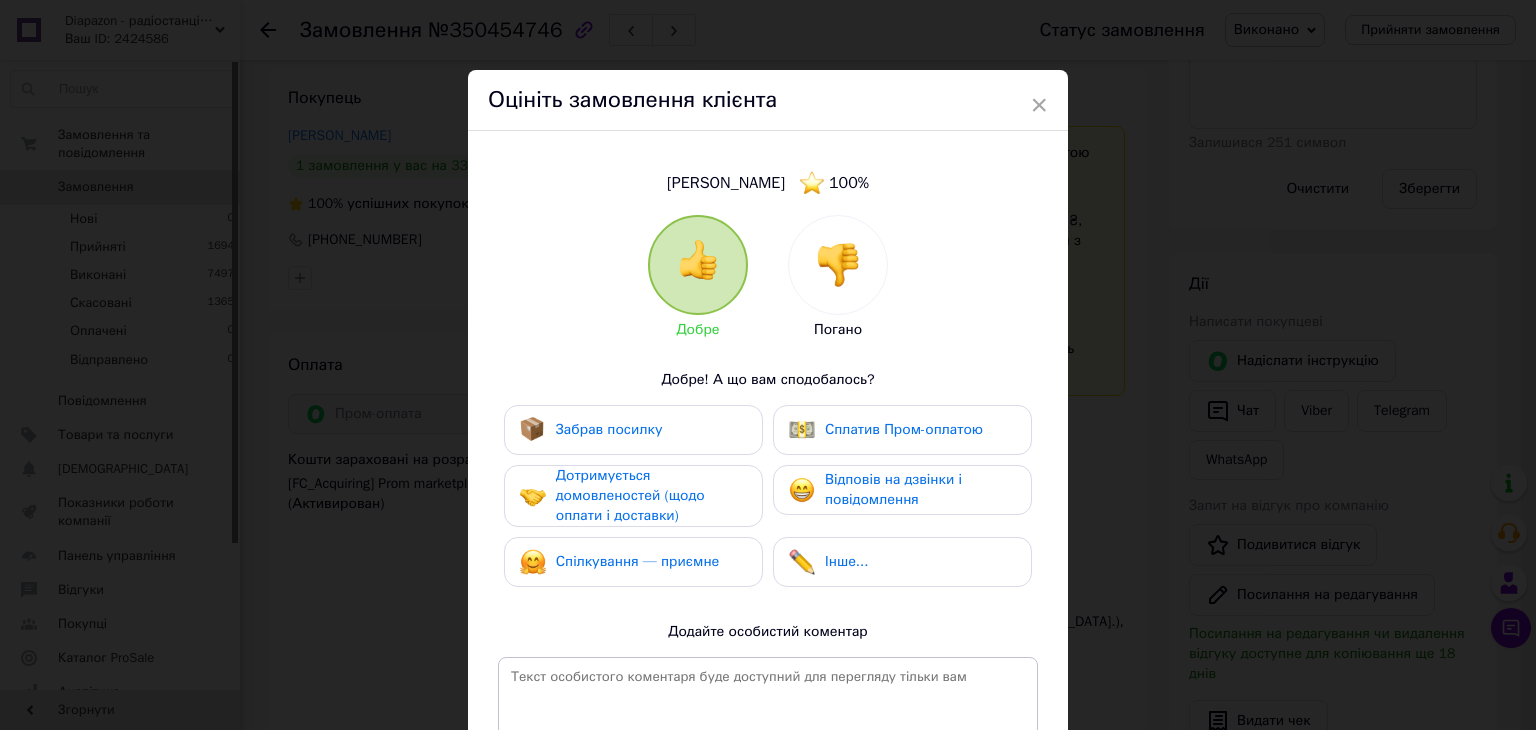 click on "Забрав посилку Сплатив Пром-оплатою Дотримується домовленостей (щодо оплати і доставки) Відповів на дзвінки і повідомлення Спілкування — приємне Інше..." at bounding box center [768, 501] 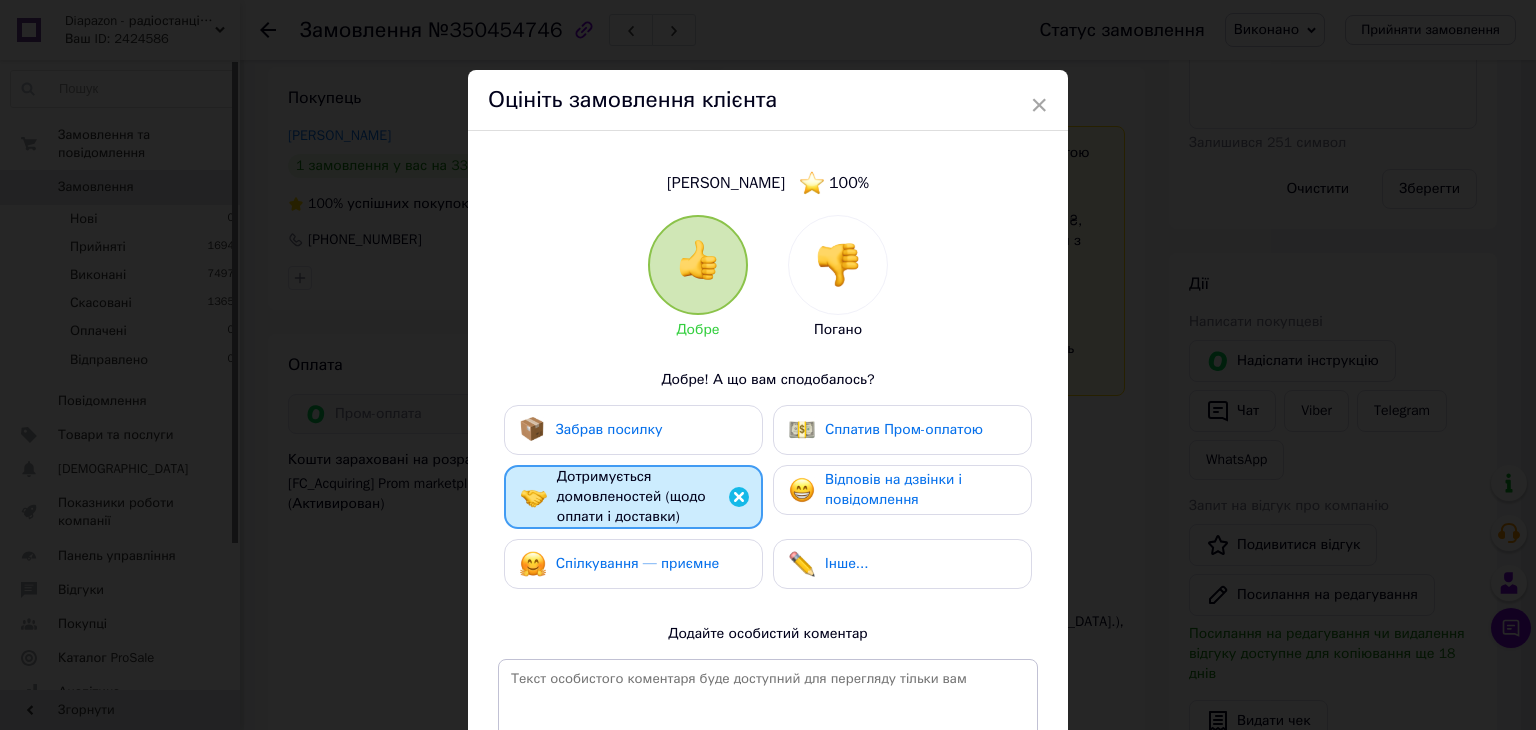 click on "Забрав посилку" at bounding box center (633, 430) 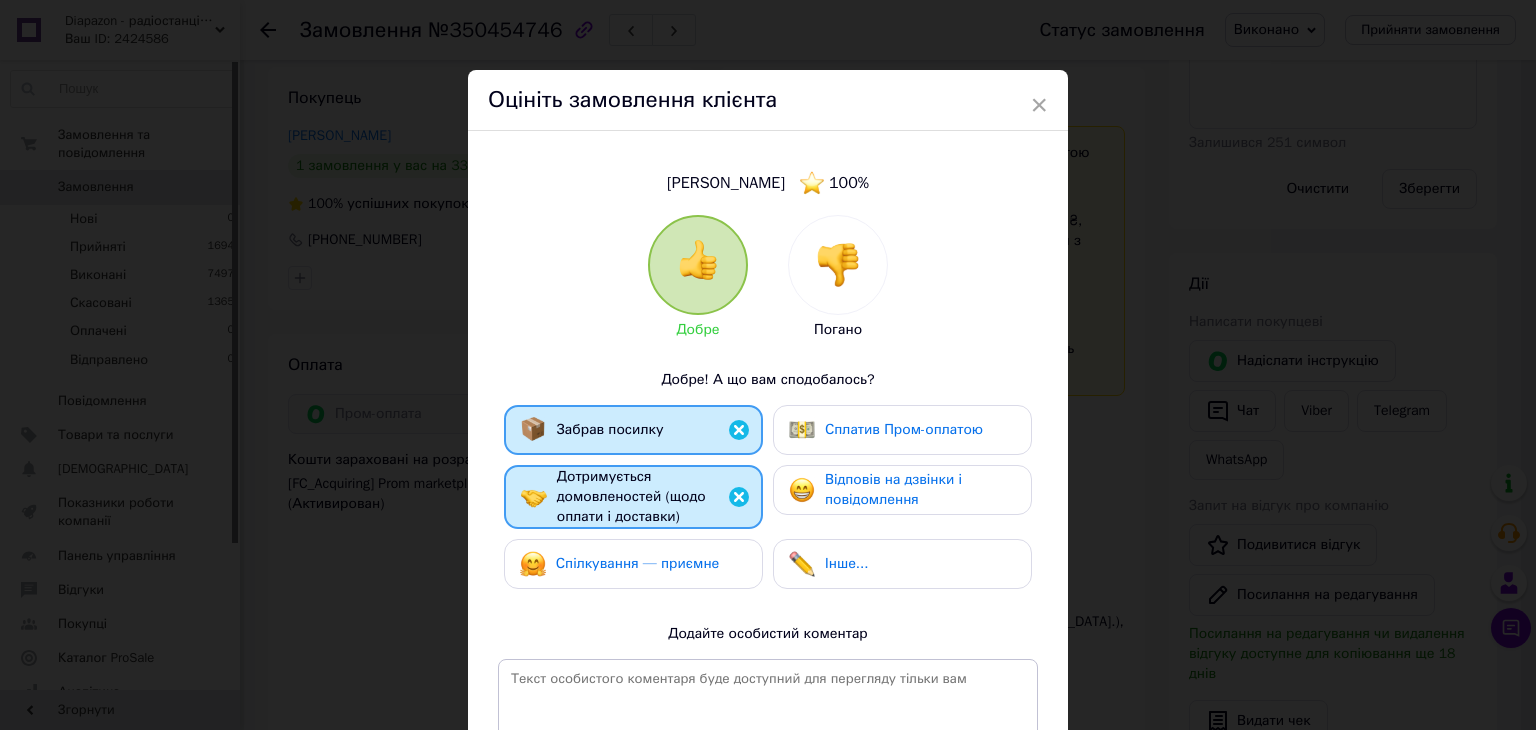 drag, startPoint x: 663, startPoint y: 574, endPoint x: 763, endPoint y: 522, distance: 112.71202 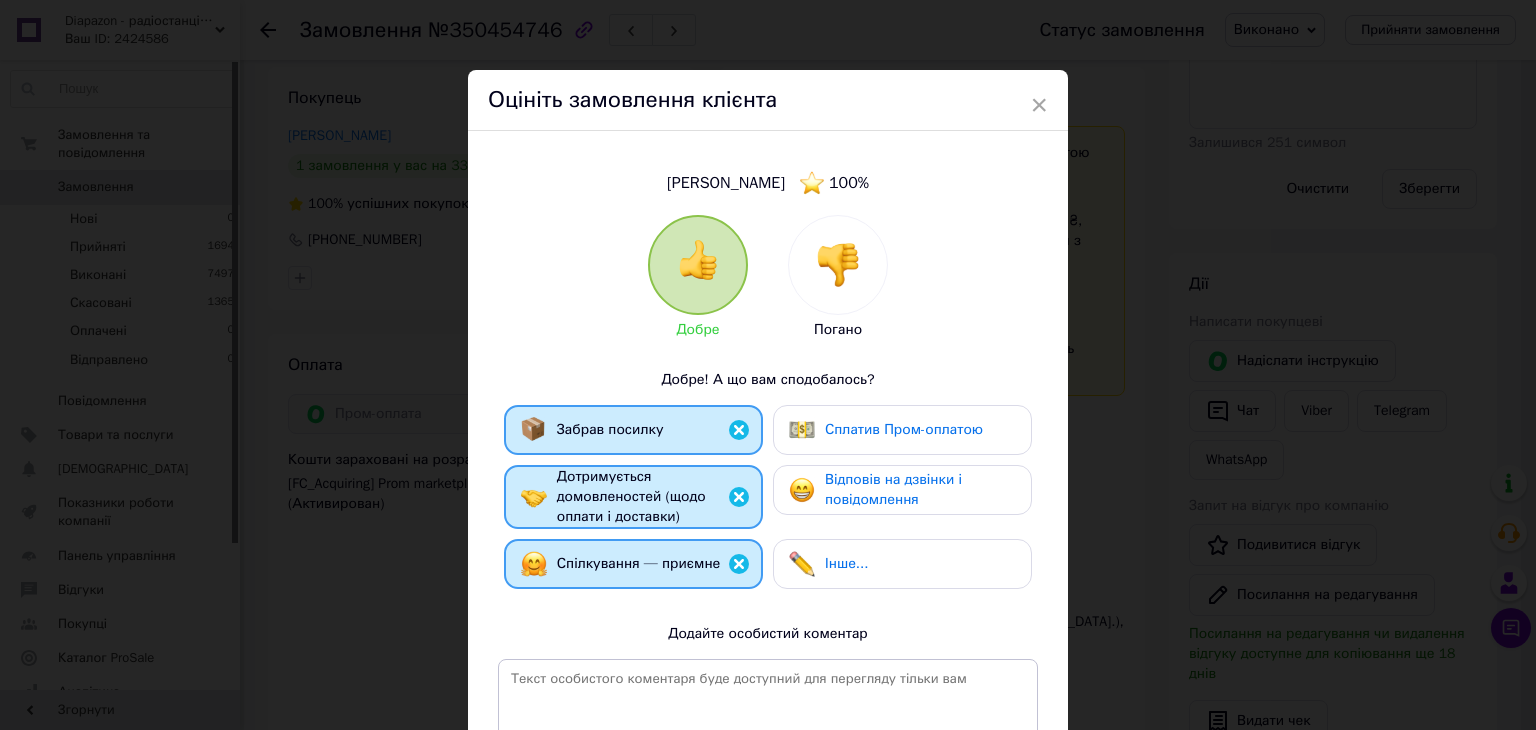 click on "Відповів на дзвінки і повідомлення" at bounding box center (902, 490) 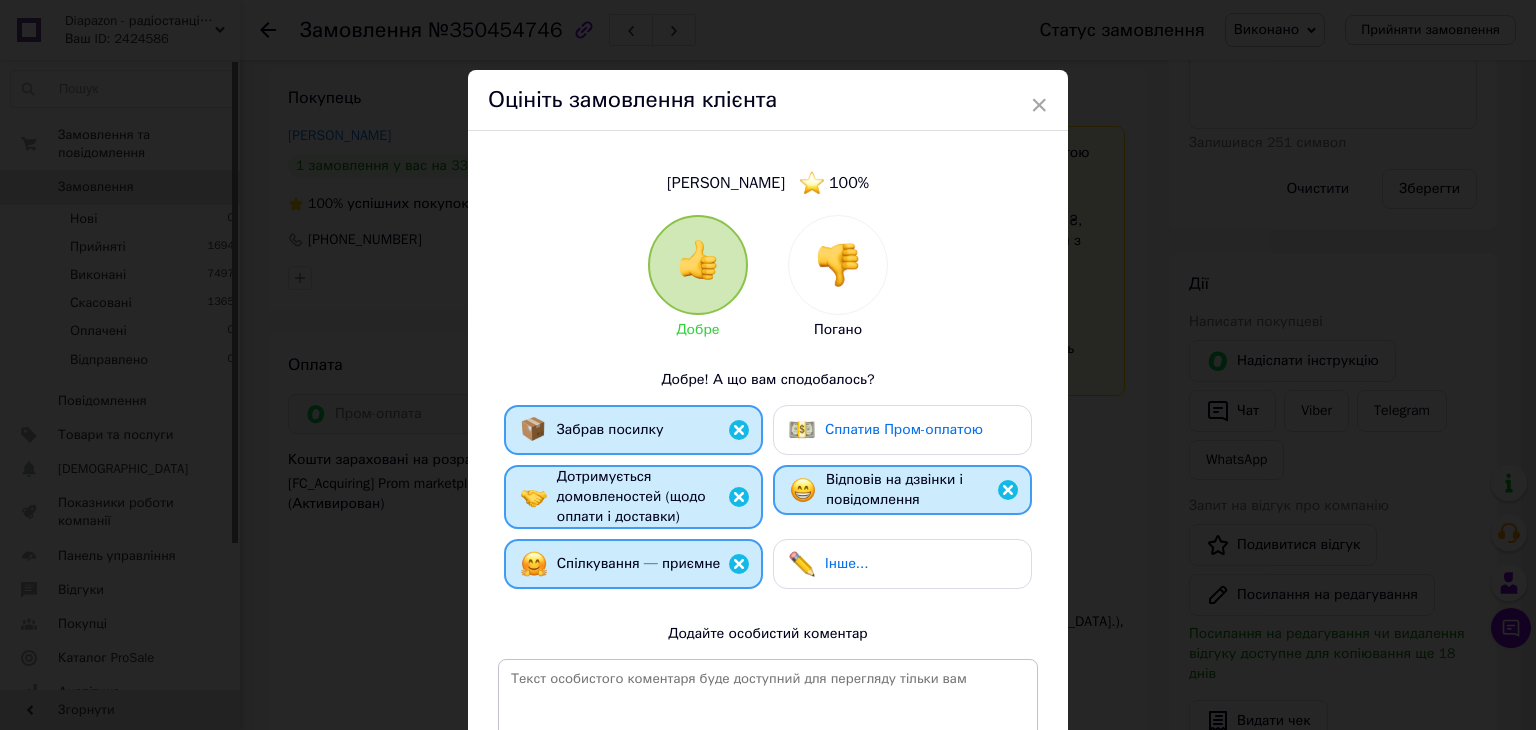 click at bounding box center [802, 430] 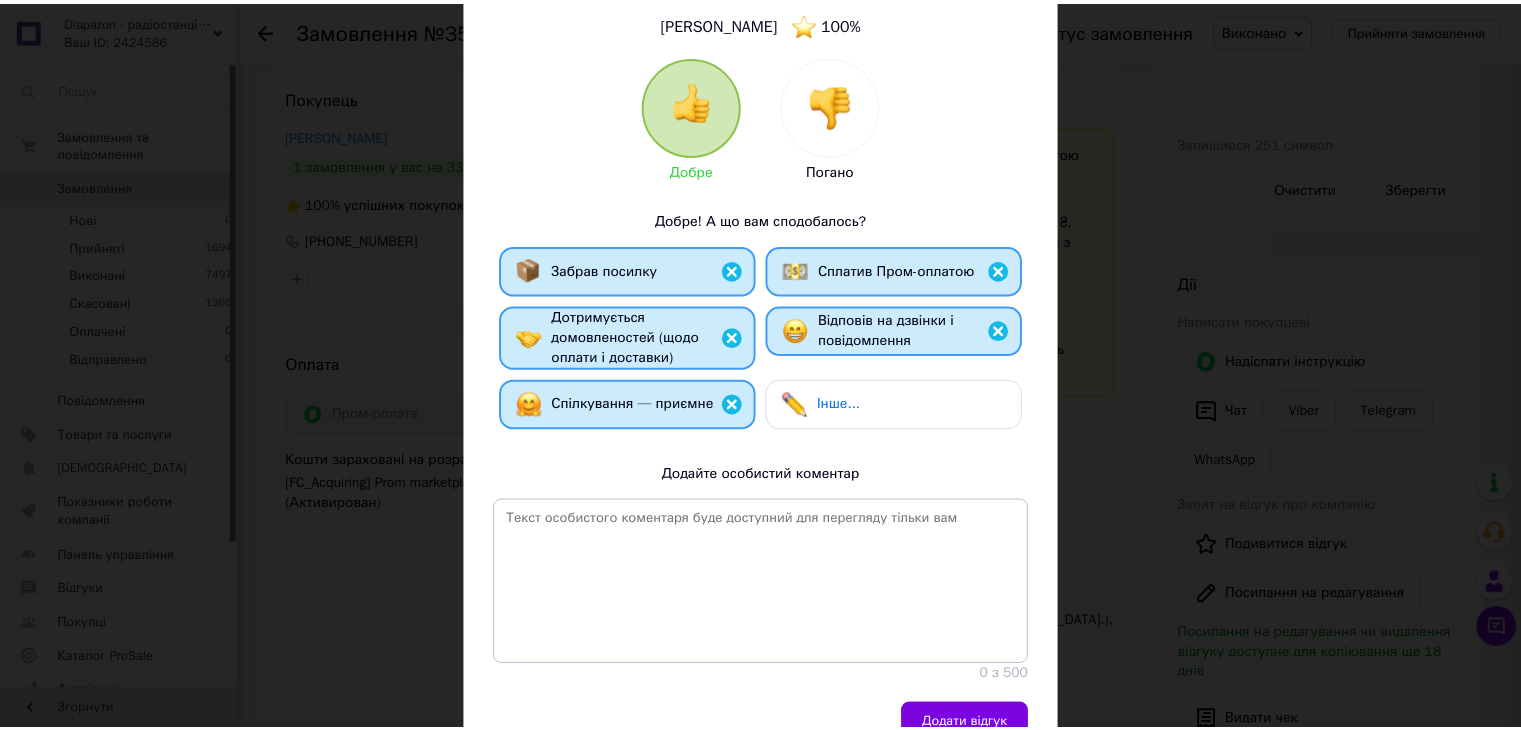 scroll, scrollTop: 262, scrollLeft: 0, axis: vertical 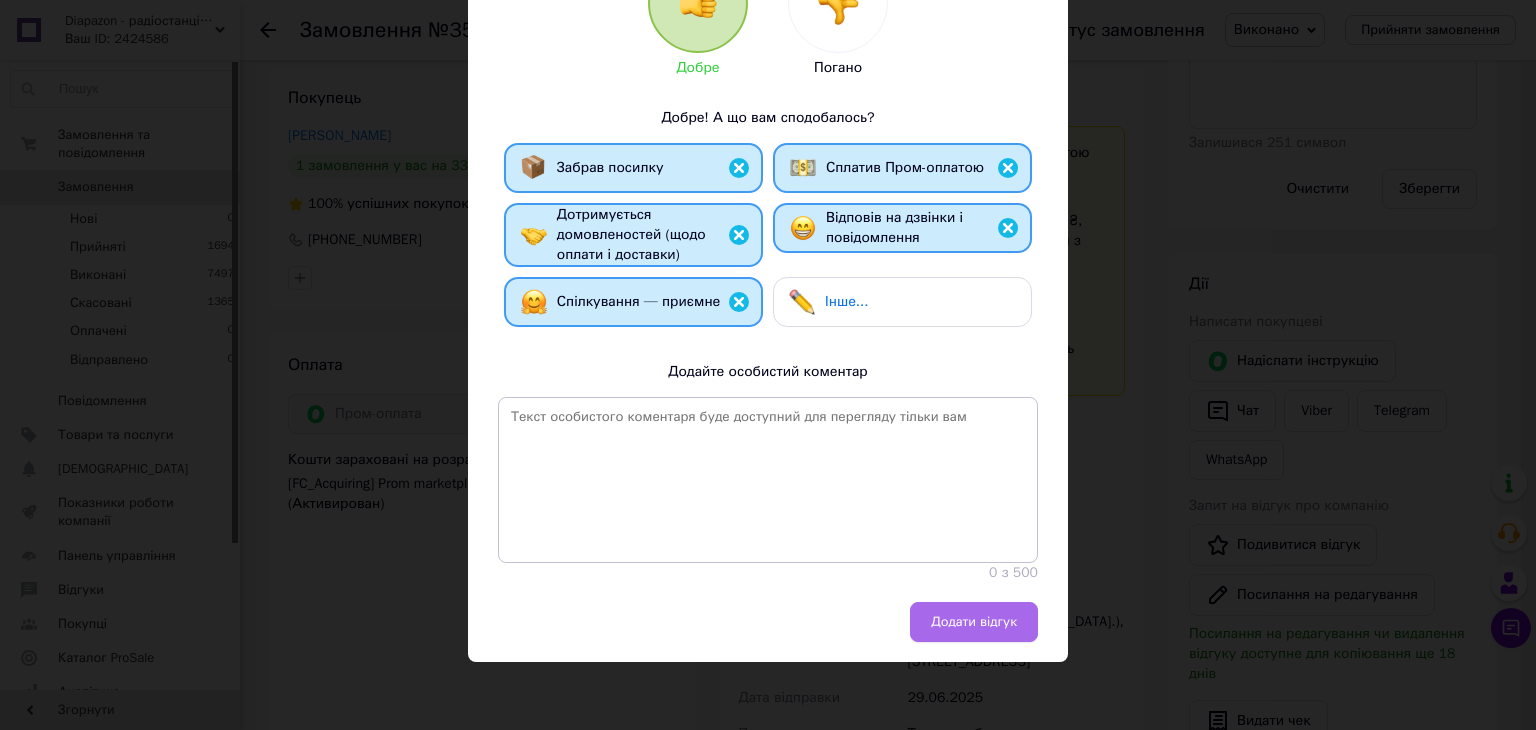 click on "Додати відгук" at bounding box center (974, 622) 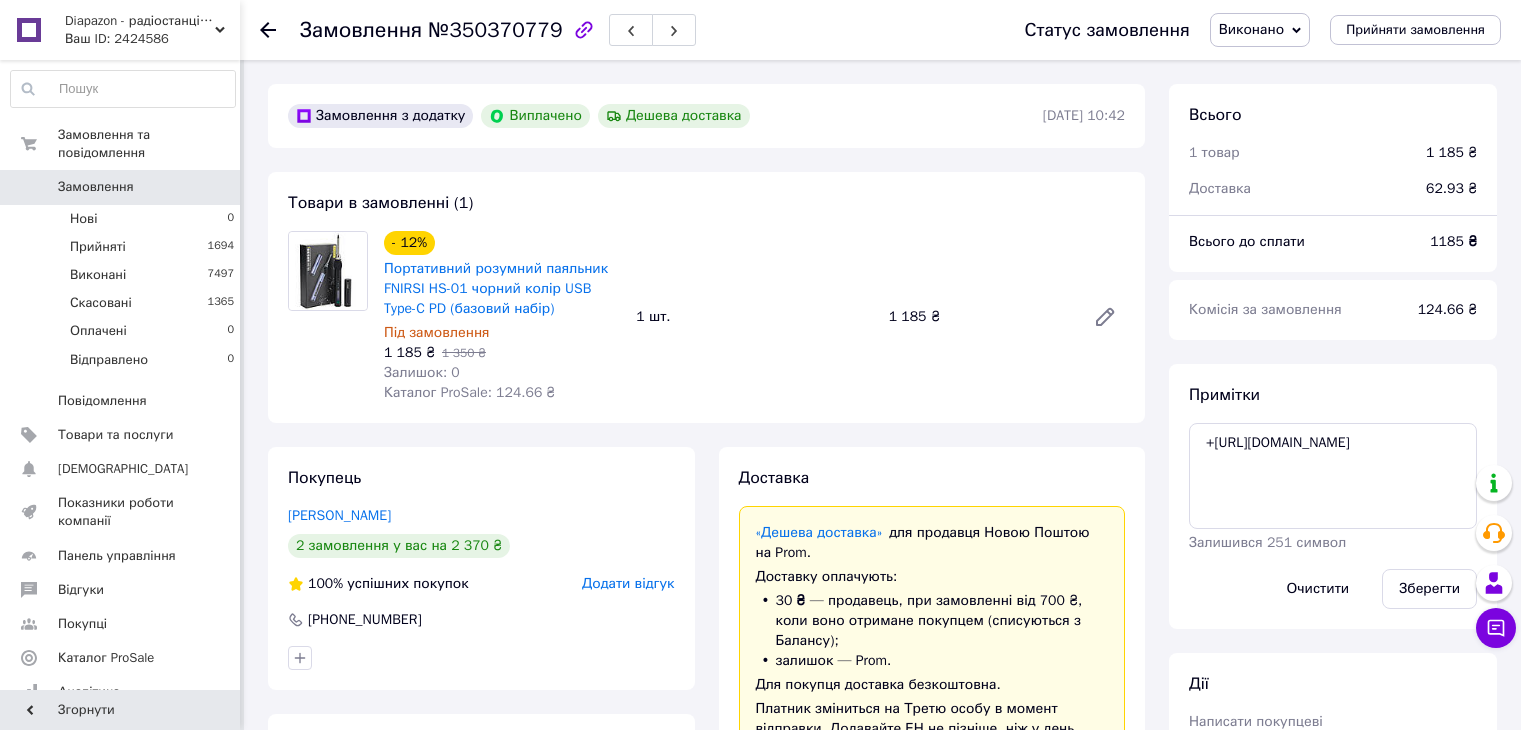 scroll, scrollTop: 0, scrollLeft: 0, axis: both 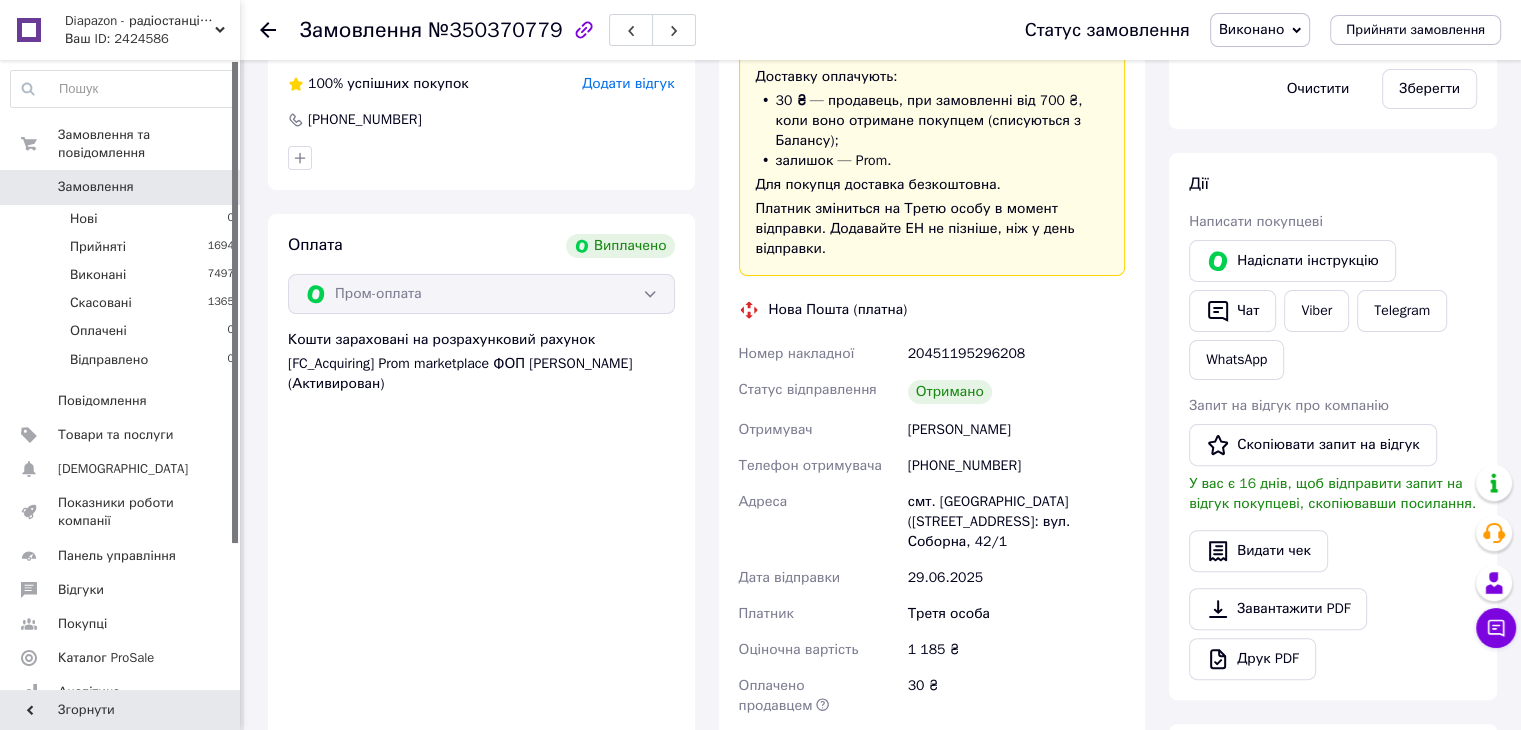 click on "Додати відгук" at bounding box center [628, 83] 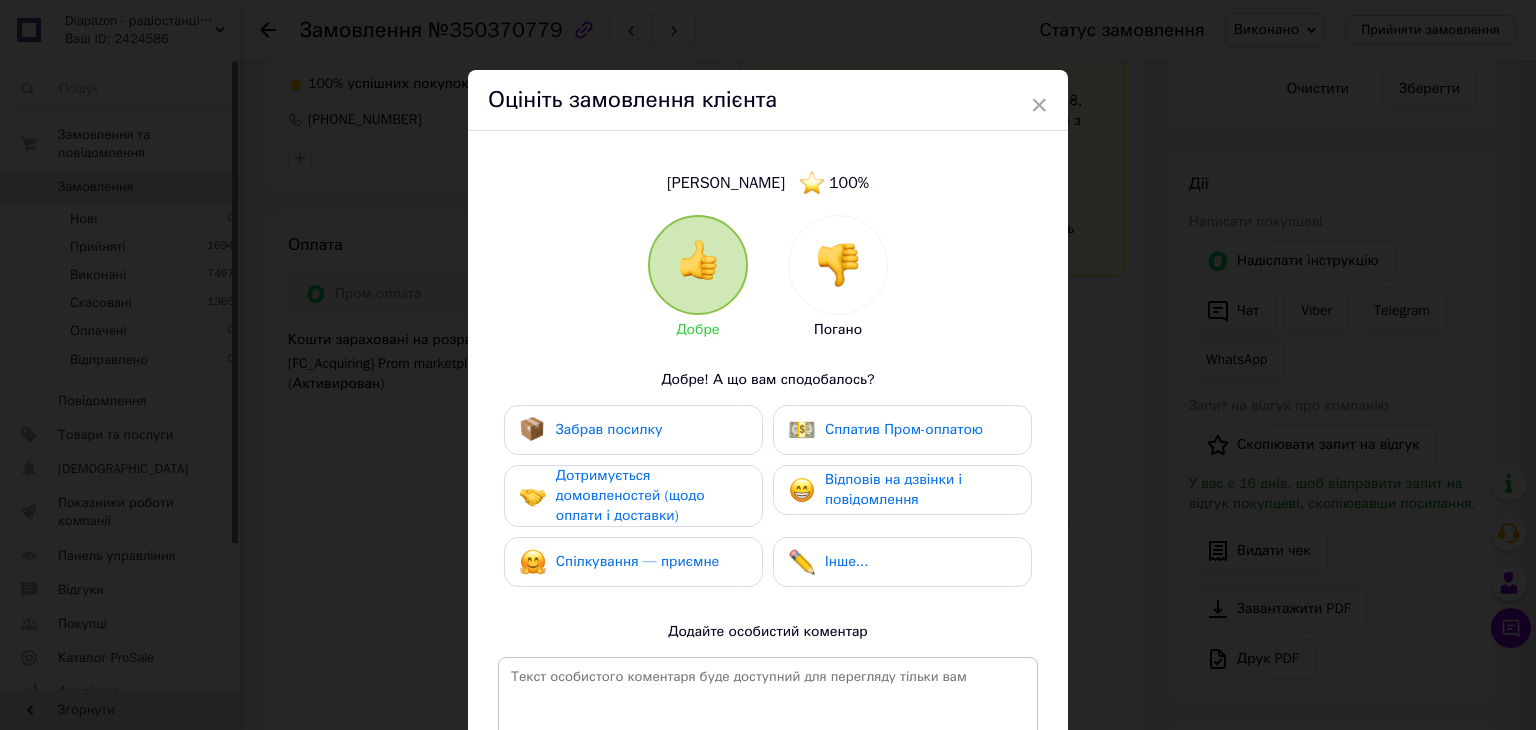 click on "Спілкування — приємне" at bounding box center (638, 562) 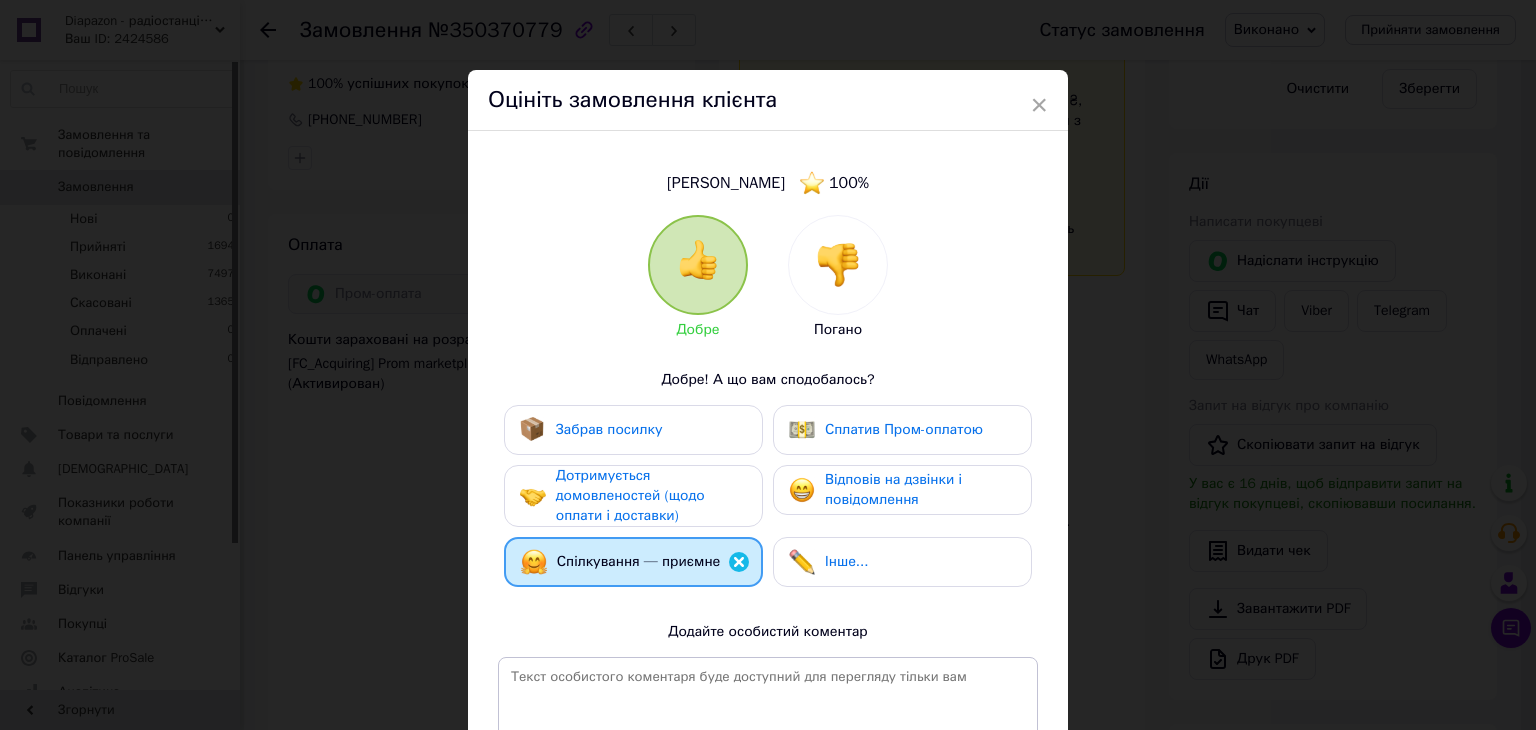 click on "Дотримується домовленостей (щодо оплати і доставки)" at bounding box center [630, 495] 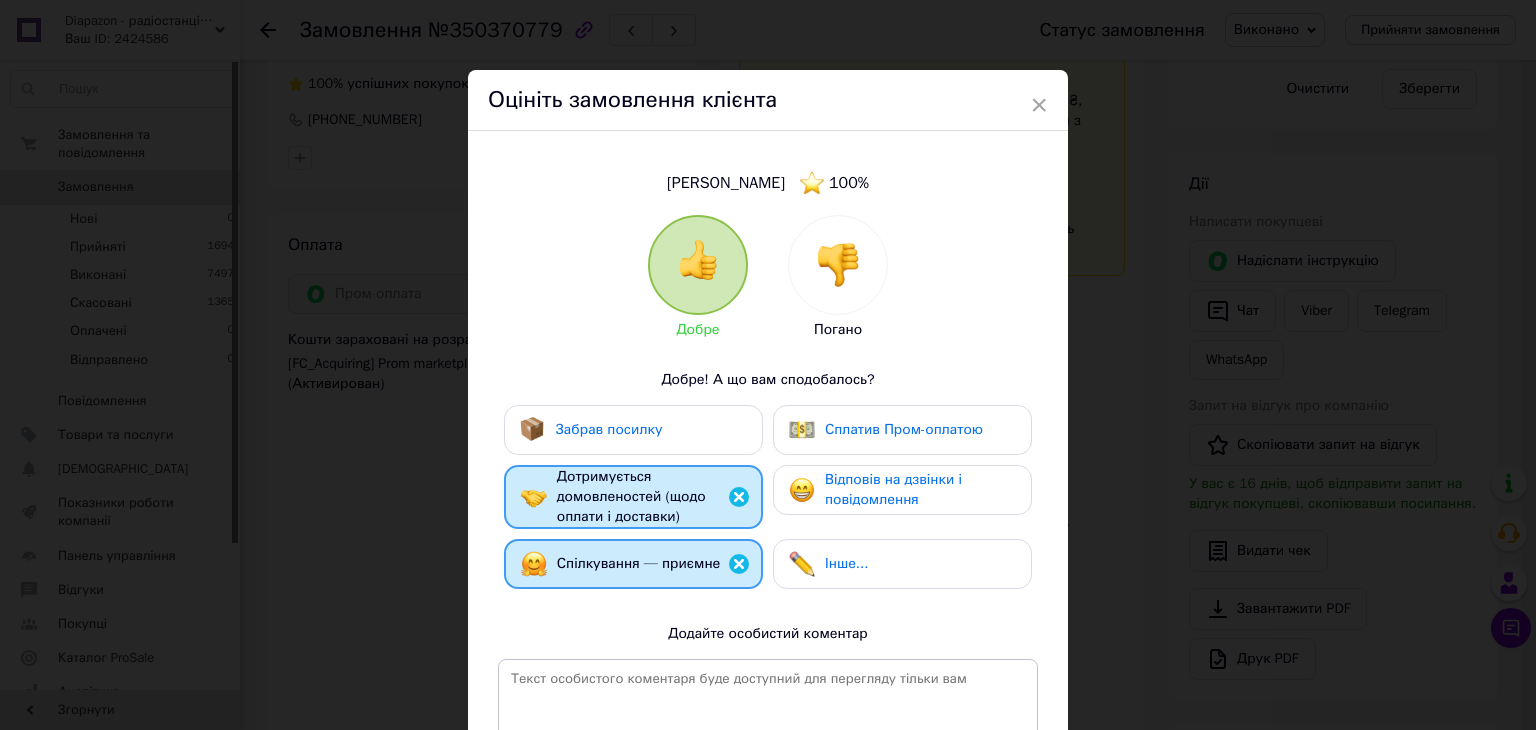 click on "Забрав посилку" at bounding box center (633, 430) 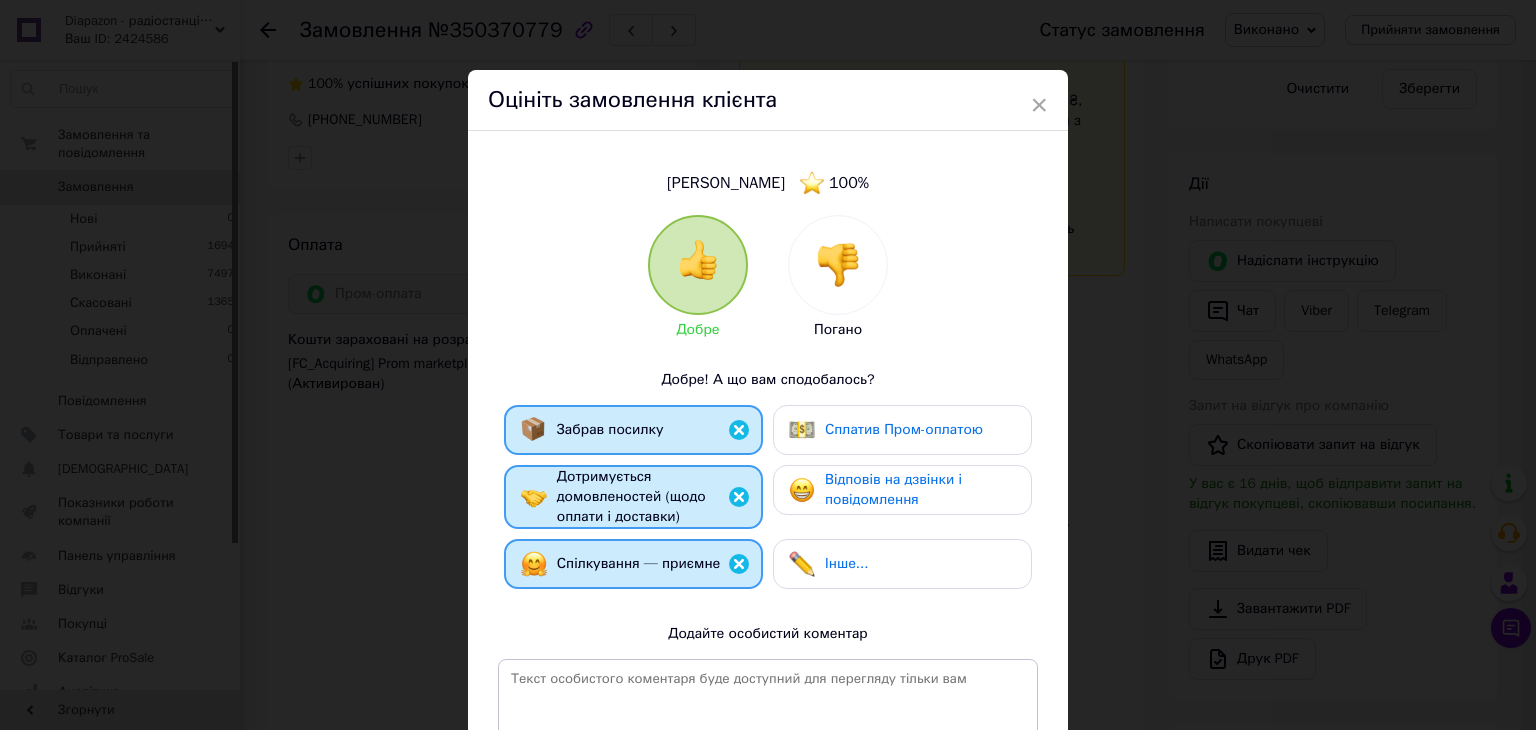 click on "Паршаков Богдан 100 % Добре Погано Добре! А що вам сподобалось? Забрав посилку Сплатив Пром-оплатою Дотримується домовленостей (щодо оплати і доставки) Відповів на дзвінки і повідомлення Спілкування — приємне Інше... Додайте особистий коментар 0   з   500" at bounding box center (768, 497) 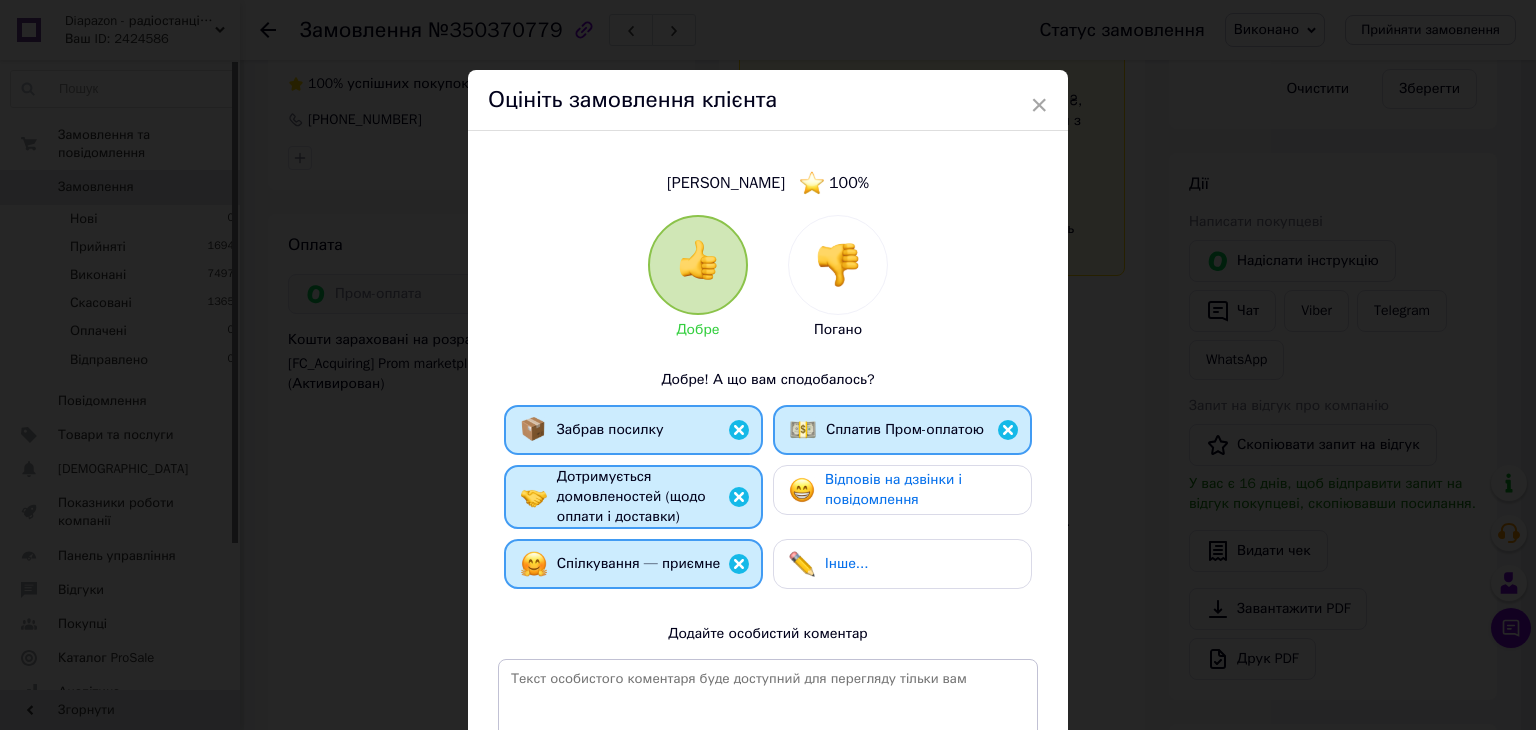 click on "Забрав посилку Сплатив Пром-оплатою Дотримується домовленостей (щодо оплати і доставки) Відповів на дзвінки і повідомлення Спілкування — приємне Інше..." at bounding box center [768, 502] 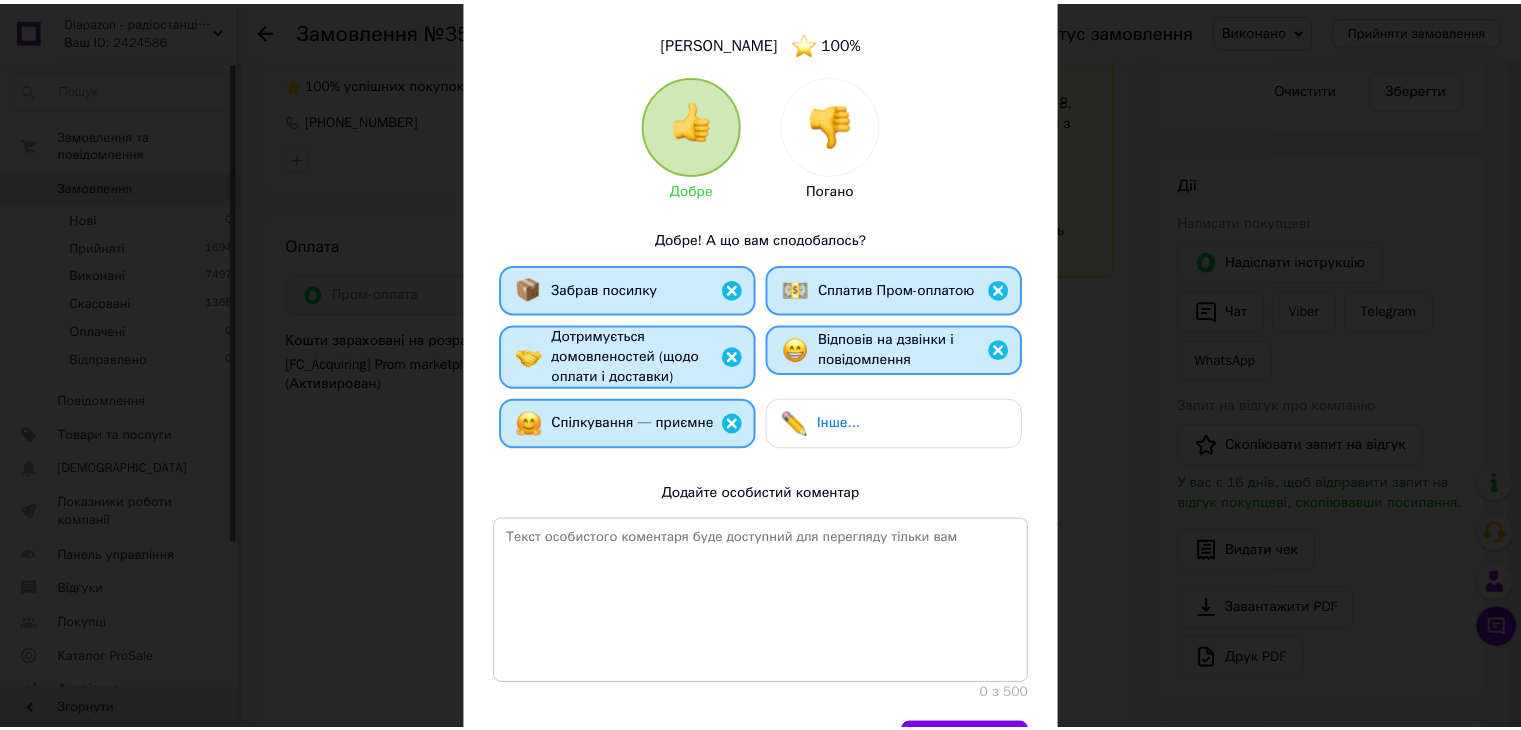 scroll, scrollTop: 262, scrollLeft: 0, axis: vertical 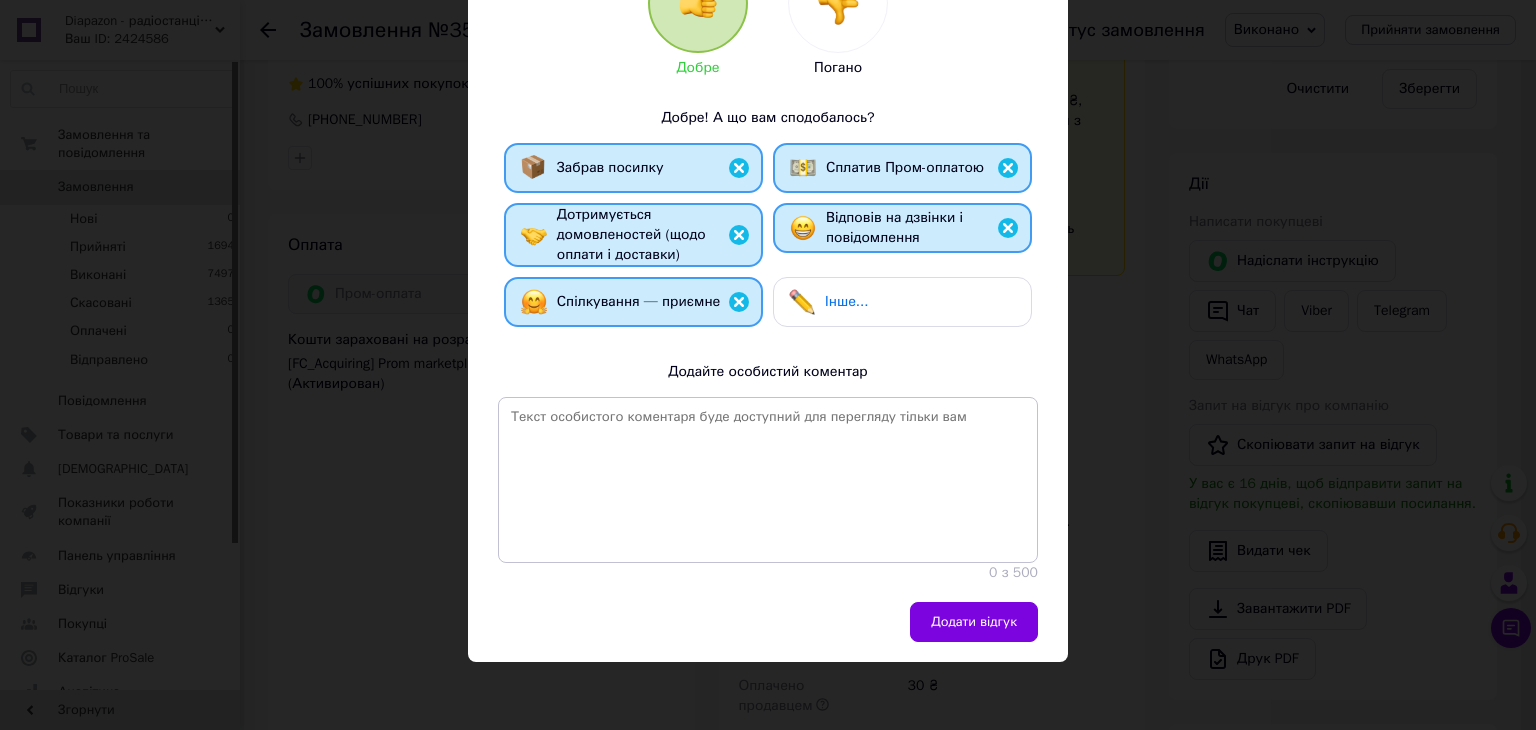 click on "Додати відгук" at bounding box center [768, 632] 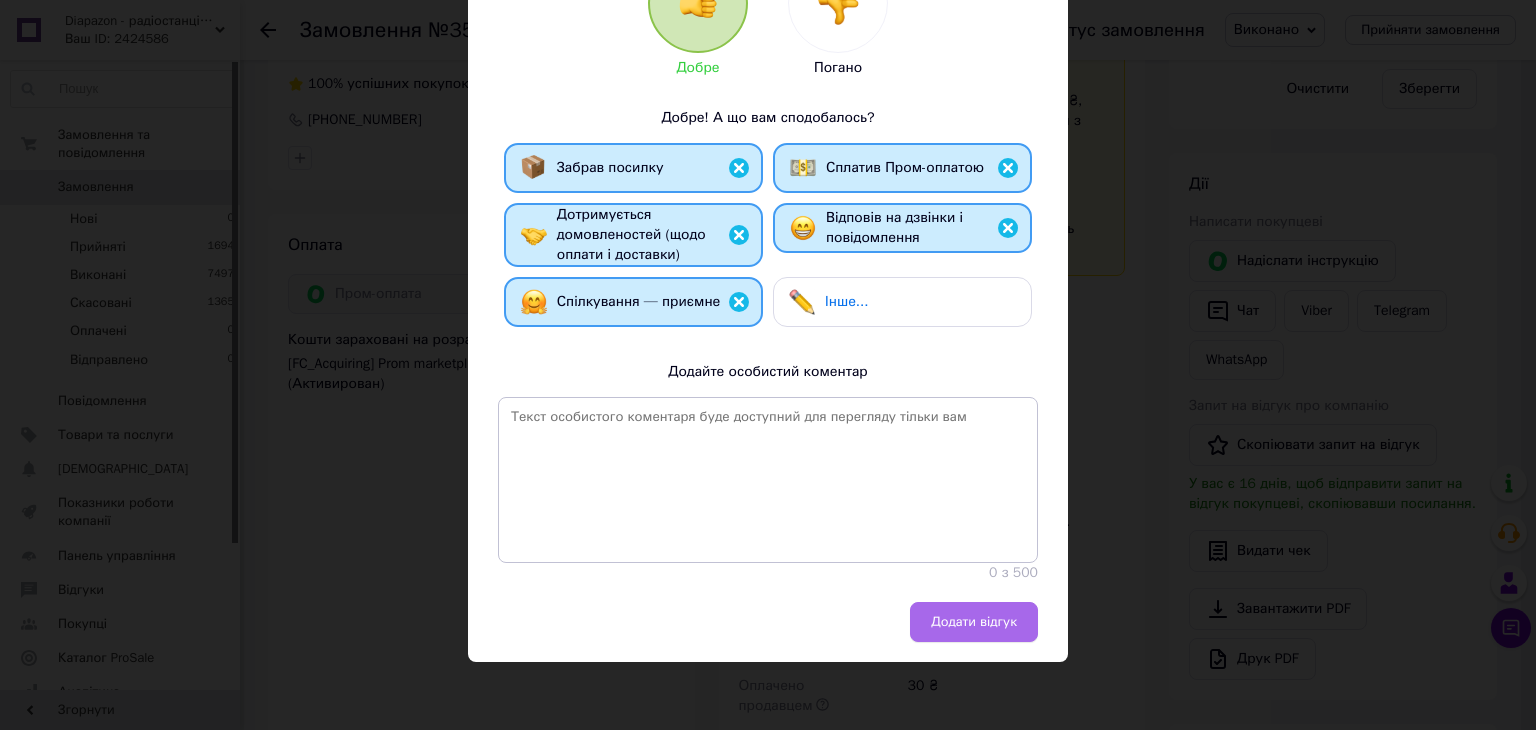click on "Додати відгук" at bounding box center [974, 622] 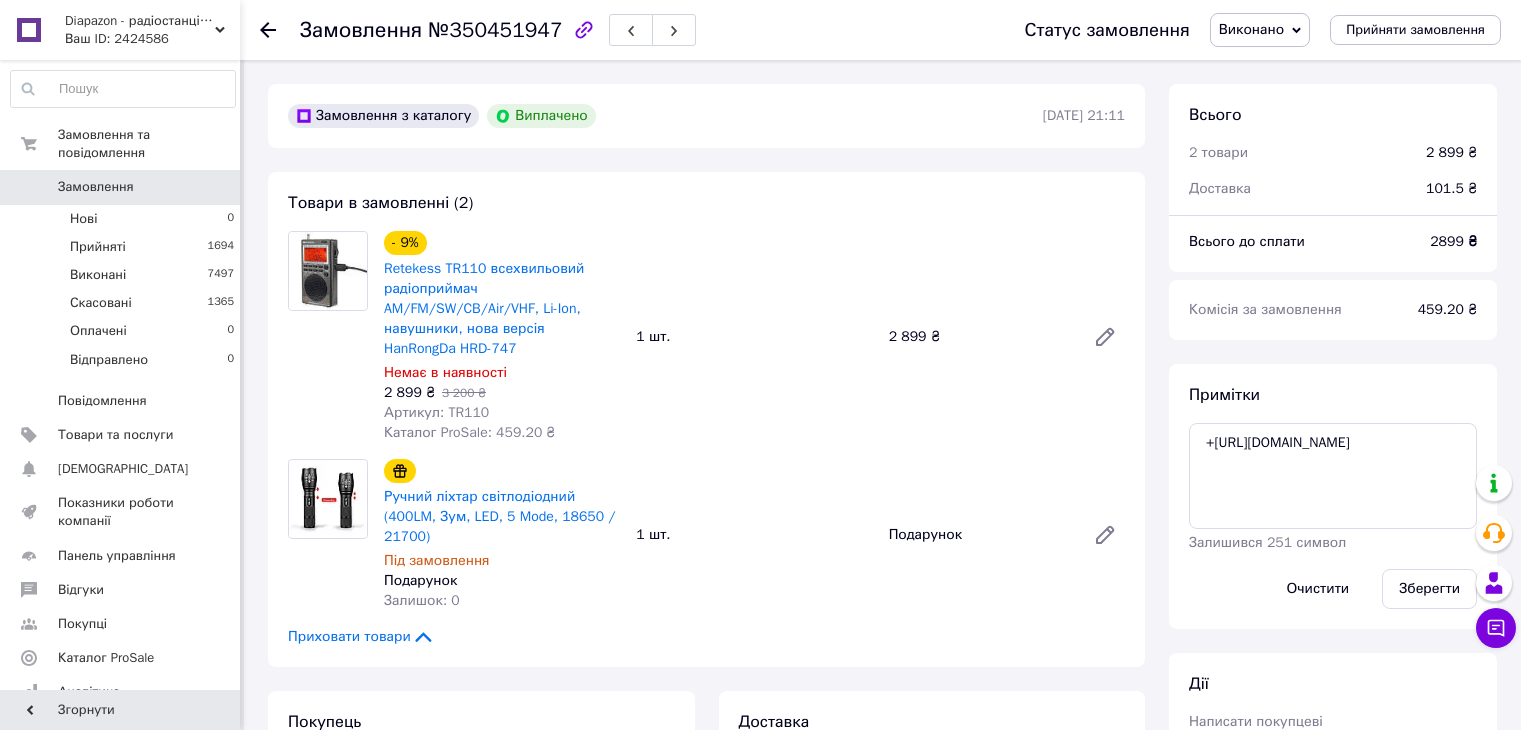 scroll, scrollTop: 0, scrollLeft: 0, axis: both 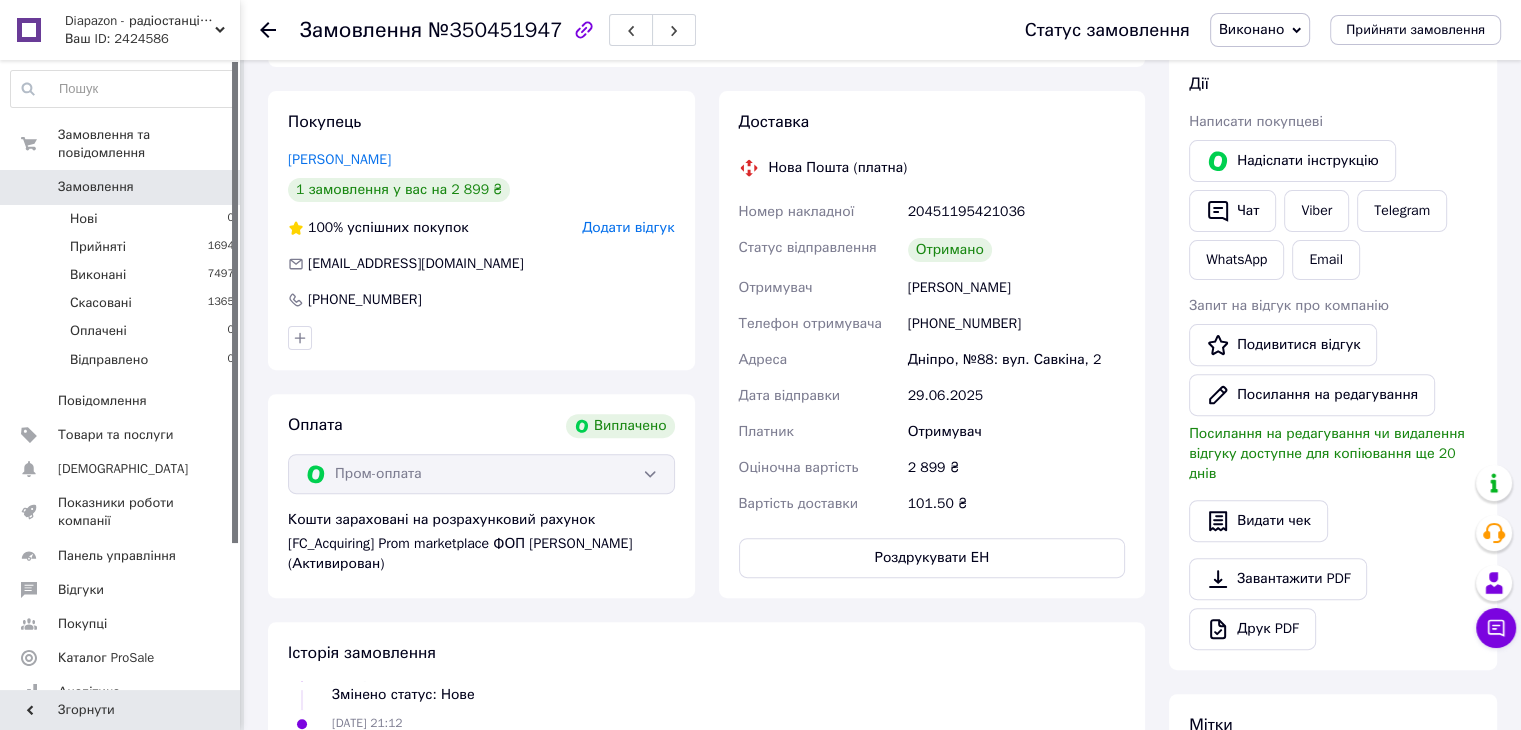 click on "Додати відгук" at bounding box center [628, 227] 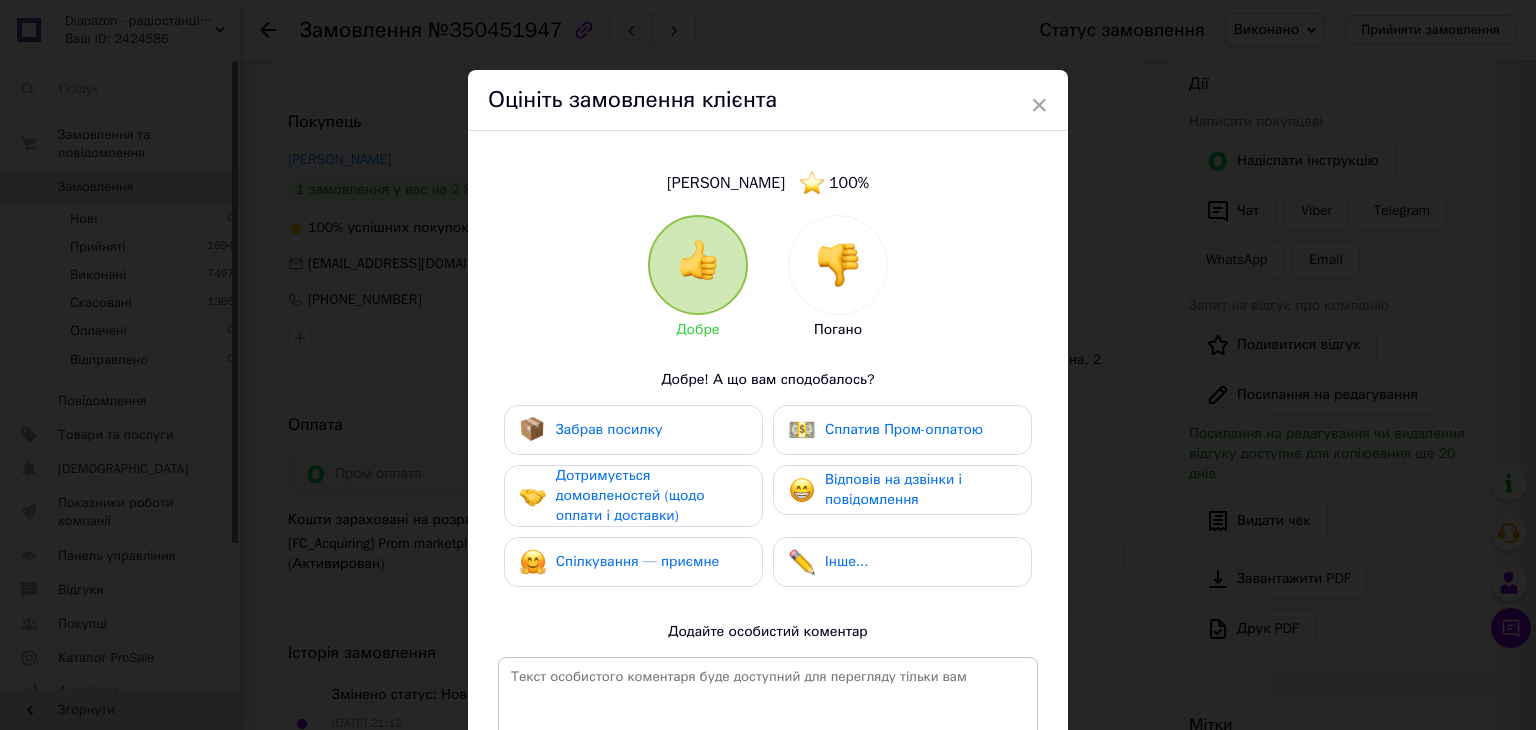 click on "Сплатив Пром-оплатою" at bounding box center [902, 430] 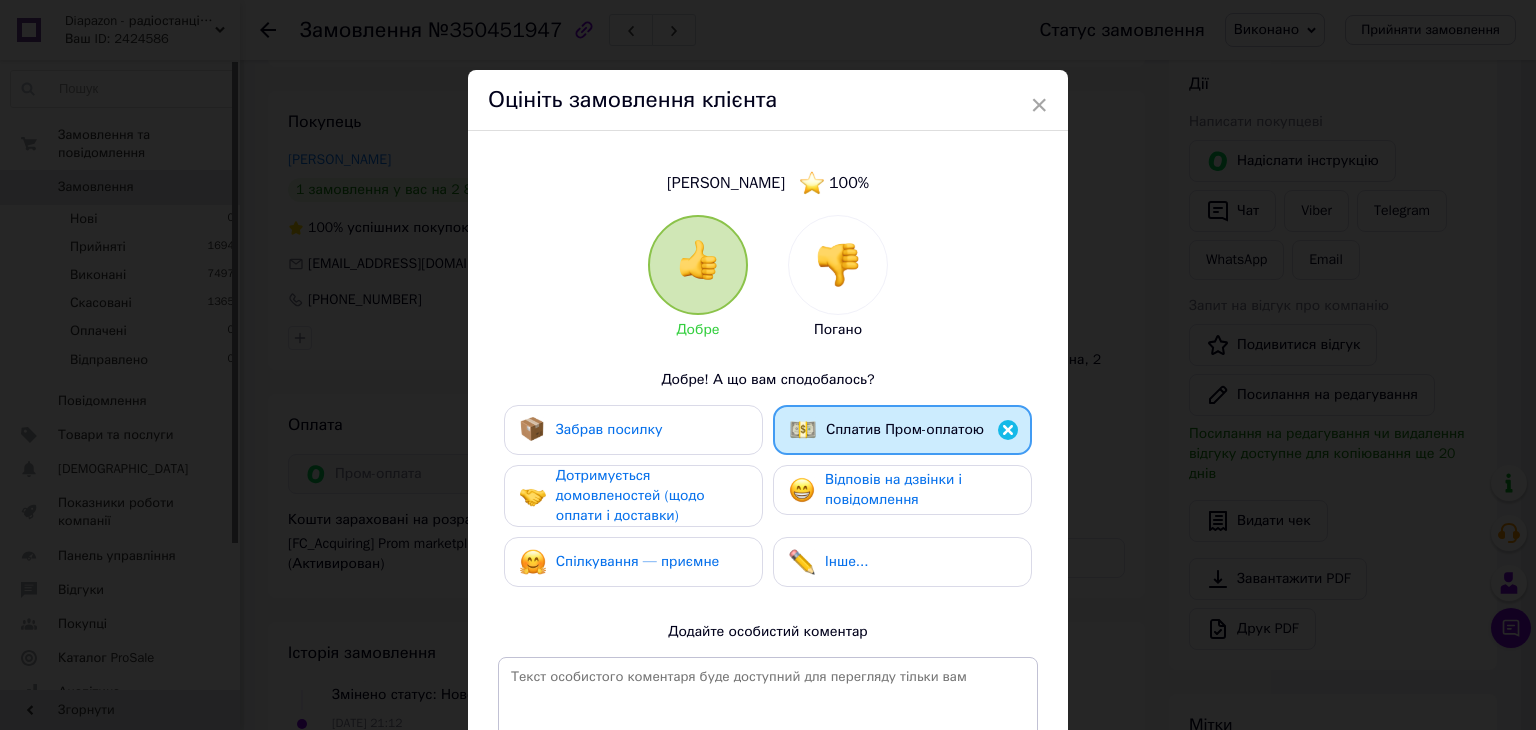 click on "Відповів на дзвінки і повідомлення" at bounding box center (893, 489) 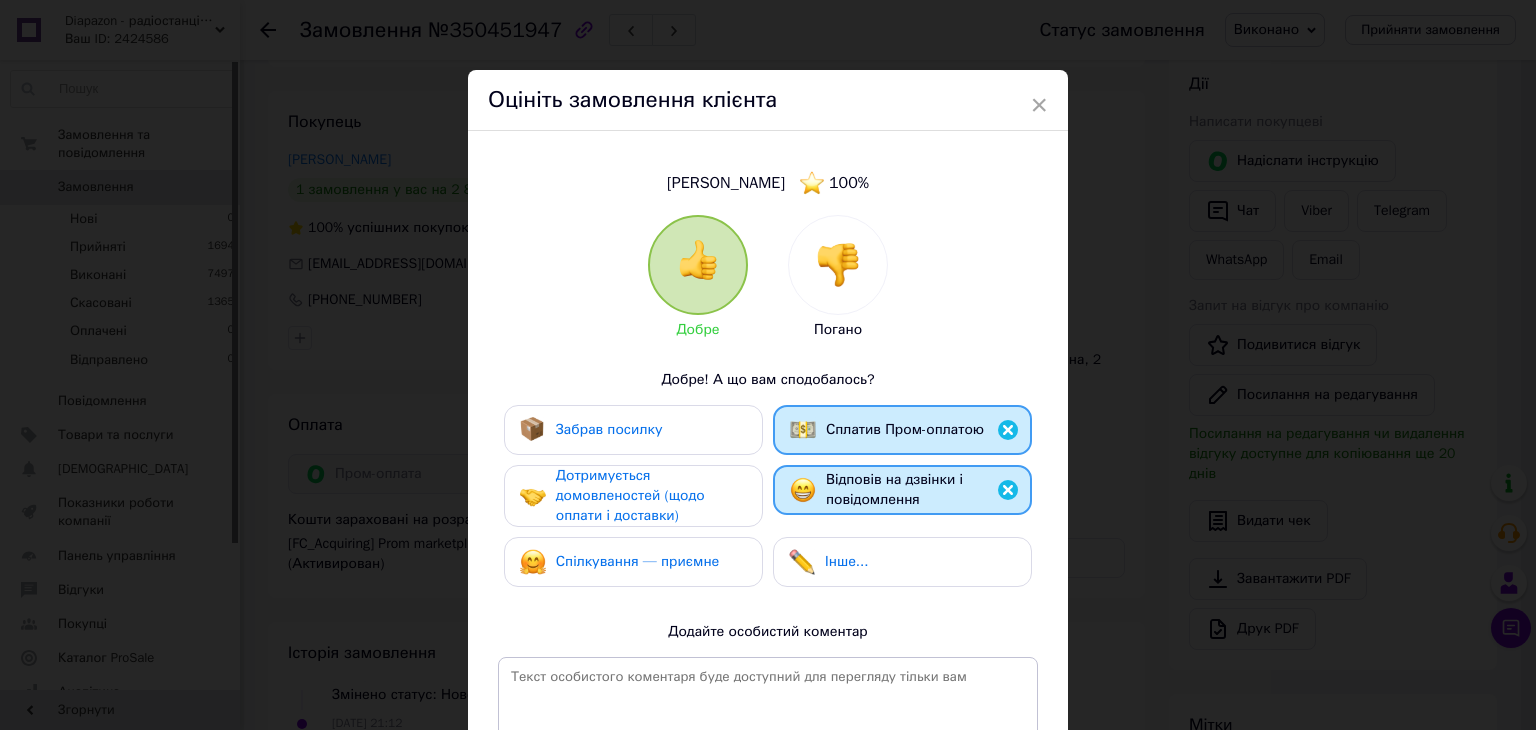click on "Дотримується домовленостей (щодо оплати і доставки)" at bounding box center [651, 496] 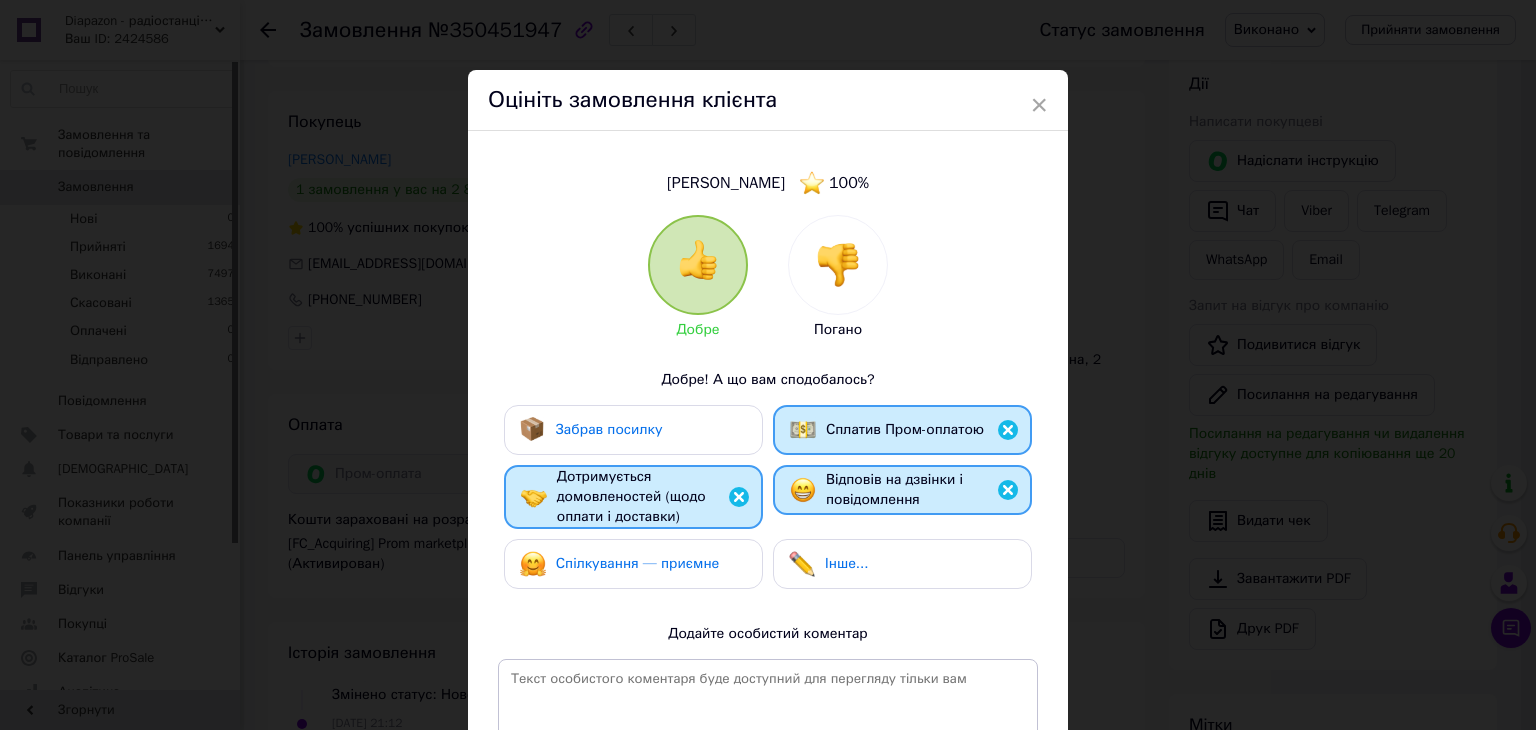 click on "Забрав посилку" at bounding box center [633, 430] 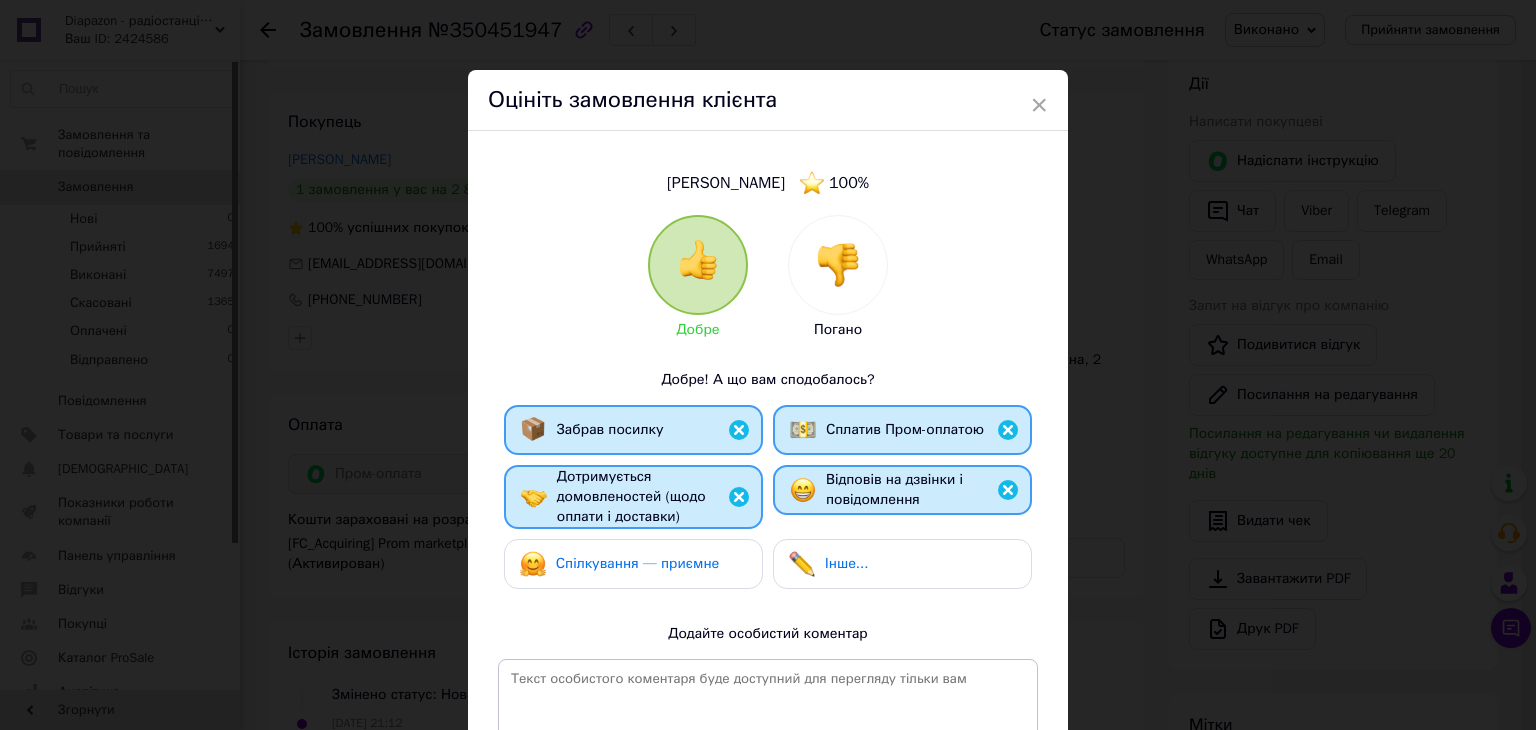 click on "Спілкування — приємне" at bounding box center [620, 564] 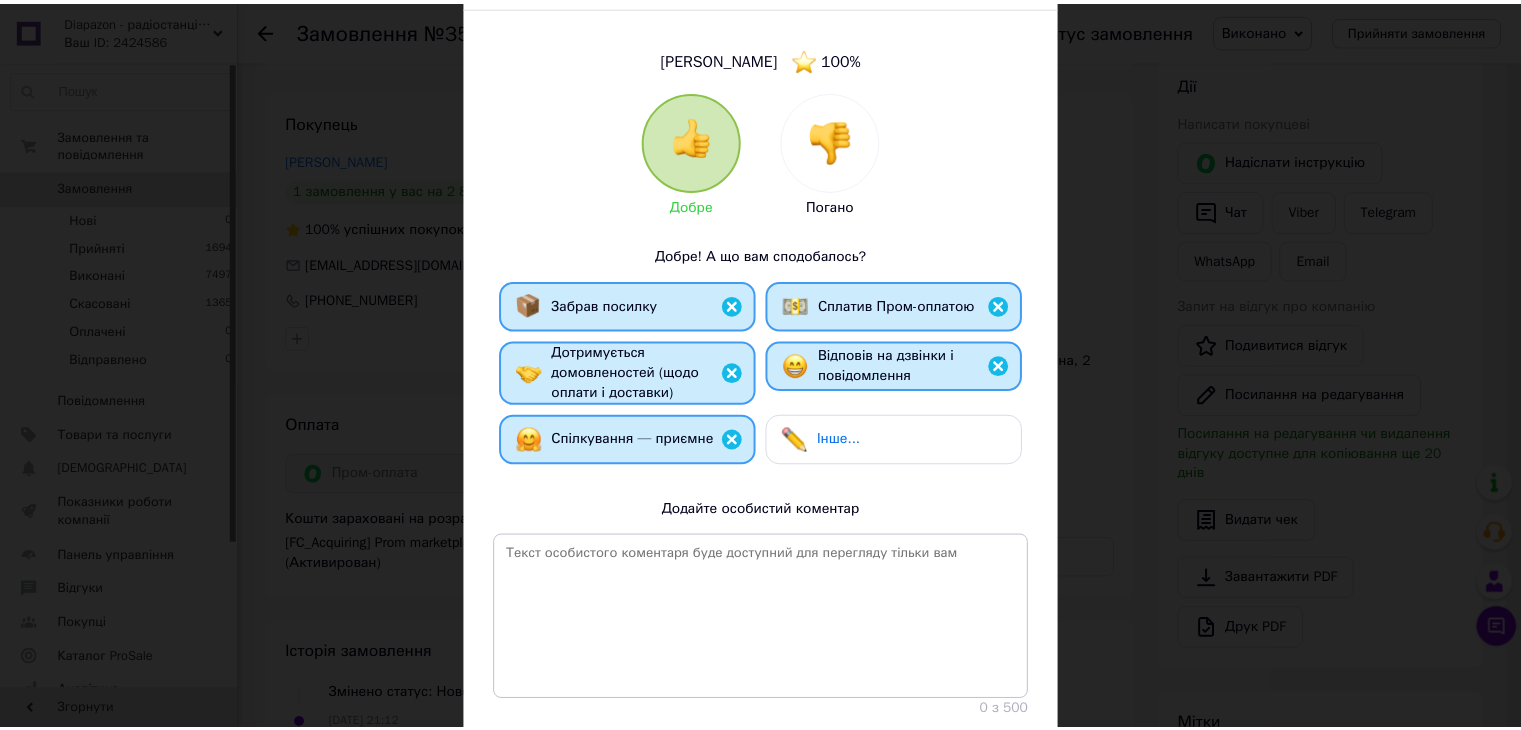 scroll, scrollTop: 262, scrollLeft: 0, axis: vertical 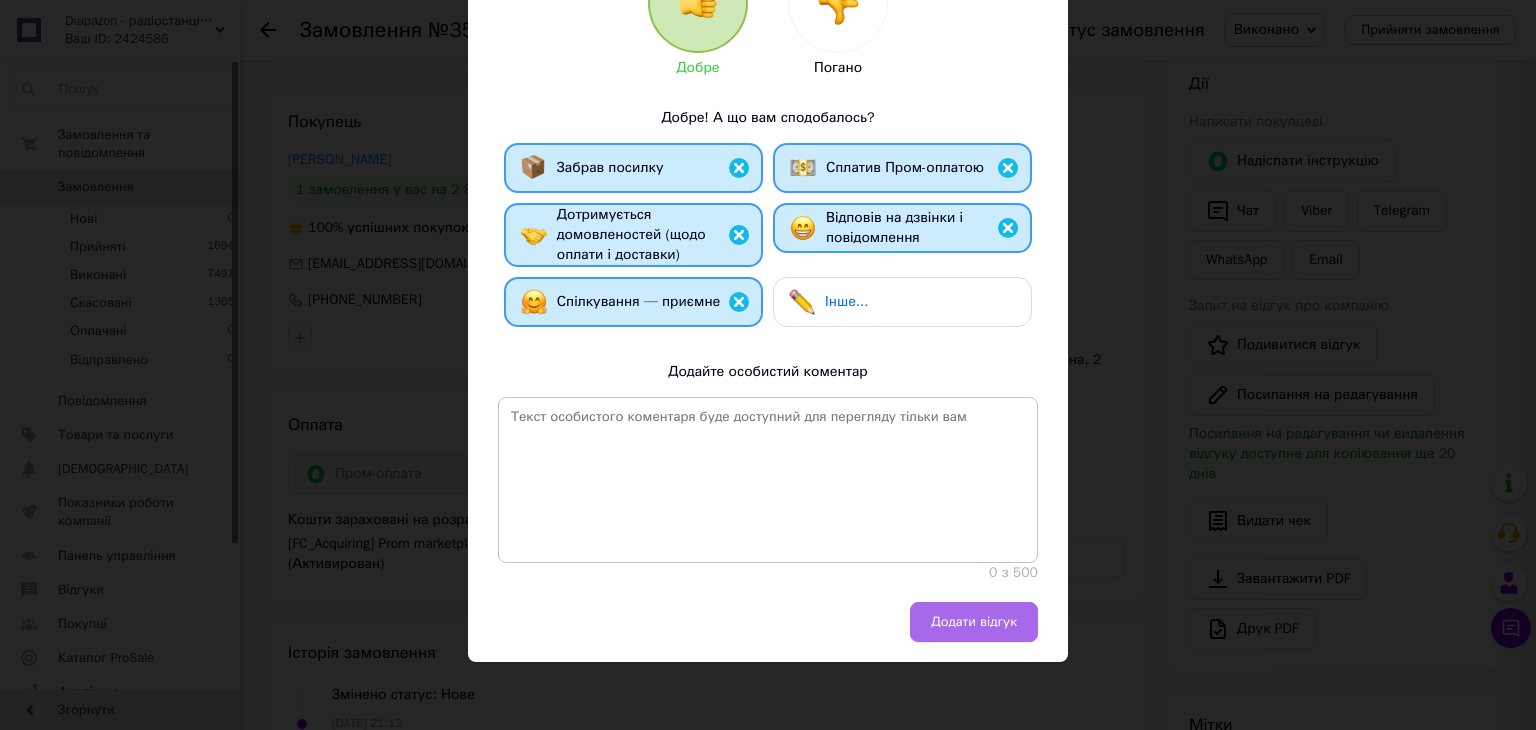 click on "Додати відгук" at bounding box center [974, 622] 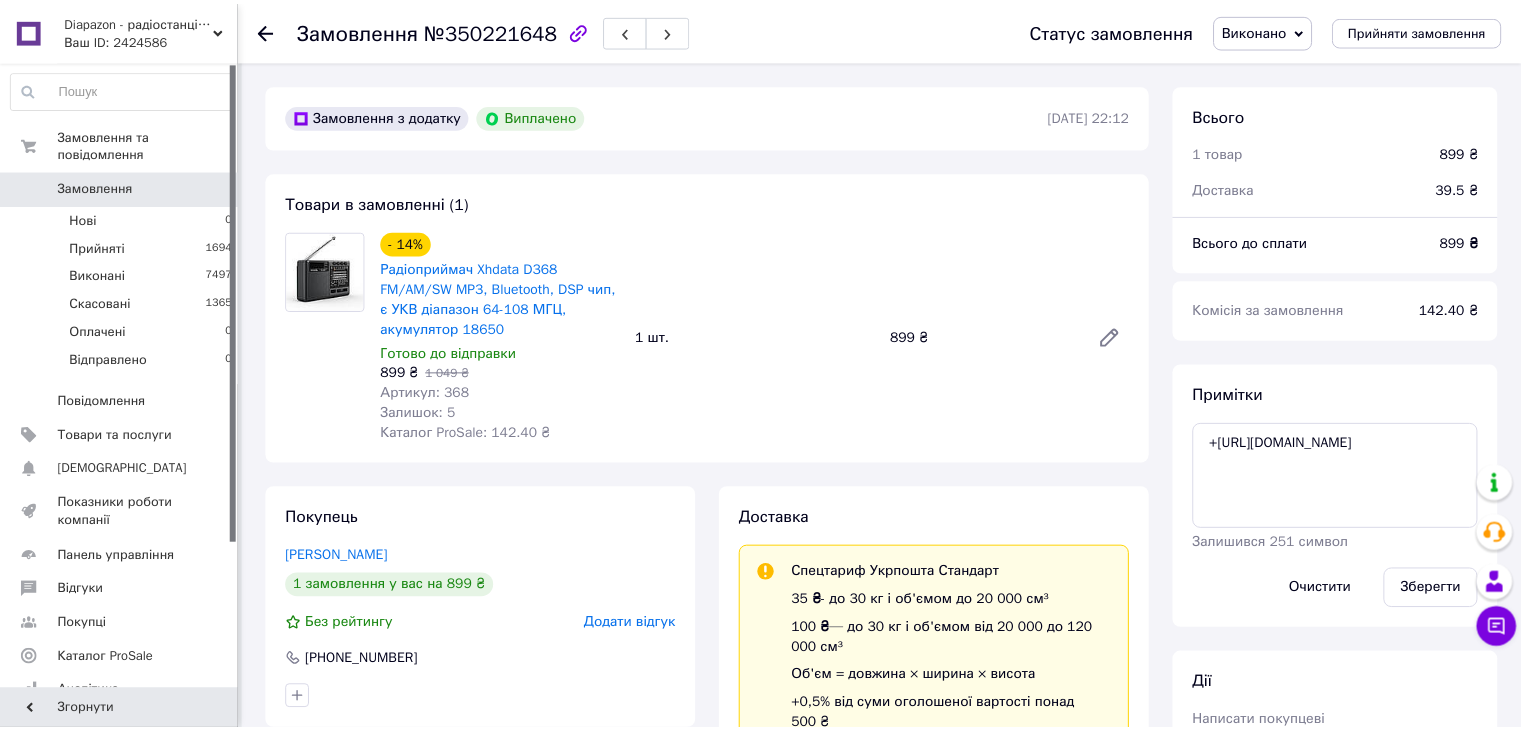 scroll, scrollTop: 0, scrollLeft: 0, axis: both 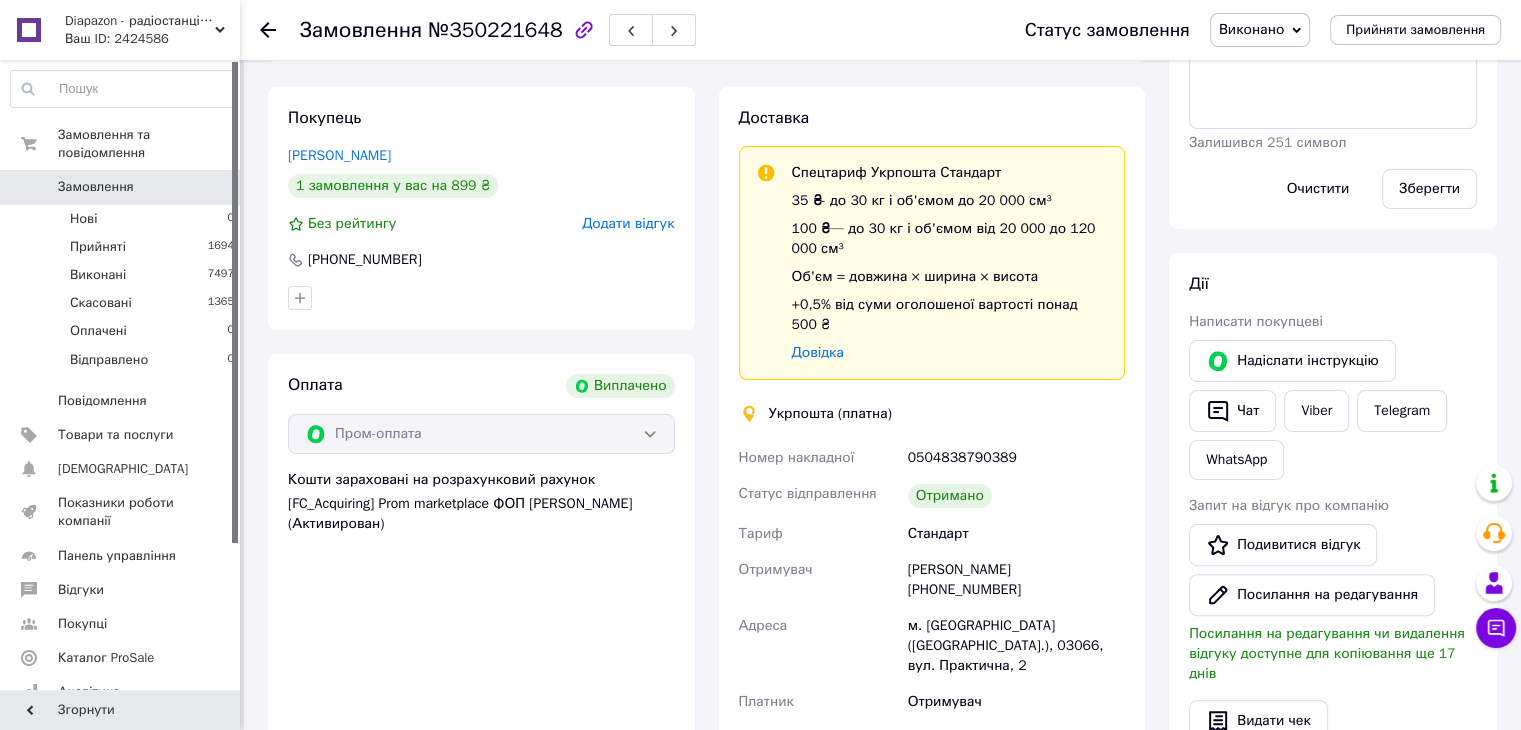 click on "Додати відгук" at bounding box center [628, 223] 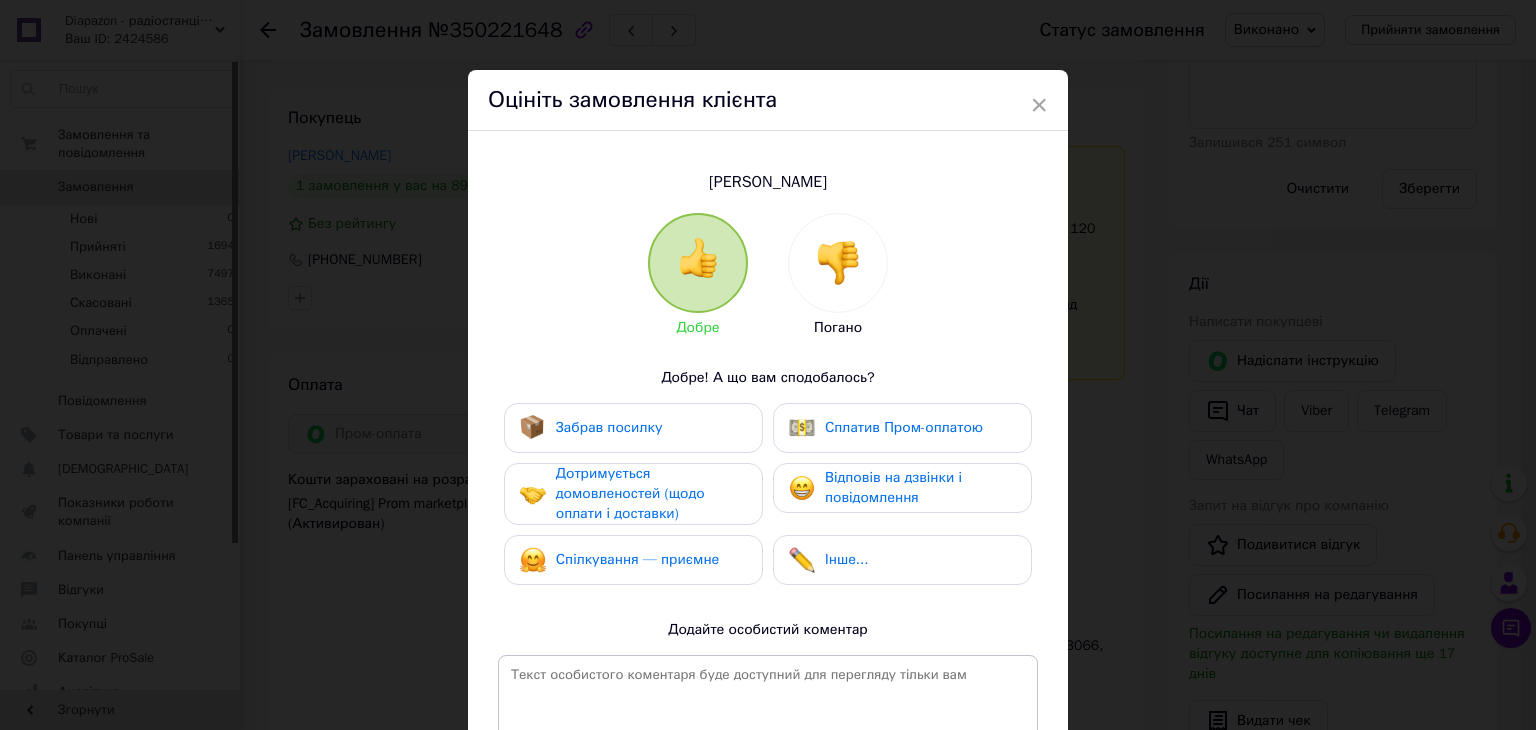 click on "Забрав посилку" at bounding box center [633, 428] 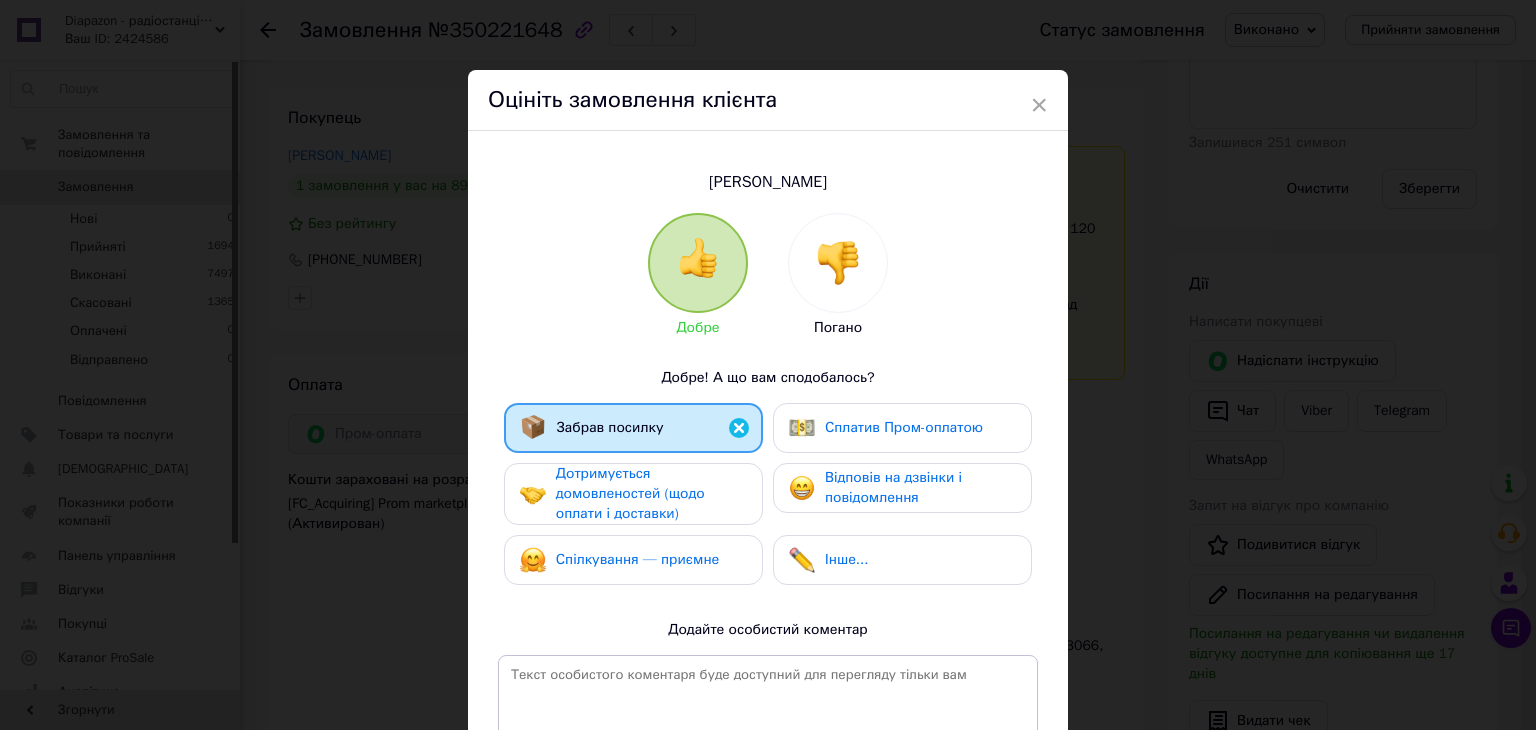 click on "Дотримується домовленостей (щодо оплати і доставки)" at bounding box center (630, 493) 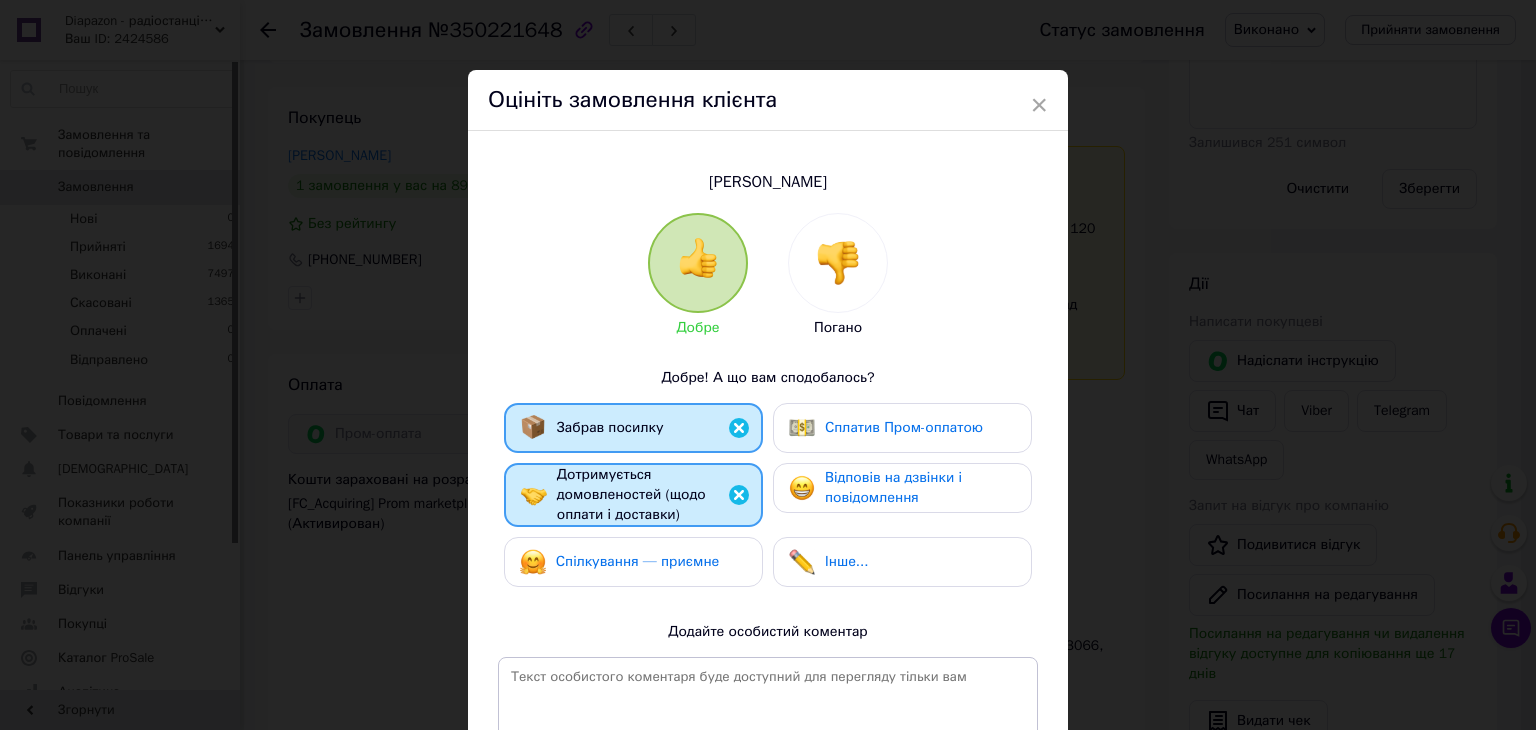 click on "Спілкування — приємне" at bounding box center (633, 562) 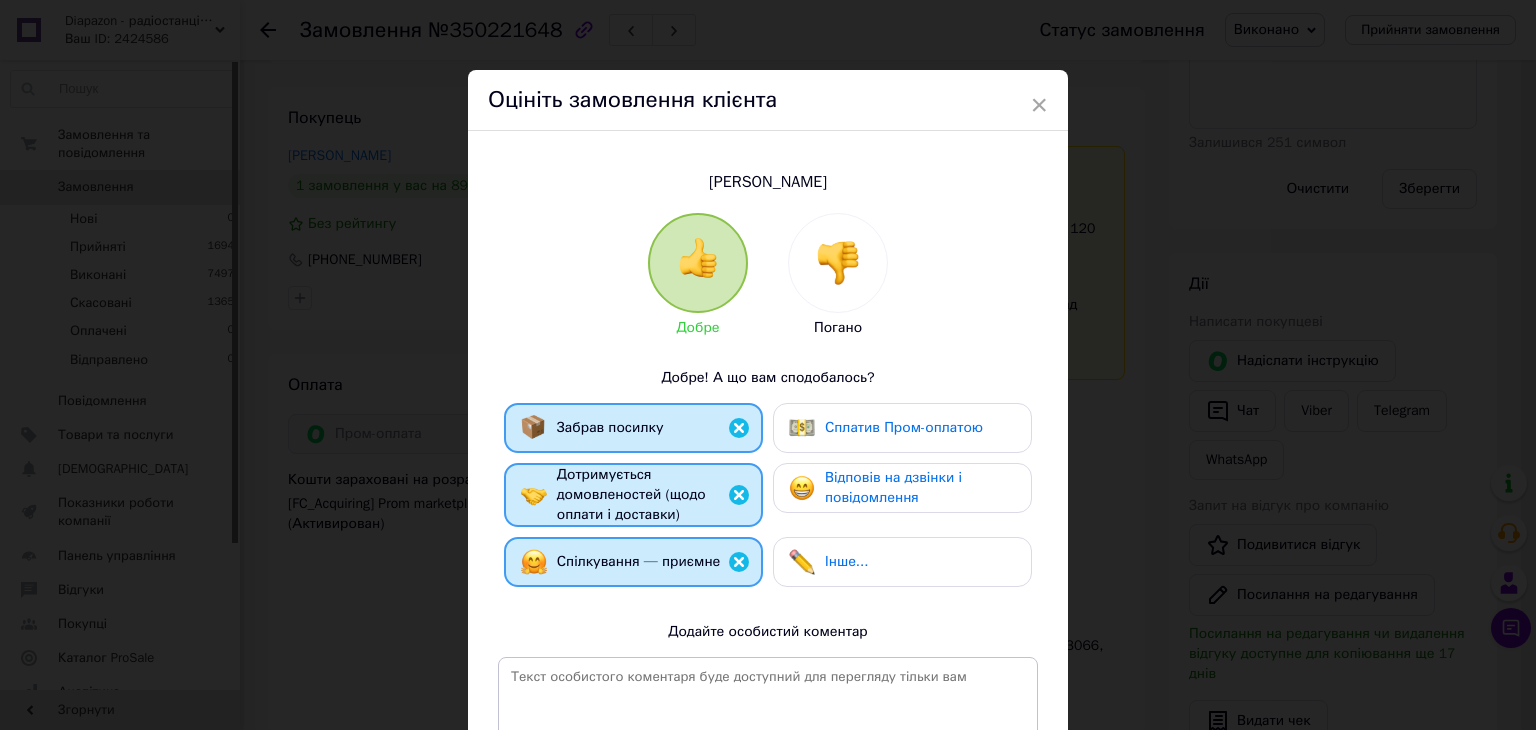 click on "Відповів на дзвінки і повідомлення" at bounding box center (920, 488) 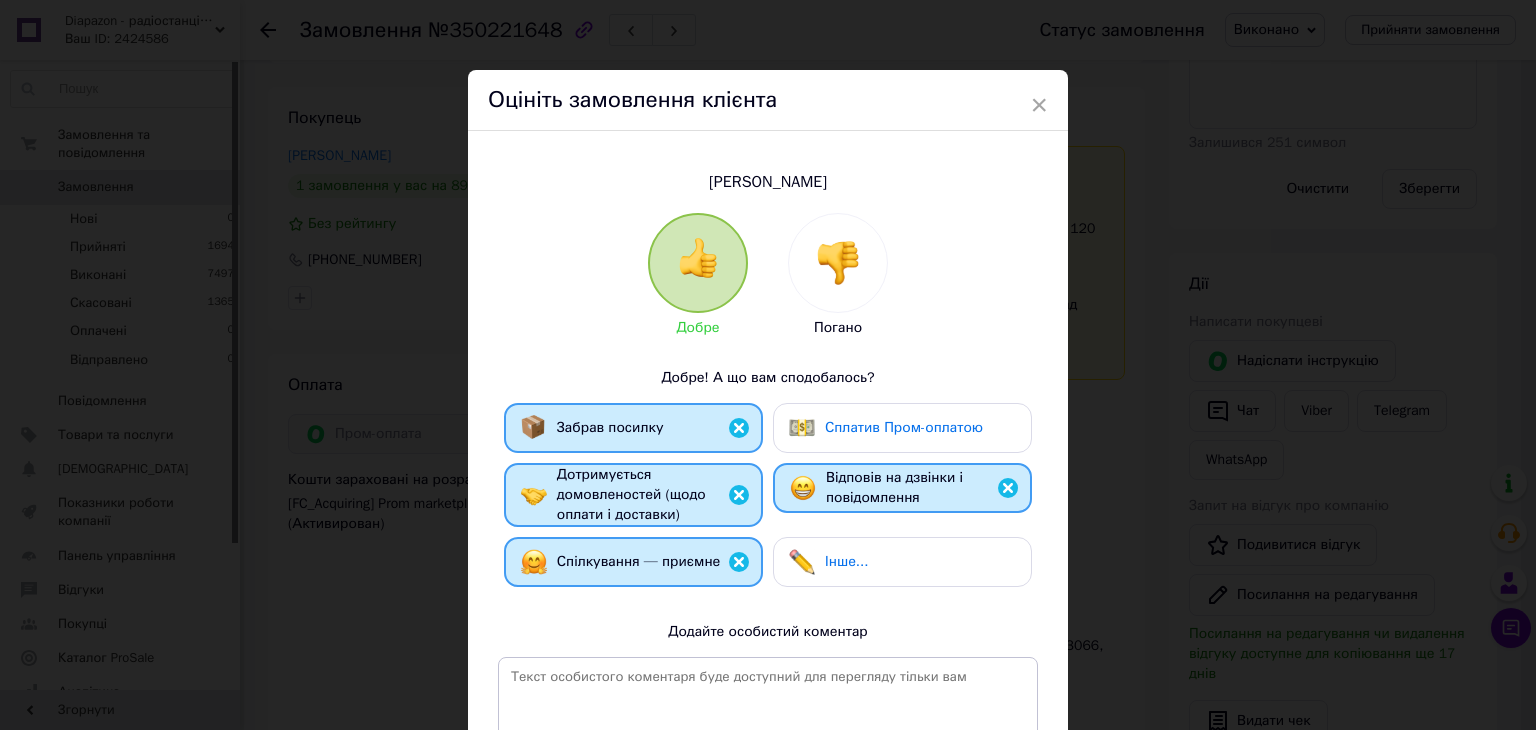 click on "Сплатив Пром-оплатою" at bounding box center (904, 427) 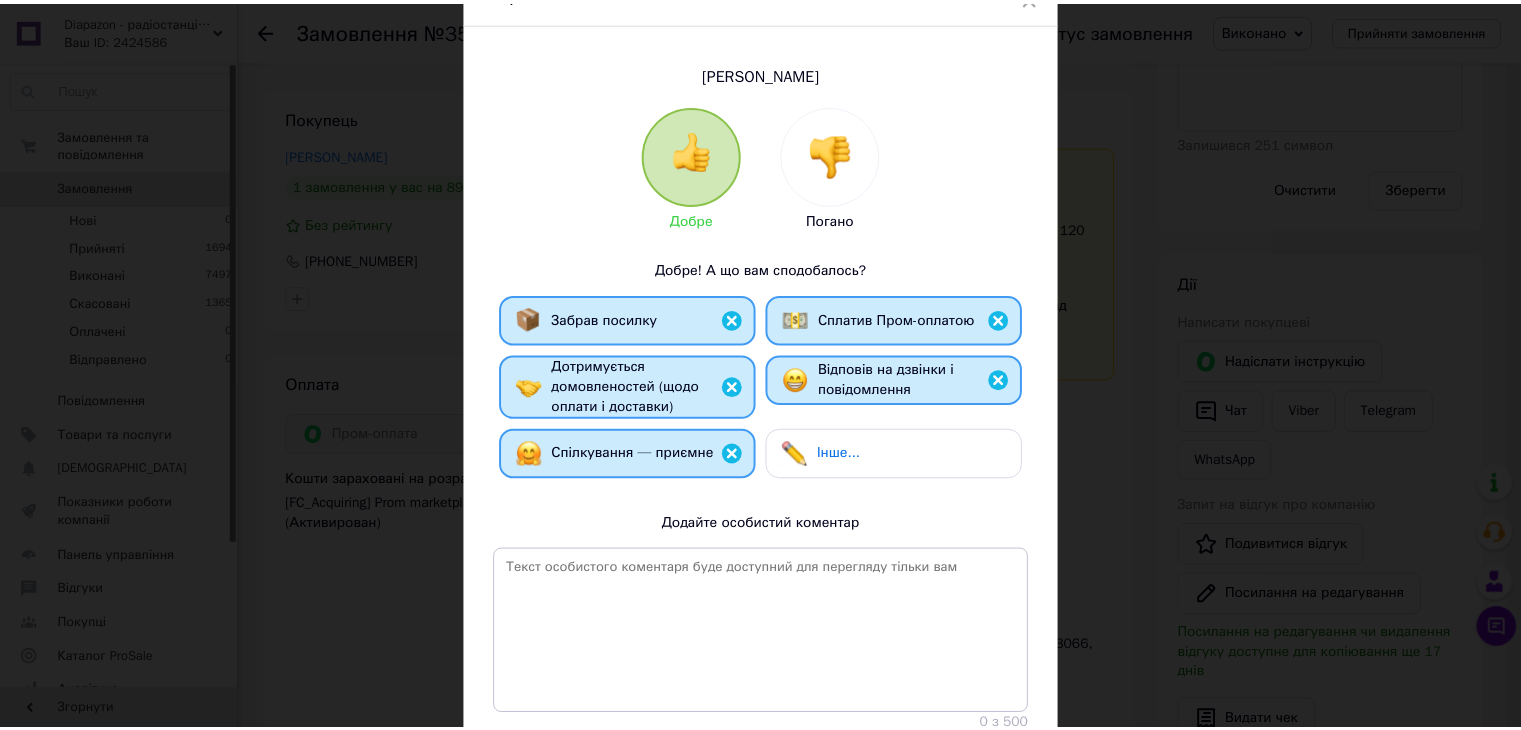 scroll, scrollTop: 260, scrollLeft: 0, axis: vertical 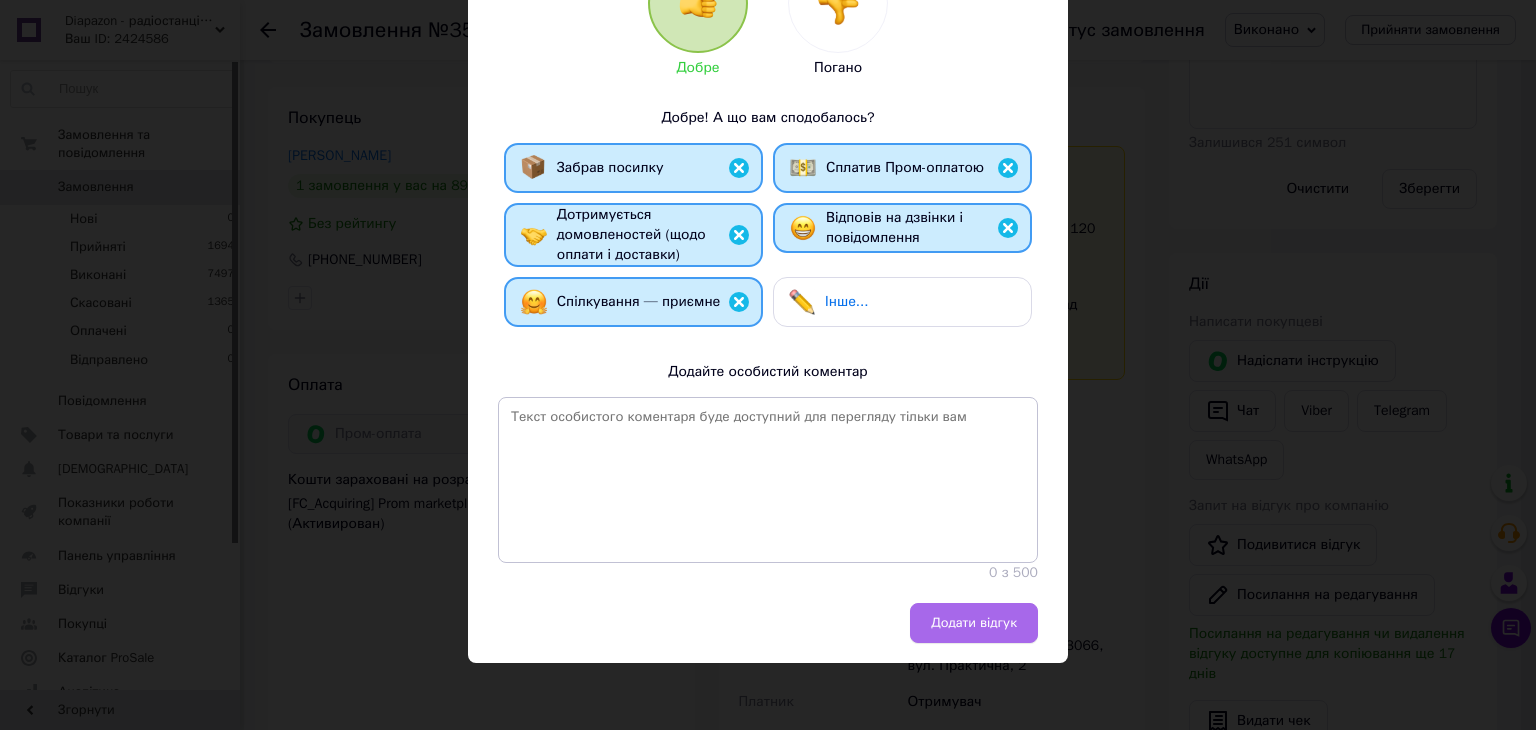 click on "Додати відгук" at bounding box center [974, 623] 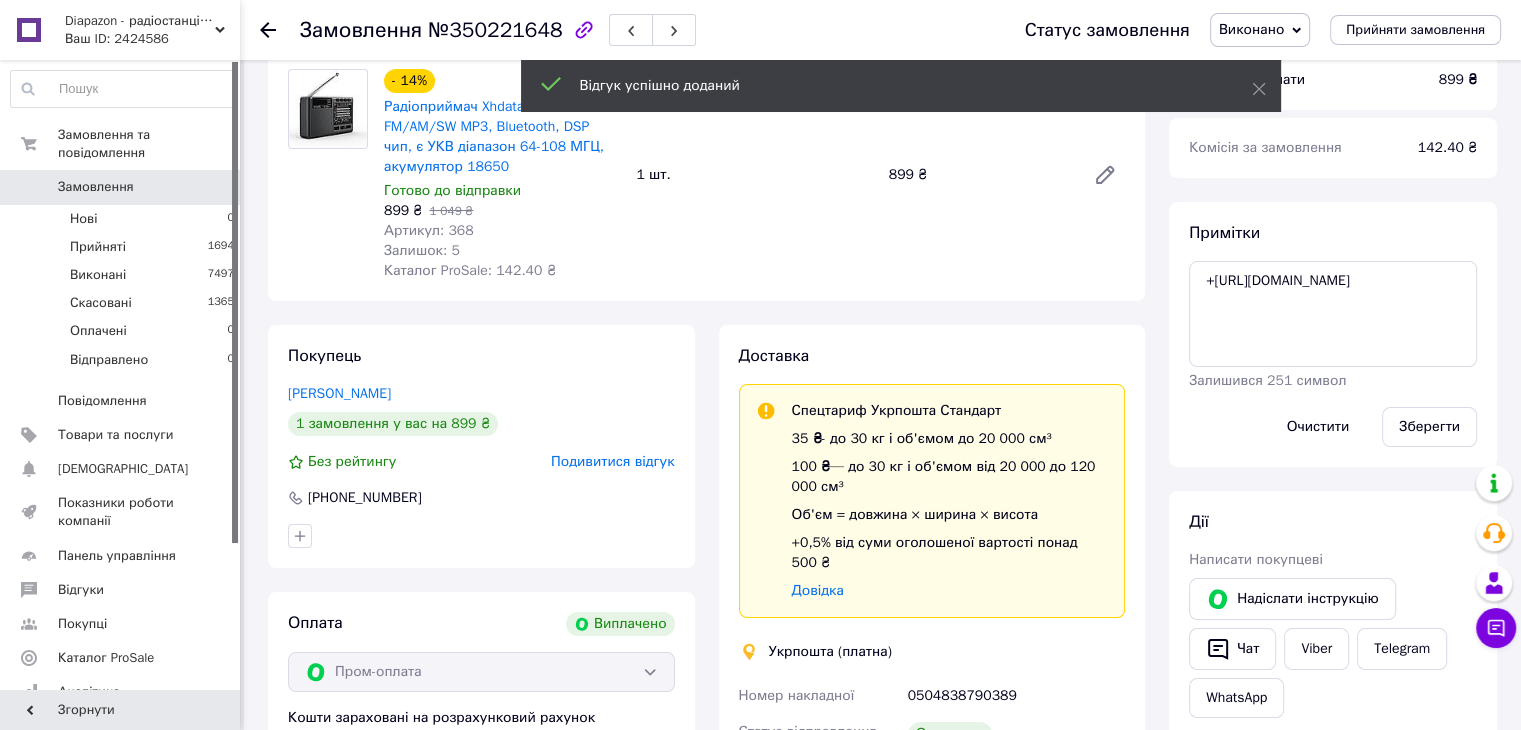scroll, scrollTop: 0, scrollLeft: 0, axis: both 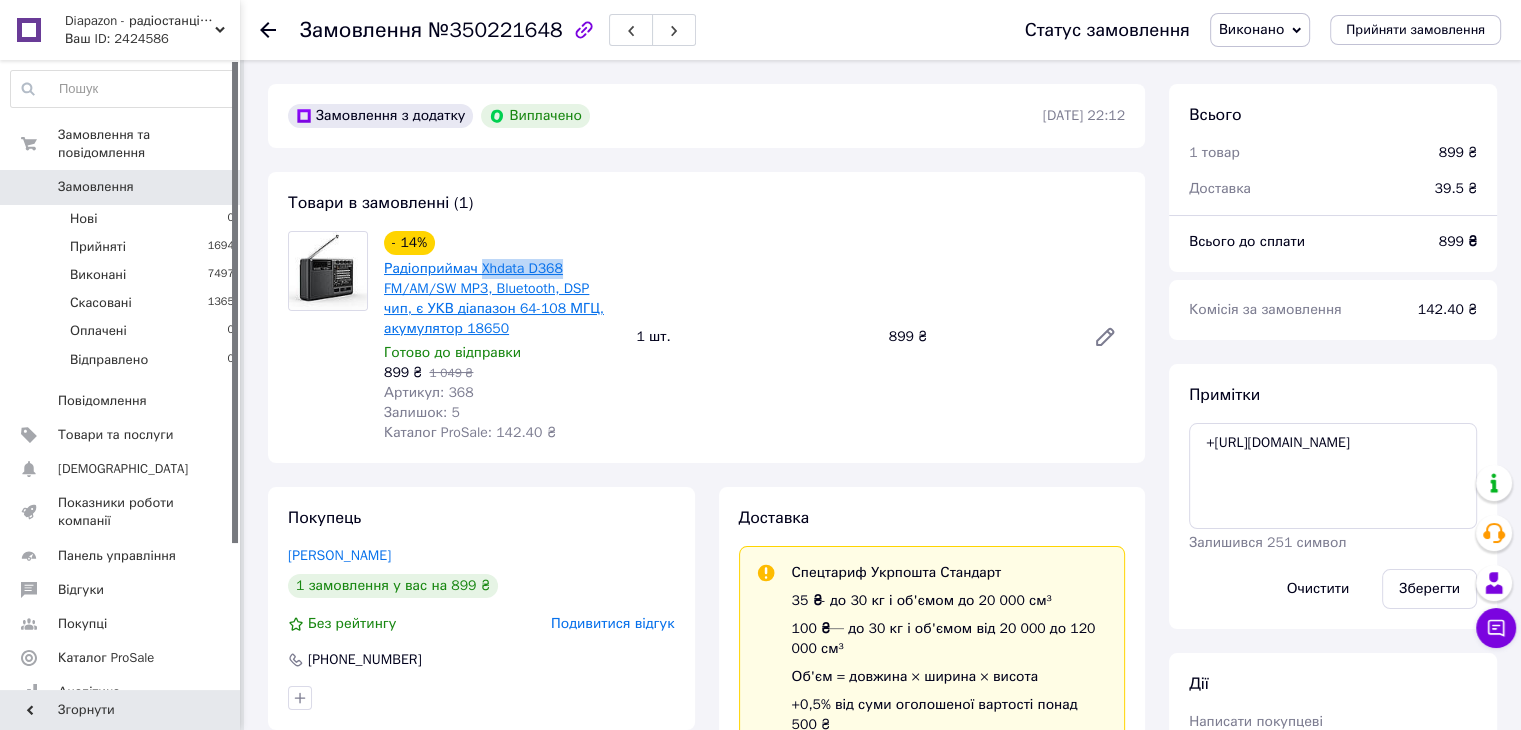 drag, startPoint x: 617, startPoint y: 268, endPoint x: 480, endPoint y: 268, distance: 137 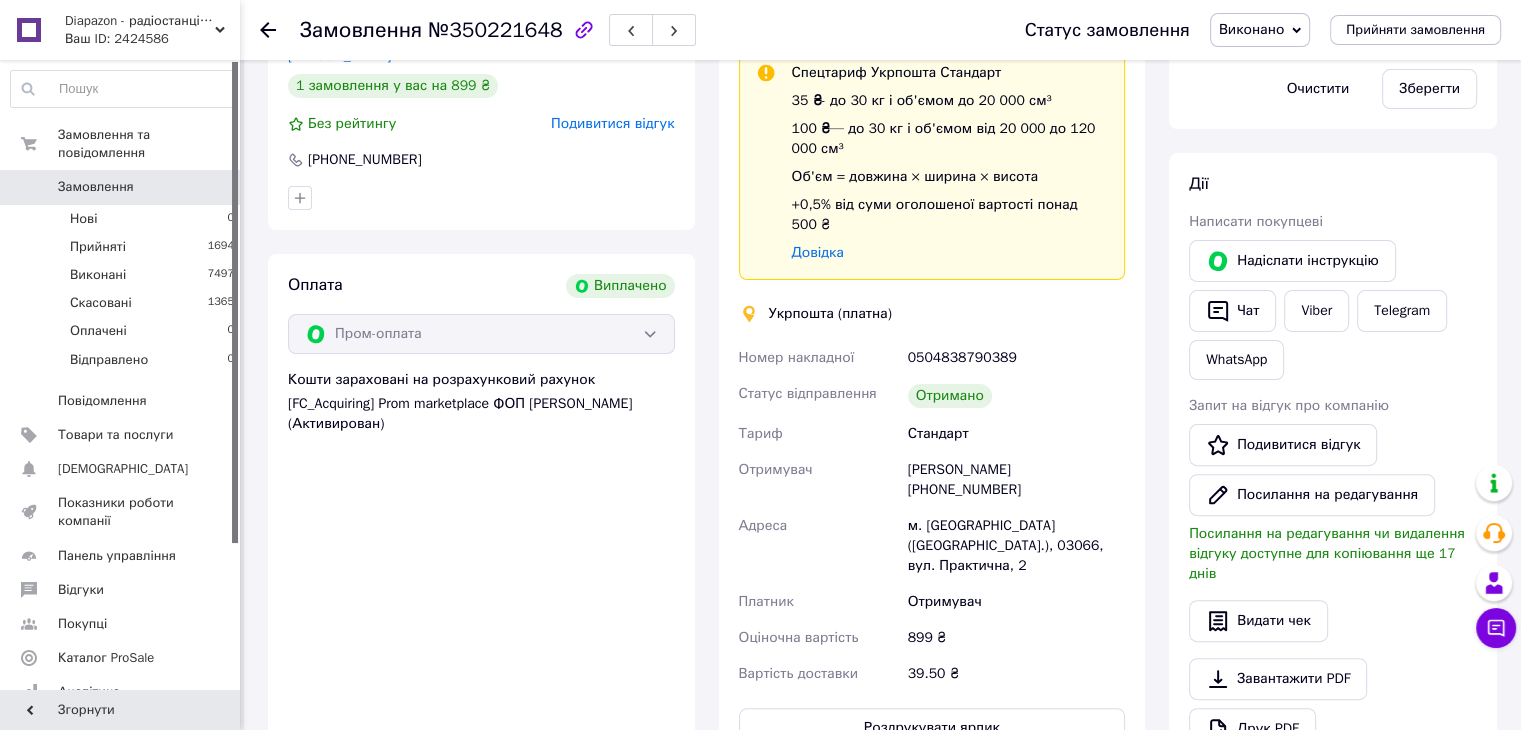 scroll, scrollTop: 200, scrollLeft: 0, axis: vertical 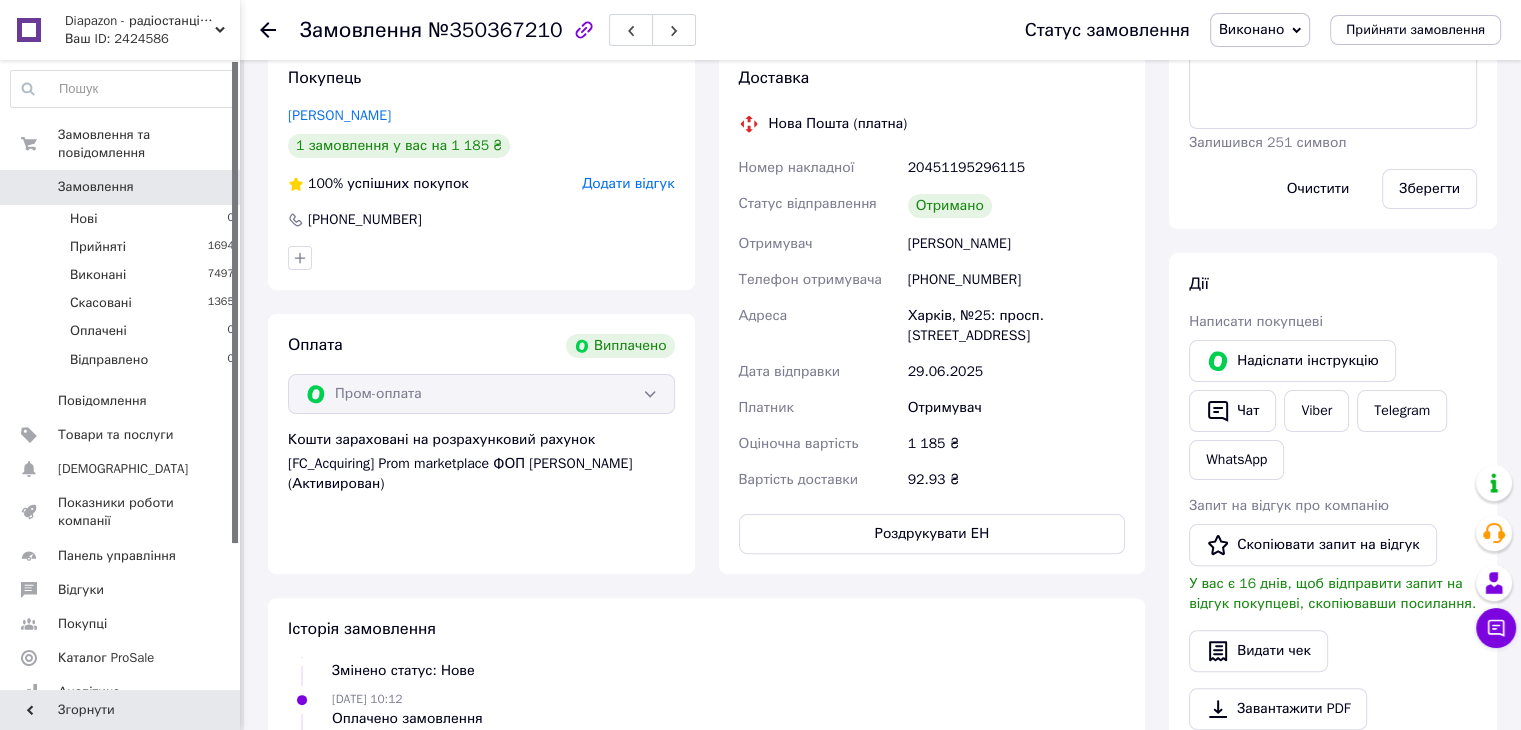 click on "Додати відгук" at bounding box center [628, 183] 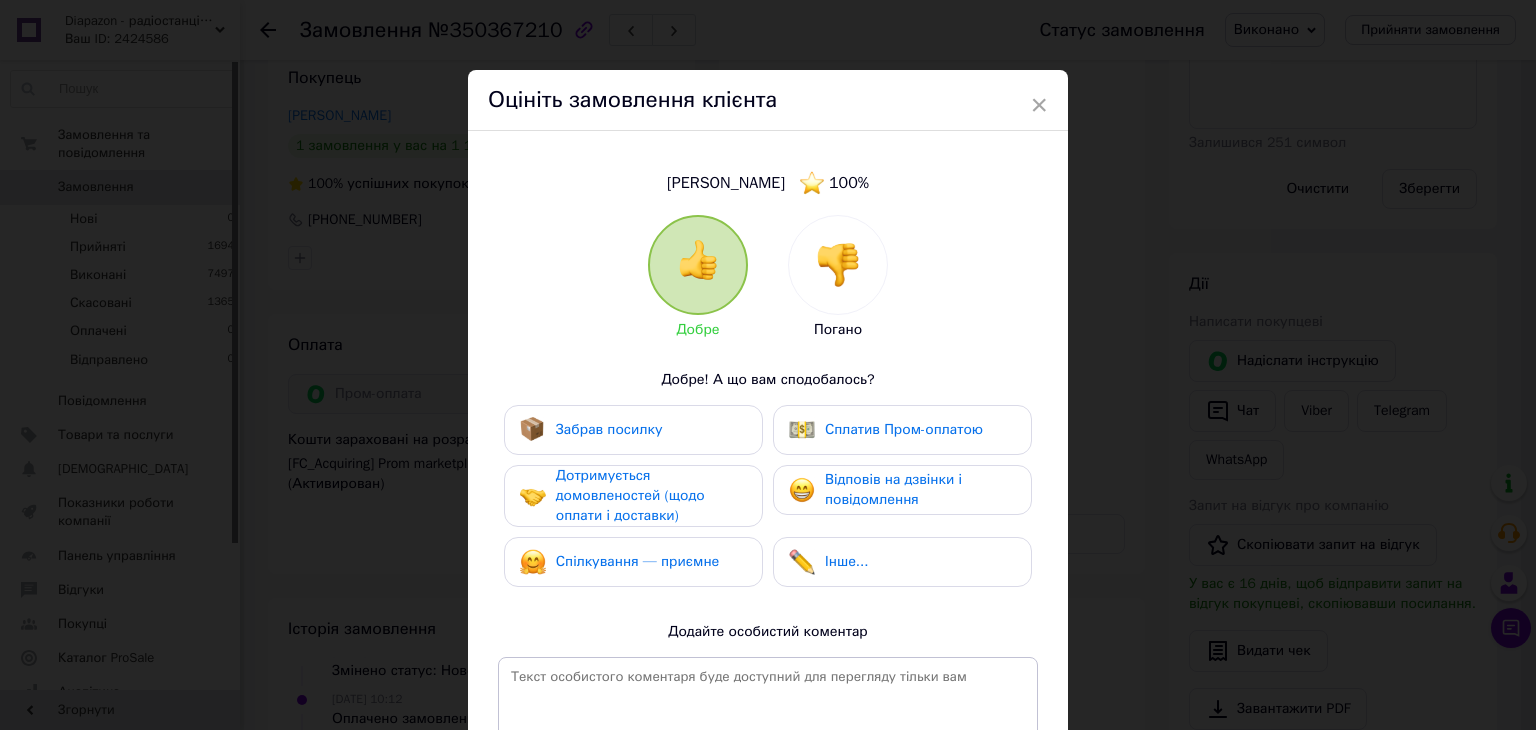 click on "Забрав посилку" at bounding box center [633, 430] 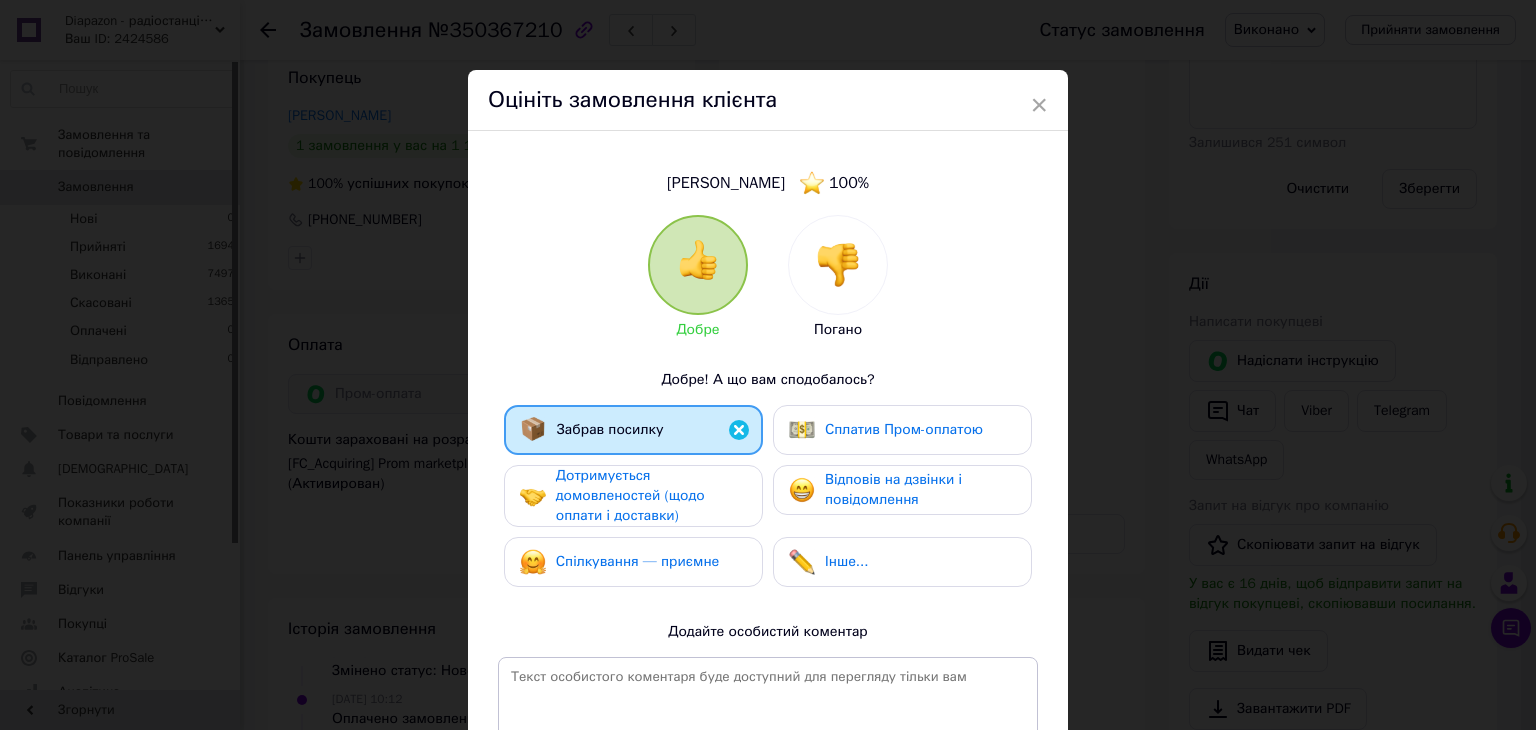 click on "Дотримується домовленостей (щодо оплати і доставки)" at bounding box center (630, 495) 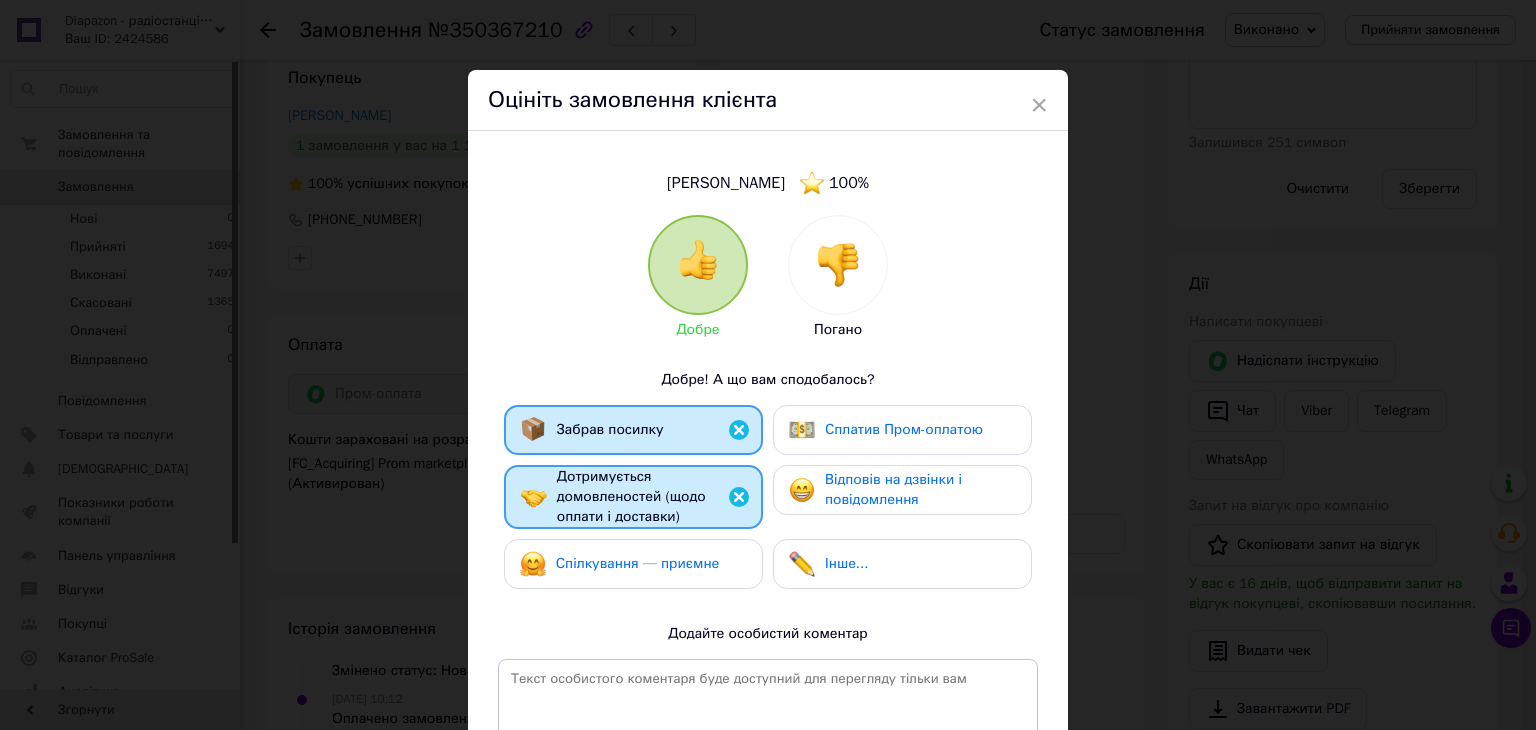 click on "Спілкування — приємне" at bounding box center [638, 563] 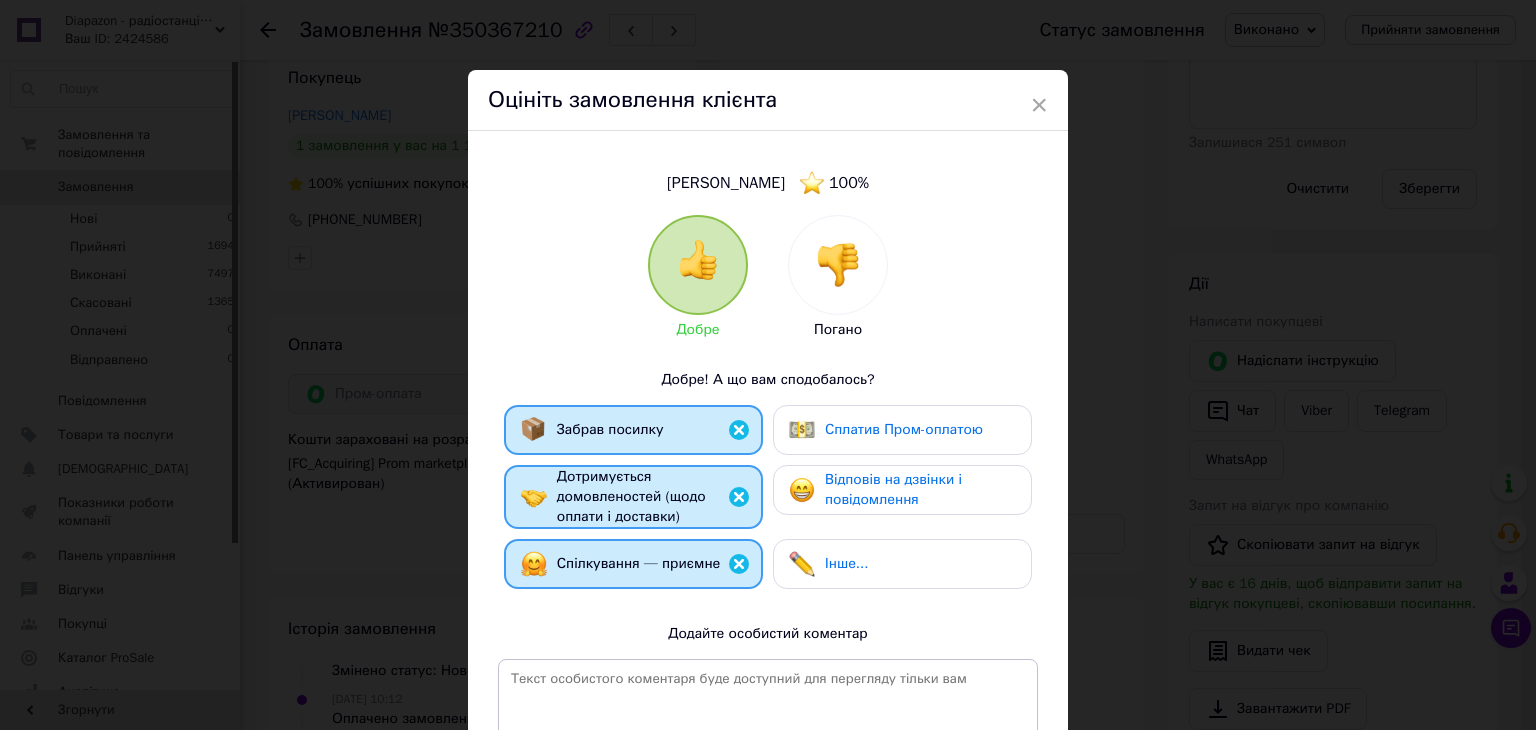 click on "Відповів на дзвінки і повідомлення" at bounding box center (893, 489) 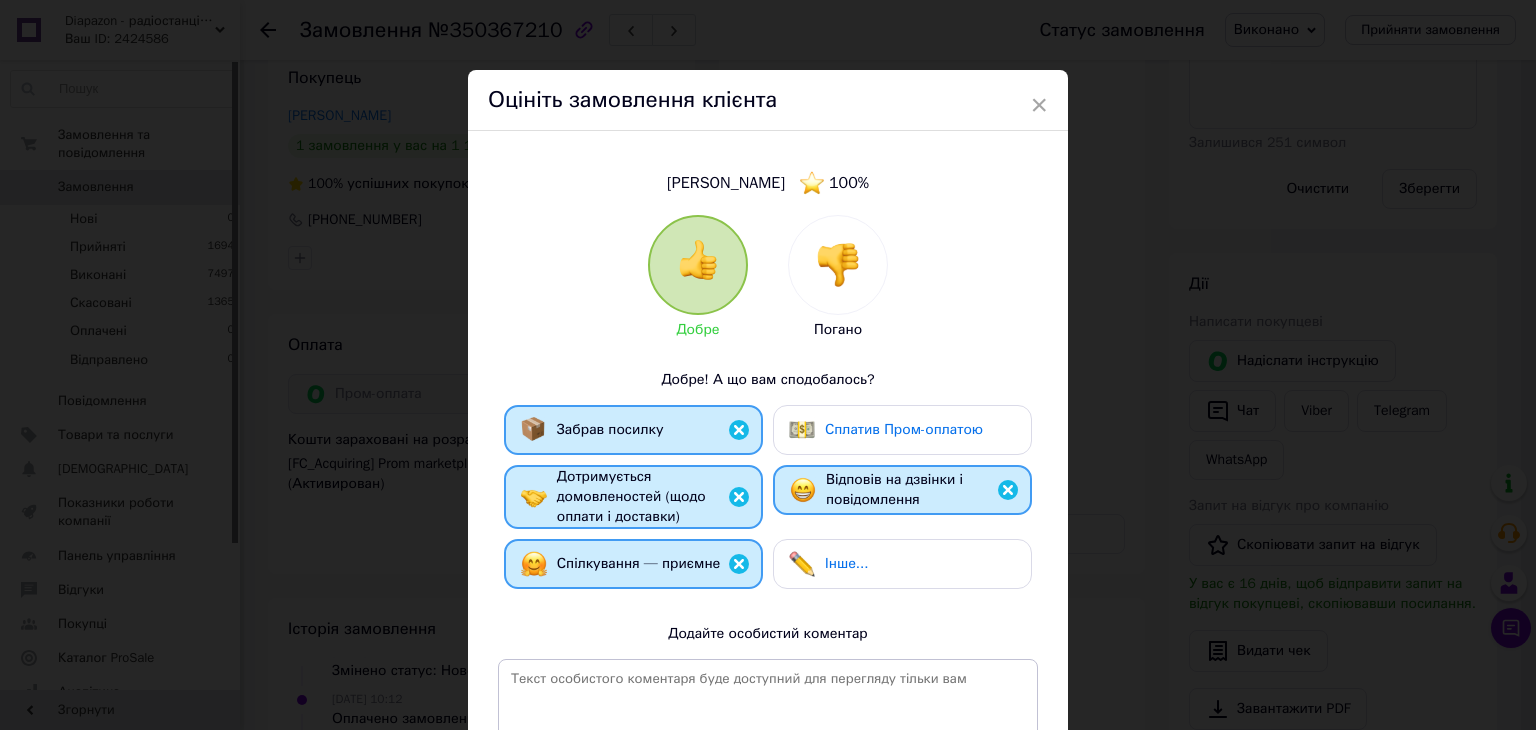 click on "Сплатив Пром-оплатою" at bounding box center (904, 430) 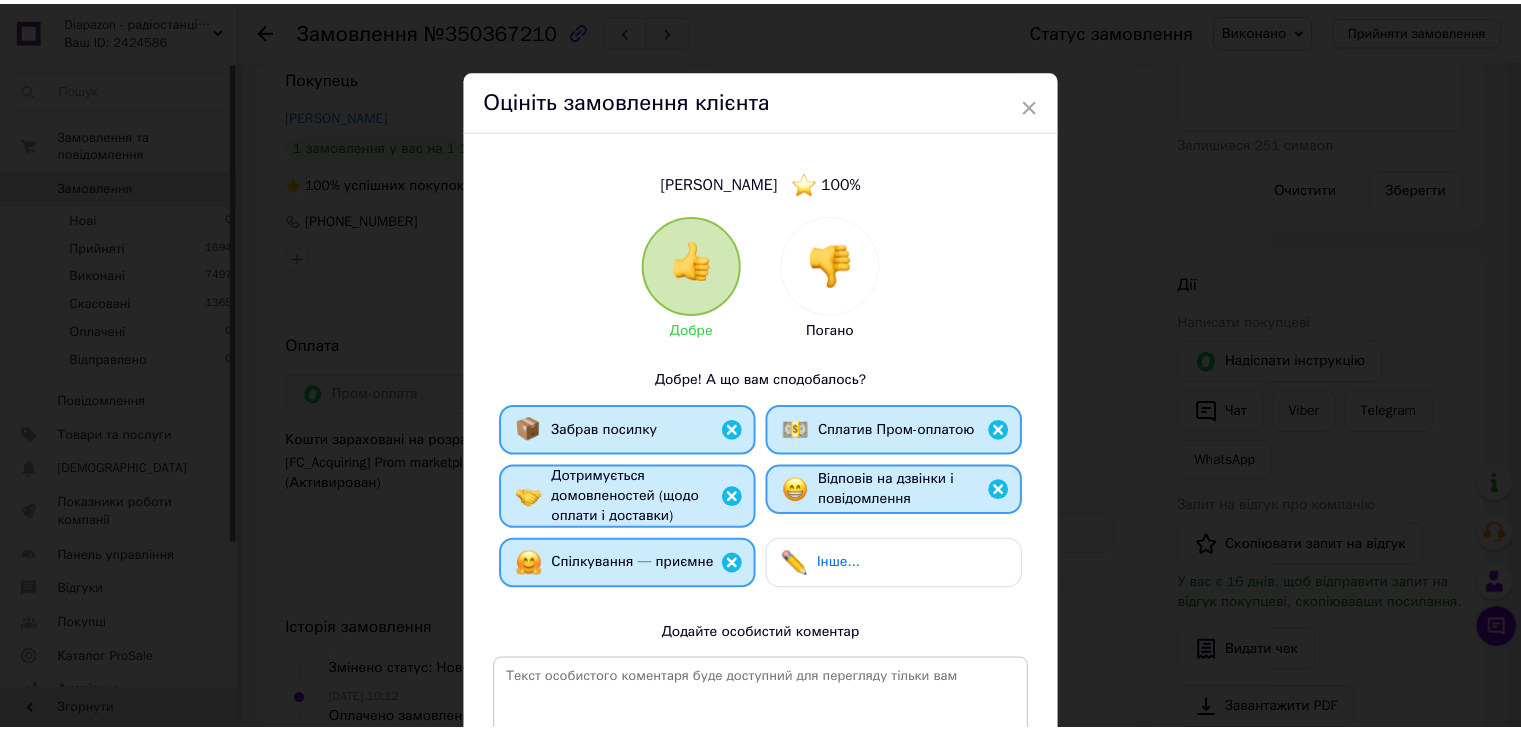 scroll, scrollTop: 262, scrollLeft: 0, axis: vertical 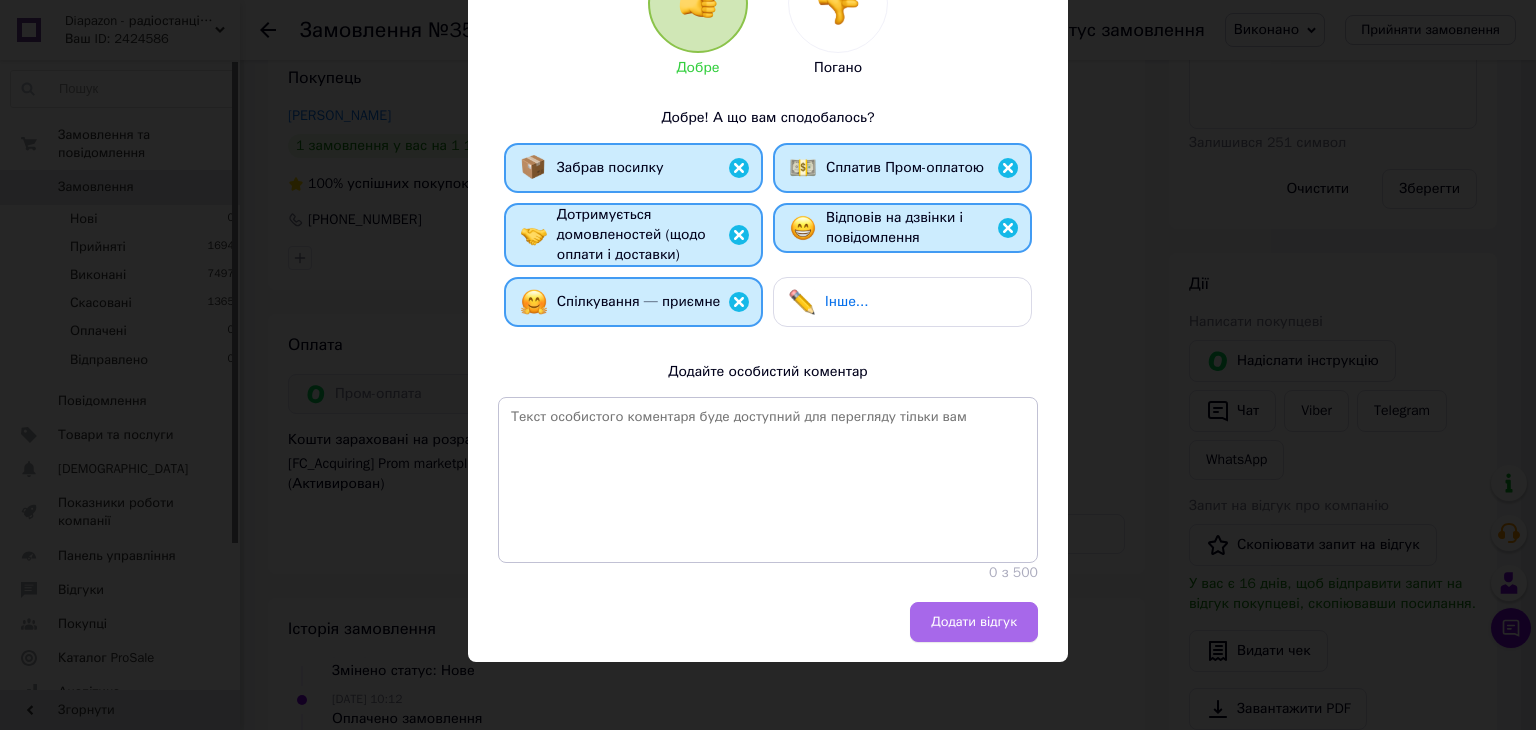 click on "Додати відгук" at bounding box center [974, 622] 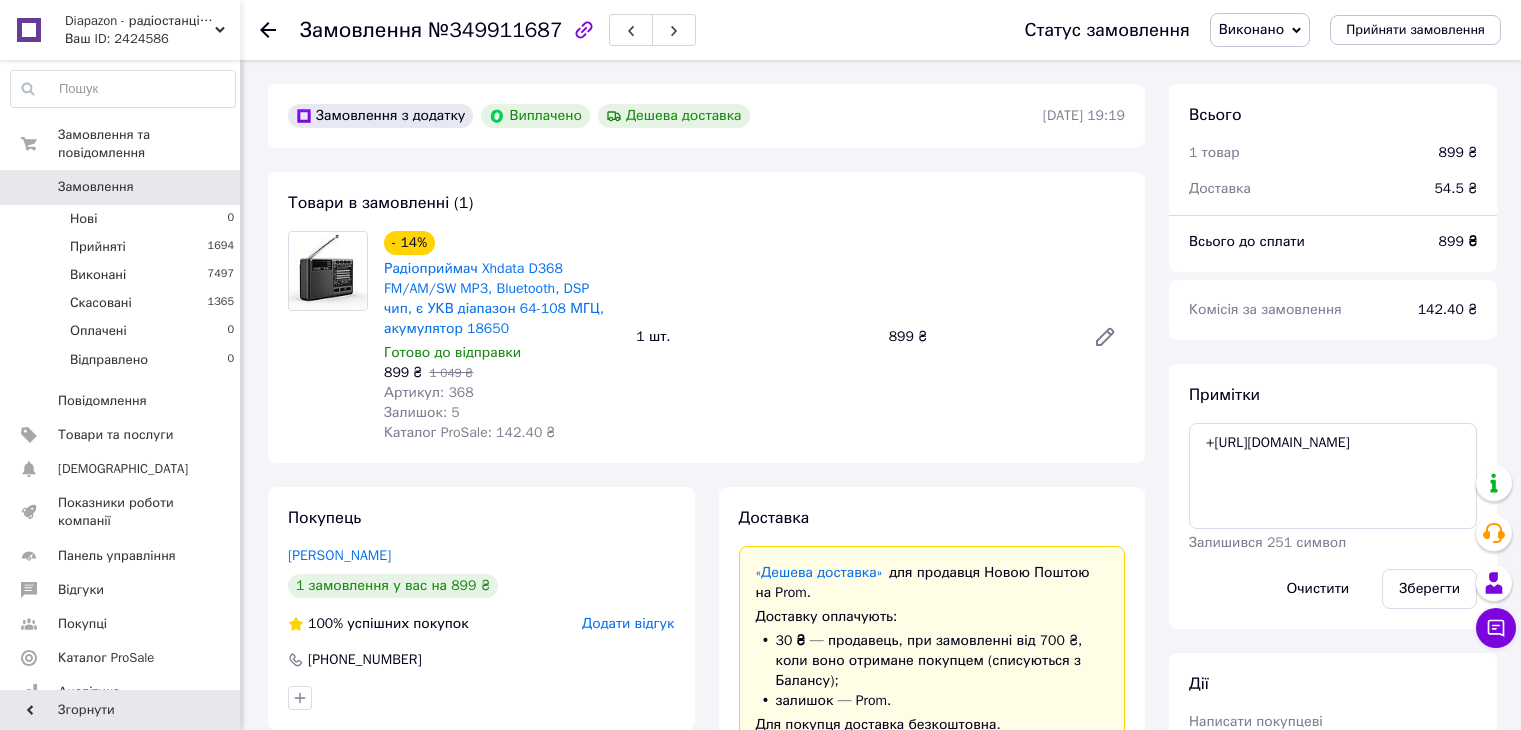 scroll, scrollTop: 0, scrollLeft: 0, axis: both 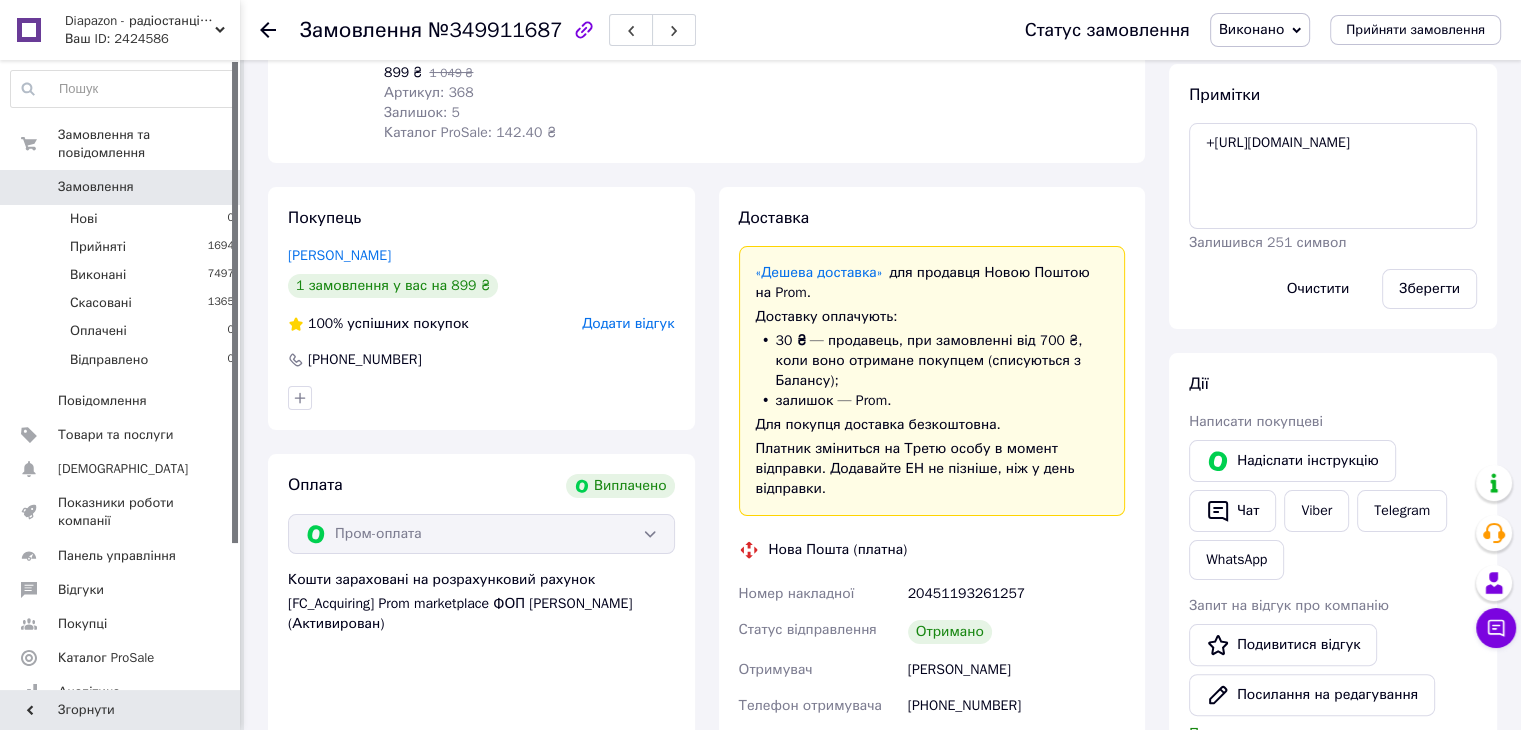 click on "Додати відгук" at bounding box center (628, 323) 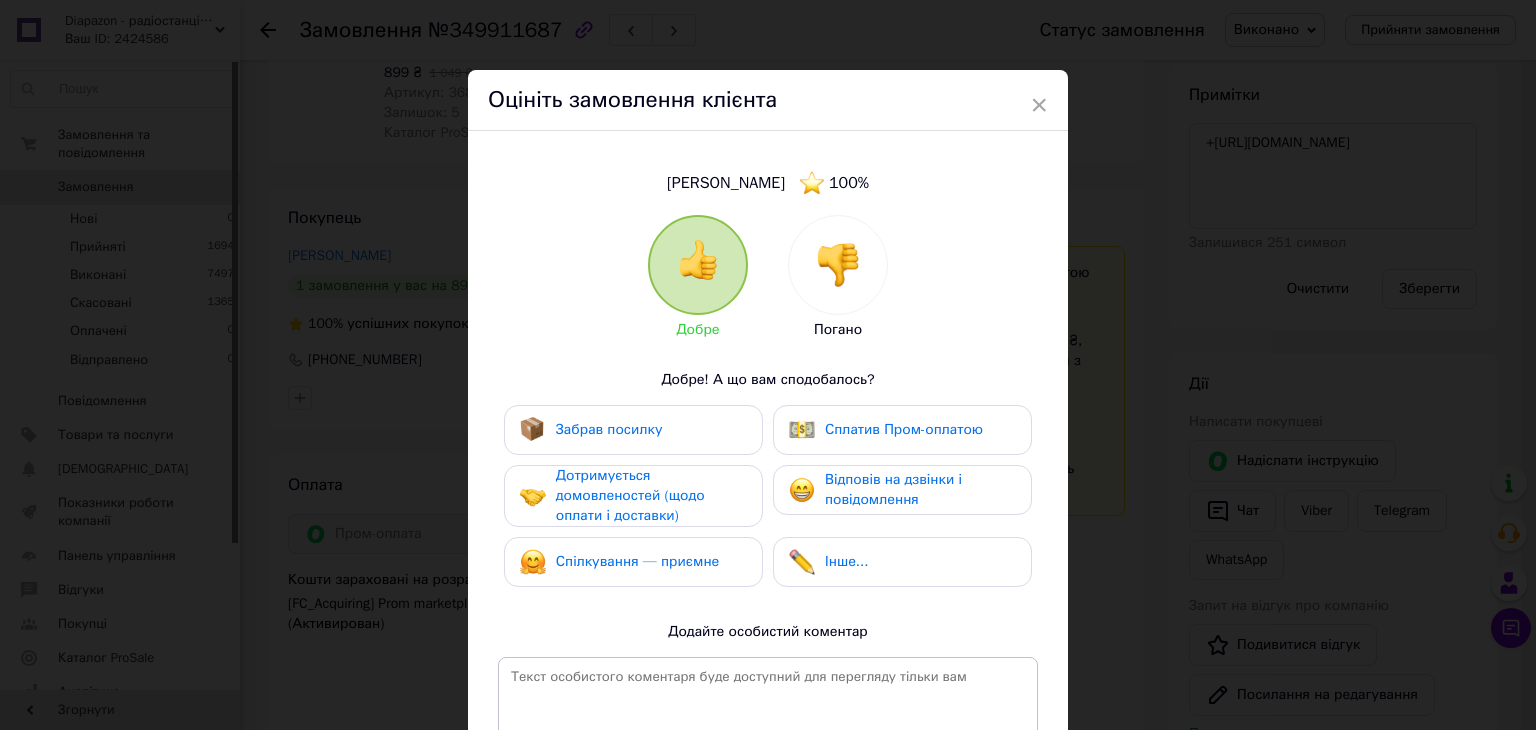 click on "Забрав посилку" at bounding box center [609, 429] 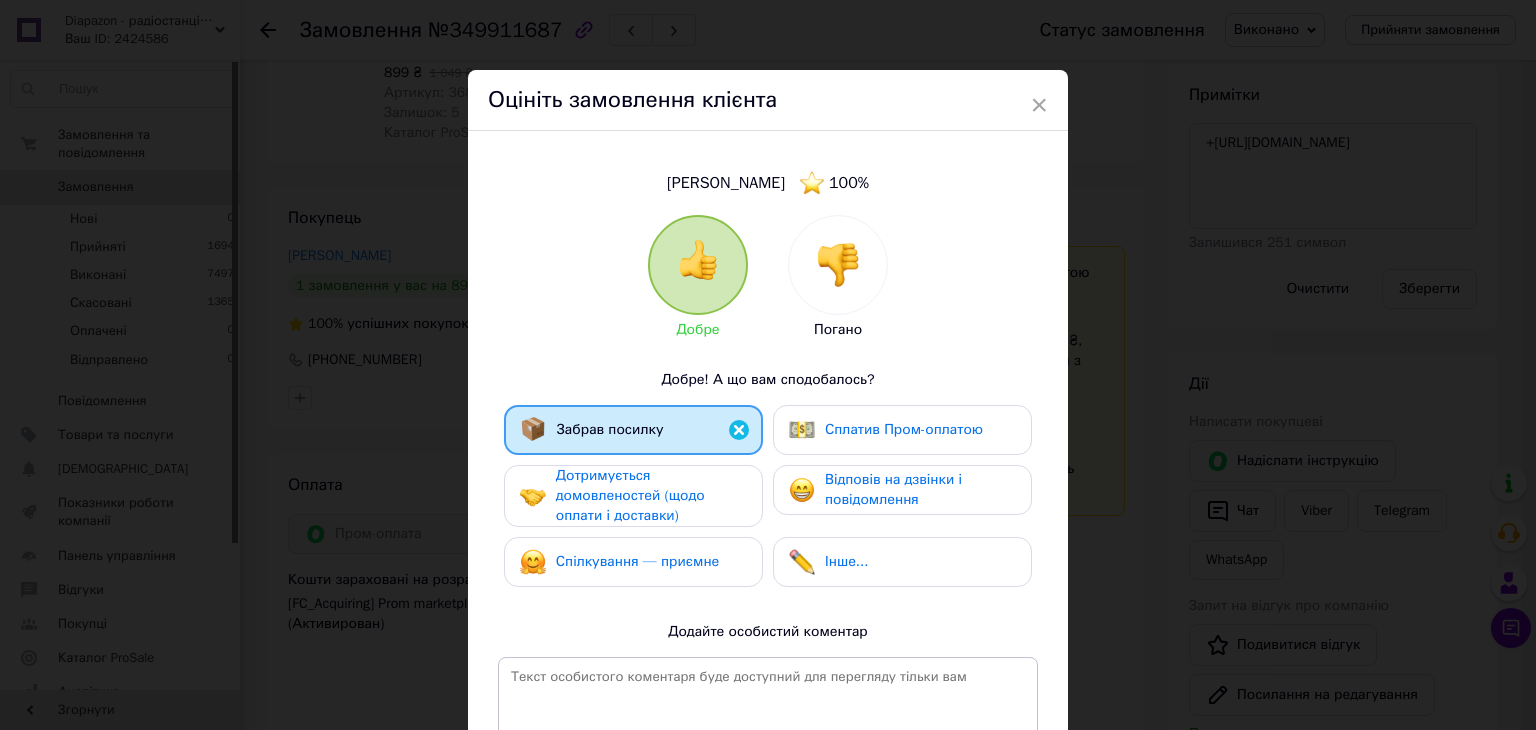 click on "Дотримується домовленостей (щодо оплати і доставки)" at bounding box center [630, 495] 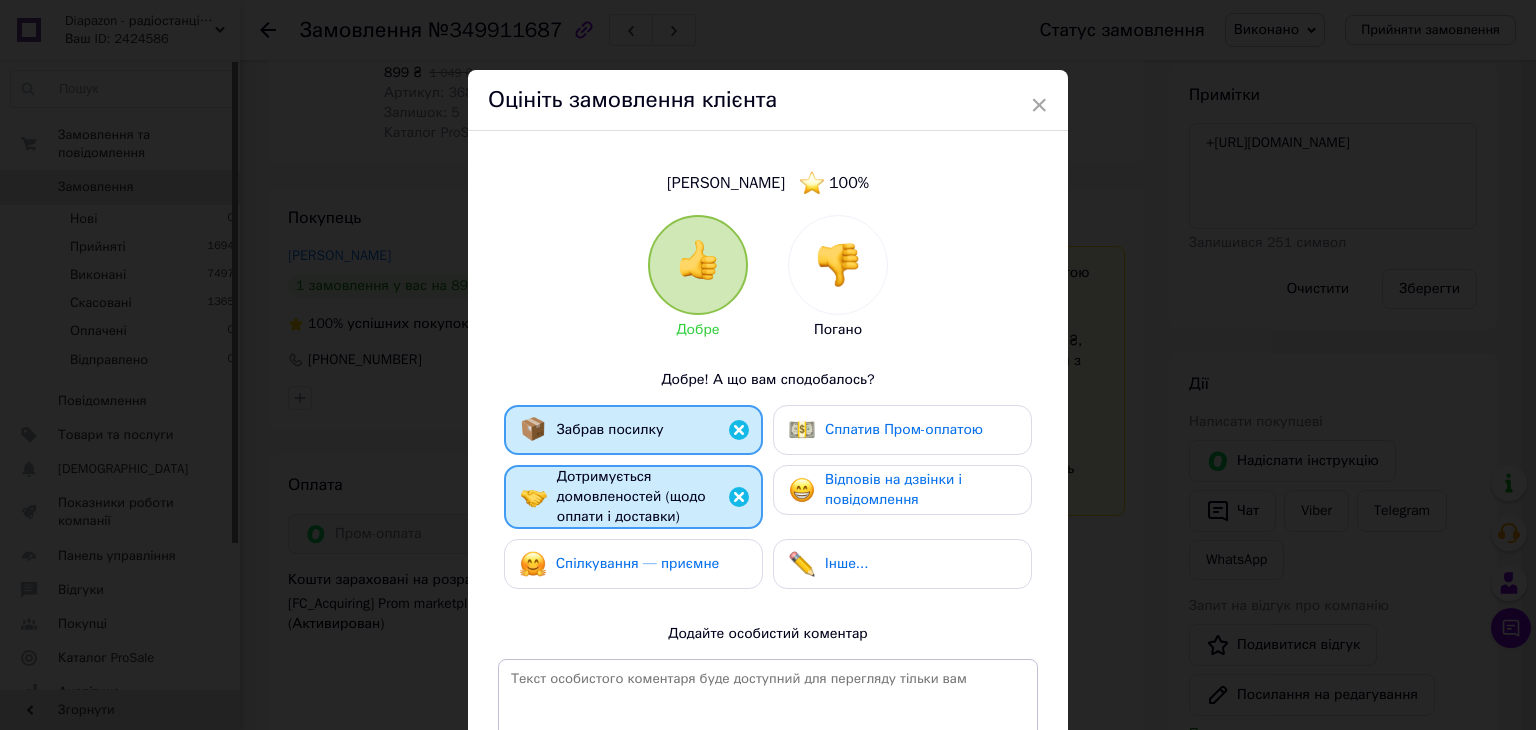 click on "Спілкування — приємне" at bounding box center (633, 564) 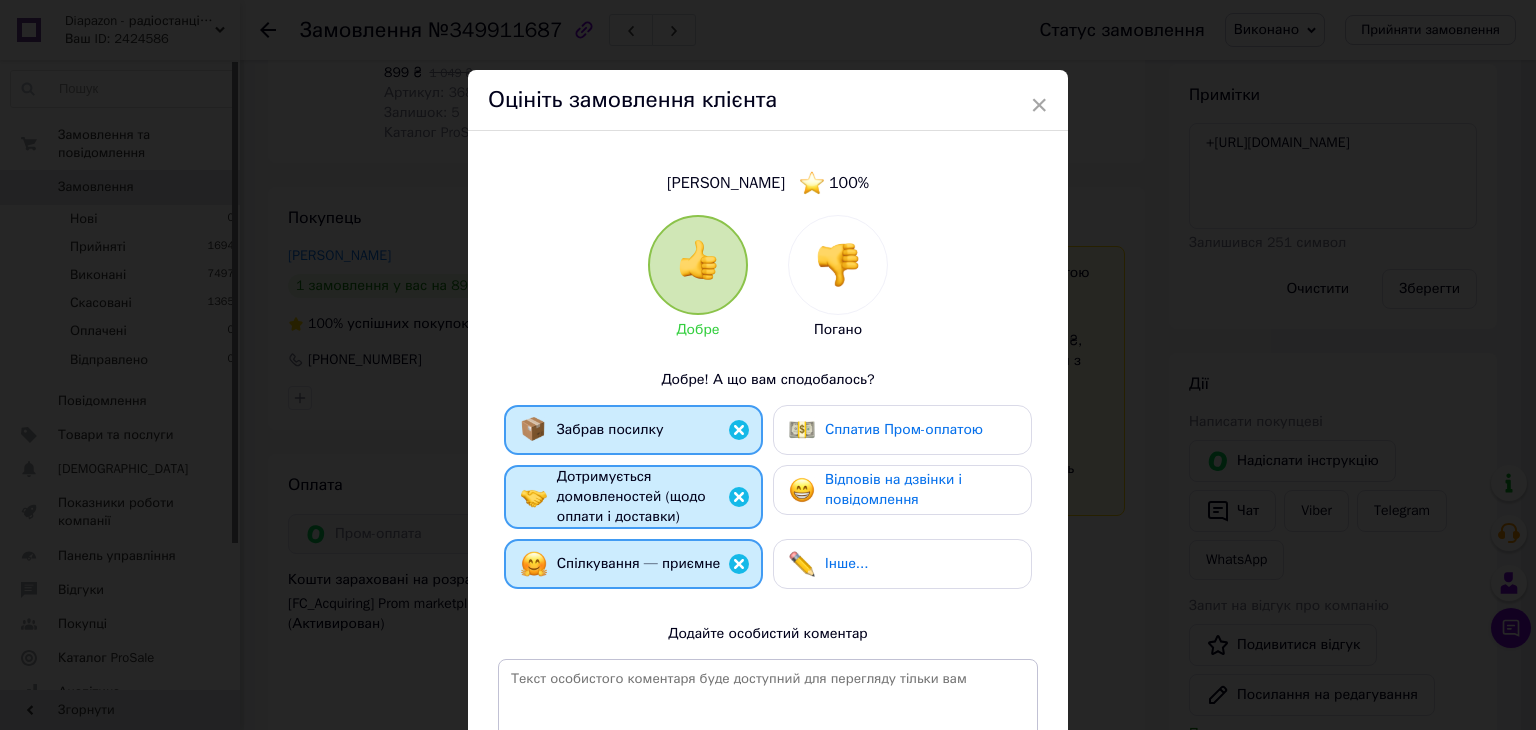click at bounding box center (802, 490) 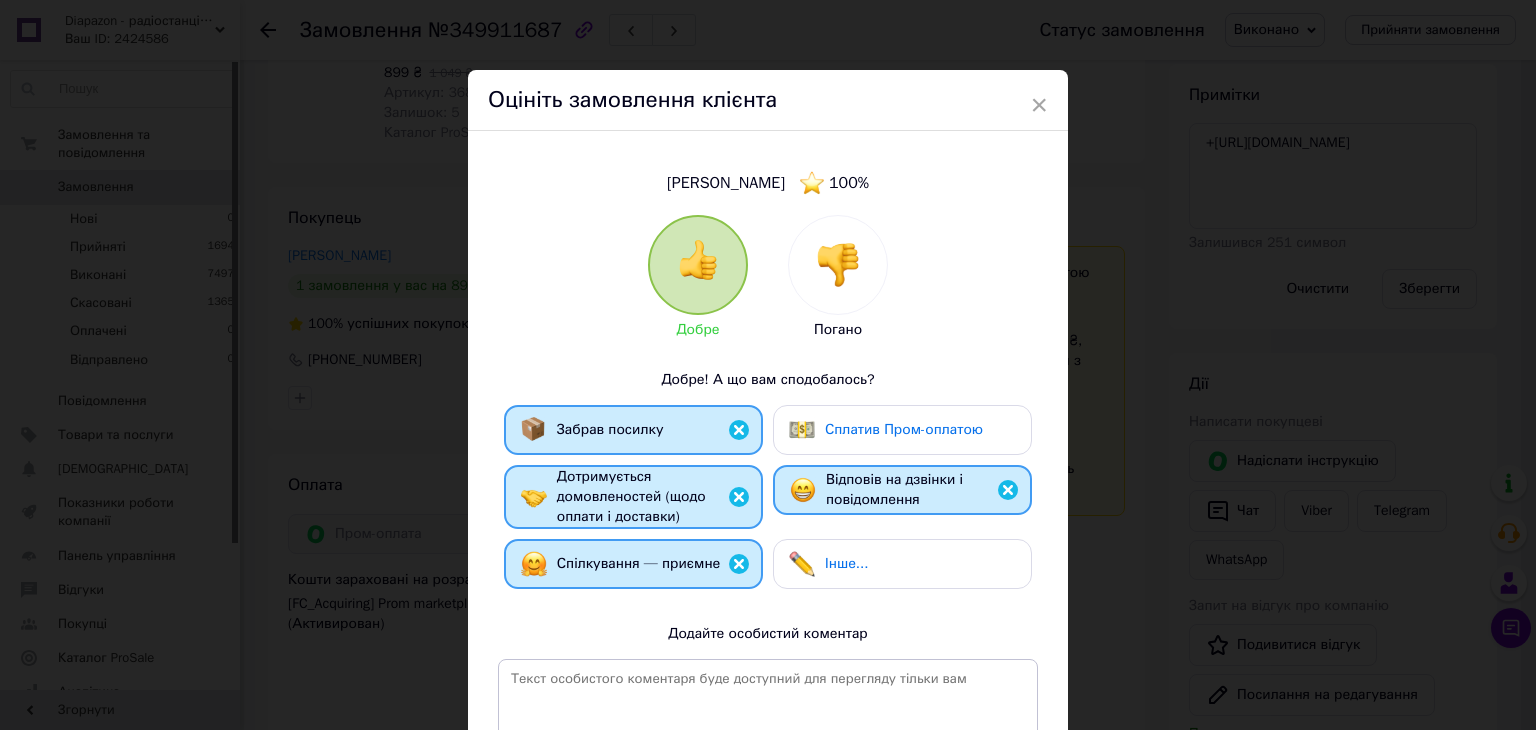 click on "Сплатив Пром-оплатою" at bounding box center (902, 430) 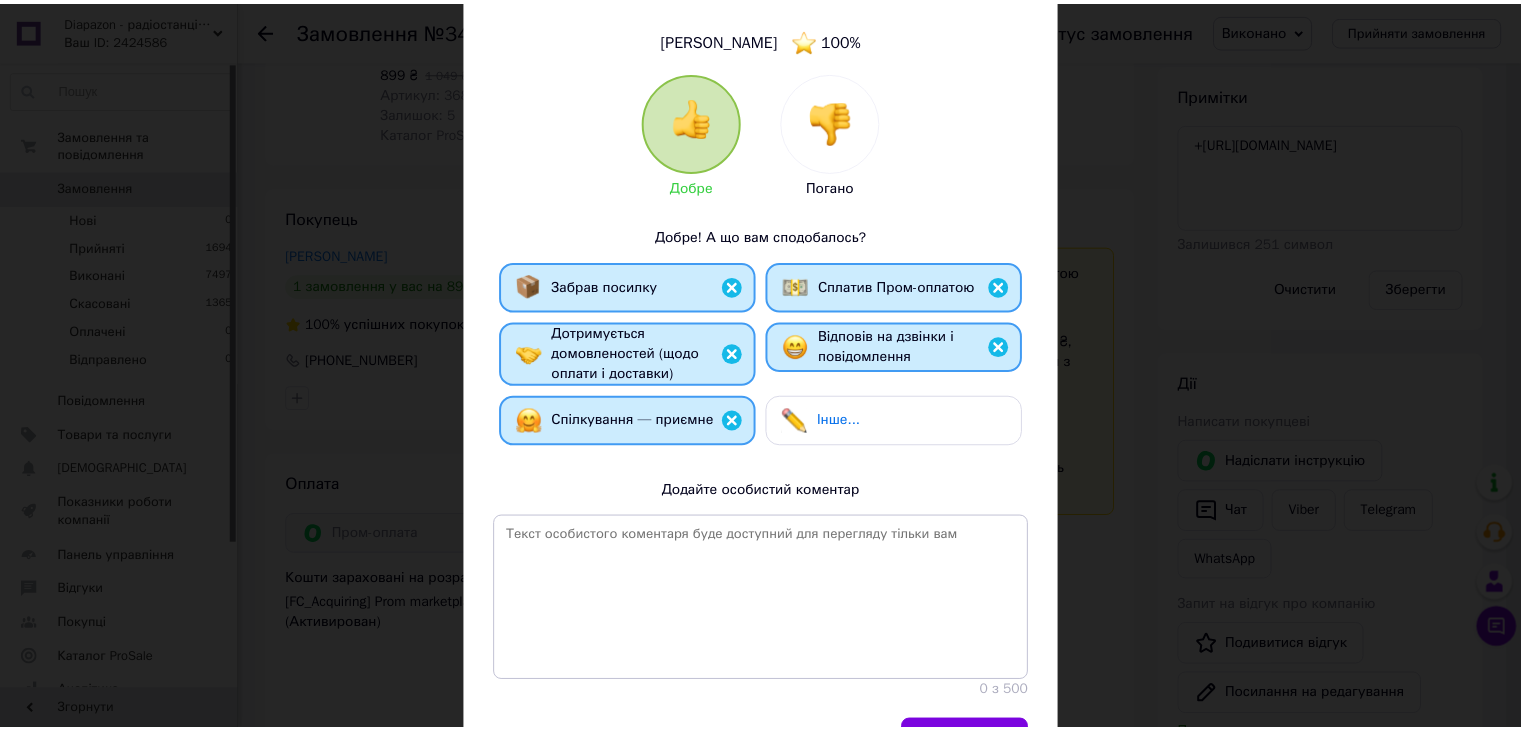 scroll, scrollTop: 262, scrollLeft: 0, axis: vertical 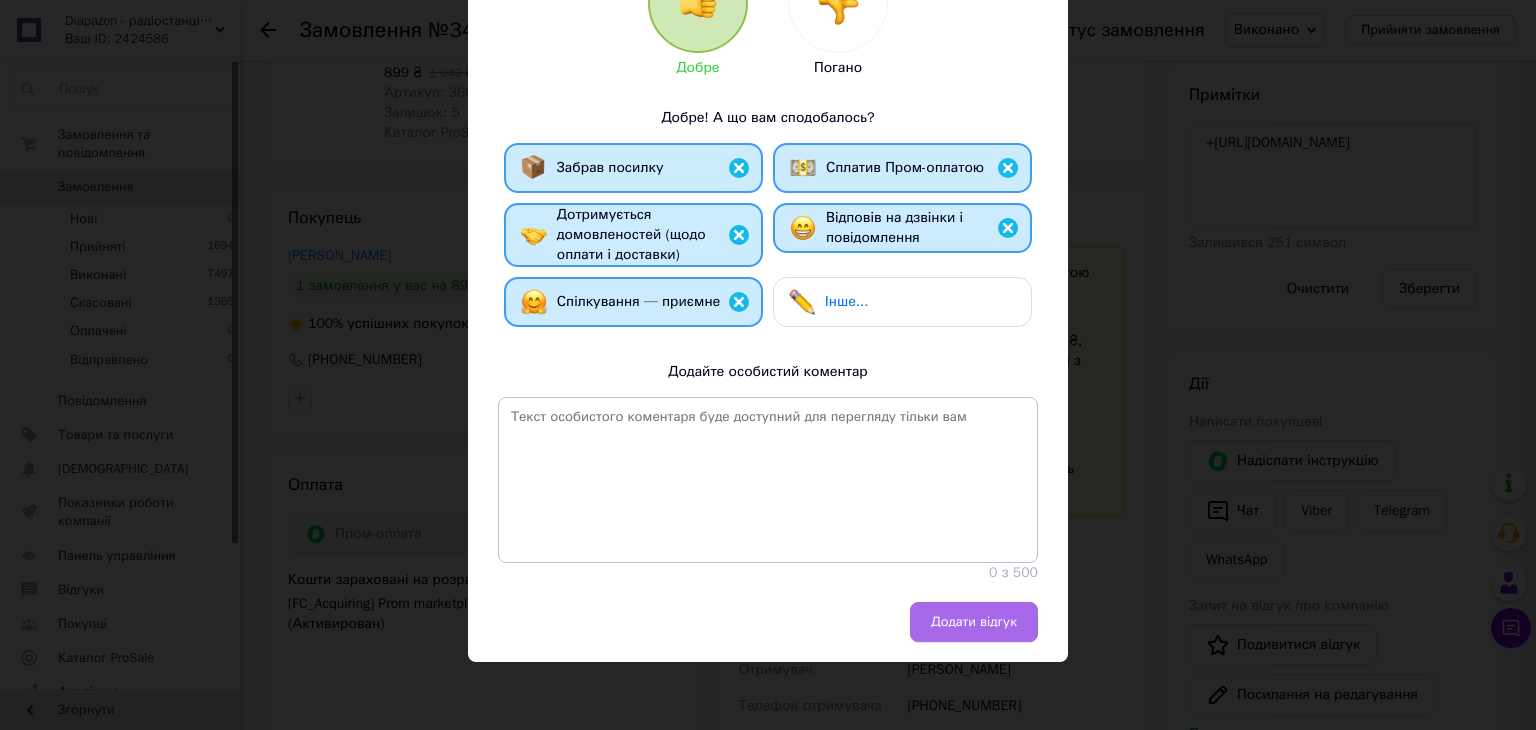 click on "Додати відгук" at bounding box center [974, 622] 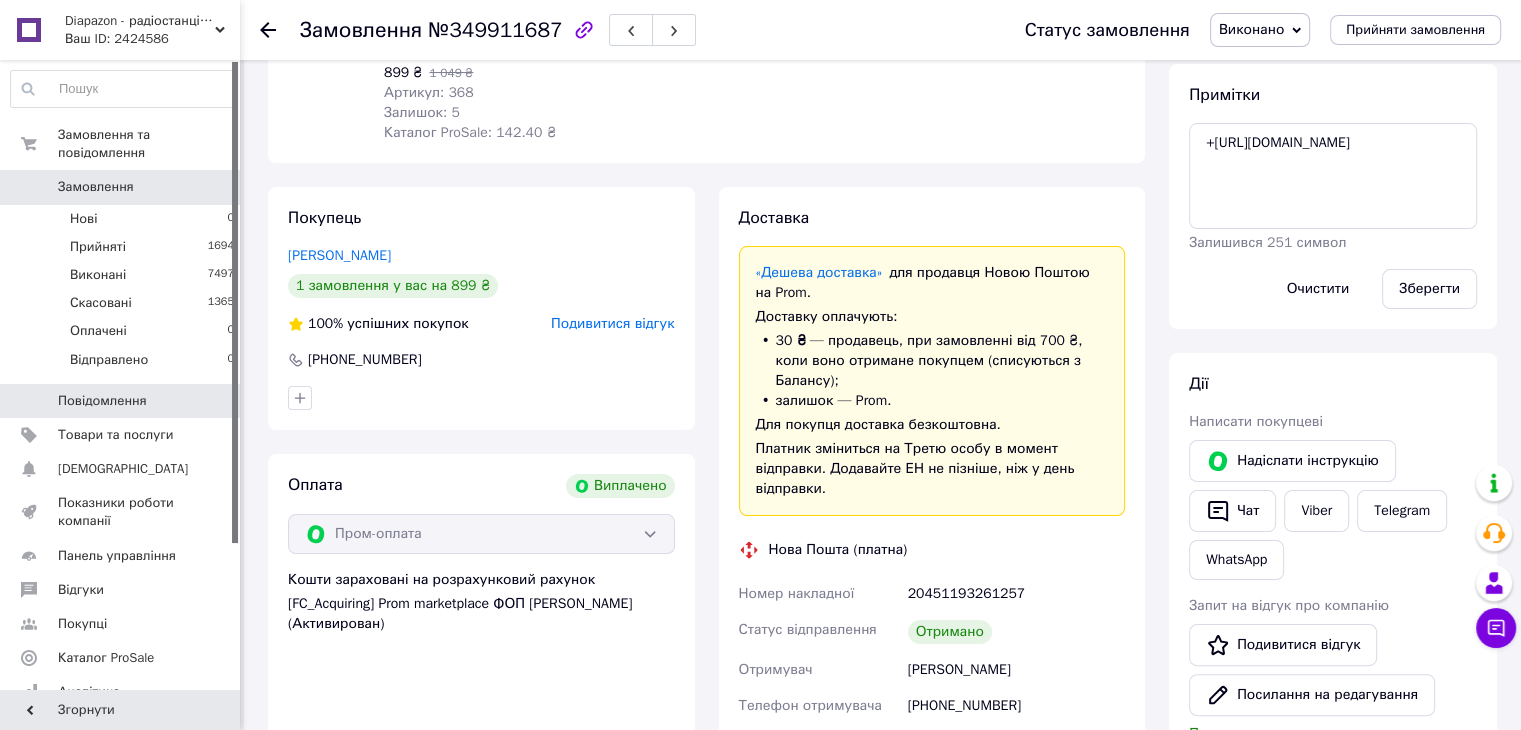 scroll, scrollTop: 190, scrollLeft: 0, axis: vertical 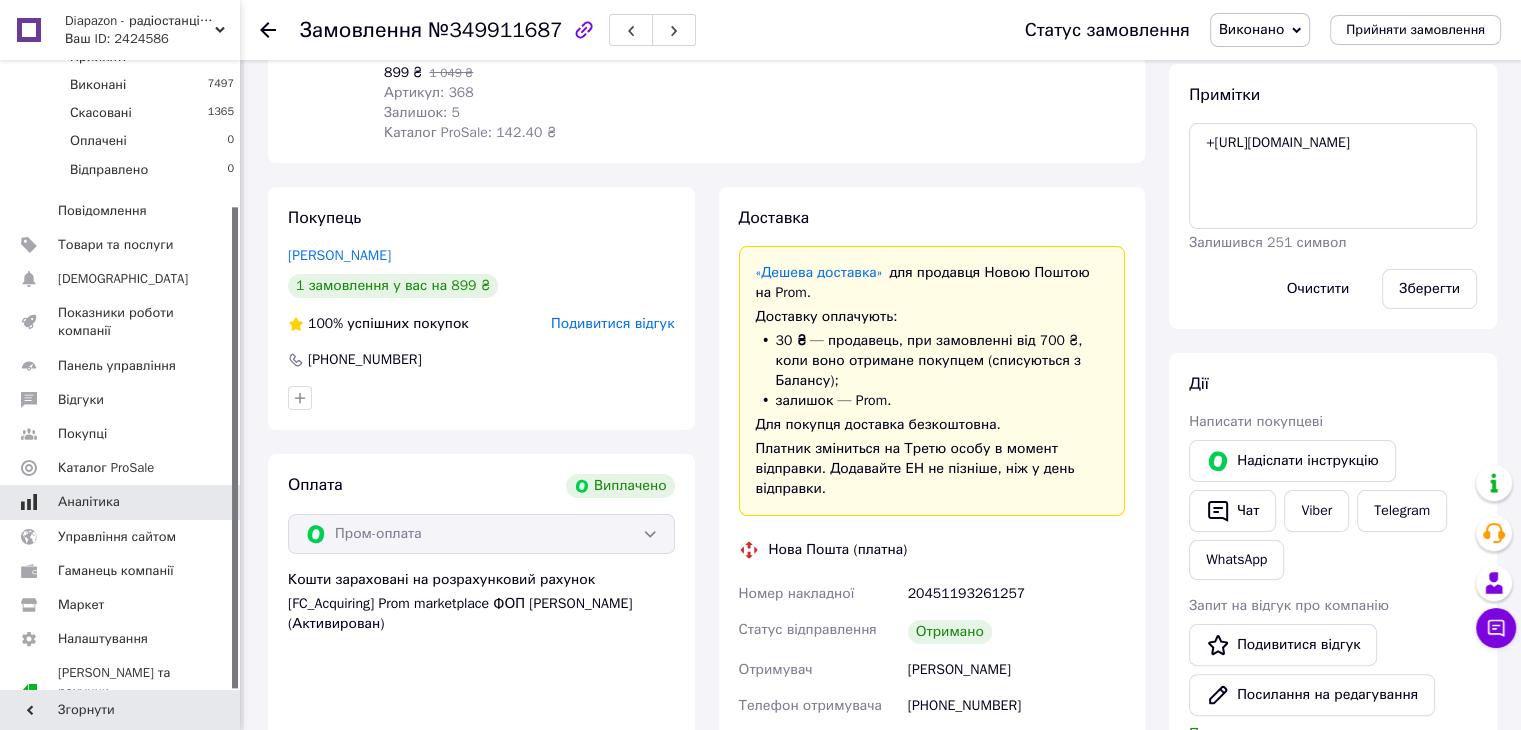 click on "Аналітика" at bounding box center (121, 502) 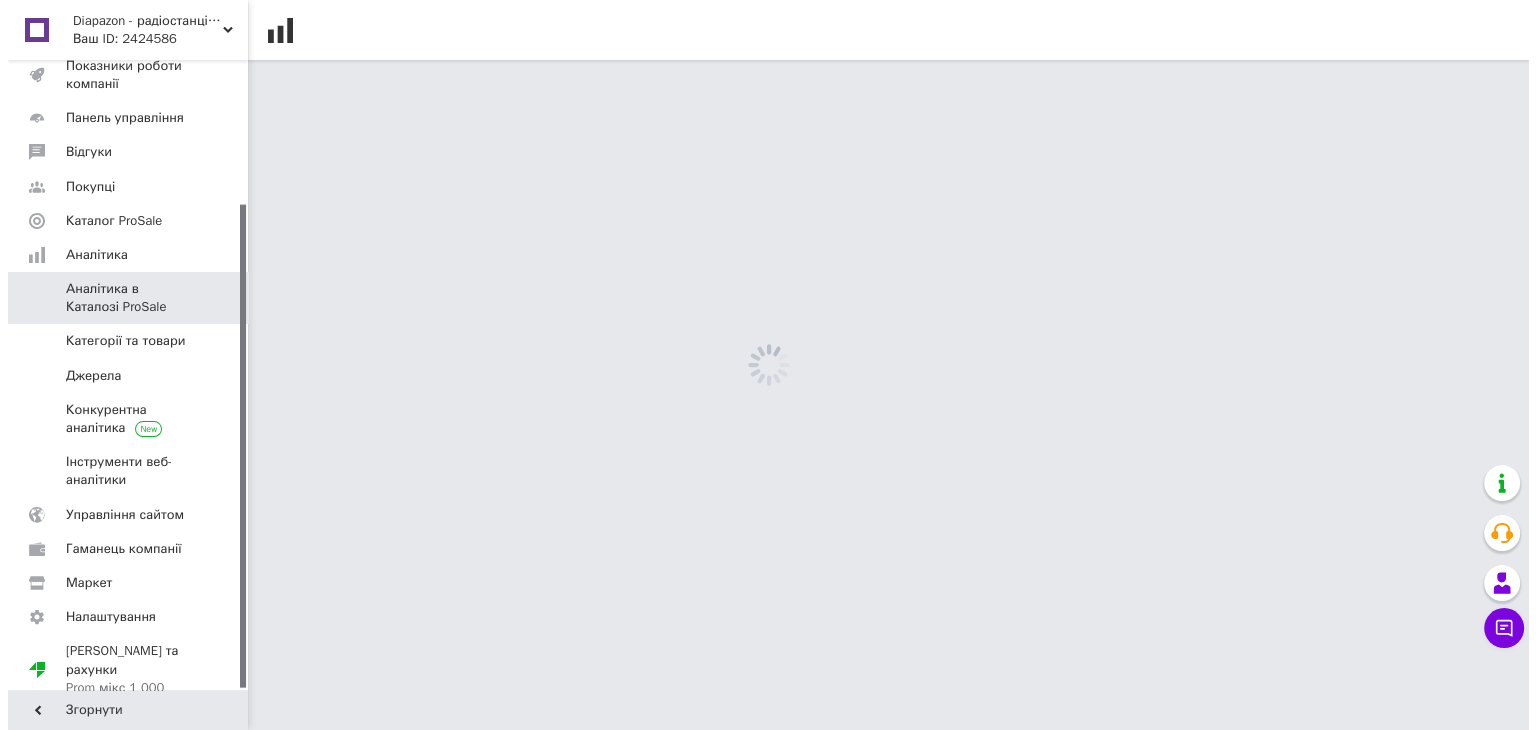 scroll, scrollTop: 0, scrollLeft: 0, axis: both 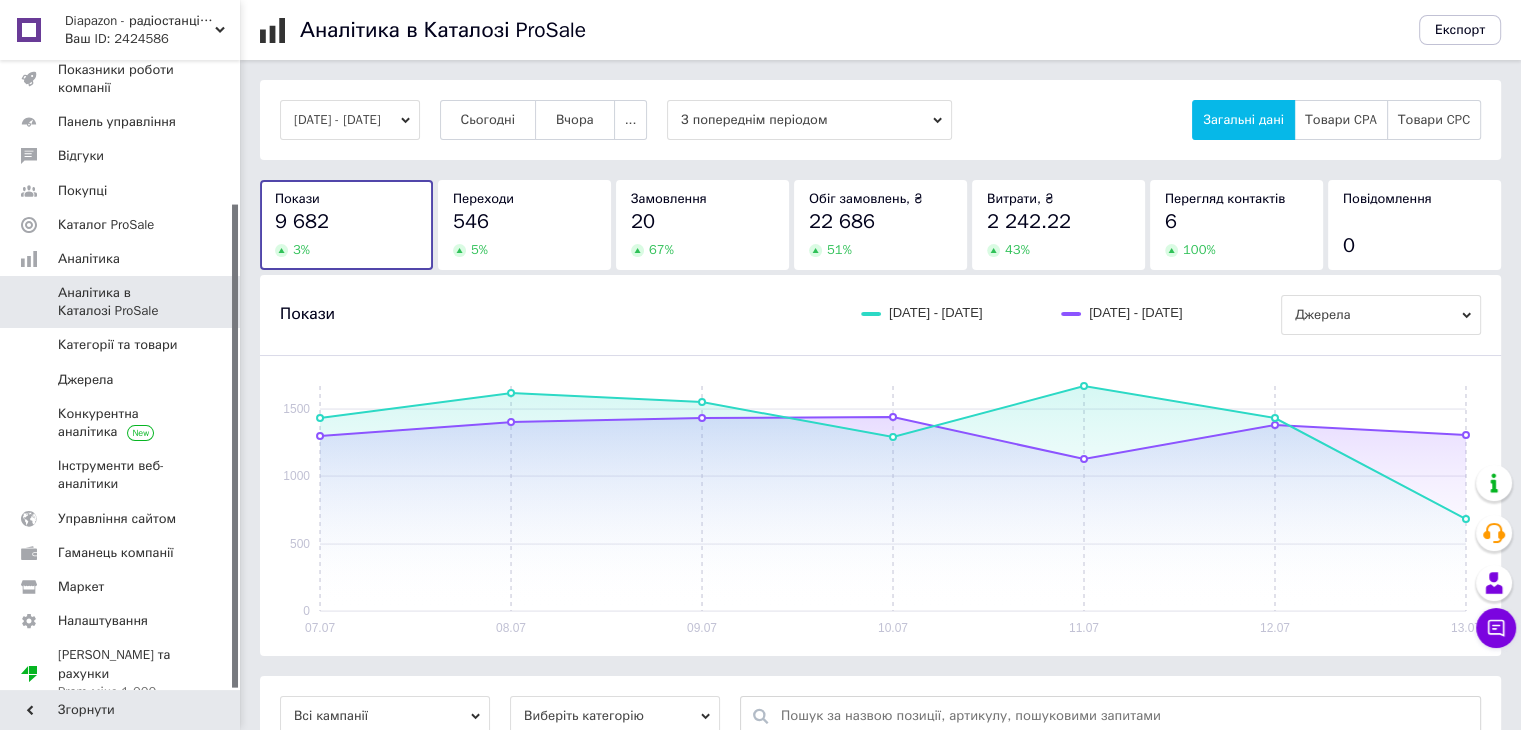 click on "[DATE] - [DATE]" at bounding box center (350, 120) 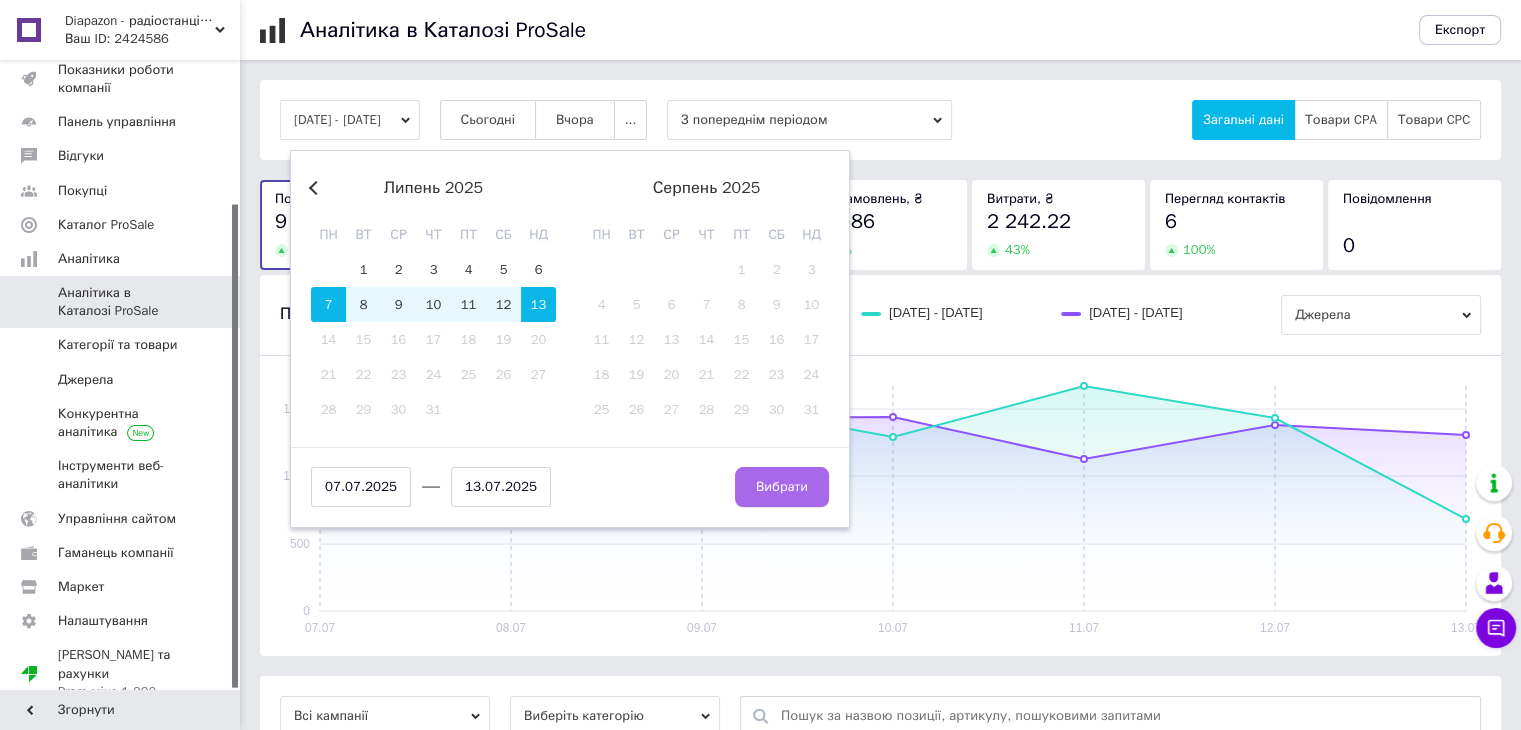 click on "Вибрати" at bounding box center [782, 487] 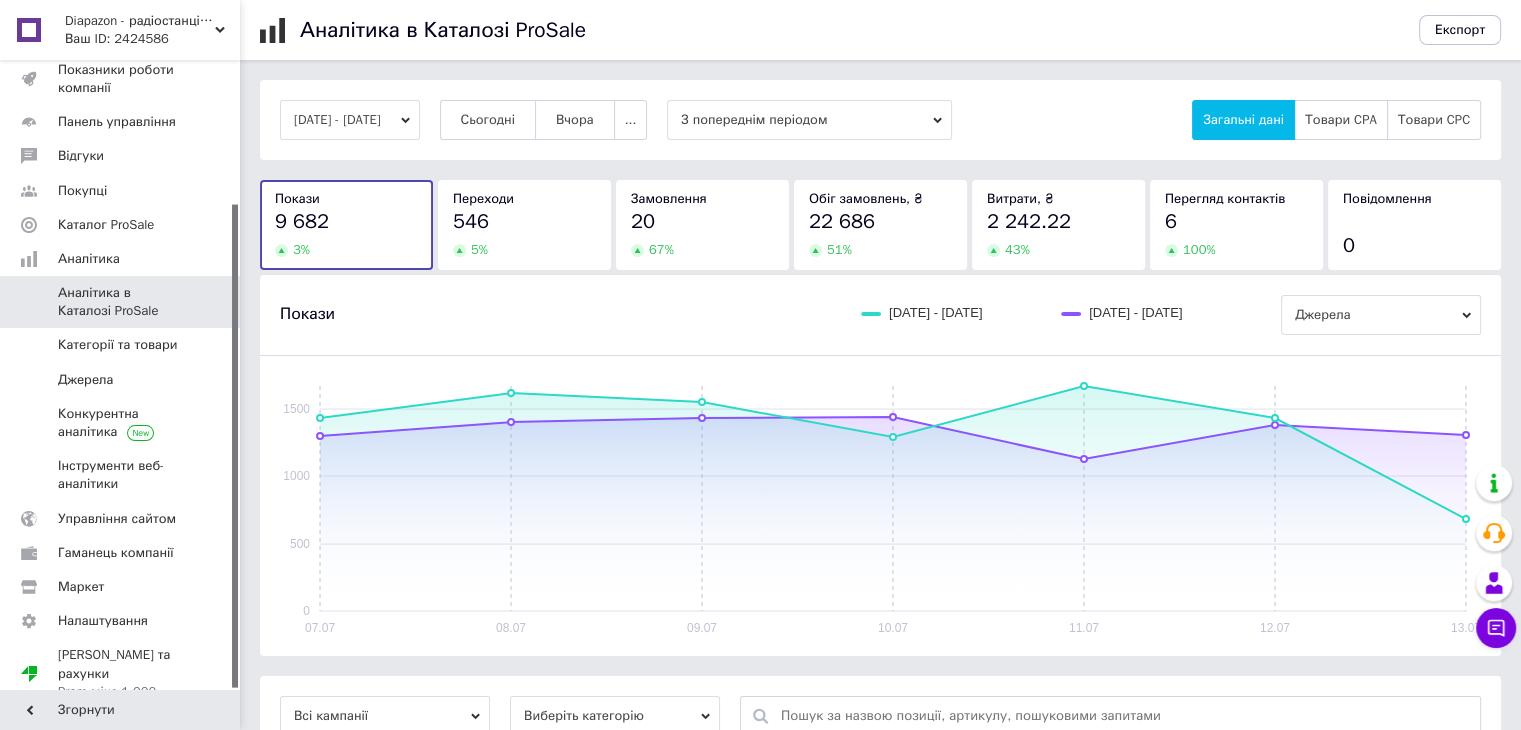 click on "[DATE] - [DATE]" at bounding box center (350, 120) 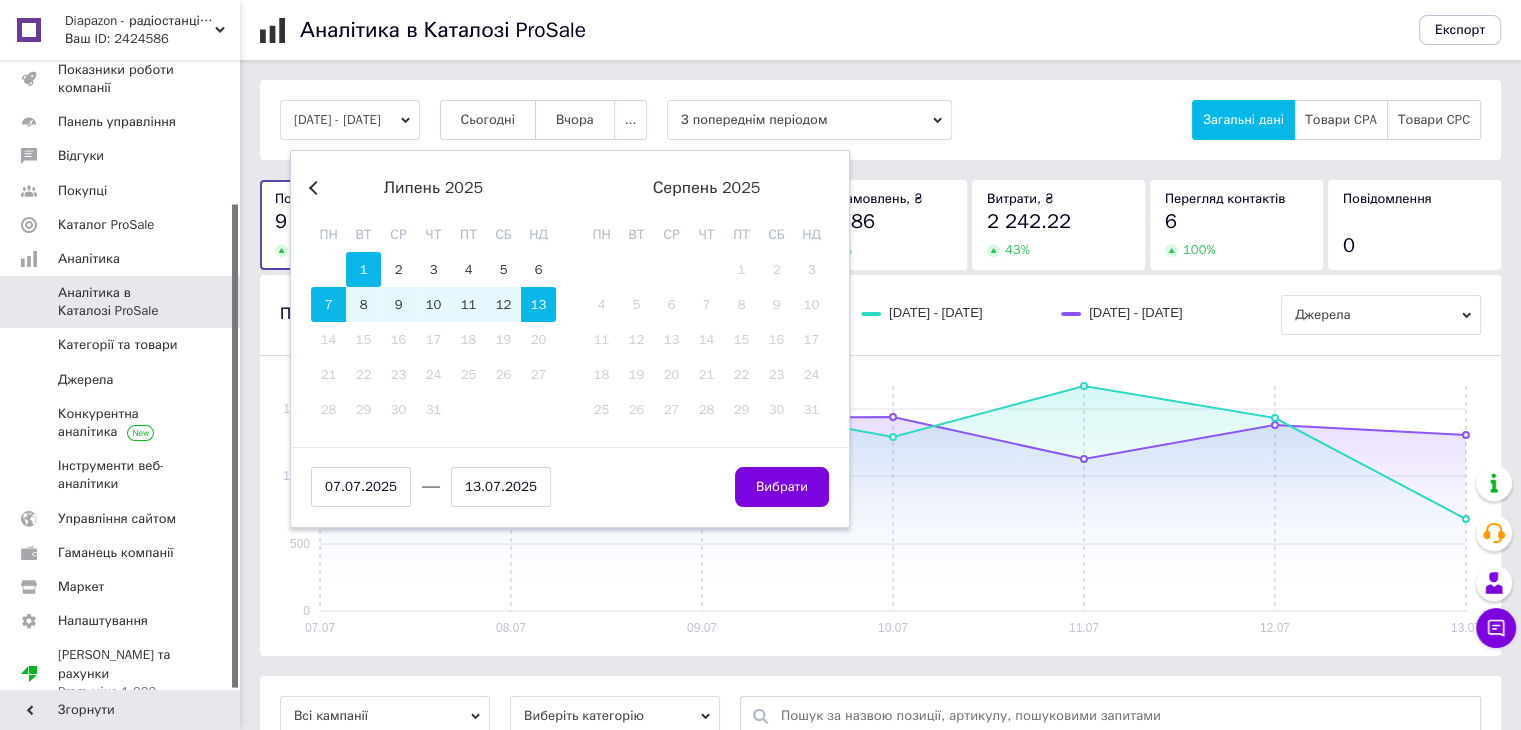 click on "1" at bounding box center [363, 269] 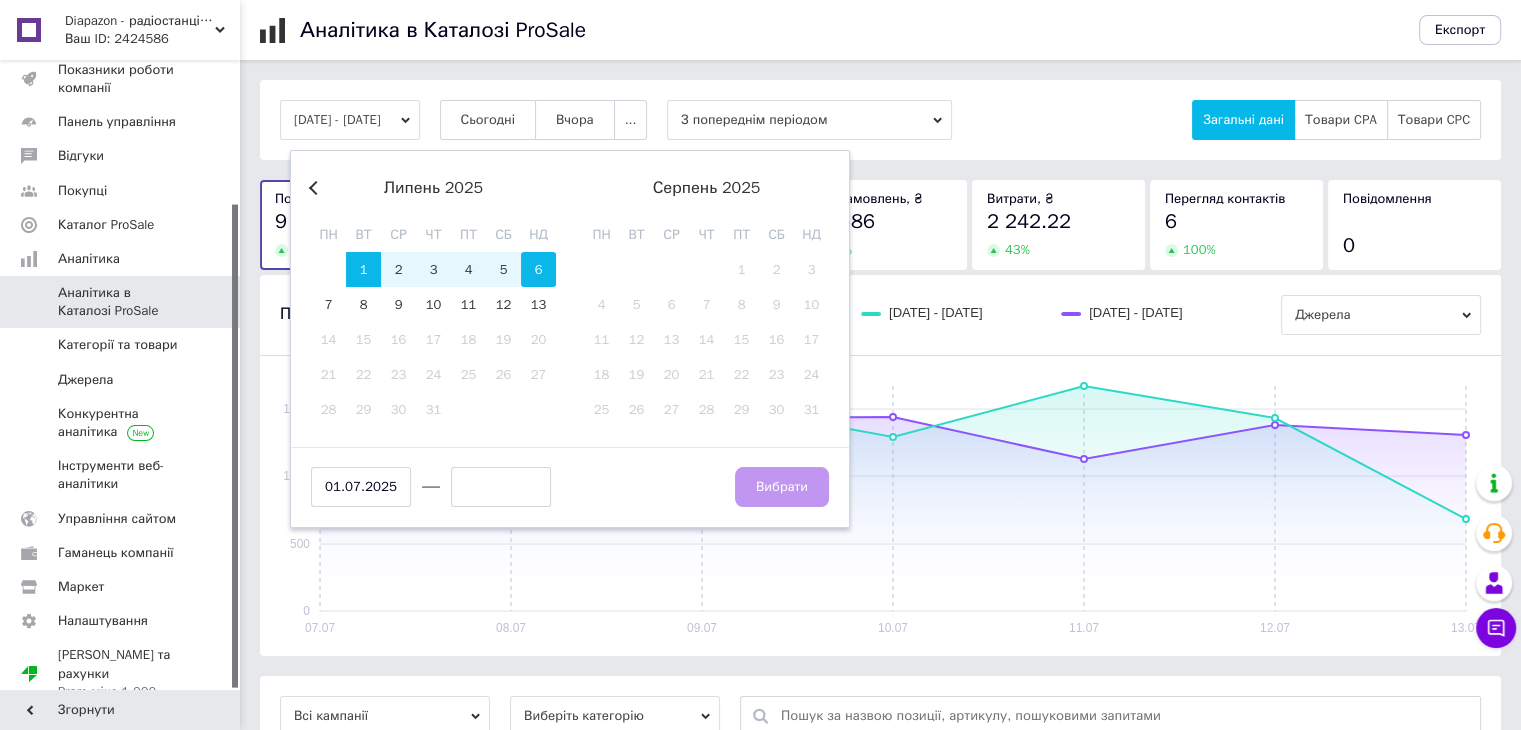 click on "6" at bounding box center [538, 269] 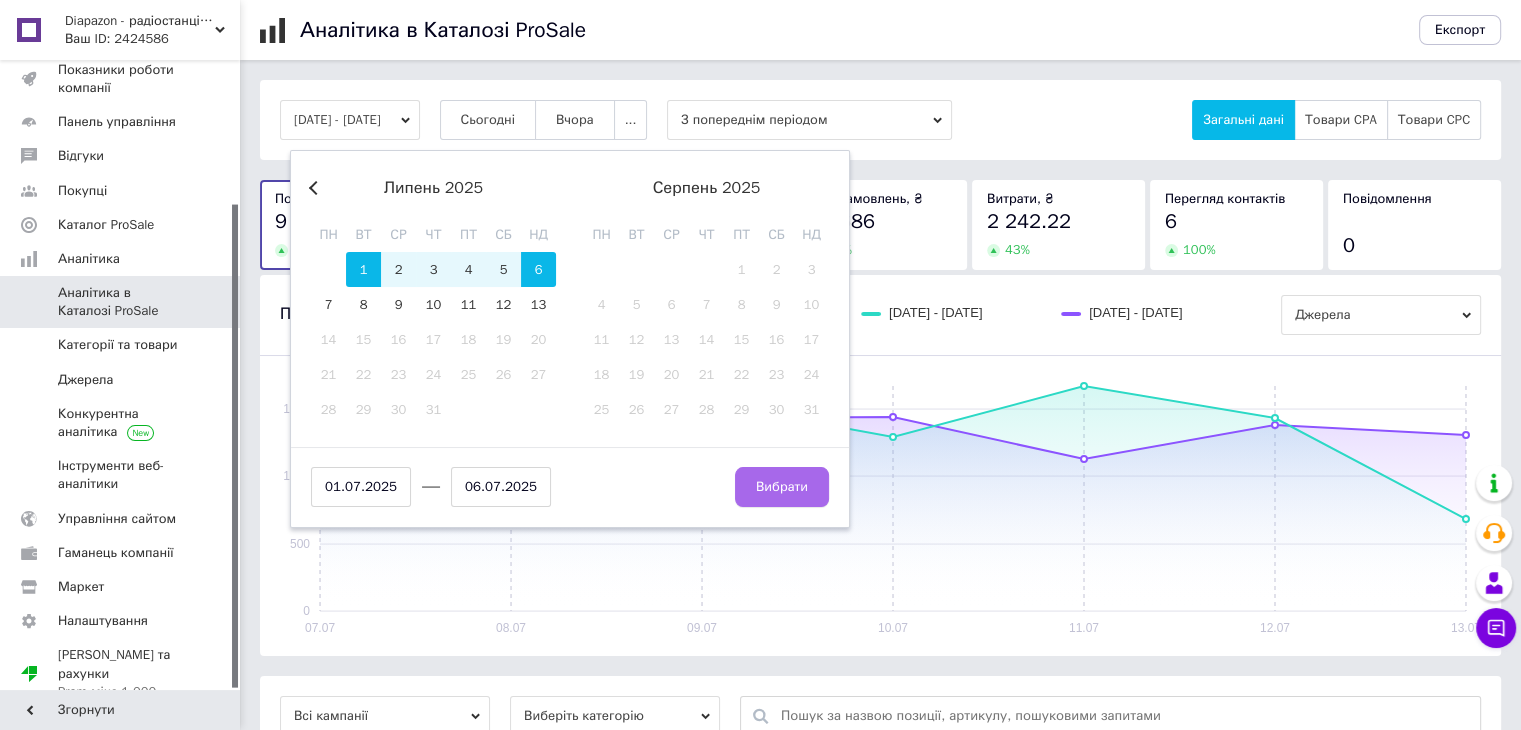 click on "Вибрати" at bounding box center [782, 487] 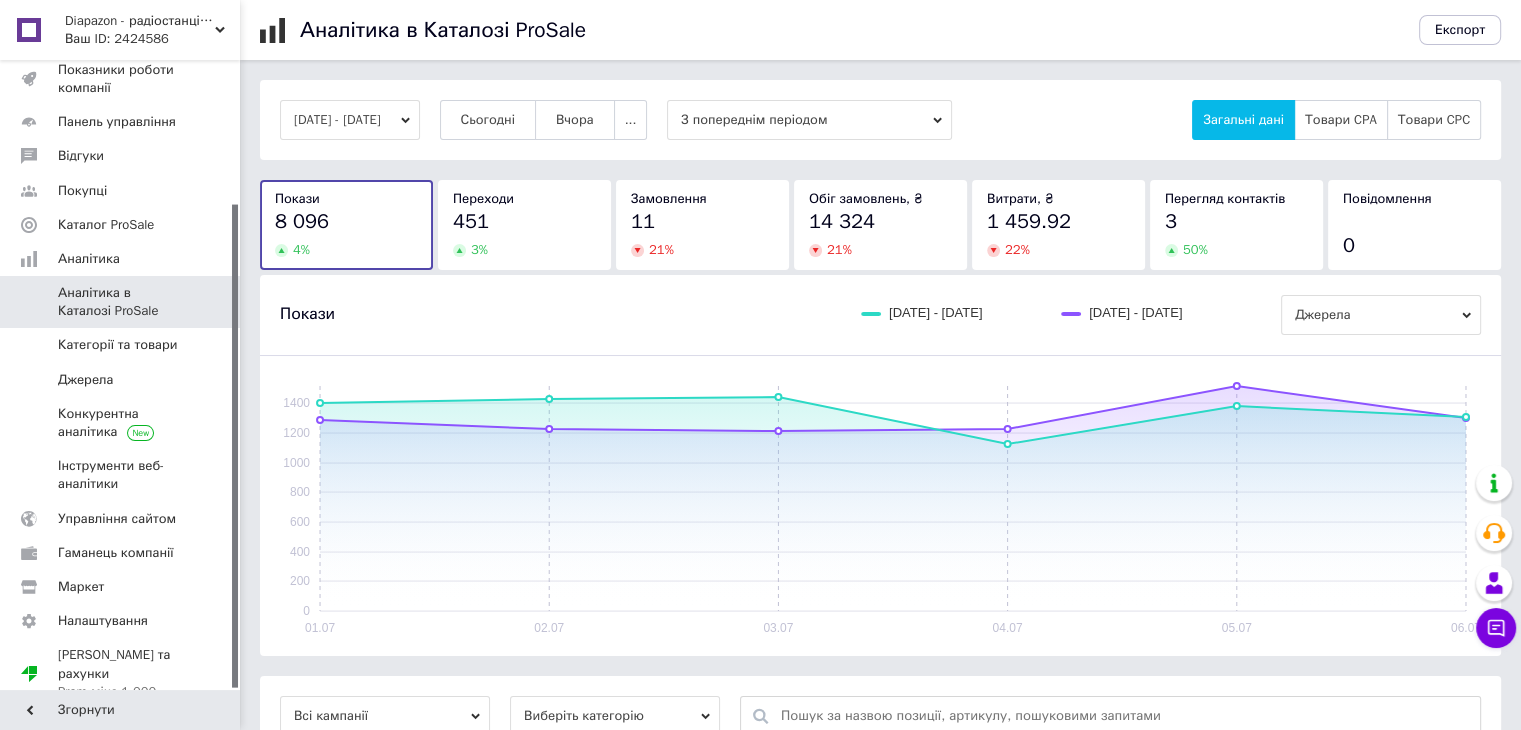 click on "[DATE] - [DATE]" at bounding box center [350, 120] 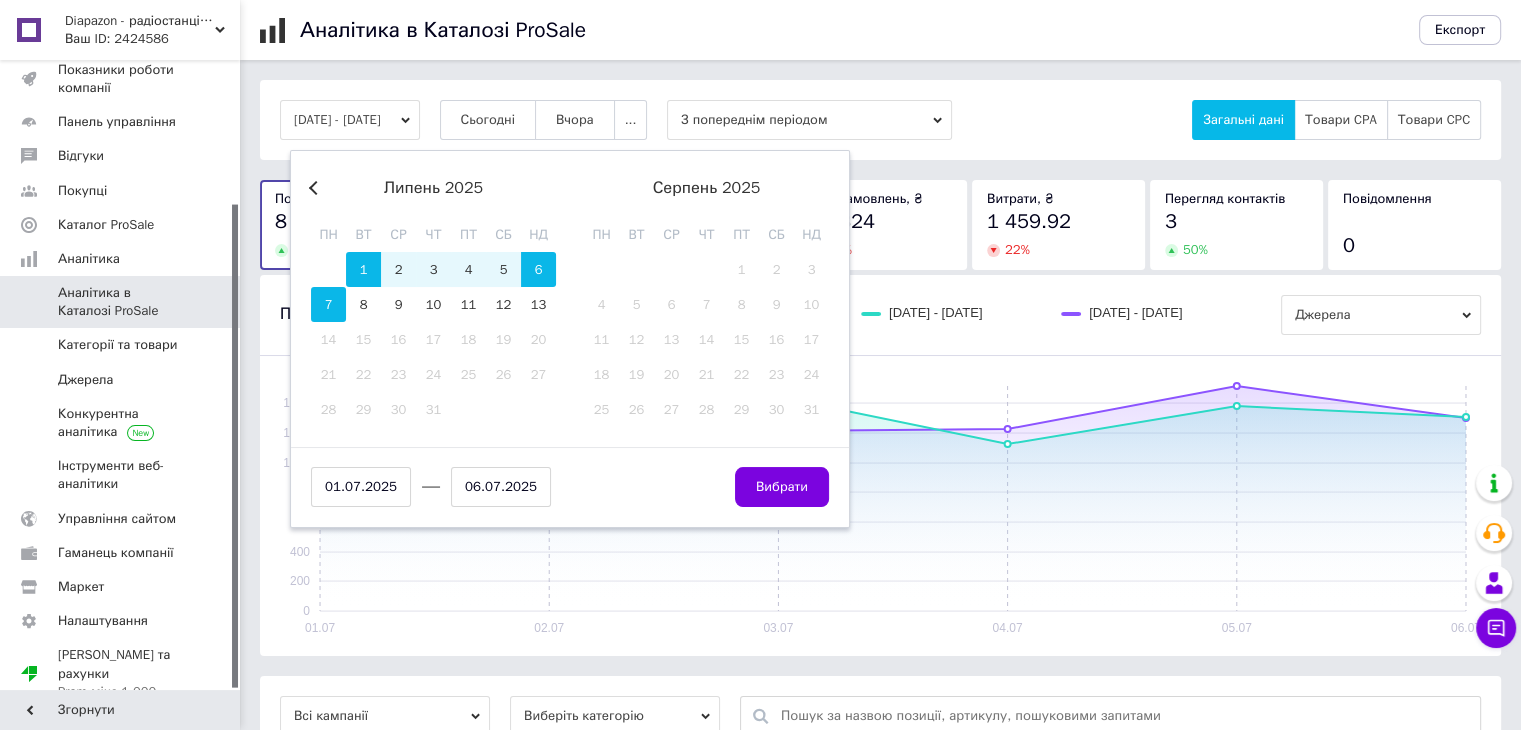 click on "7" at bounding box center (328, 304) 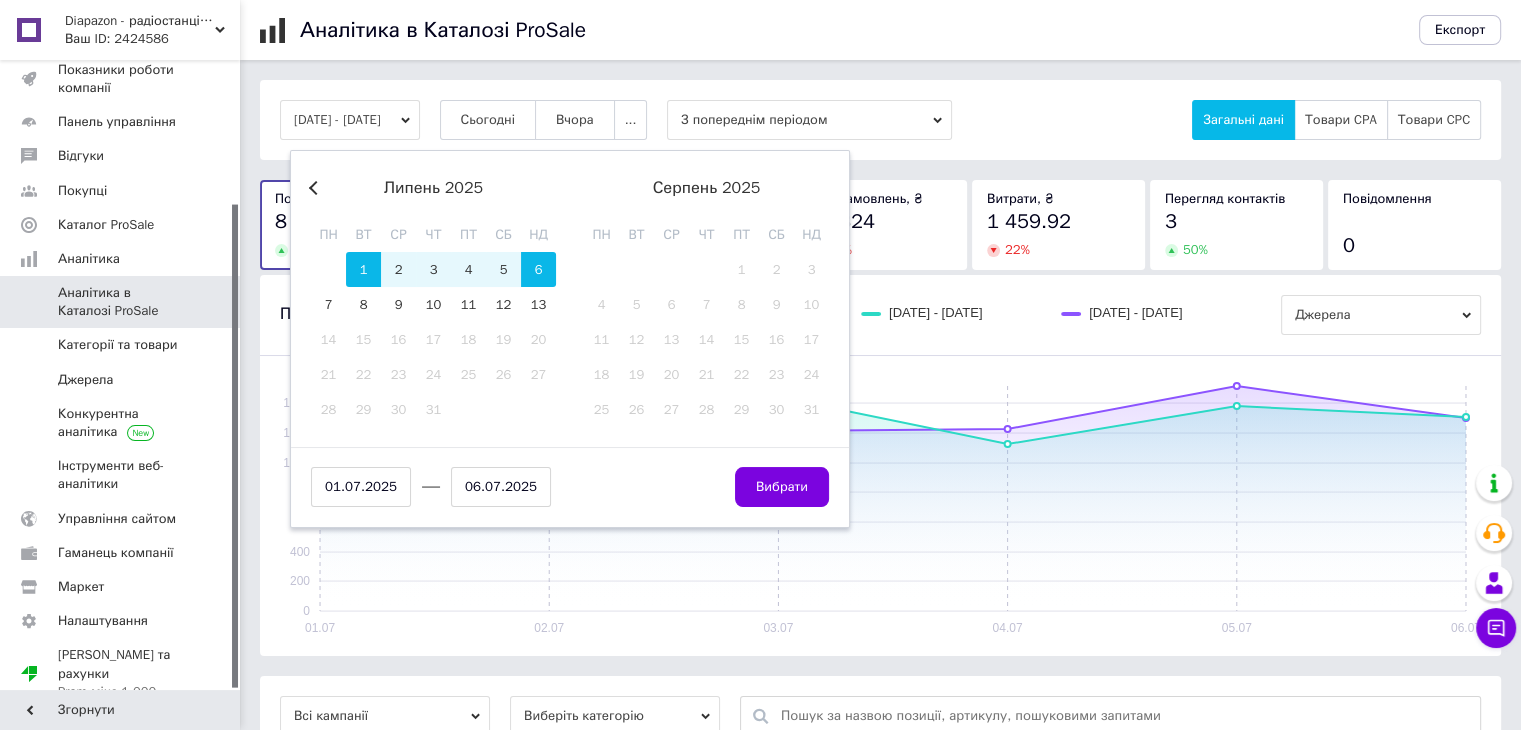 type on "07.07.2025" 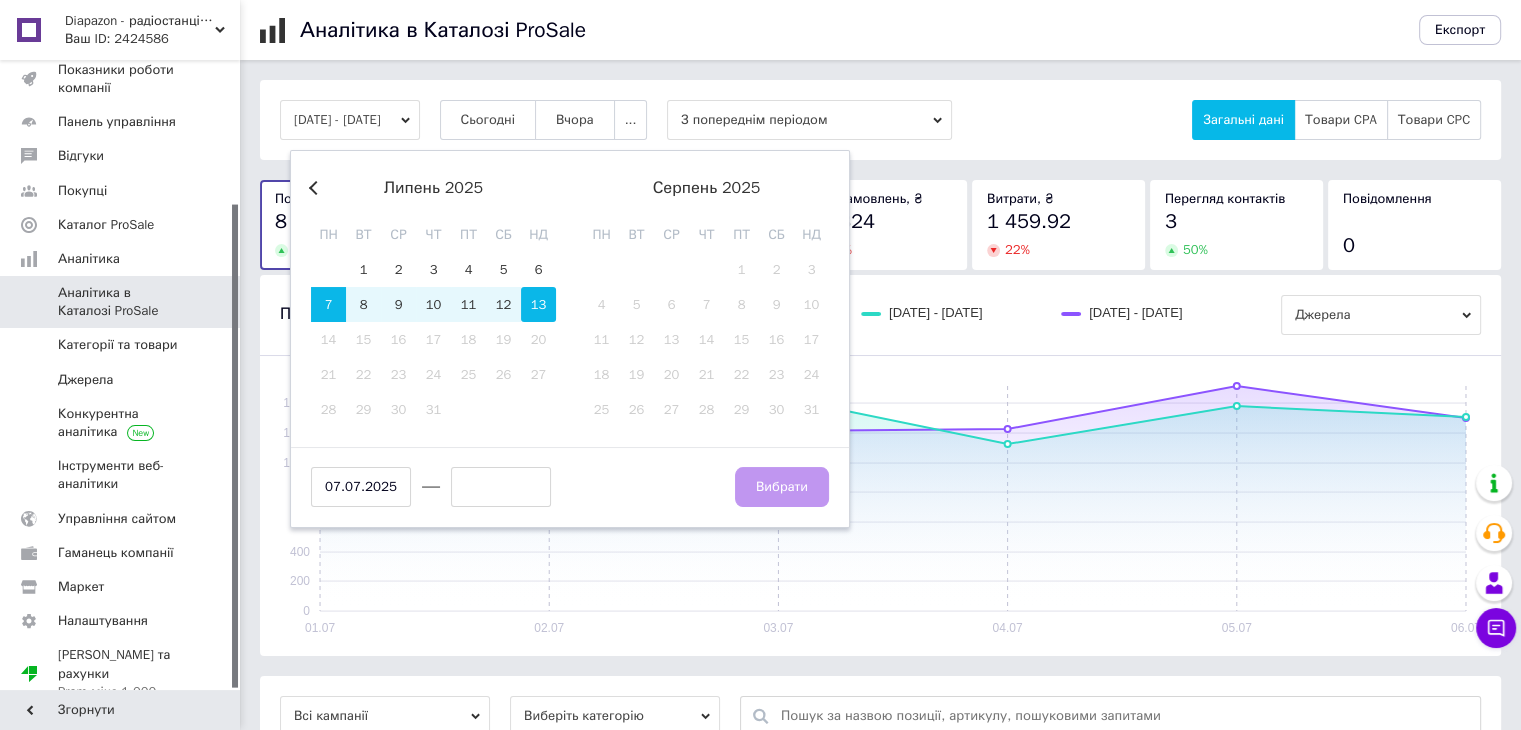 click on "13" at bounding box center [538, 304] 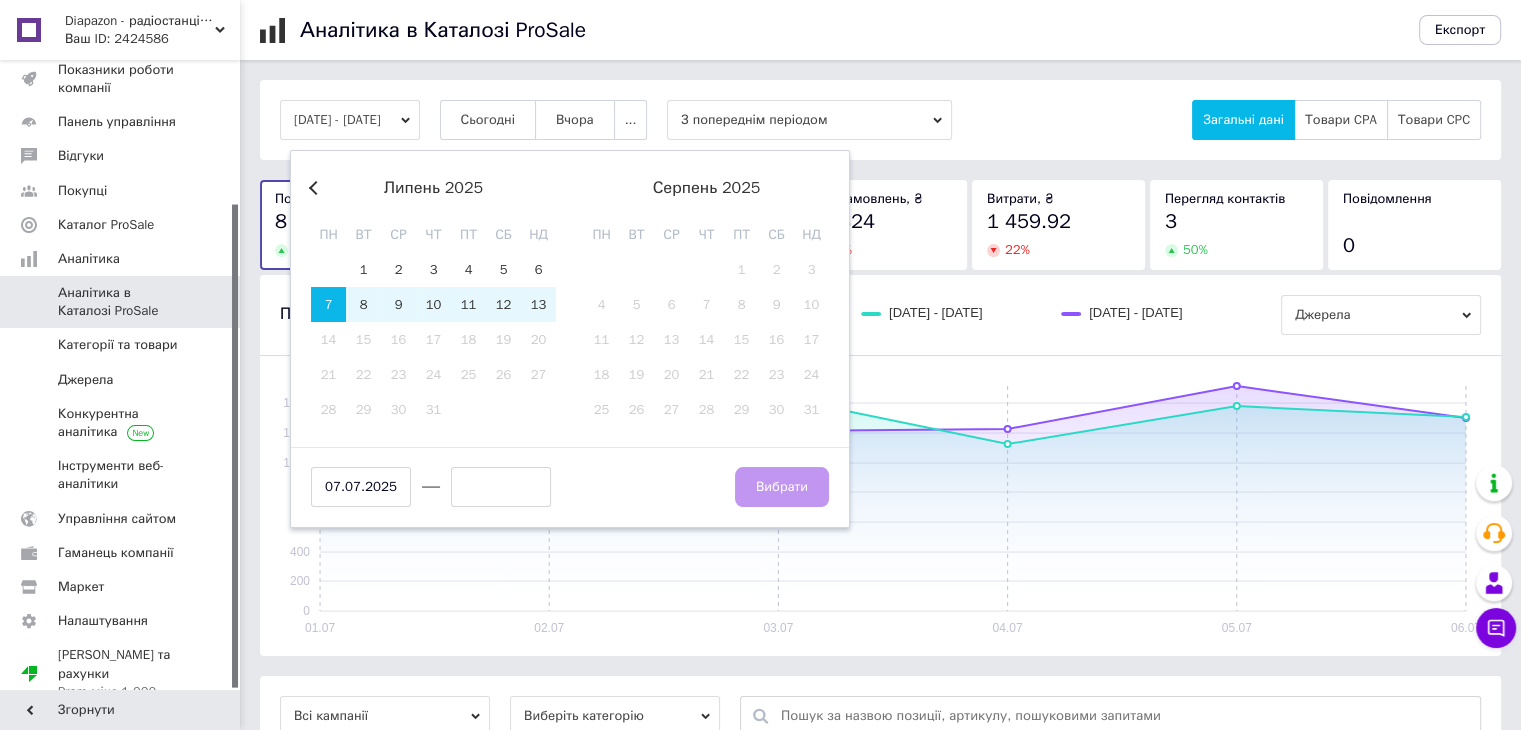type on "13.07.2025" 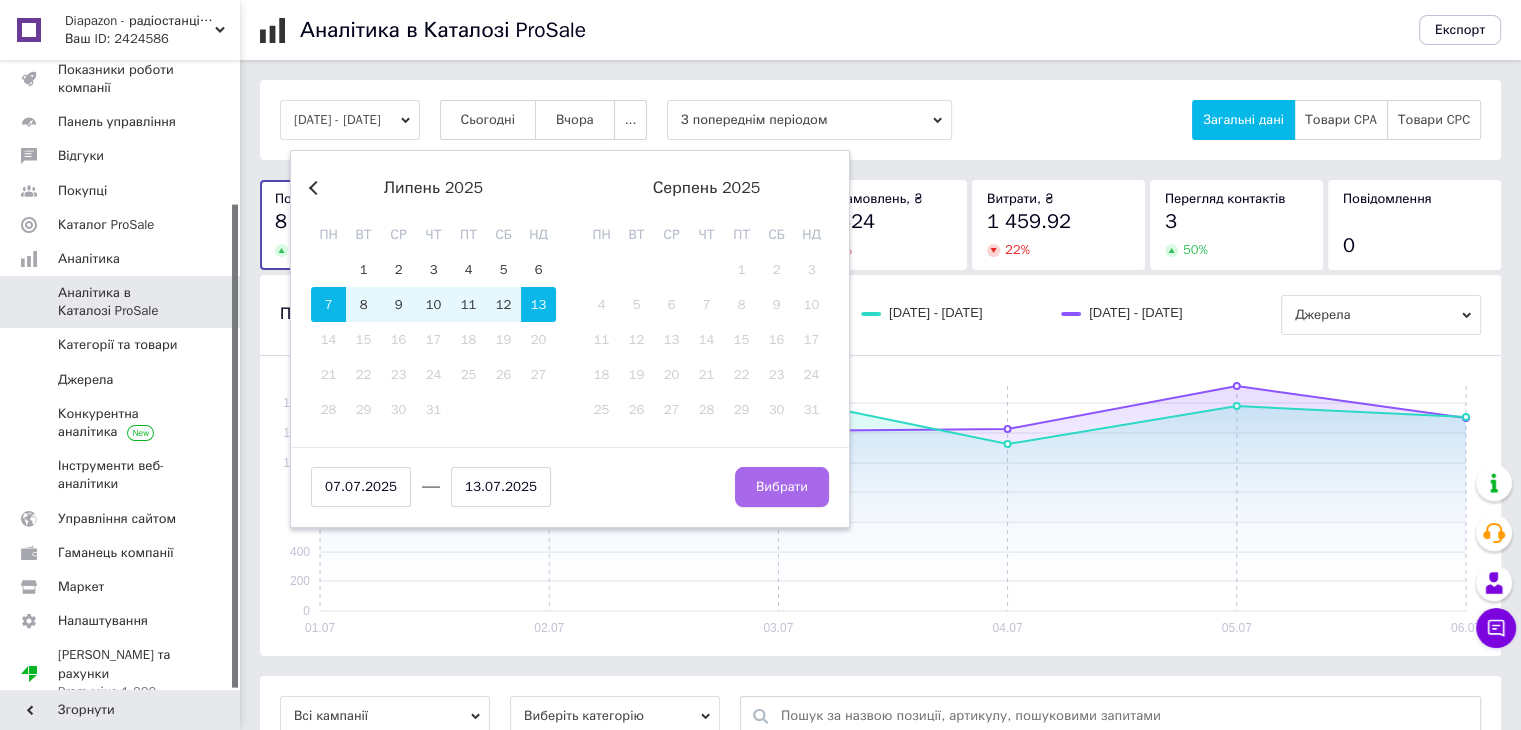 click on "Вибрати" at bounding box center [782, 487] 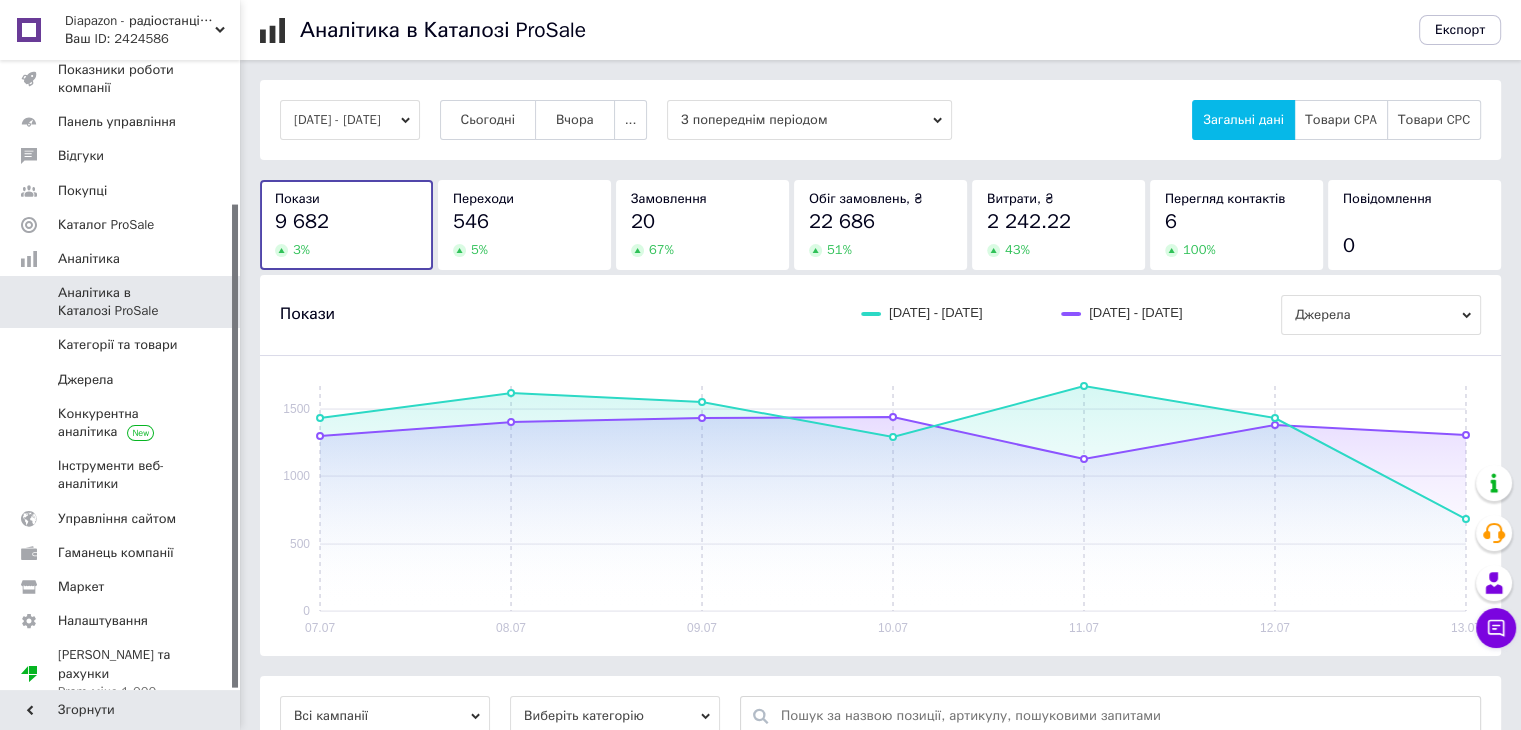 click on "[DATE] - [DATE]" at bounding box center (350, 120) 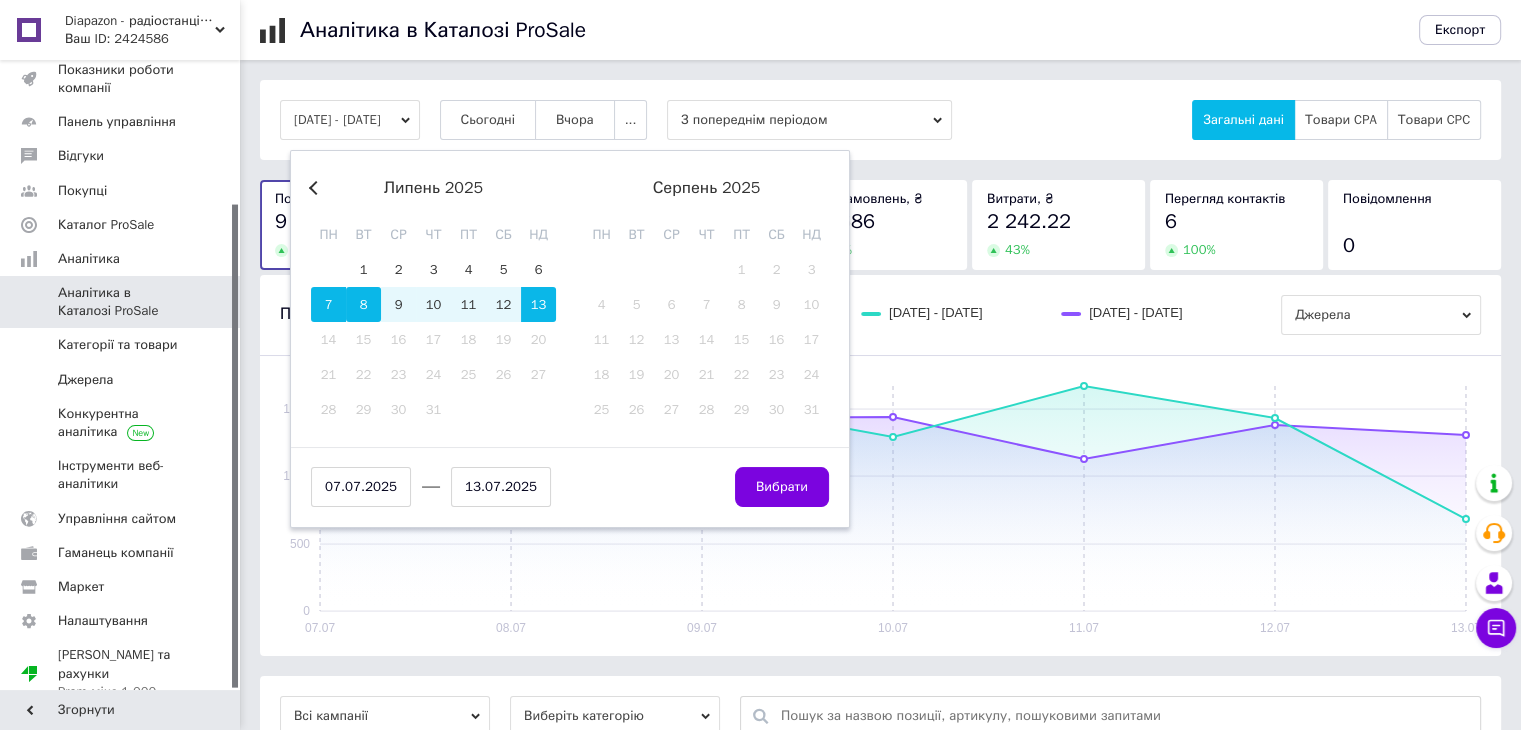click on "8" at bounding box center [363, 304] 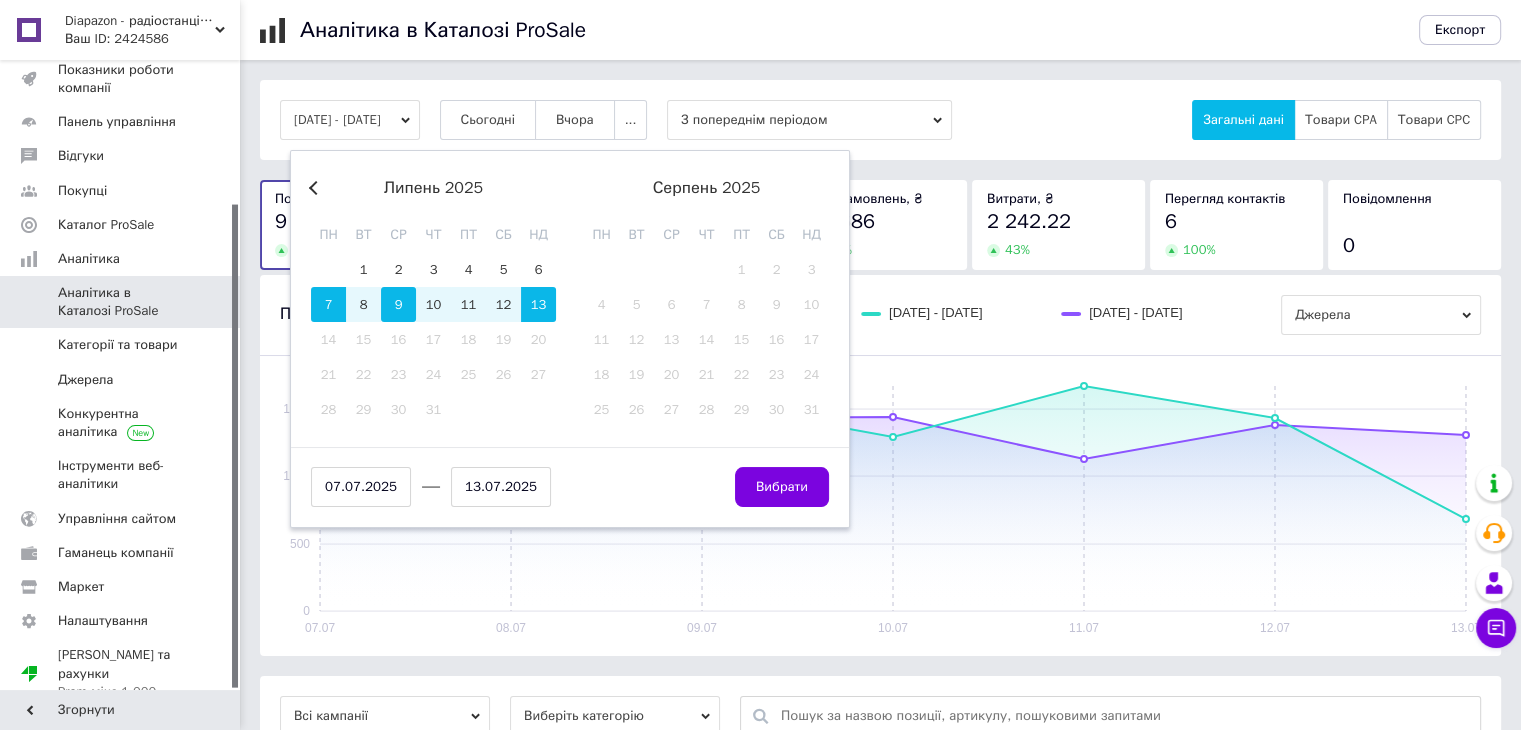 type on "08.07.2025" 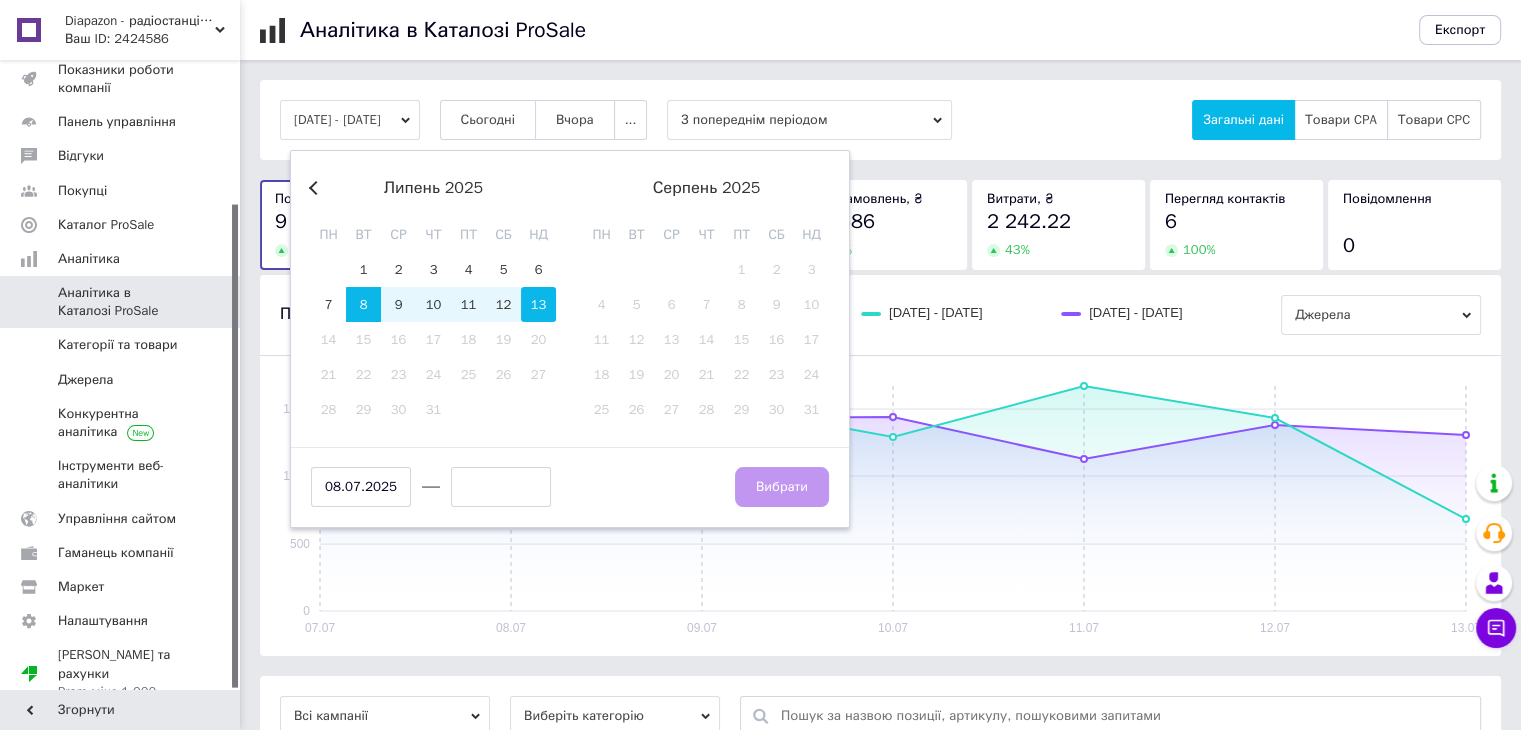 click on "13" at bounding box center (538, 304) 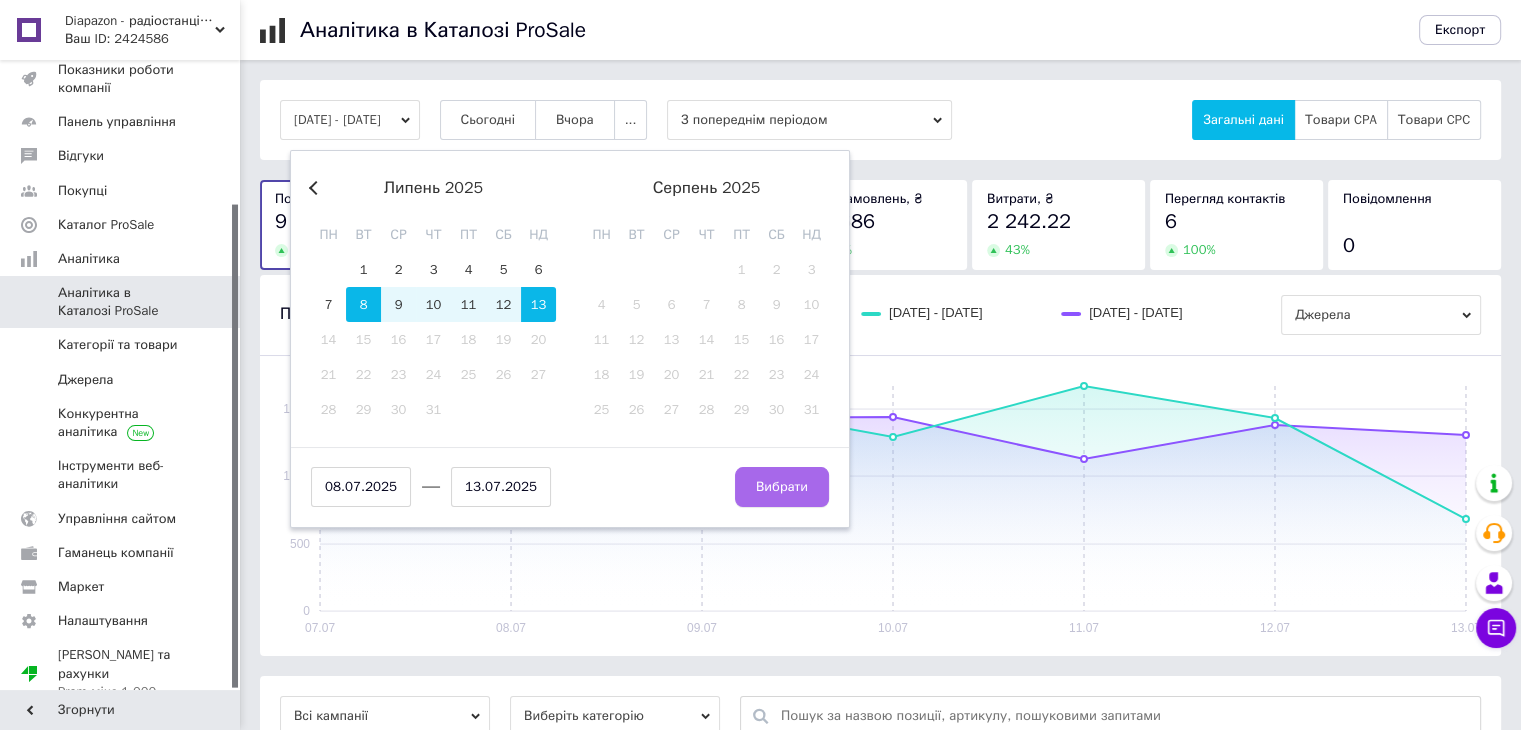 click on "Вибрати" at bounding box center [782, 487] 